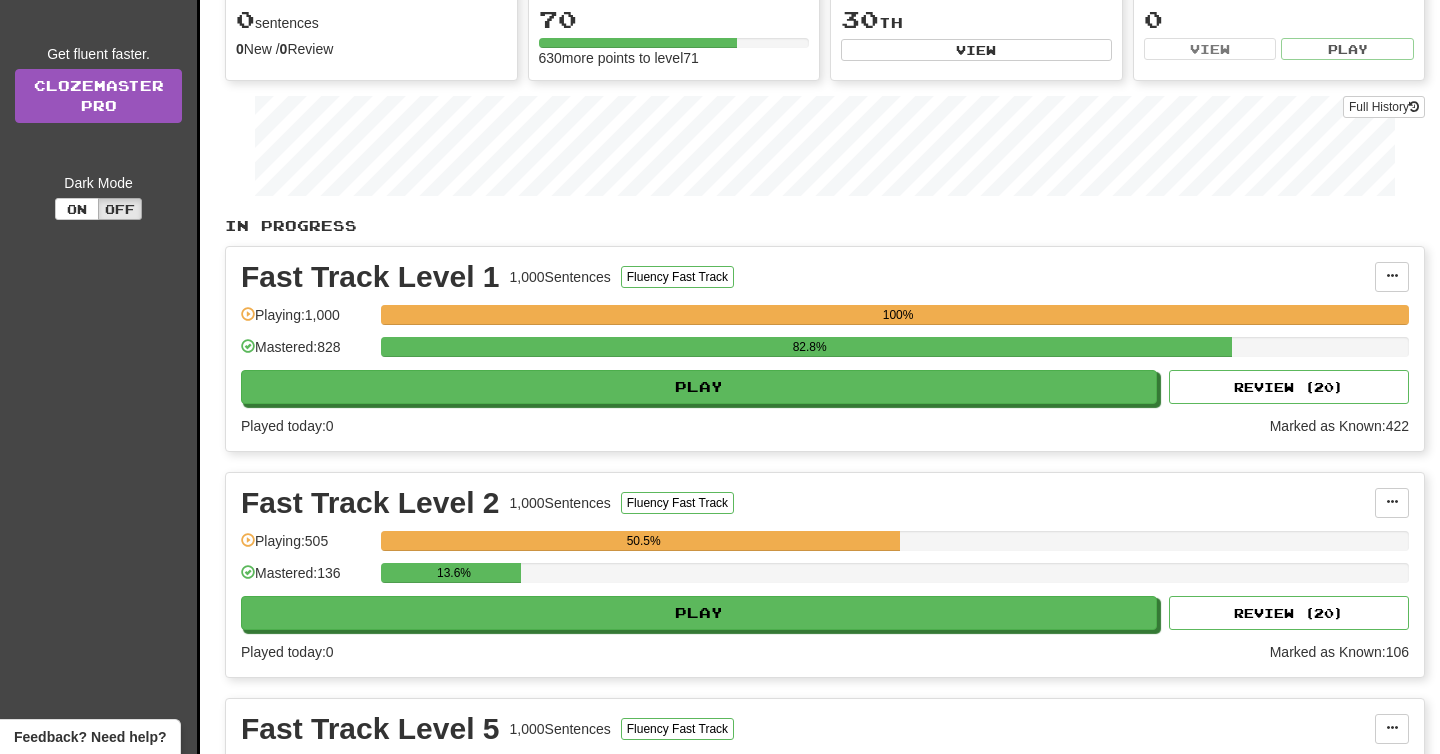 scroll, scrollTop: 351, scrollLeft: 0, axis: vertical 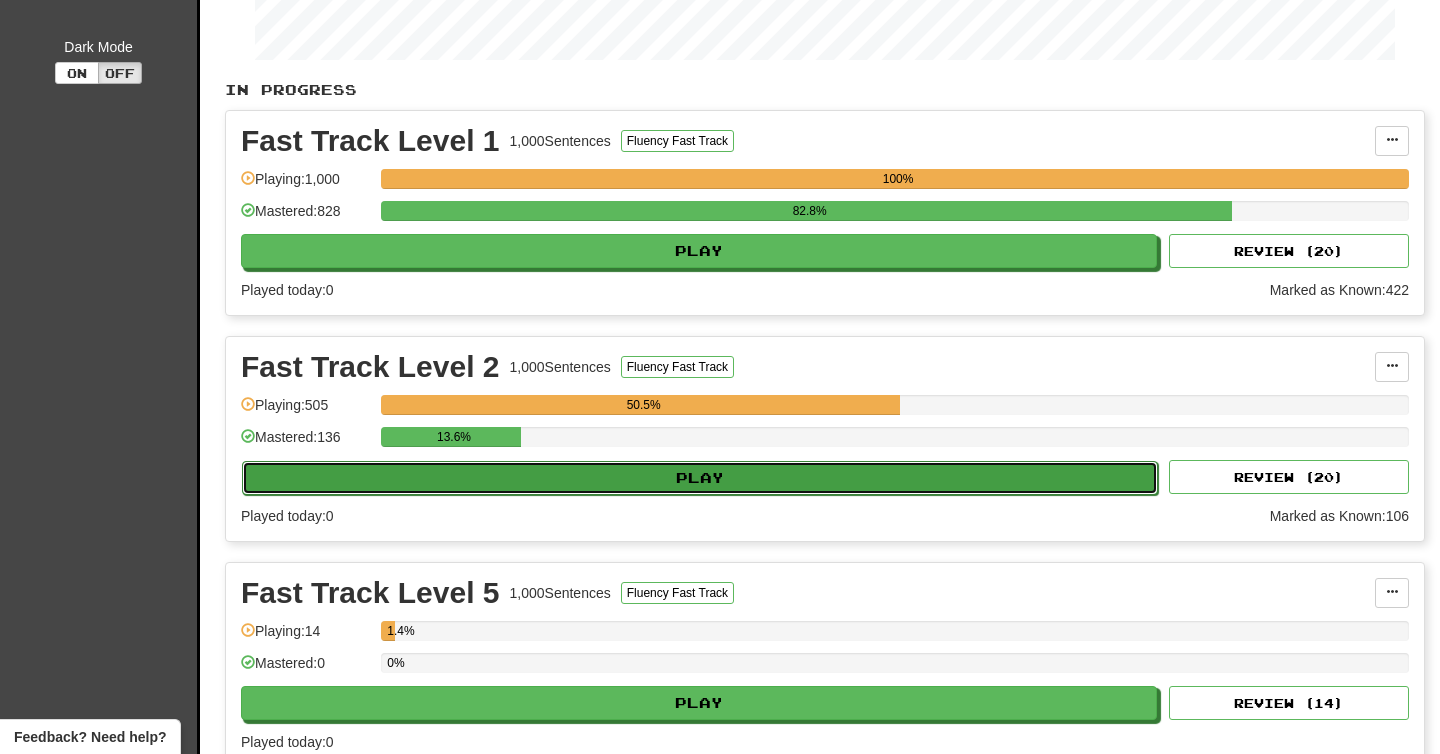 click on "Play" at bounding box center (700, 478) 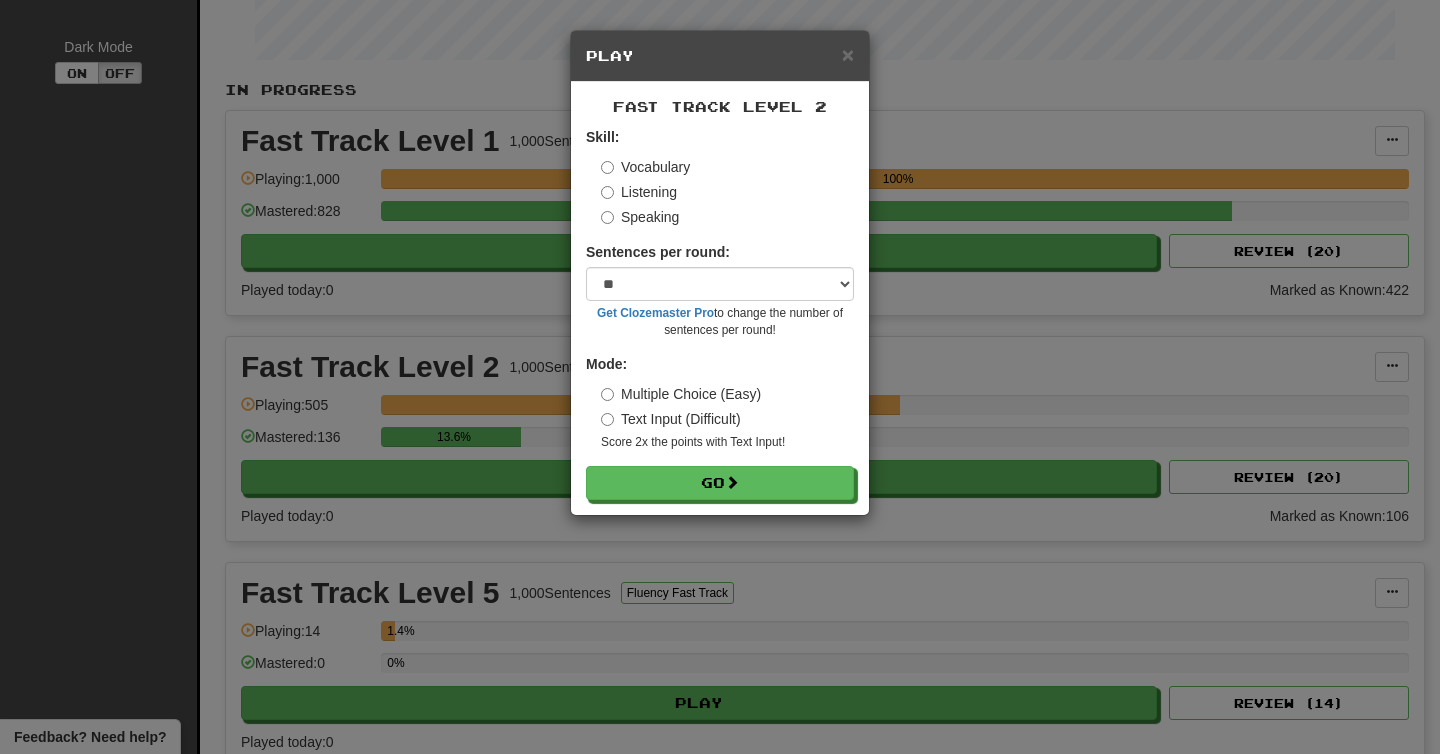 click on "Listening" at bounding box center (639, 192) 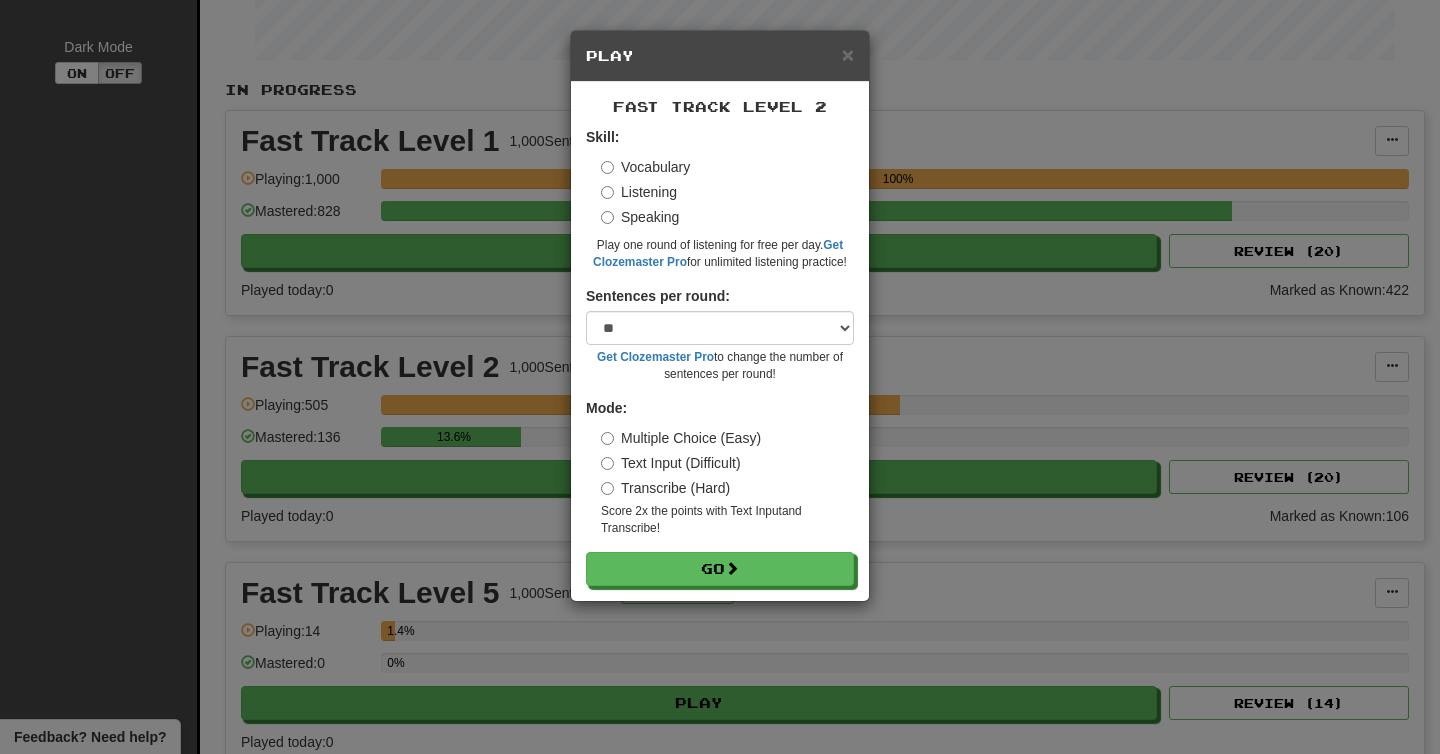 click on "Transcribe (Hard)" at bounding box center [665, 488] 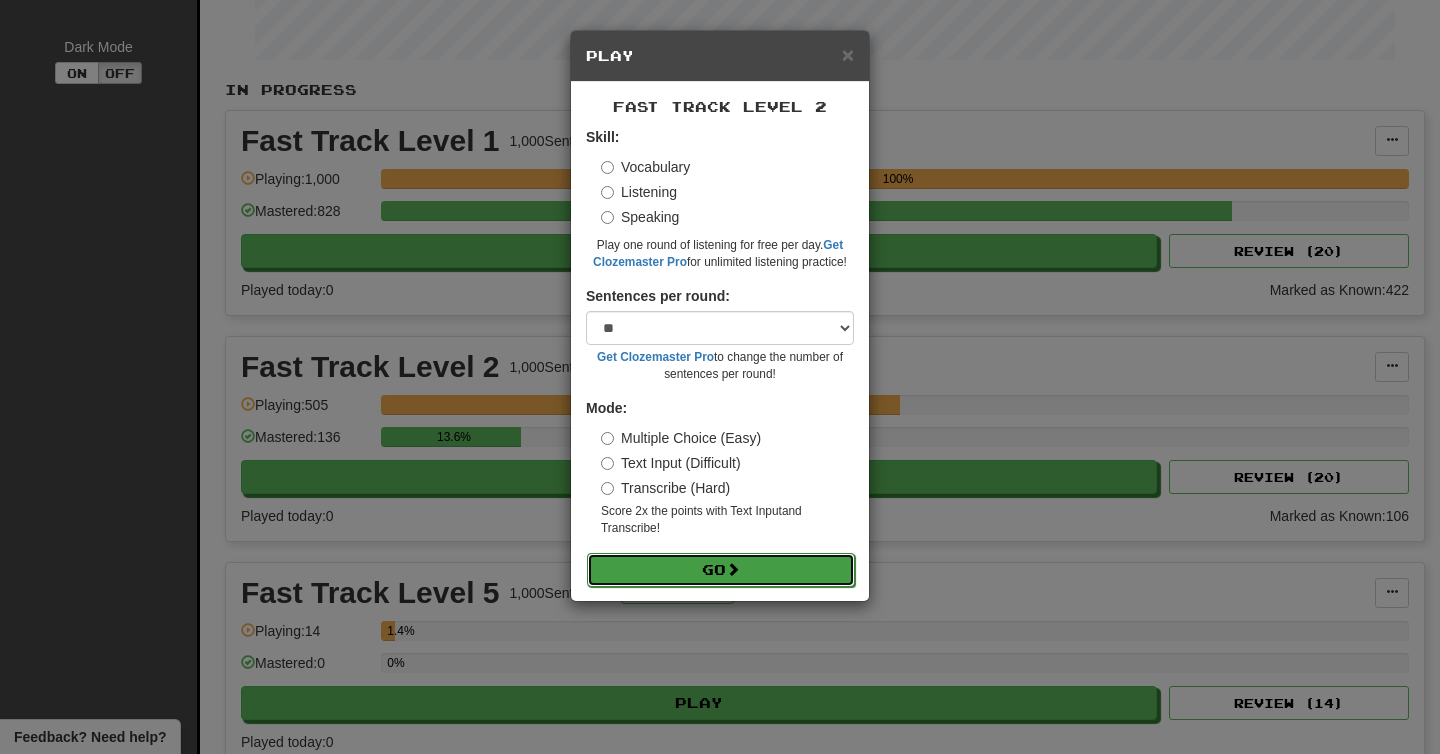 click on "Go" at bounding box center [721, 570] 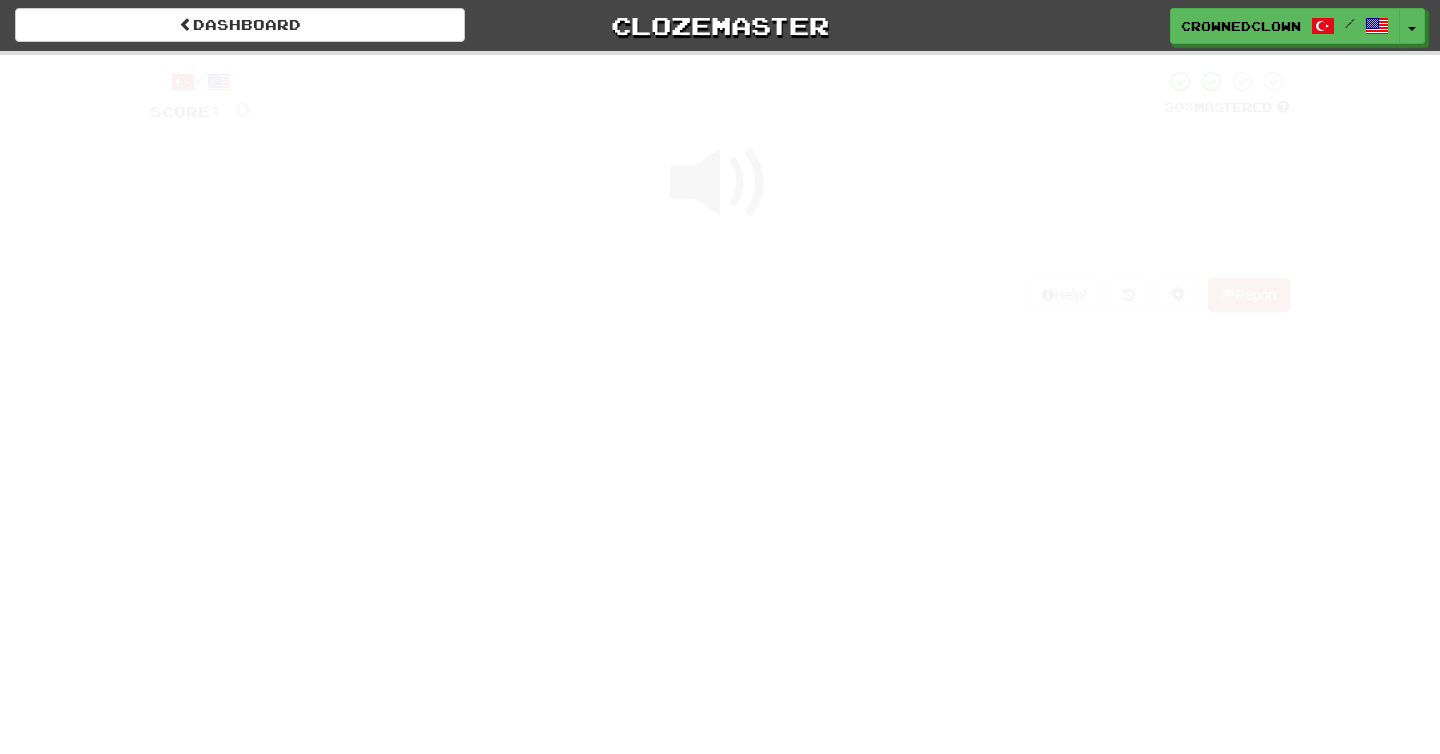 scroll, scrollTop: 0, scrollLeft: 0, axis: both 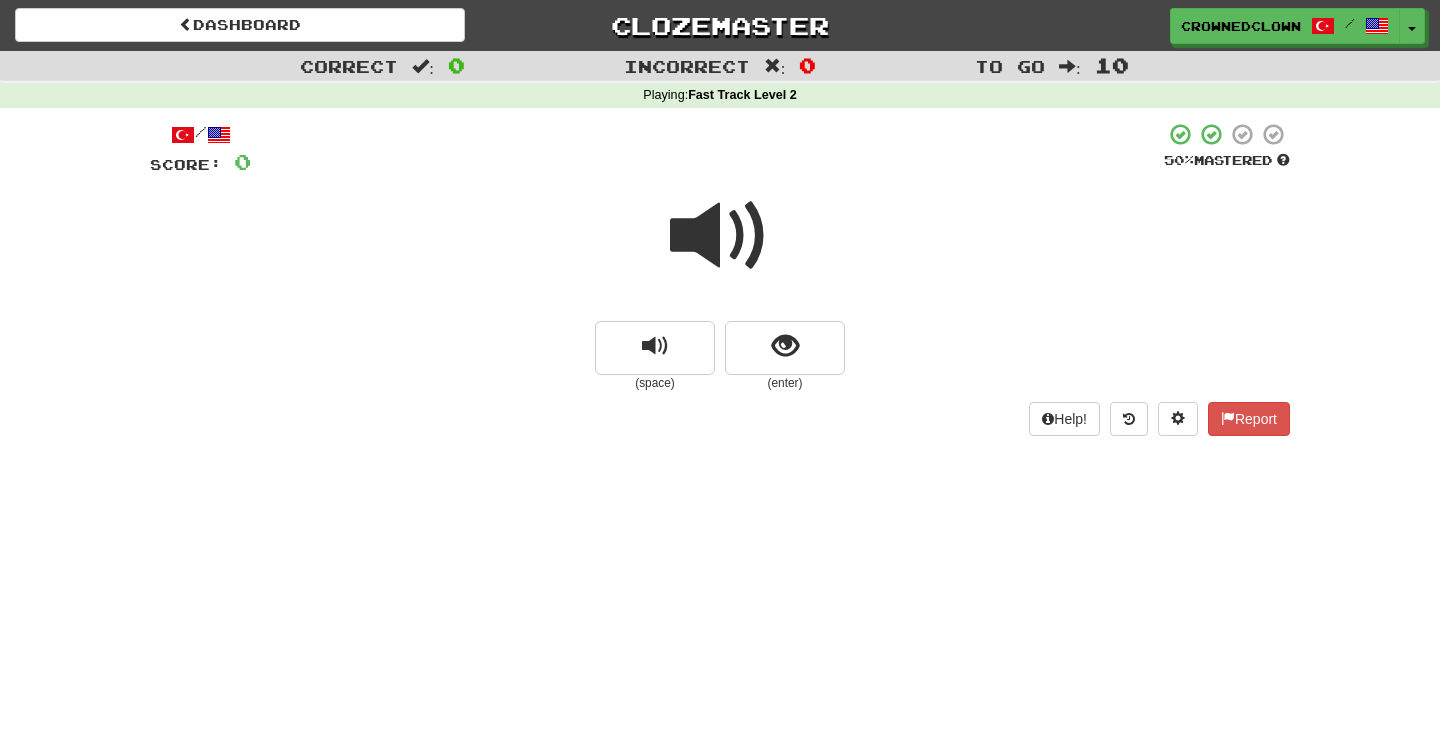 click on "(enter)" at bounding box center (785, 383) 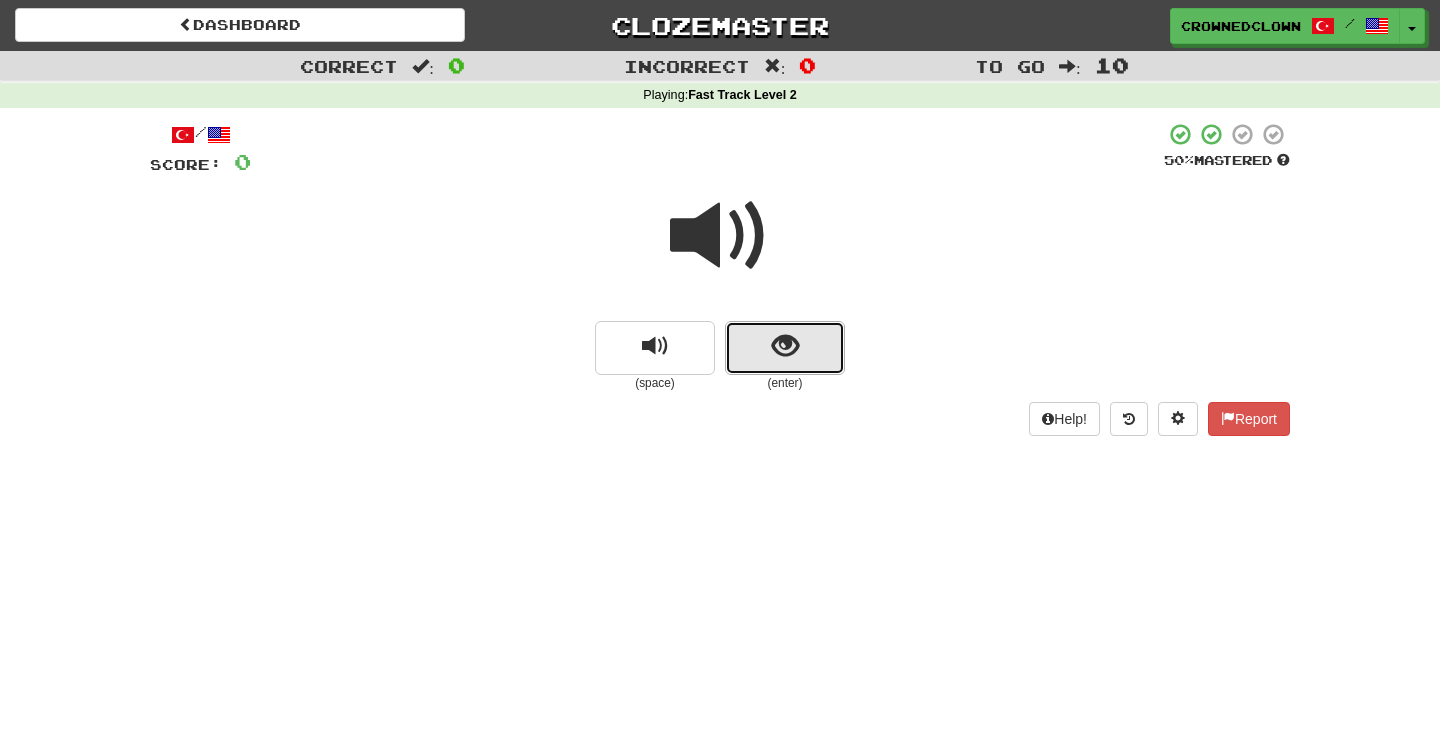 click at bounding box center [785, 348] 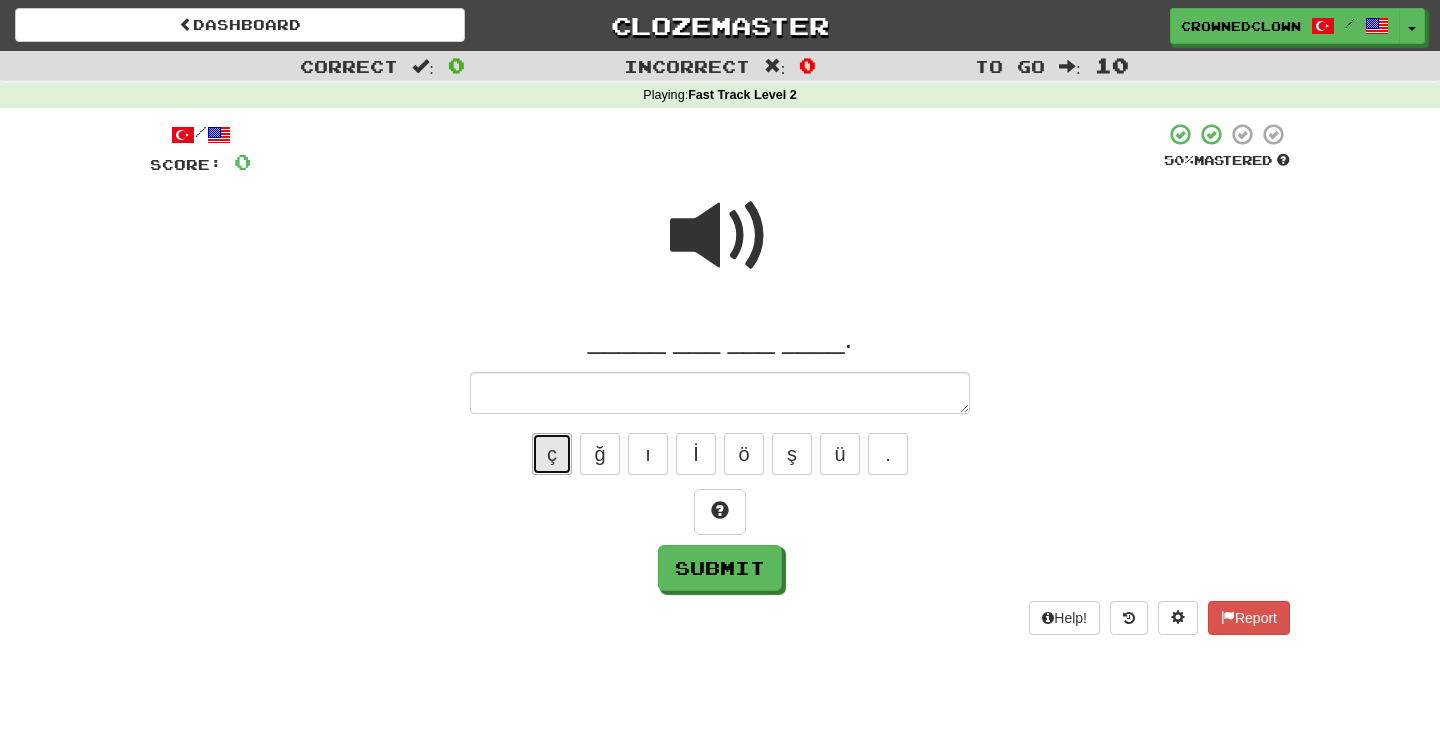 click on "ç" at bounding box center [552, 454] 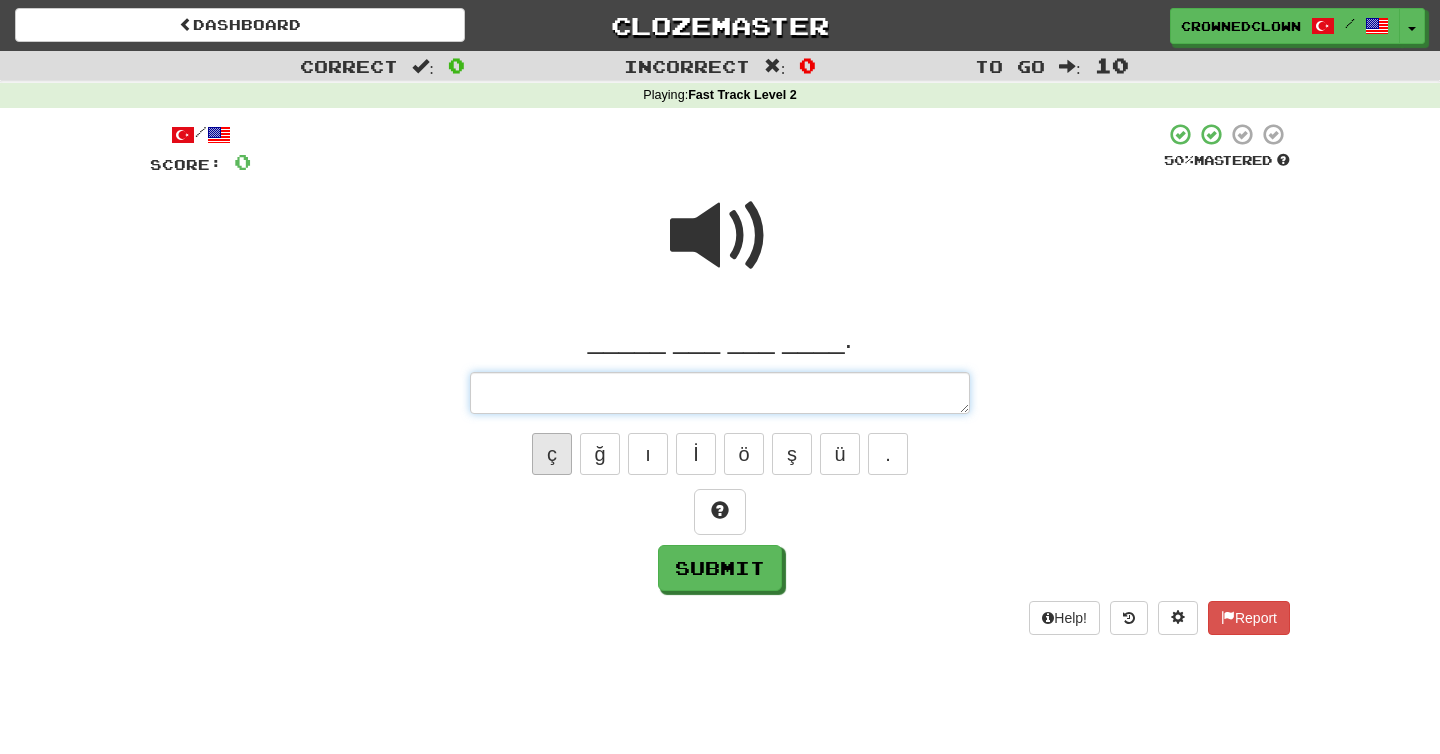 type on "*" 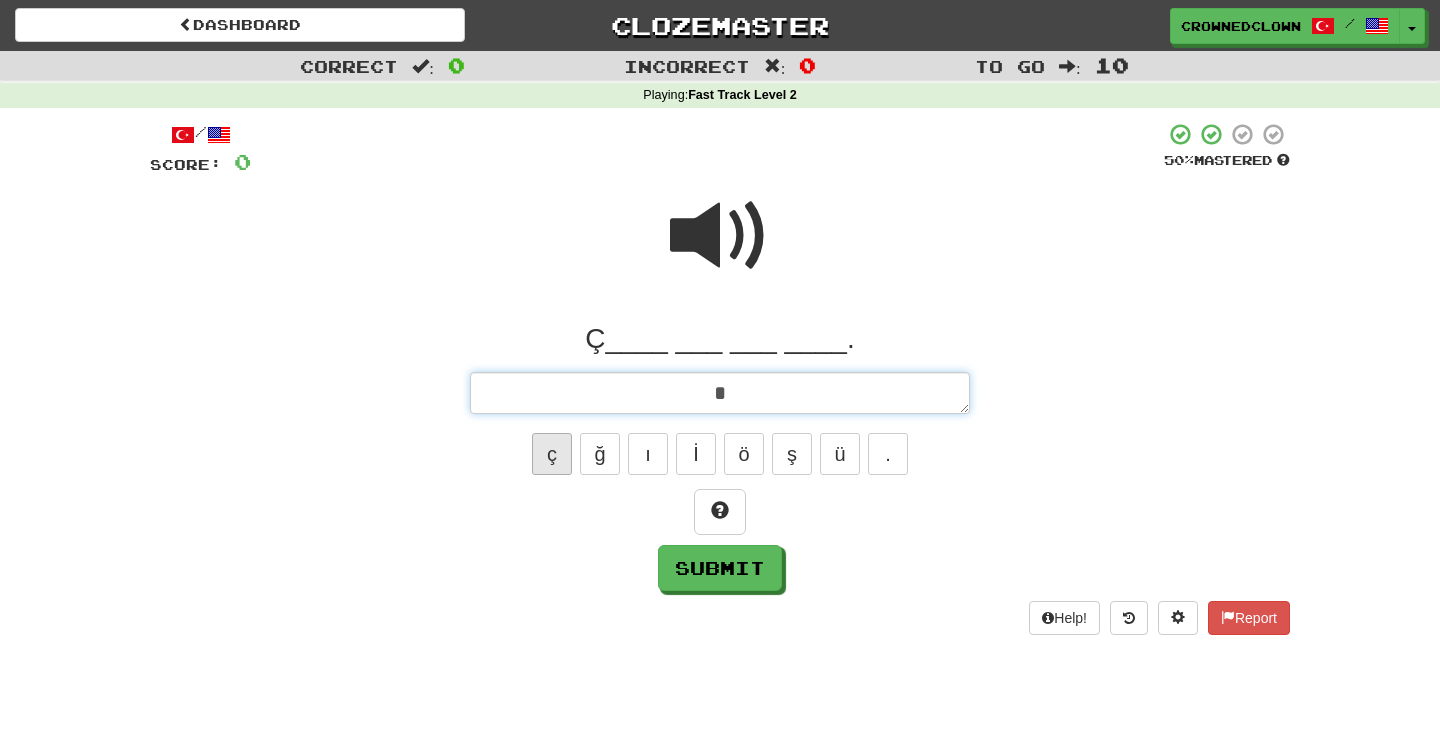 type on "*" 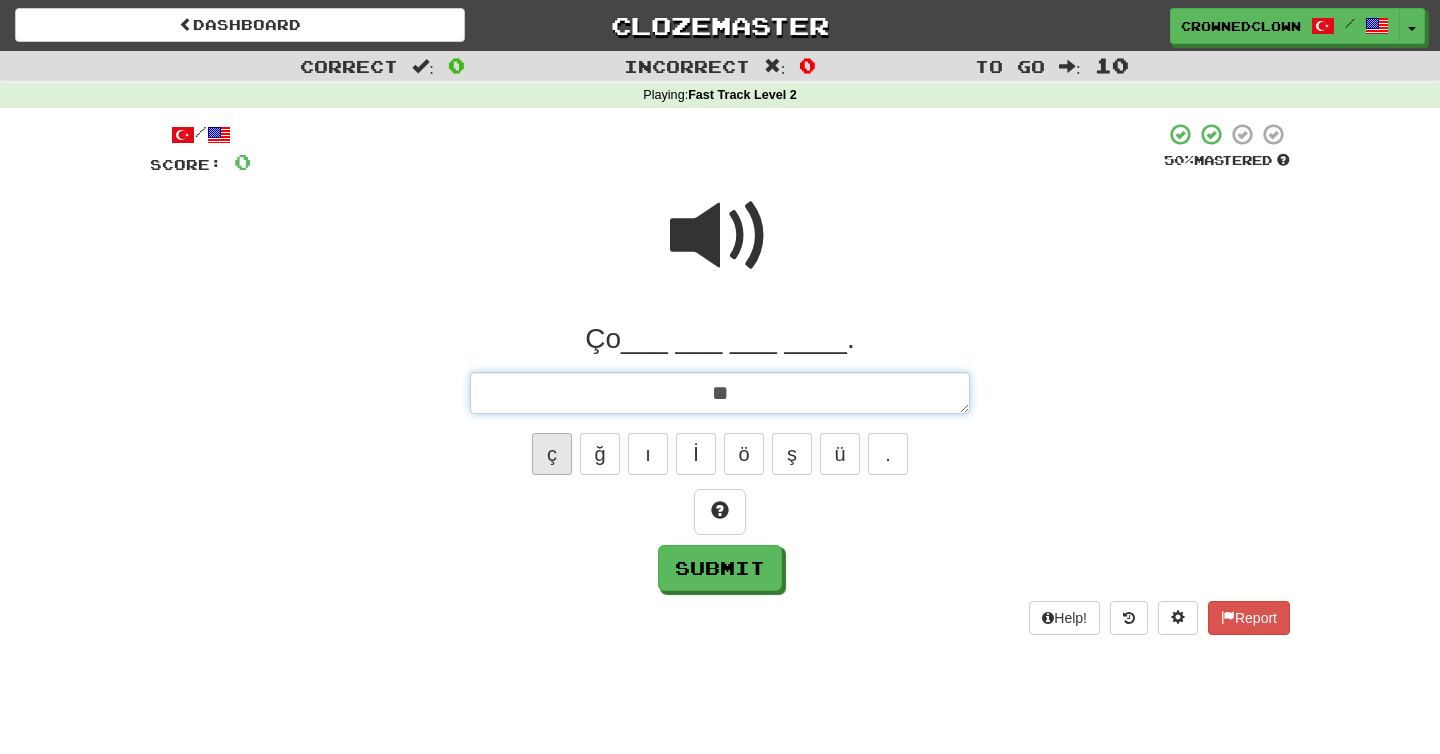 type on "*" 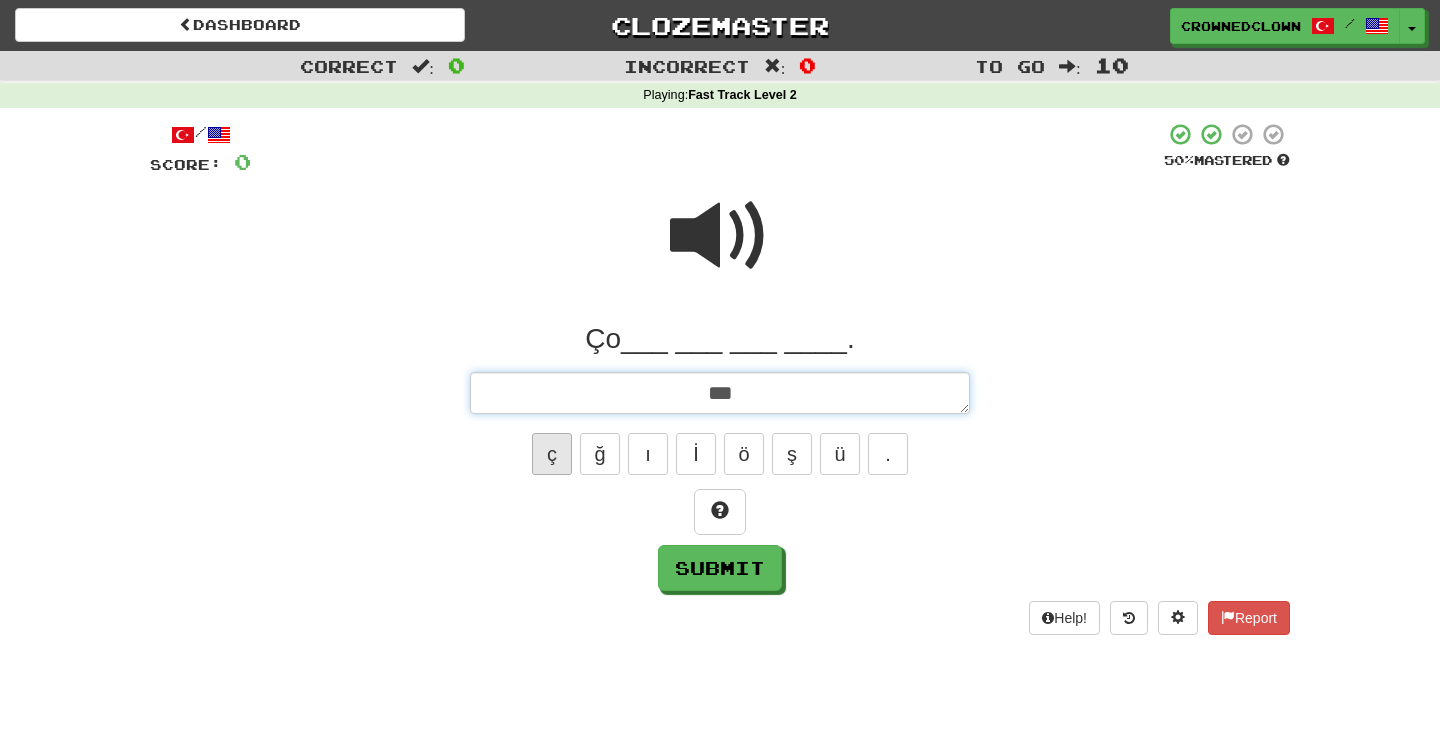 type on "*" 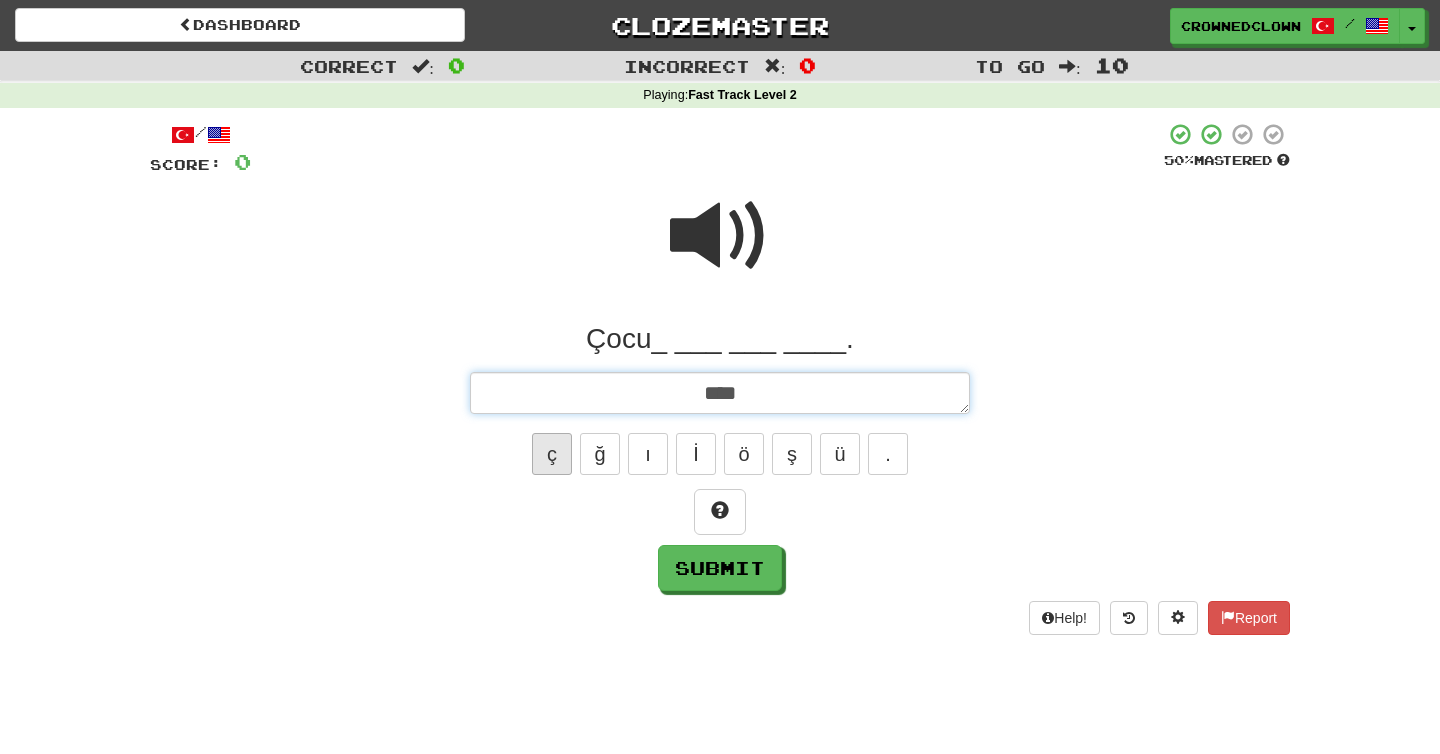 type on "*" 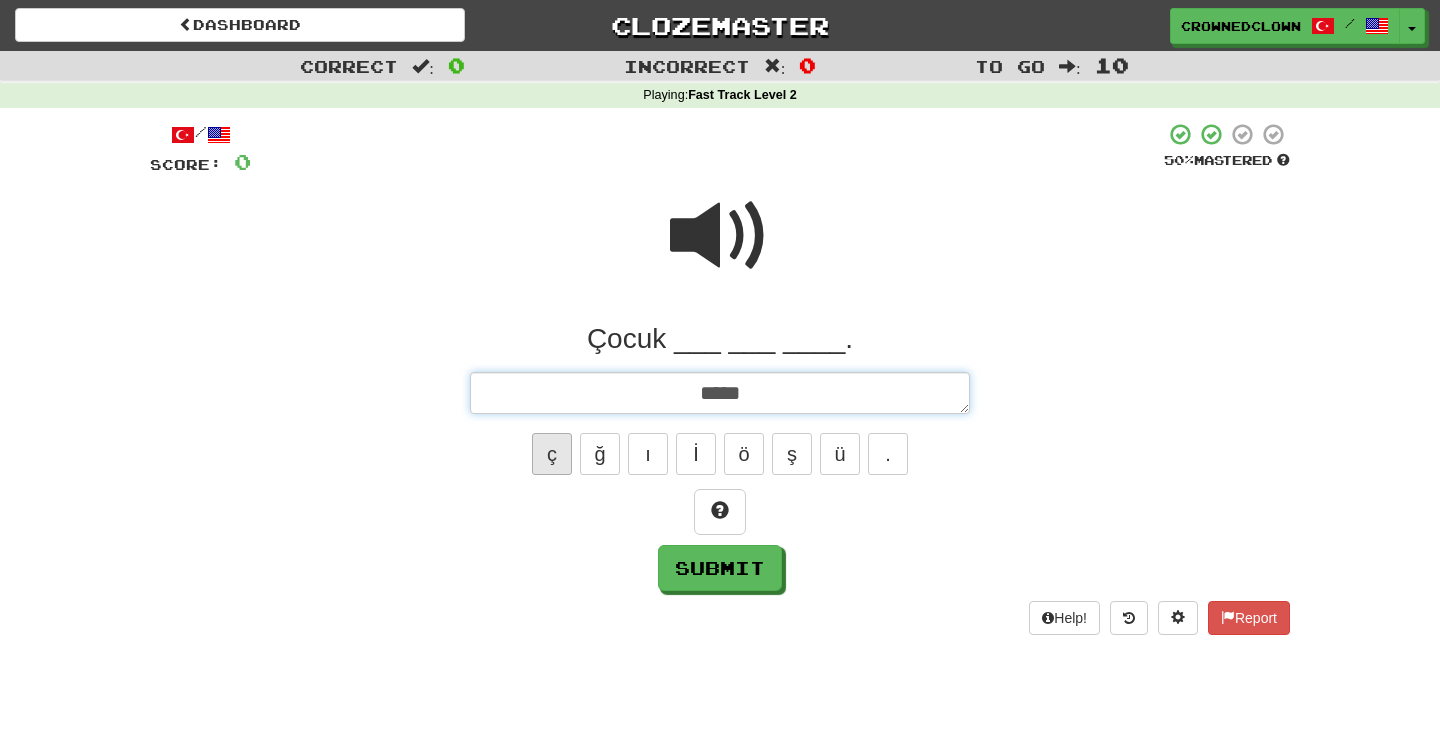 type on "*" 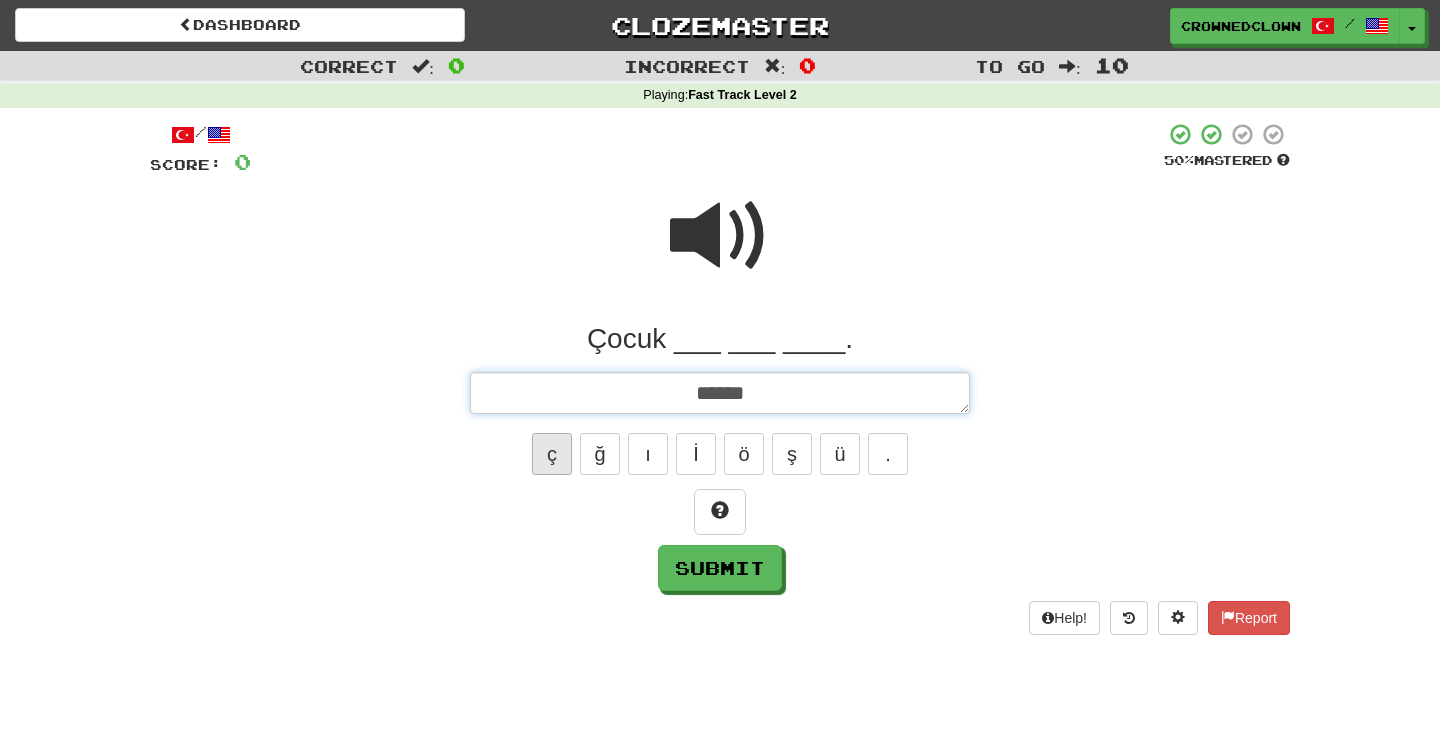 type on "*" 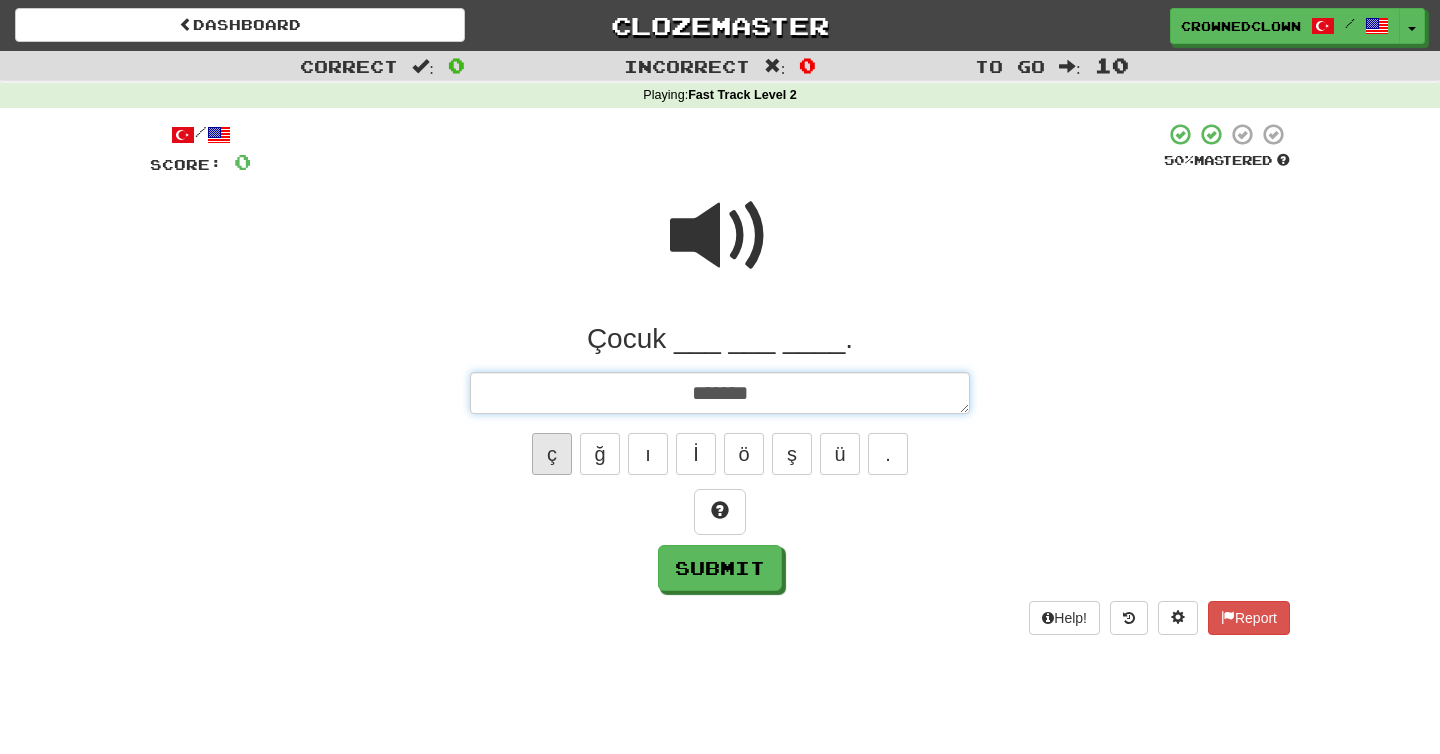 type on "********" 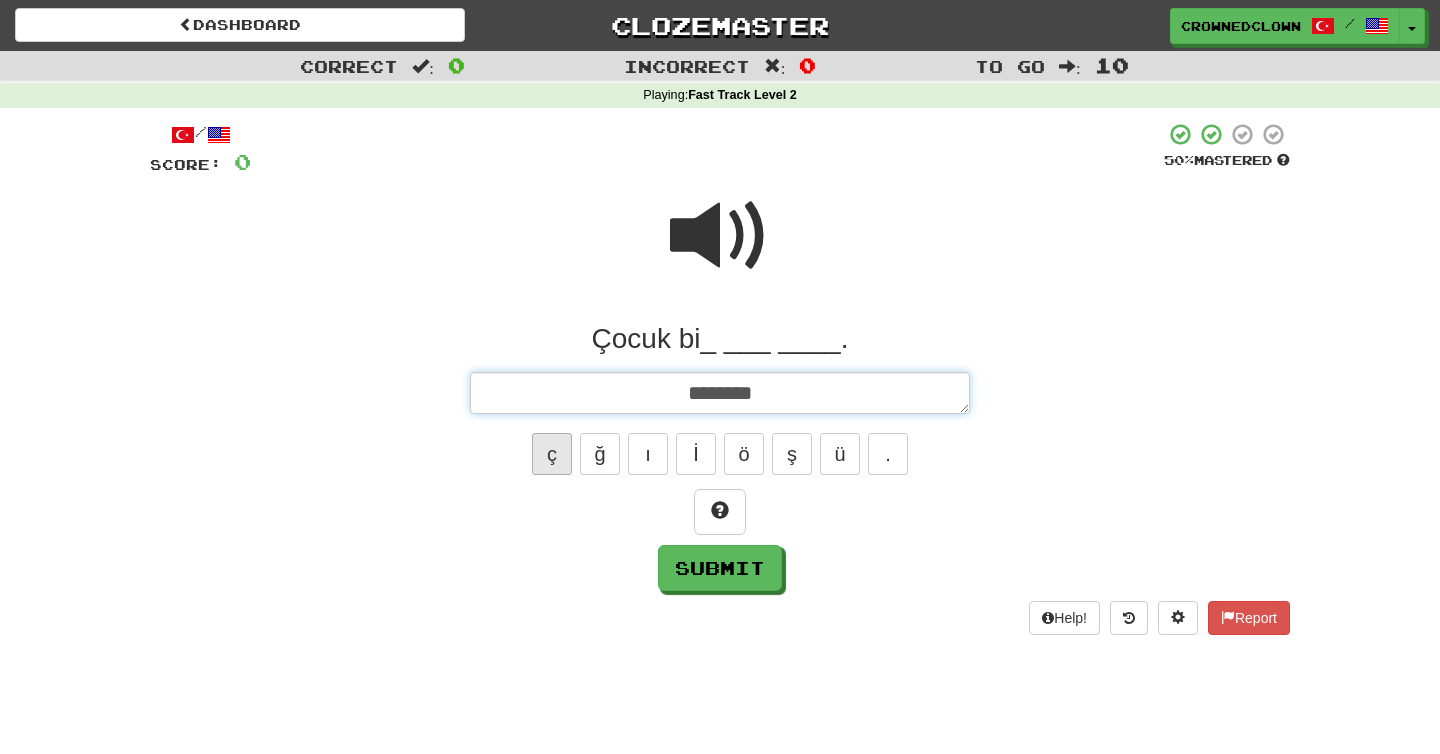 type on "*" 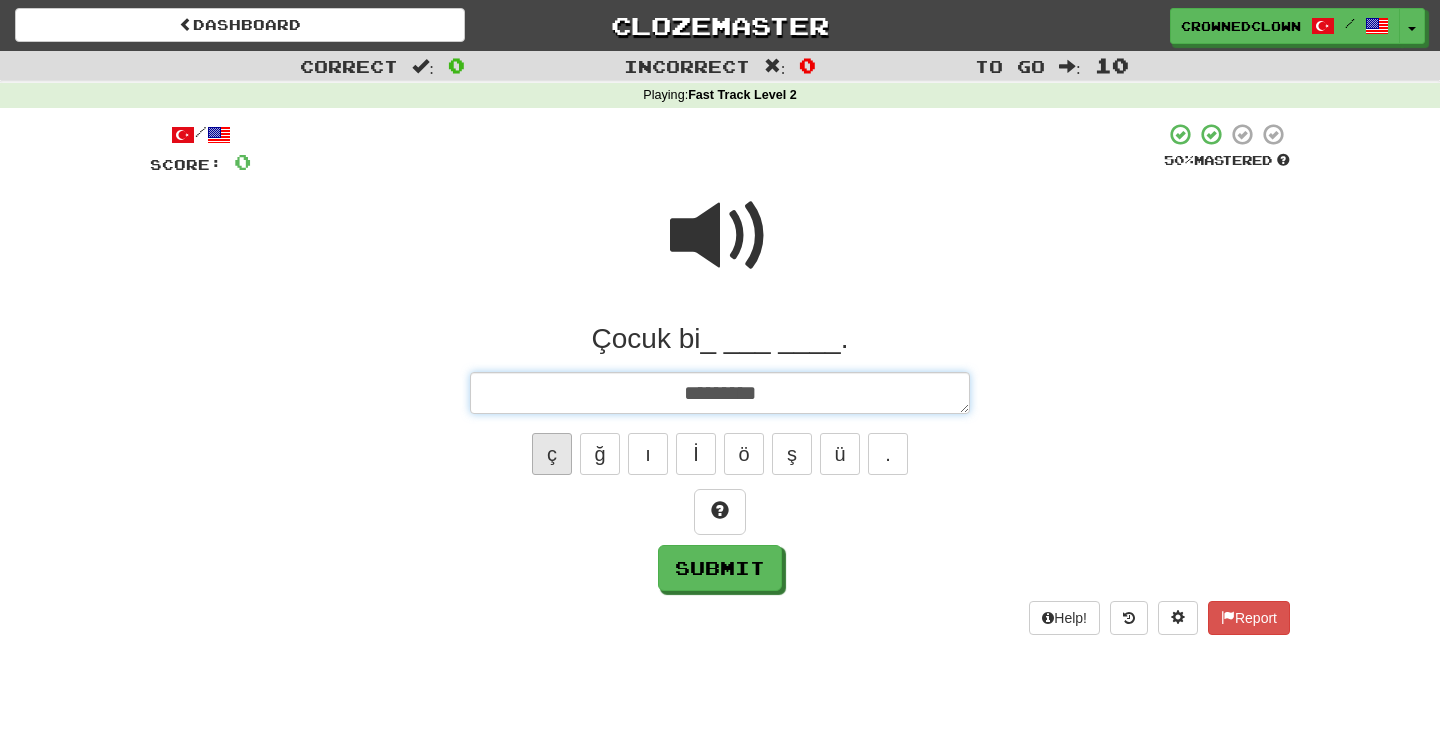 type on "*********" 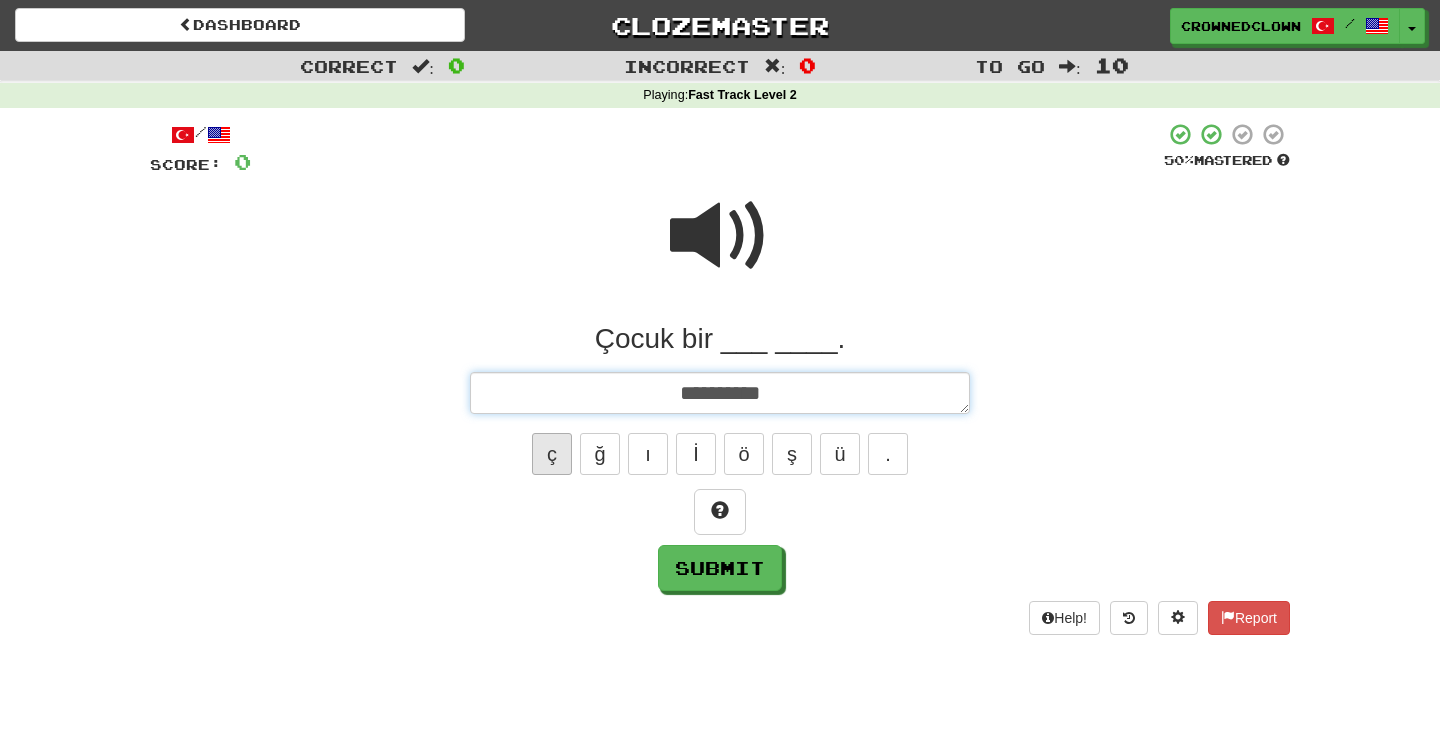 type on "*" 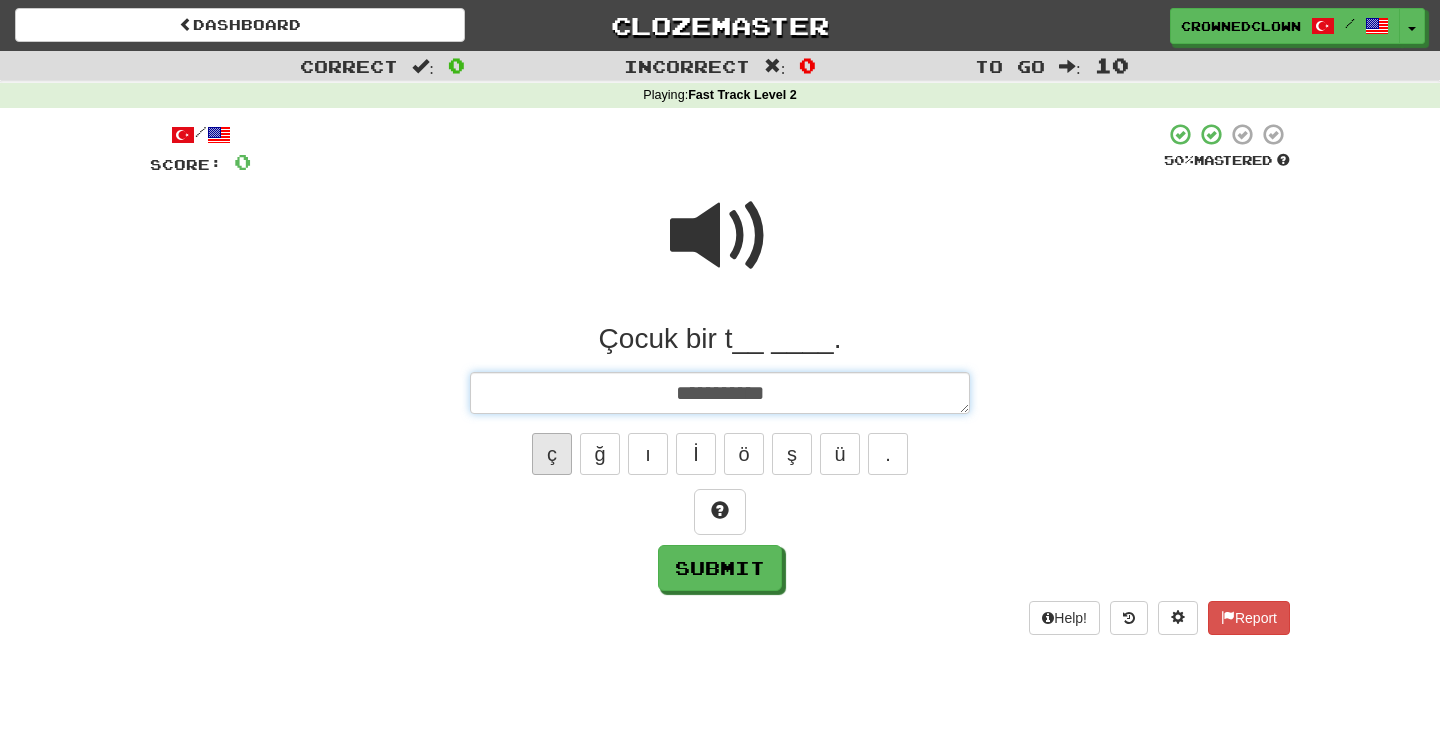 type on "*" 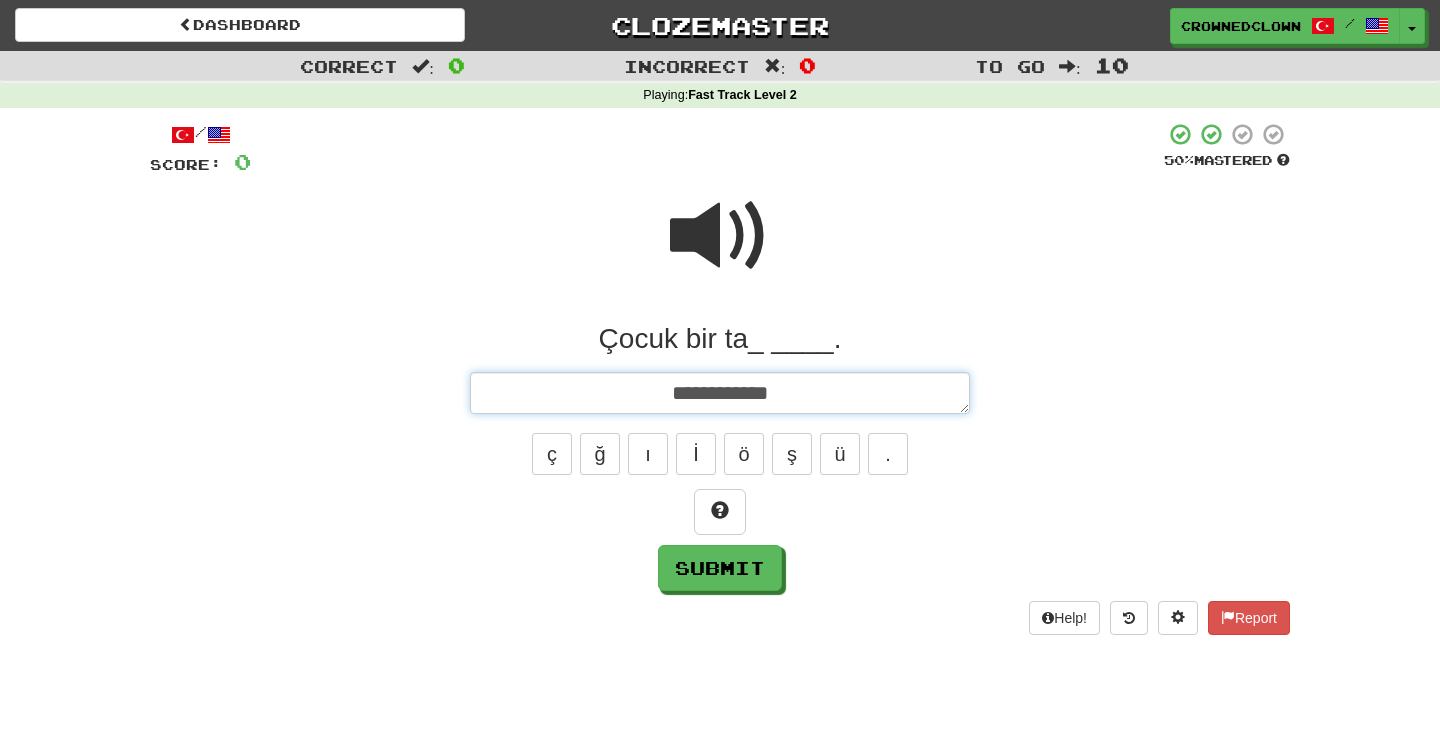 type on "**********" 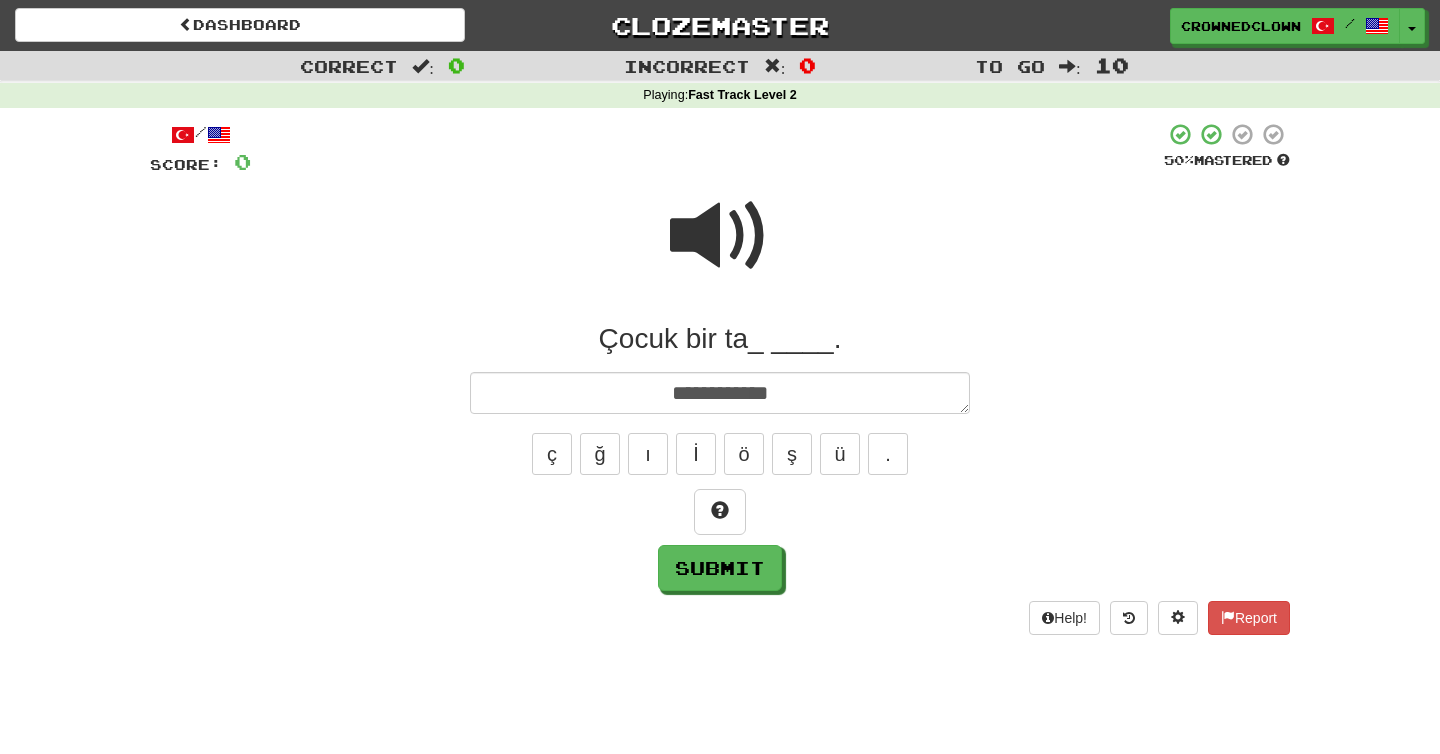 click on "ç ğ ı İ ö ş ü ." at bounding box center [720, 454] 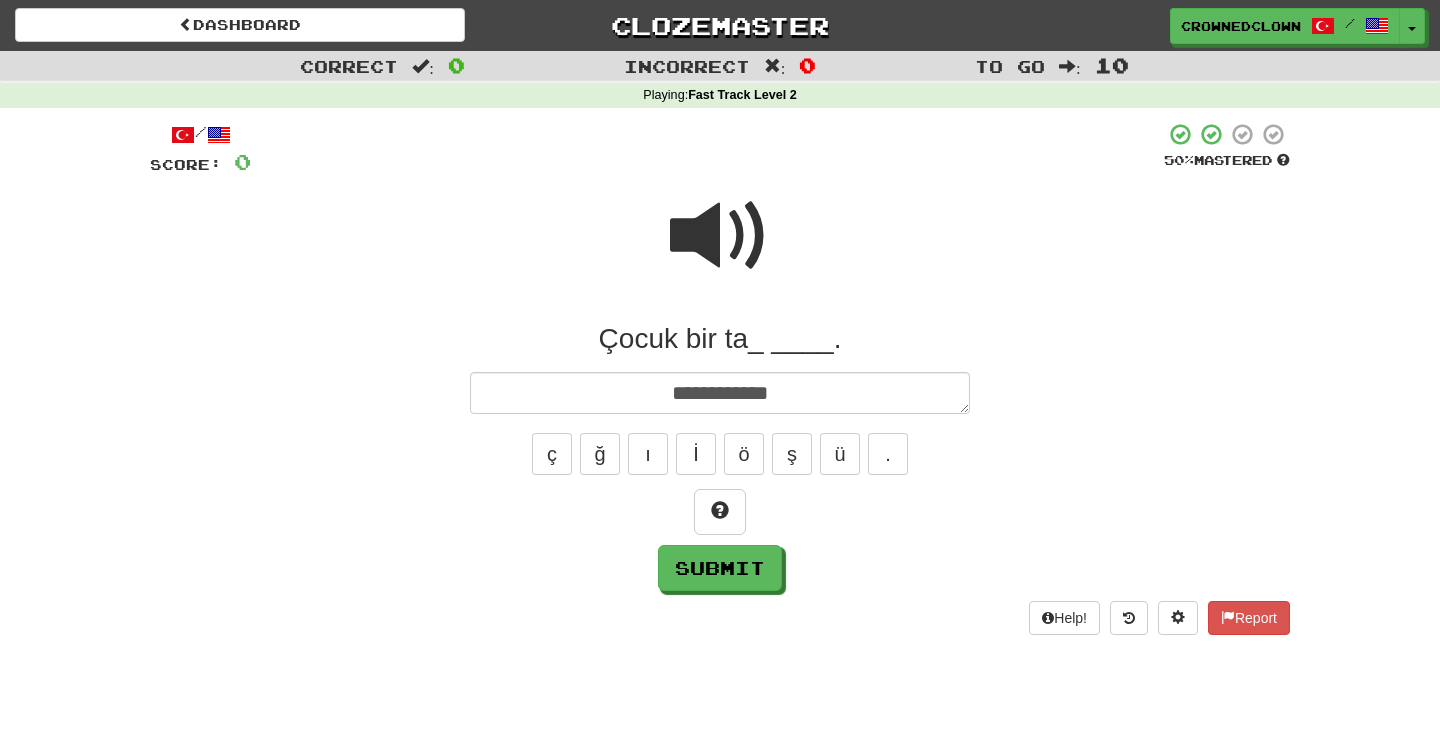 click on "ç ğ ı İ ö ş ü ." at bounding box center (720, 454) 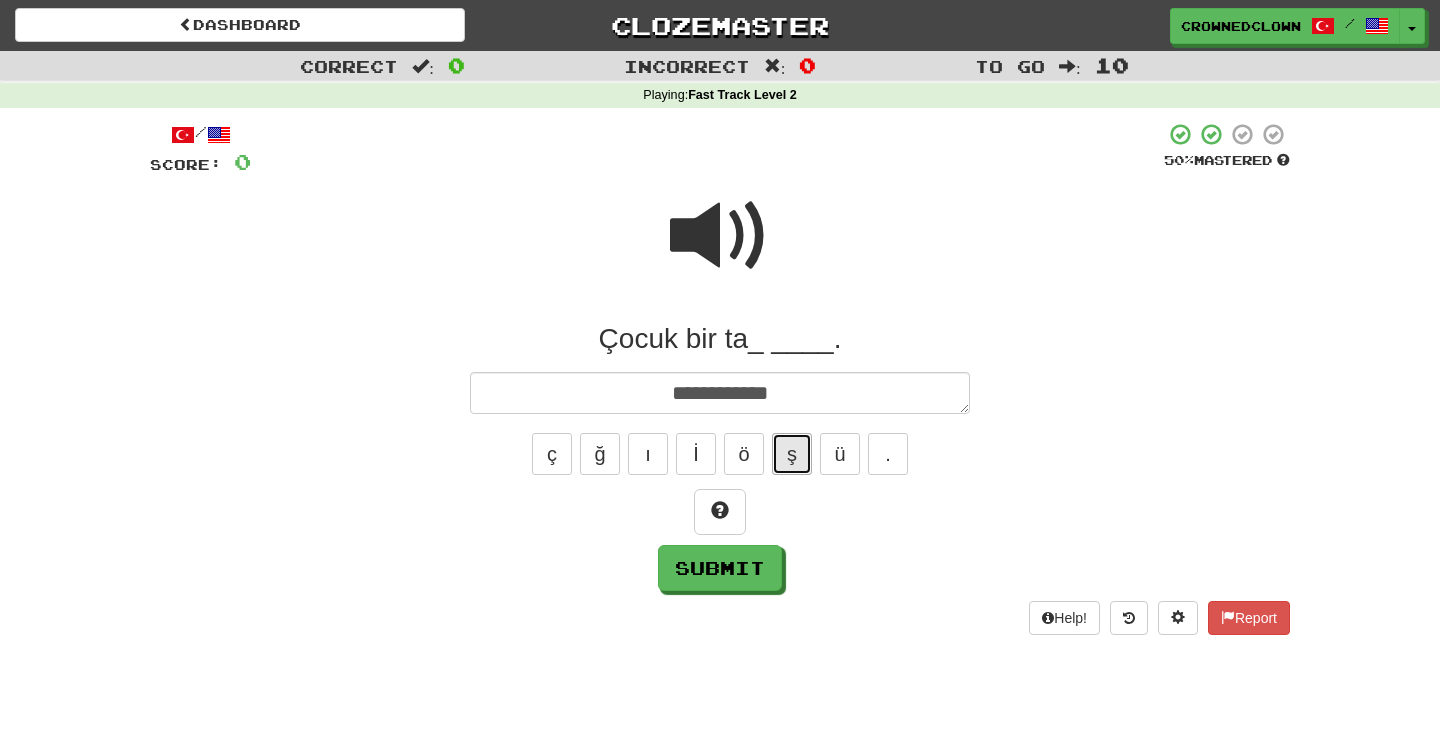 click on "ş" at bounding box center (792, 454) 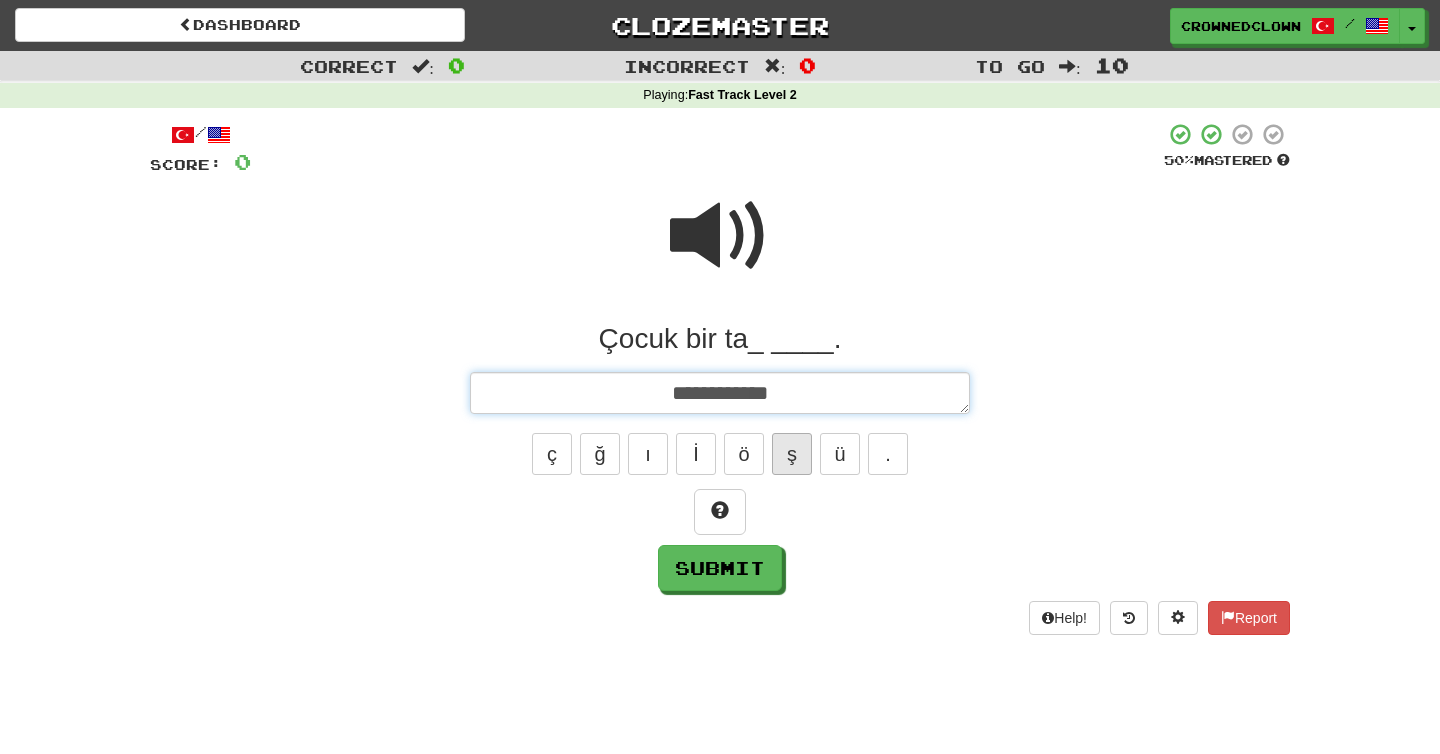 type on "*" 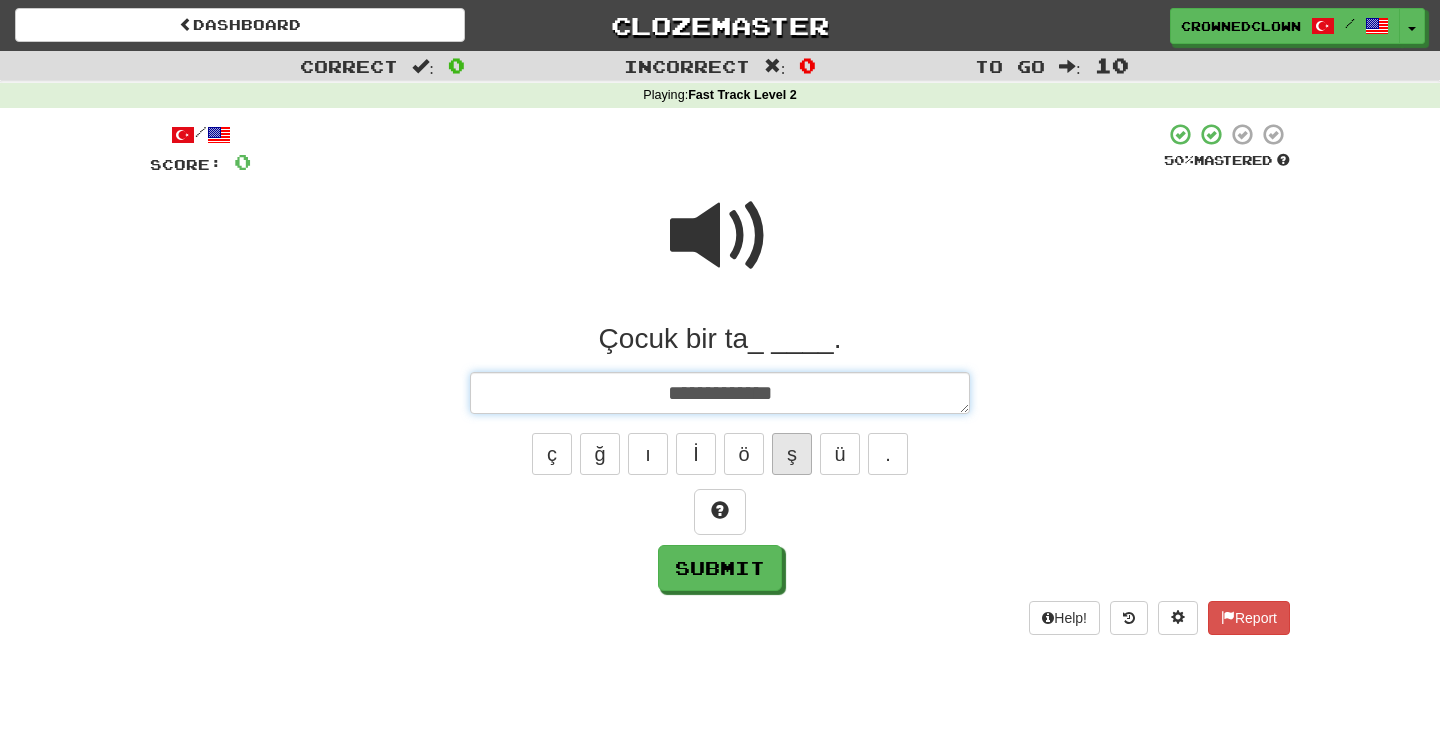 type on "*" 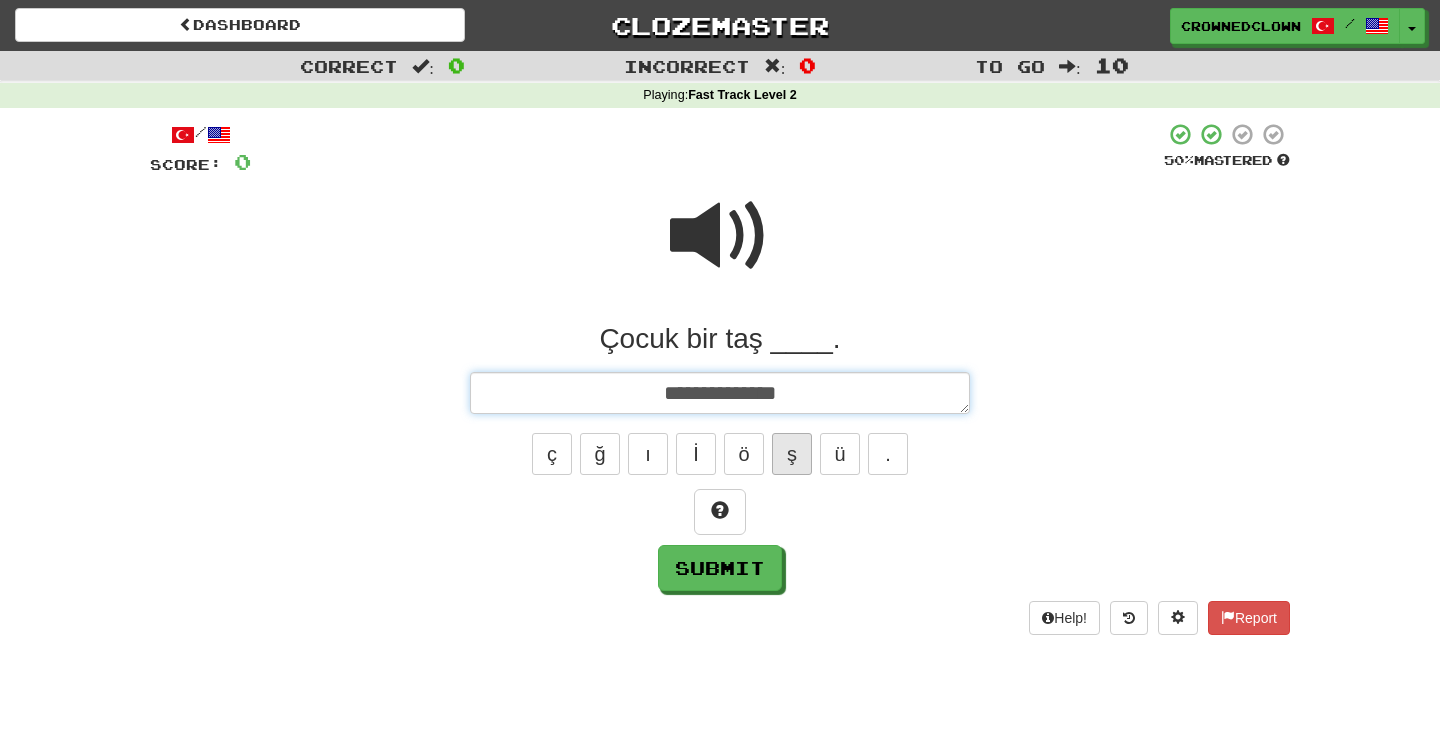 type on "*" 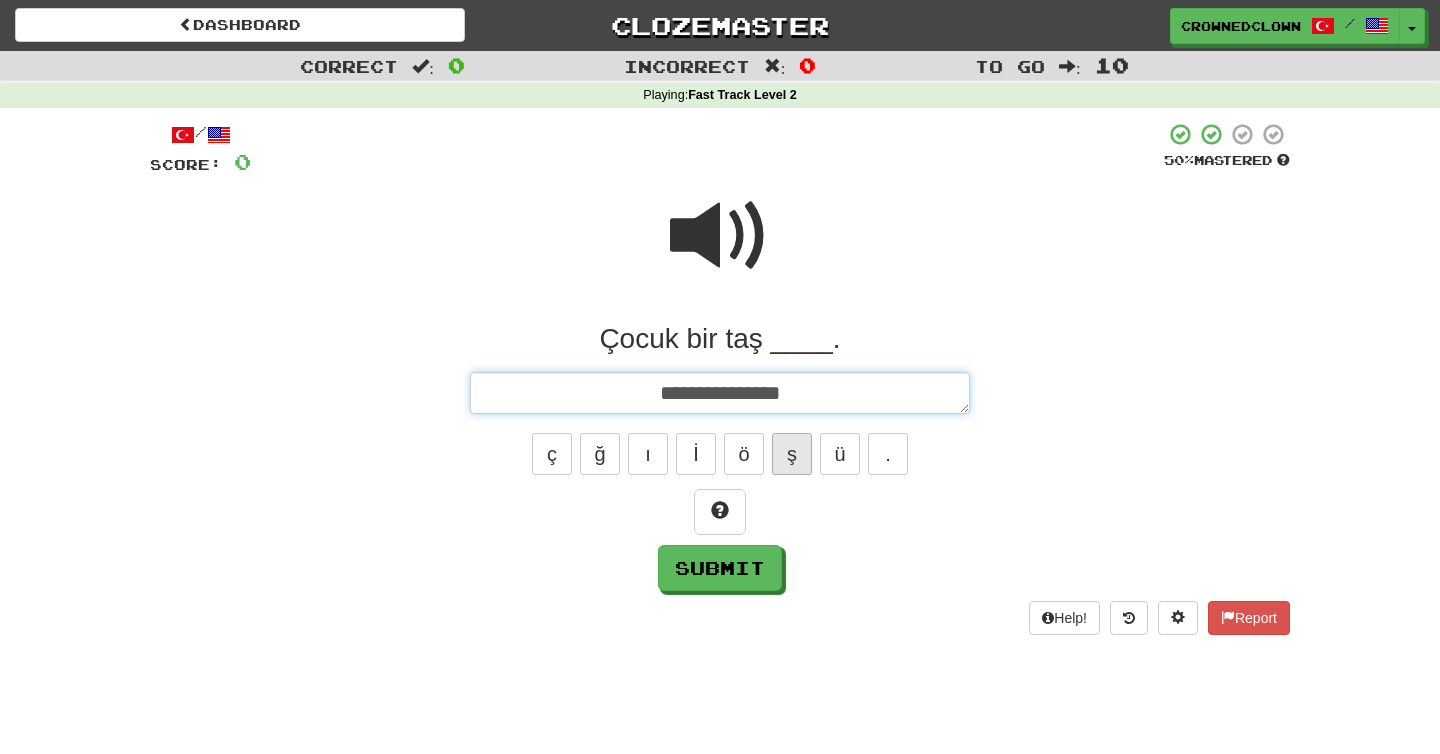 type on "*" 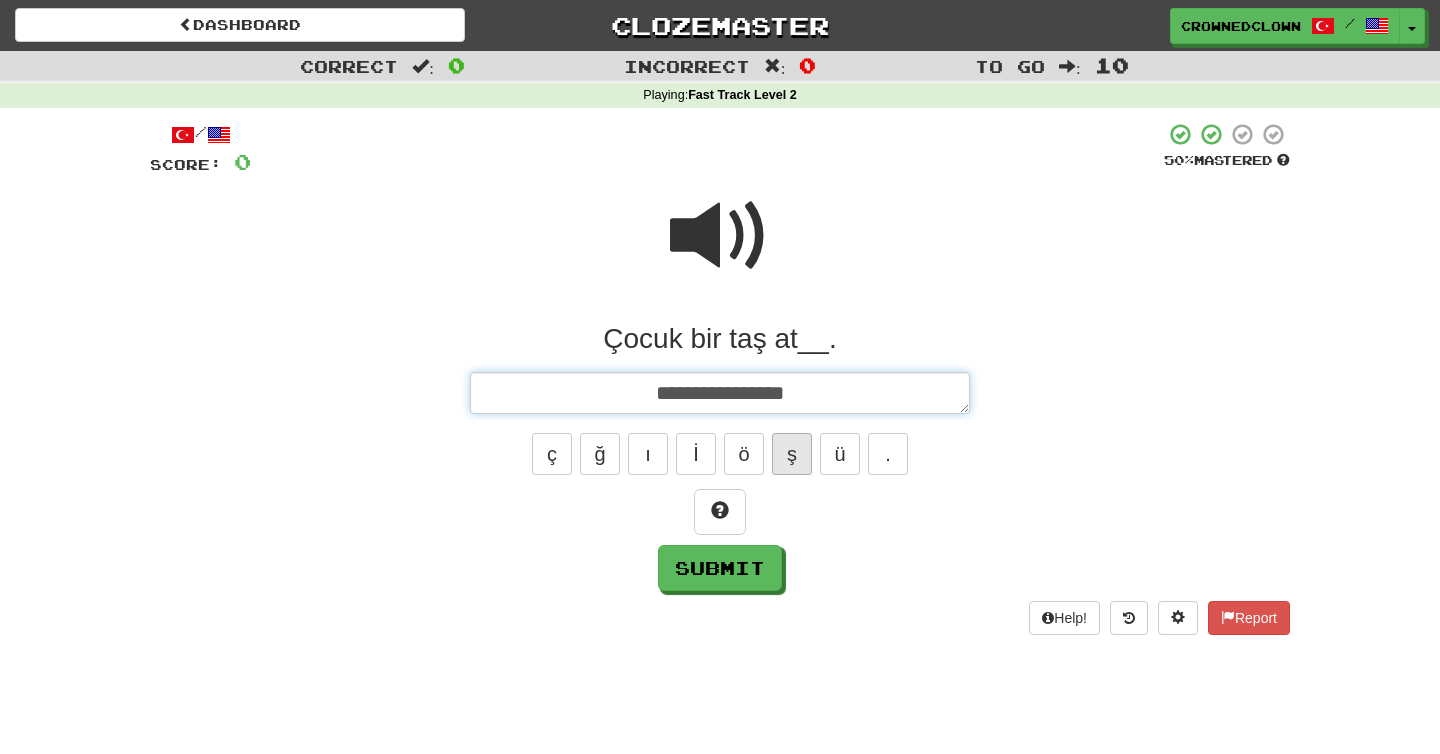 type on "*" 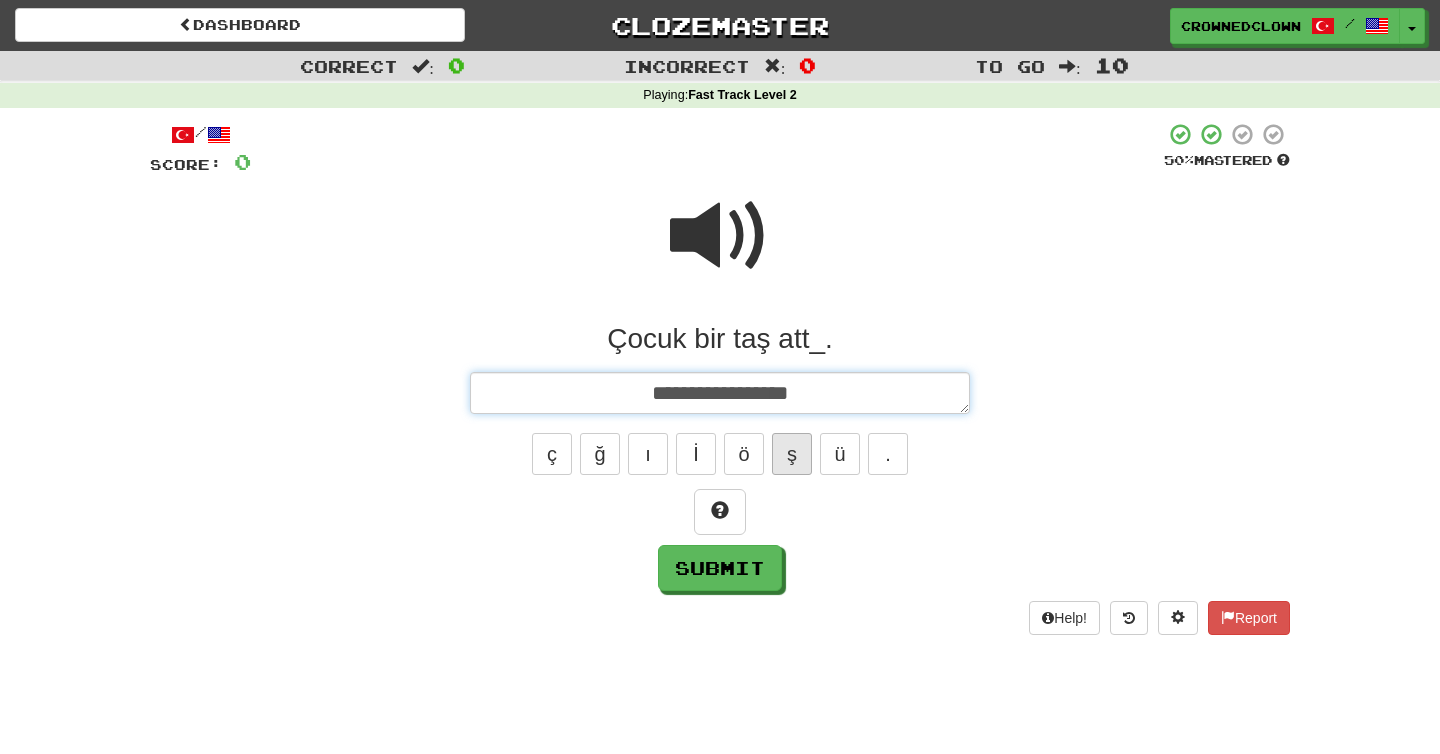 type on "*" 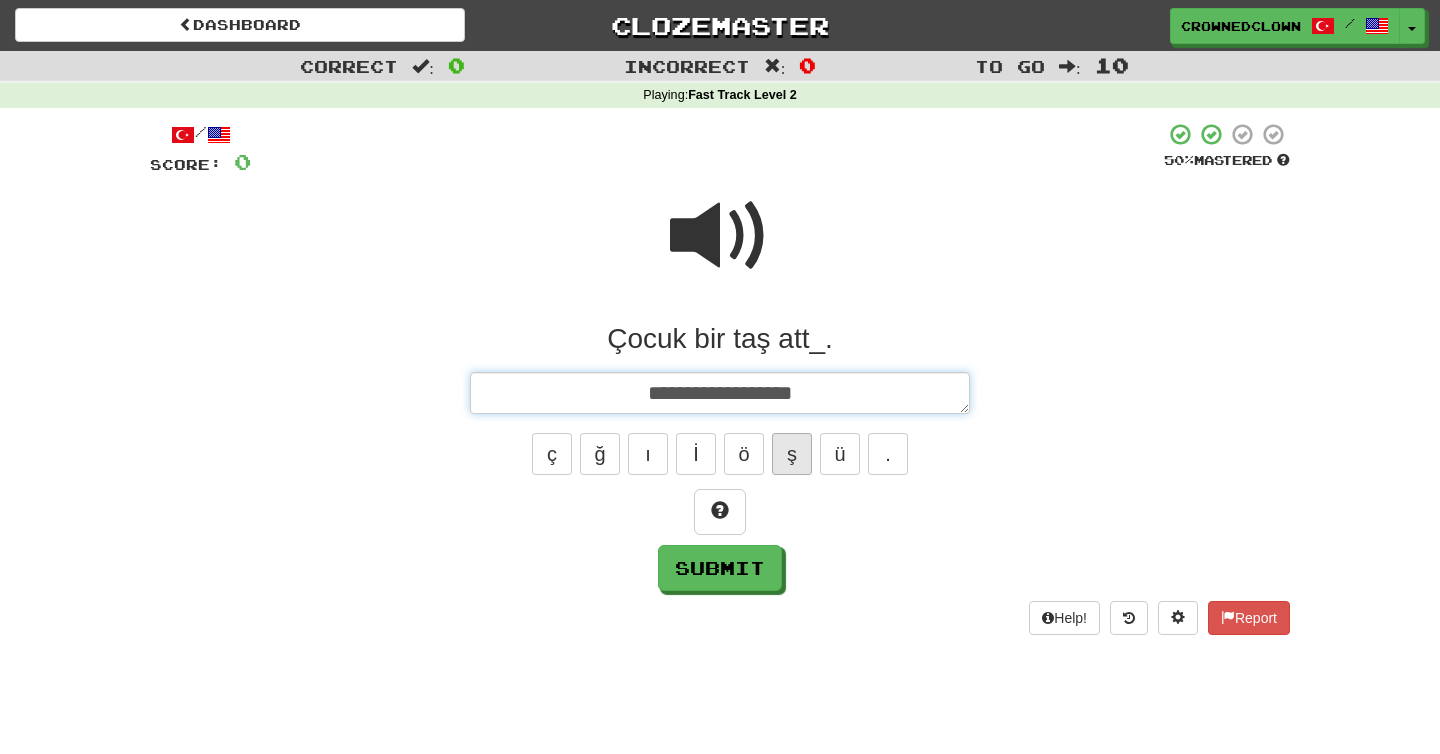 type on "*" 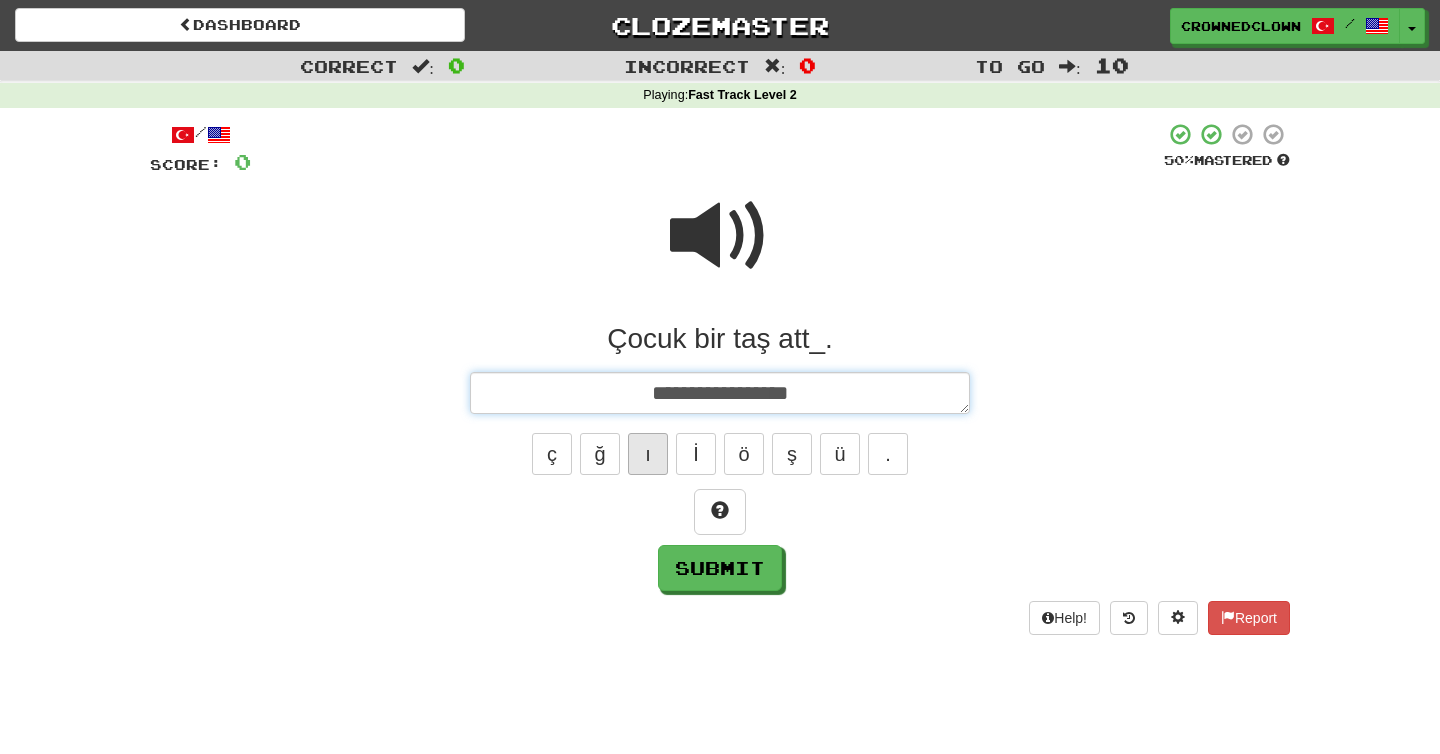 type on "**********" 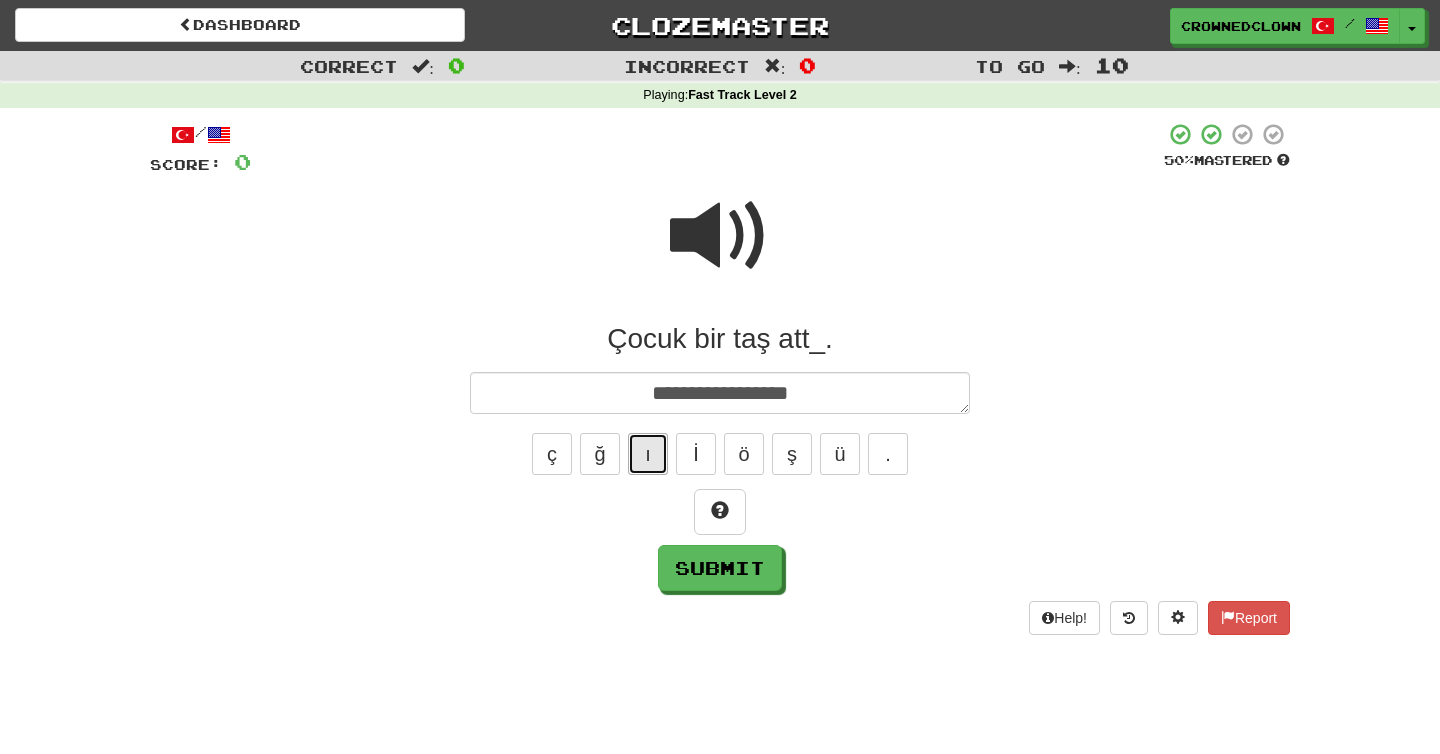 click on "ı" at bounding box center (648, 454) 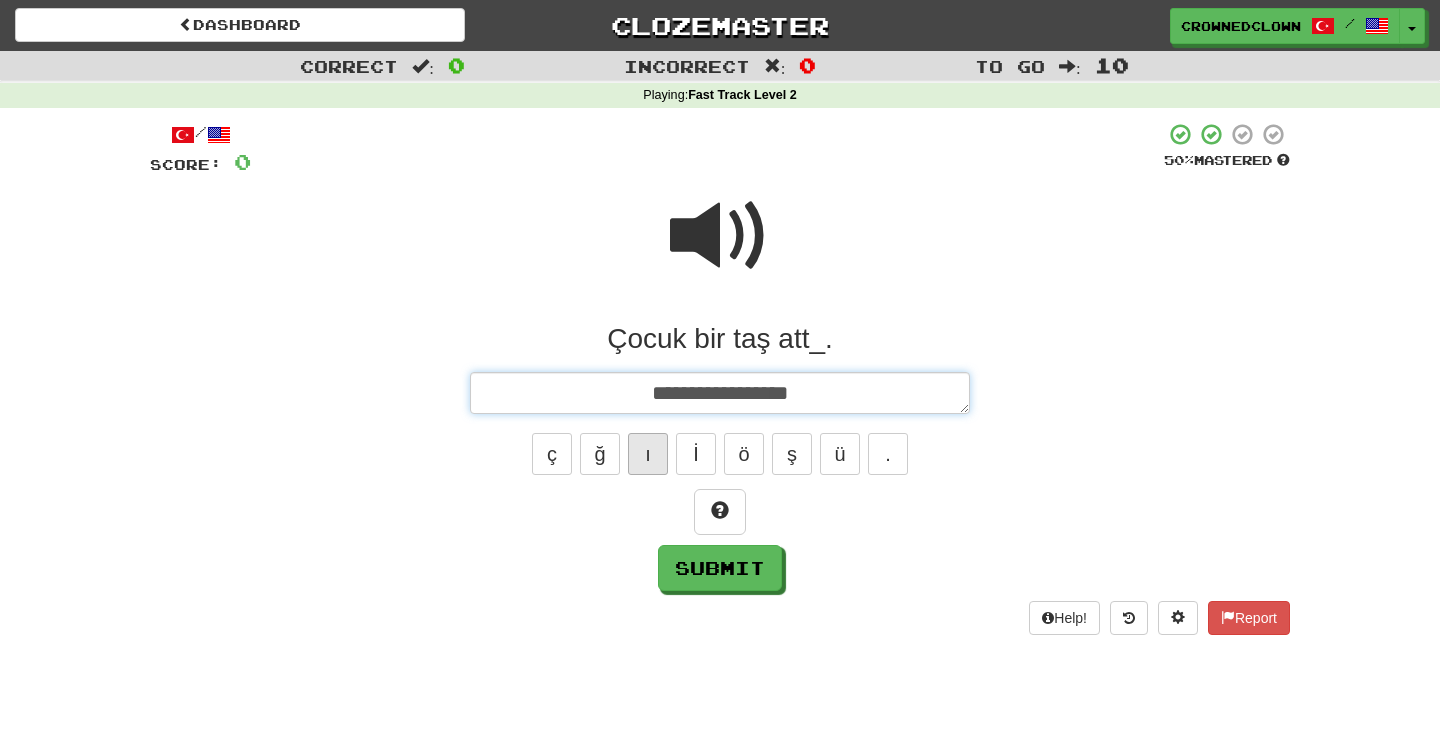 type on "*" 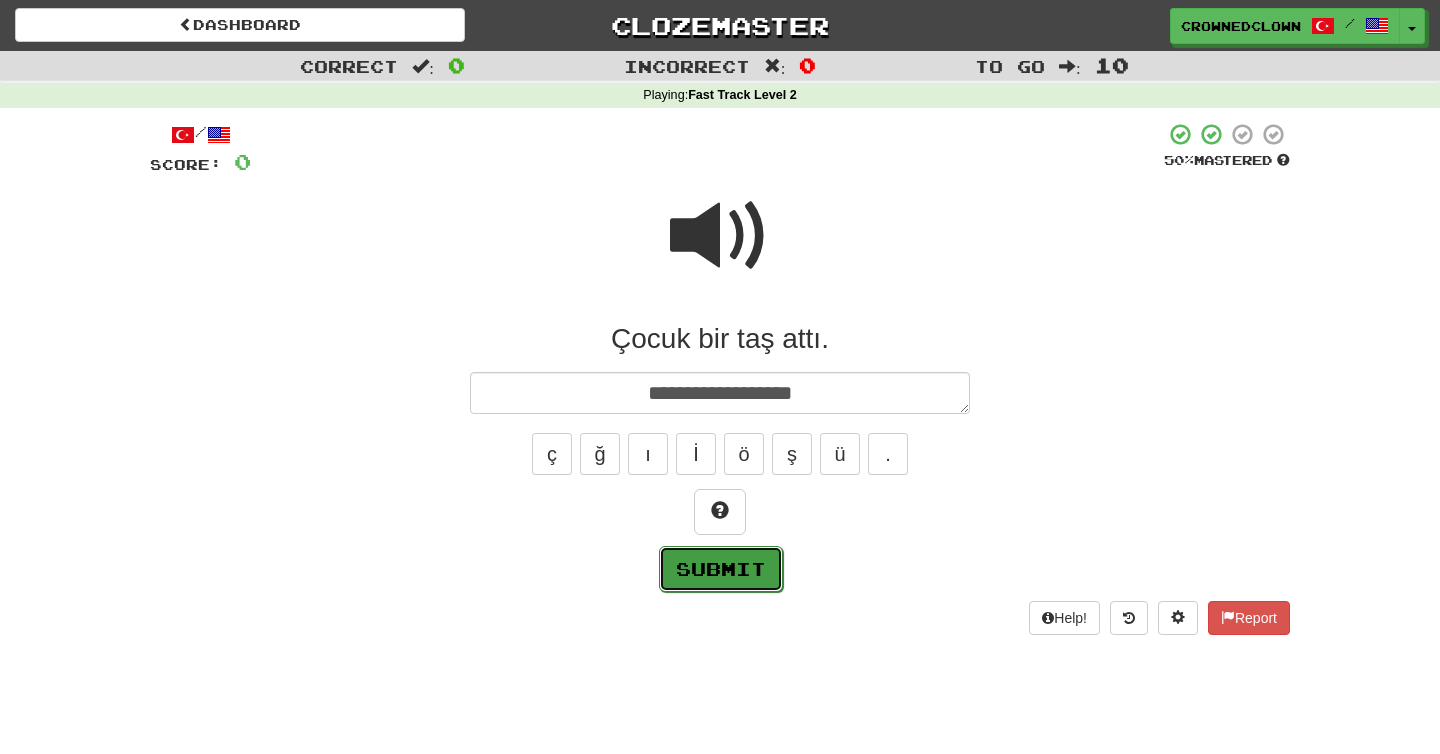 click on "Submit" at bounding box center (721, 569) 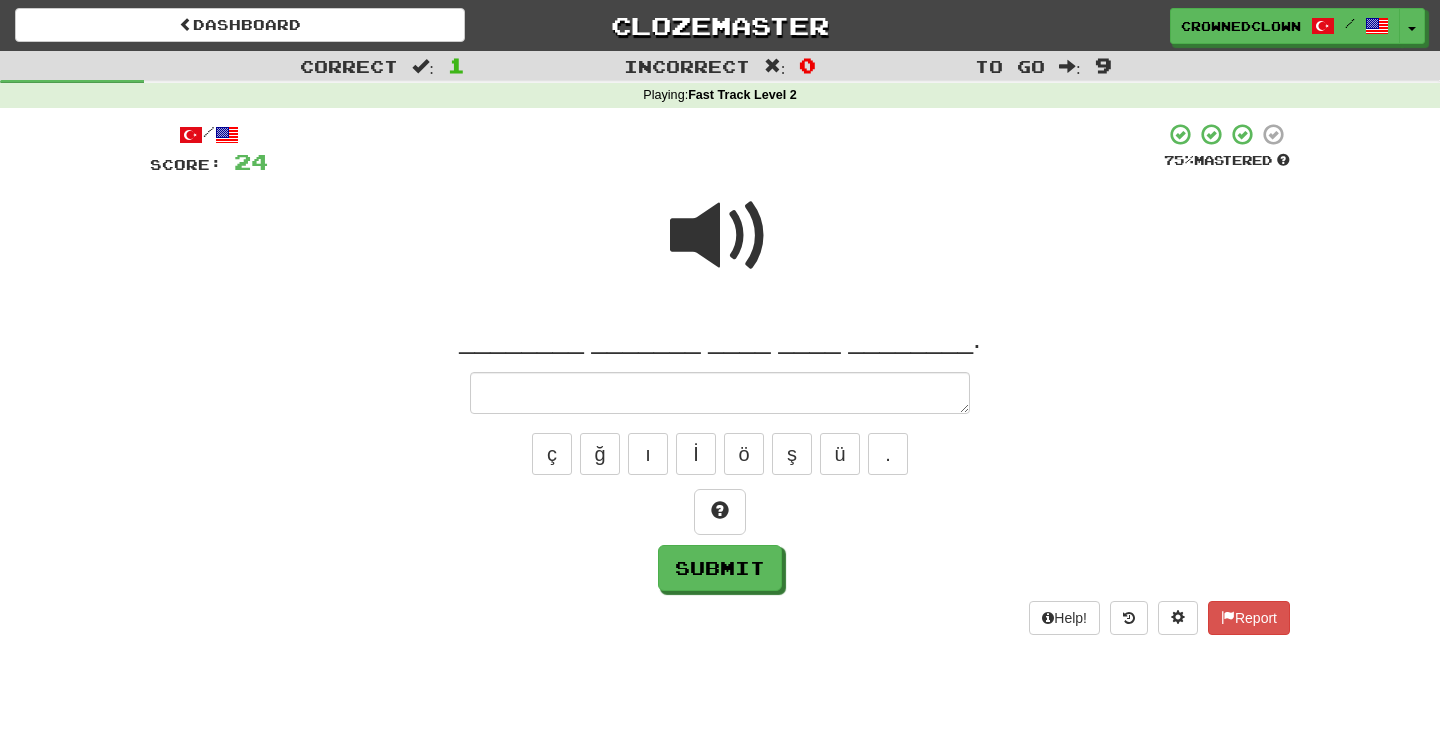 type on "*" 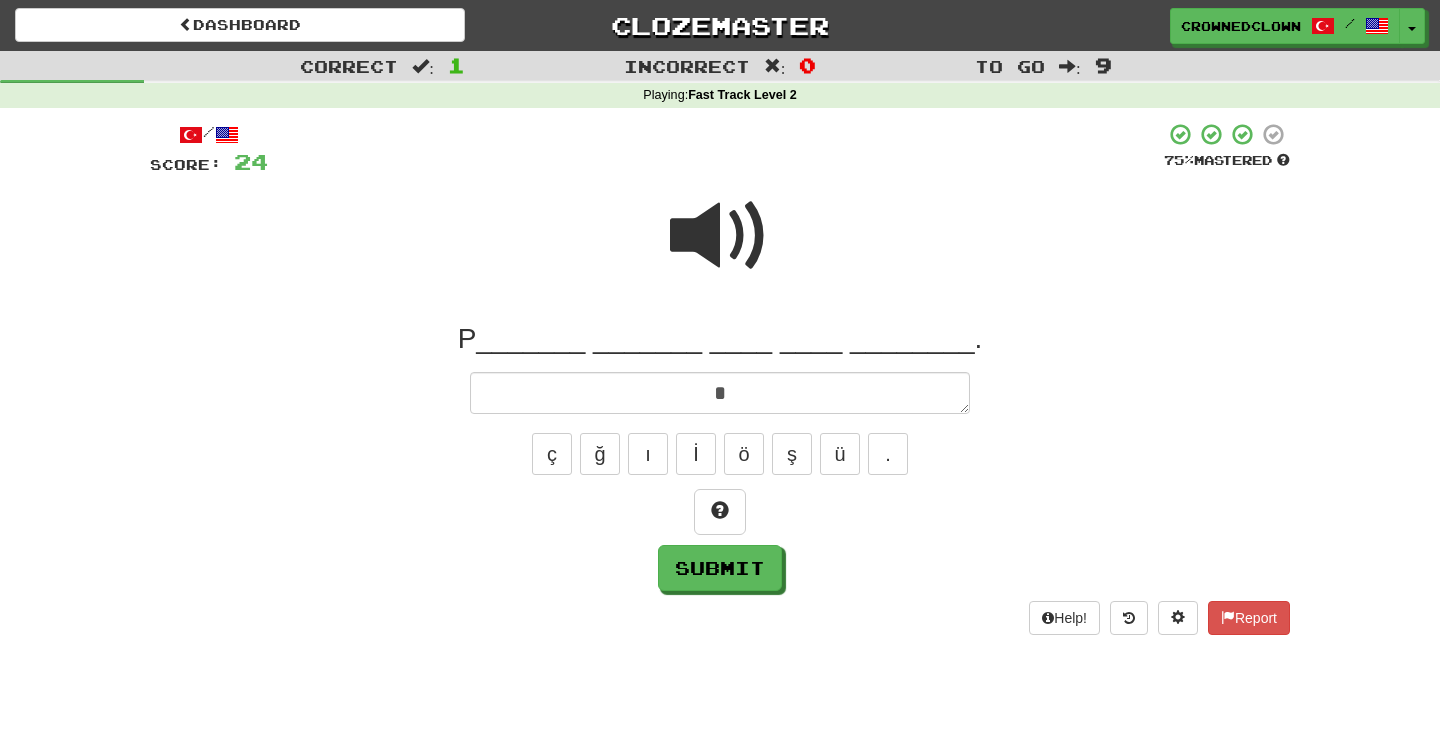 type on "*" 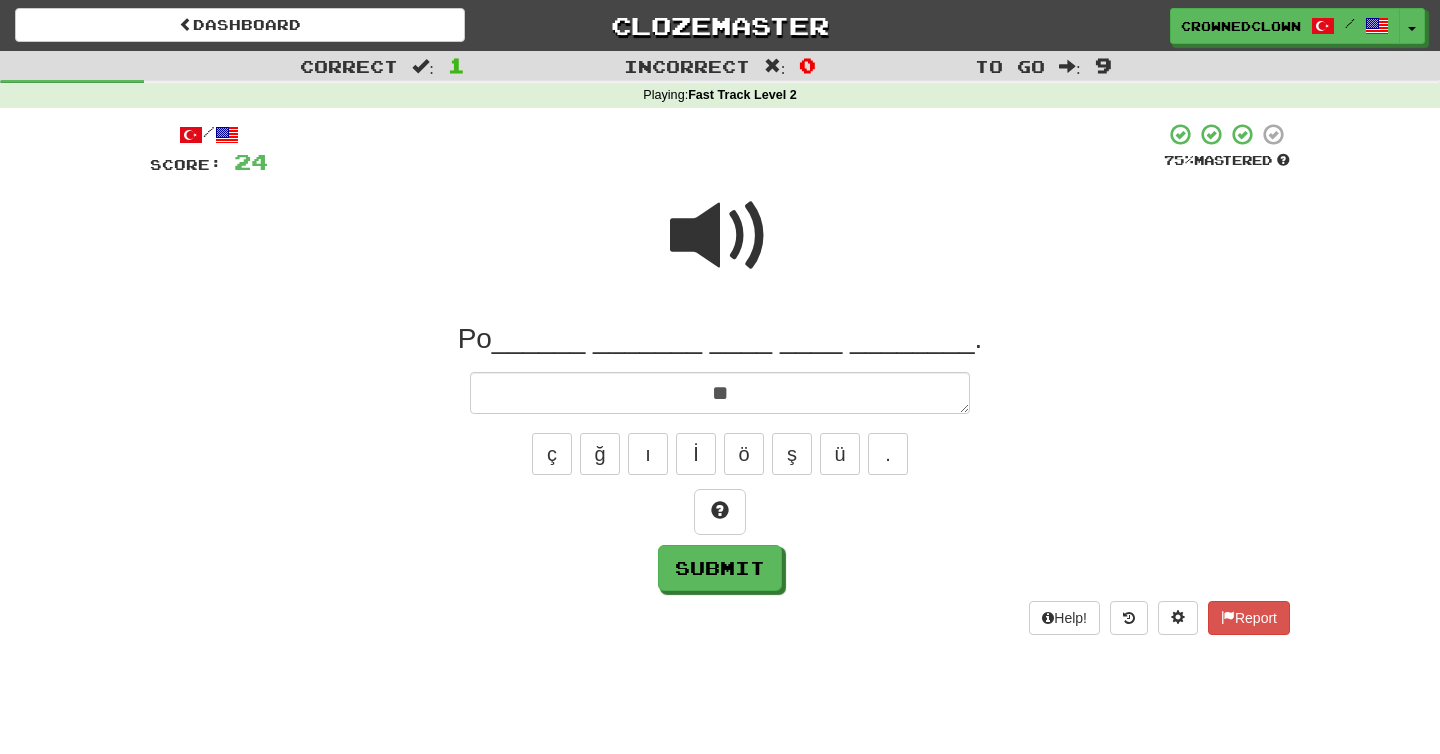 type on "*" 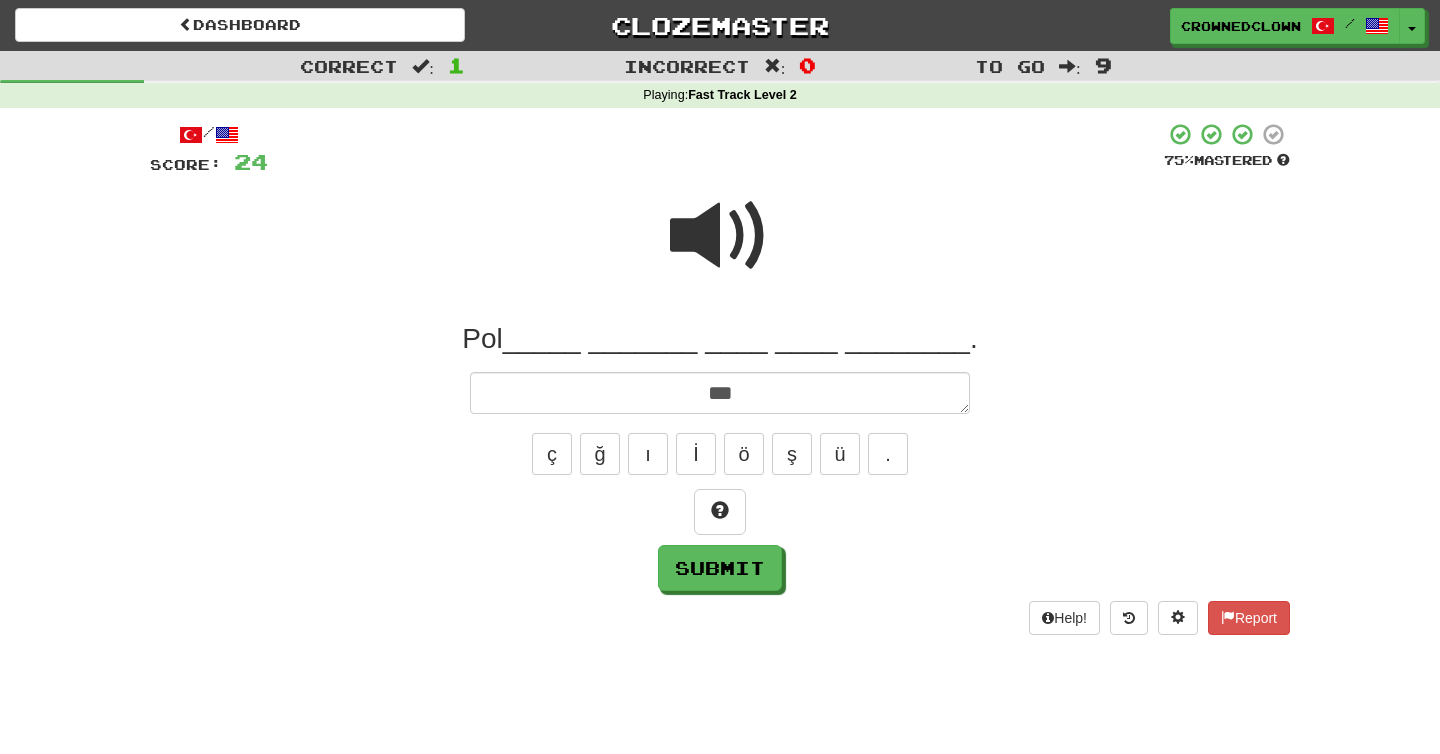 type on "*" 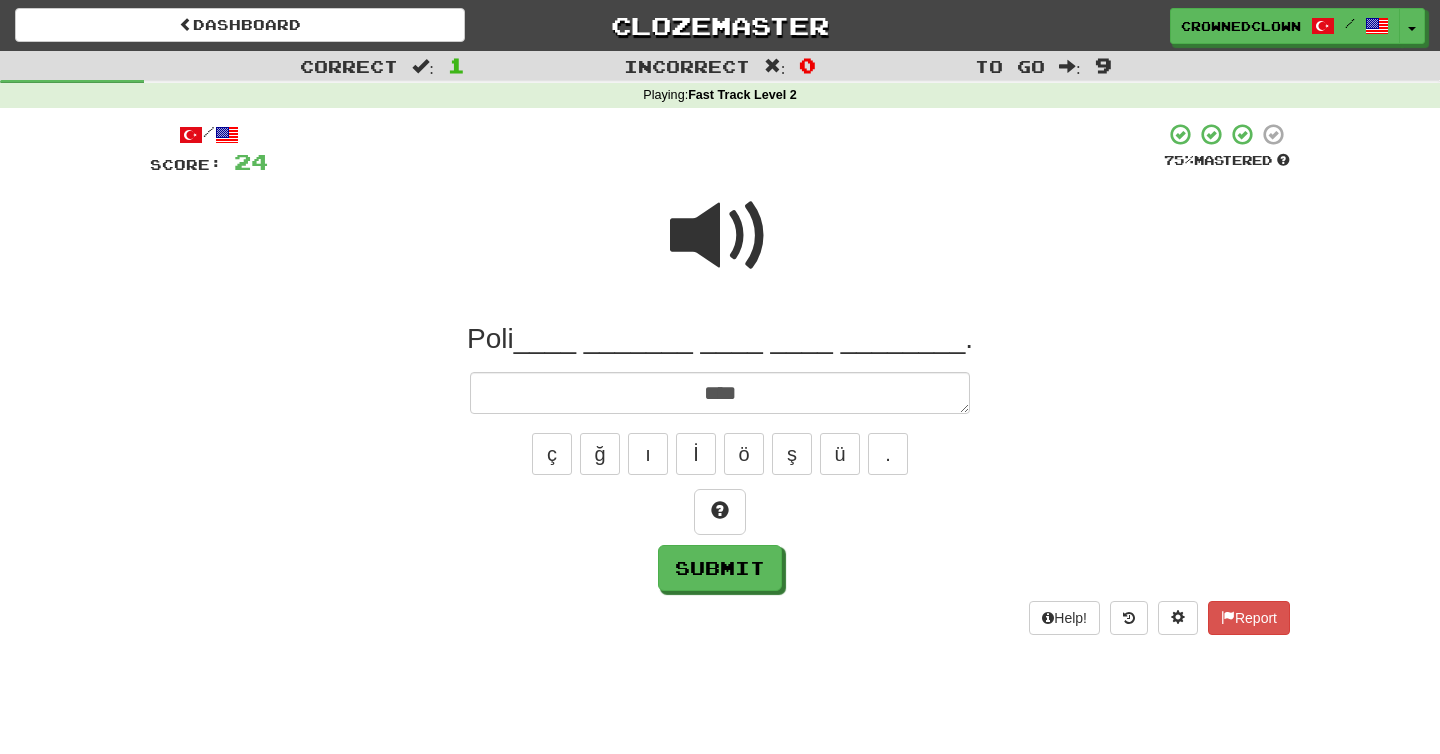 type on "*" 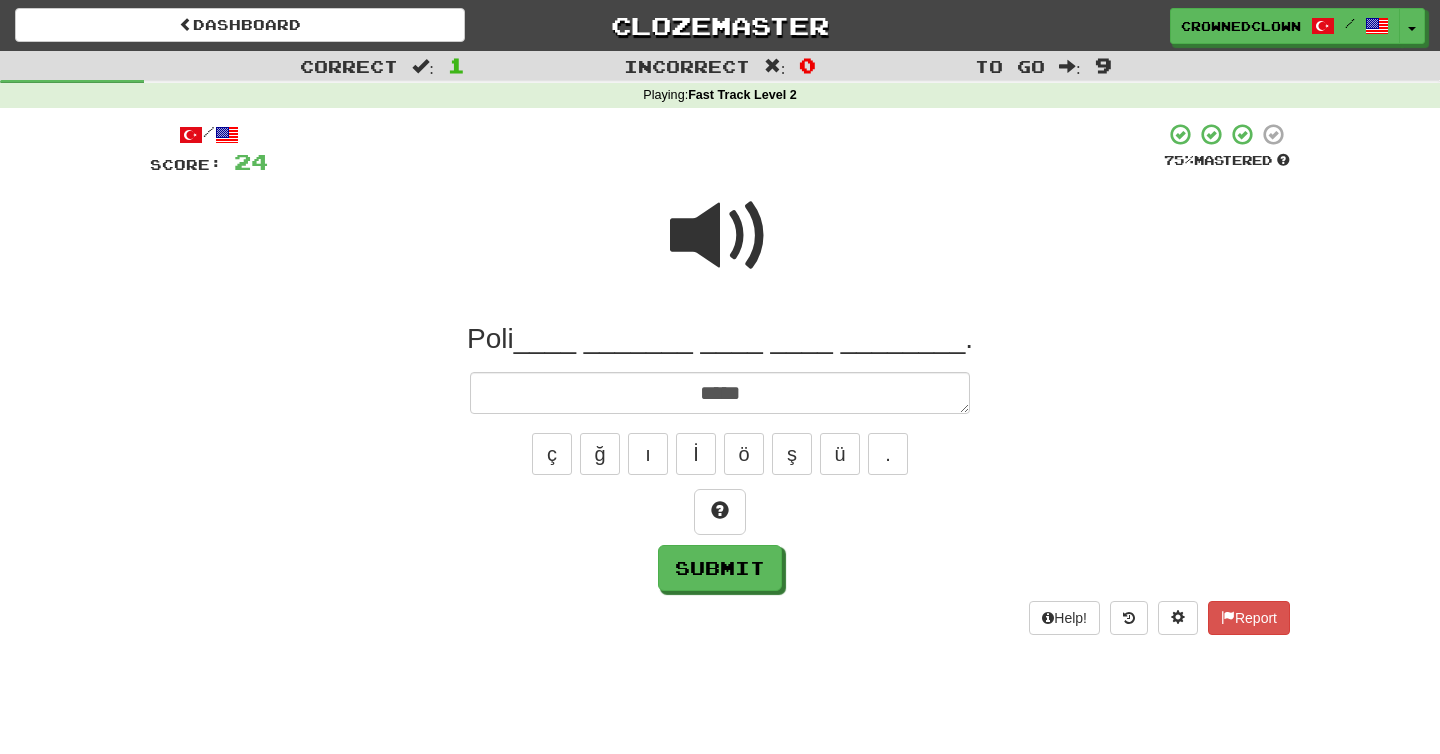 type on "******" 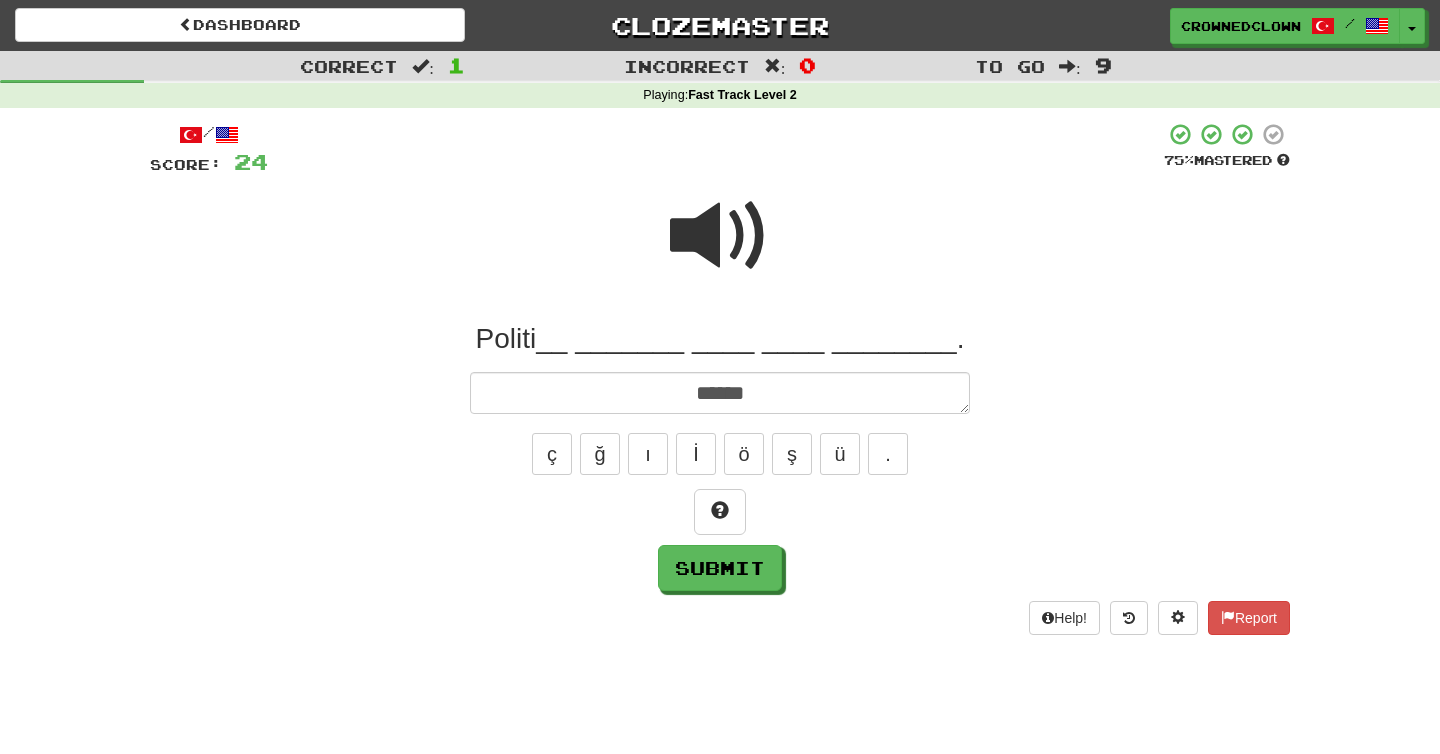 type on "*" 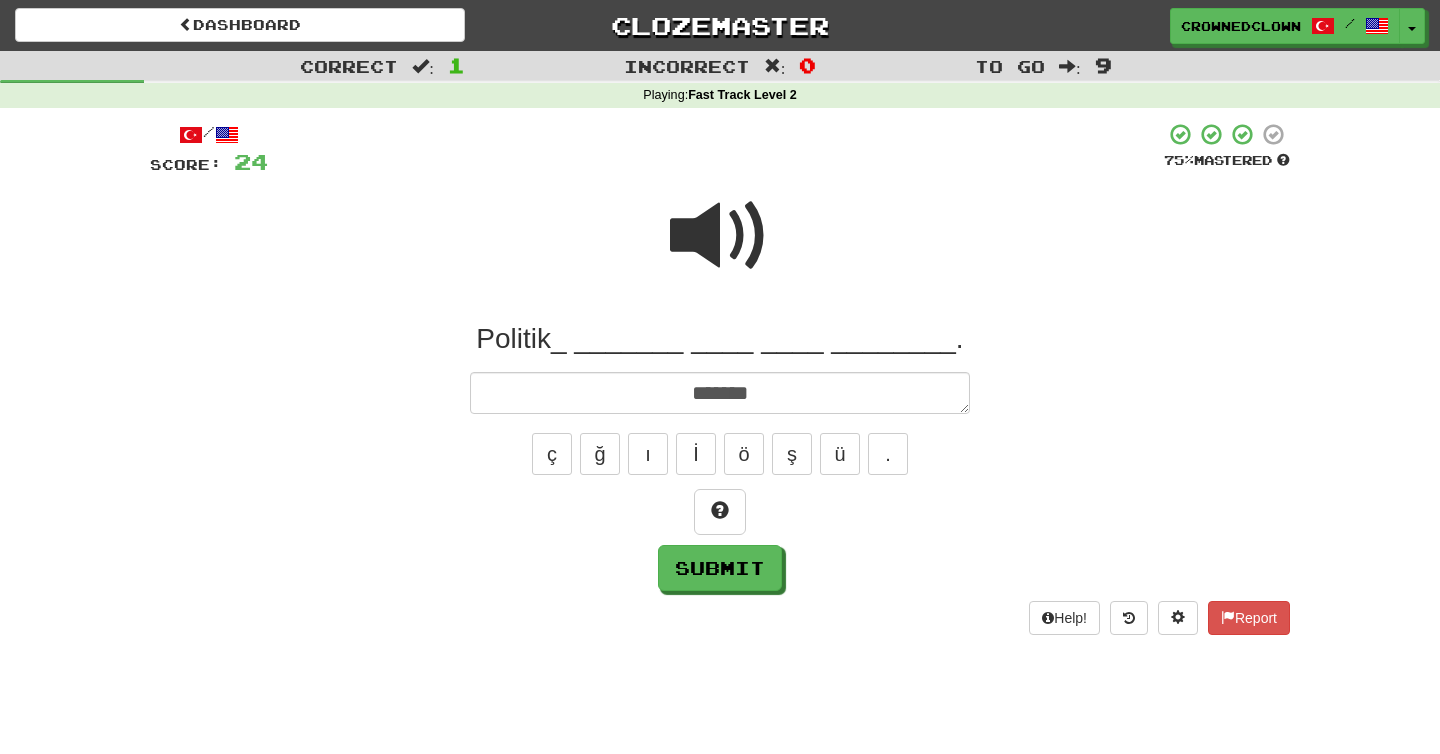 type on "*" 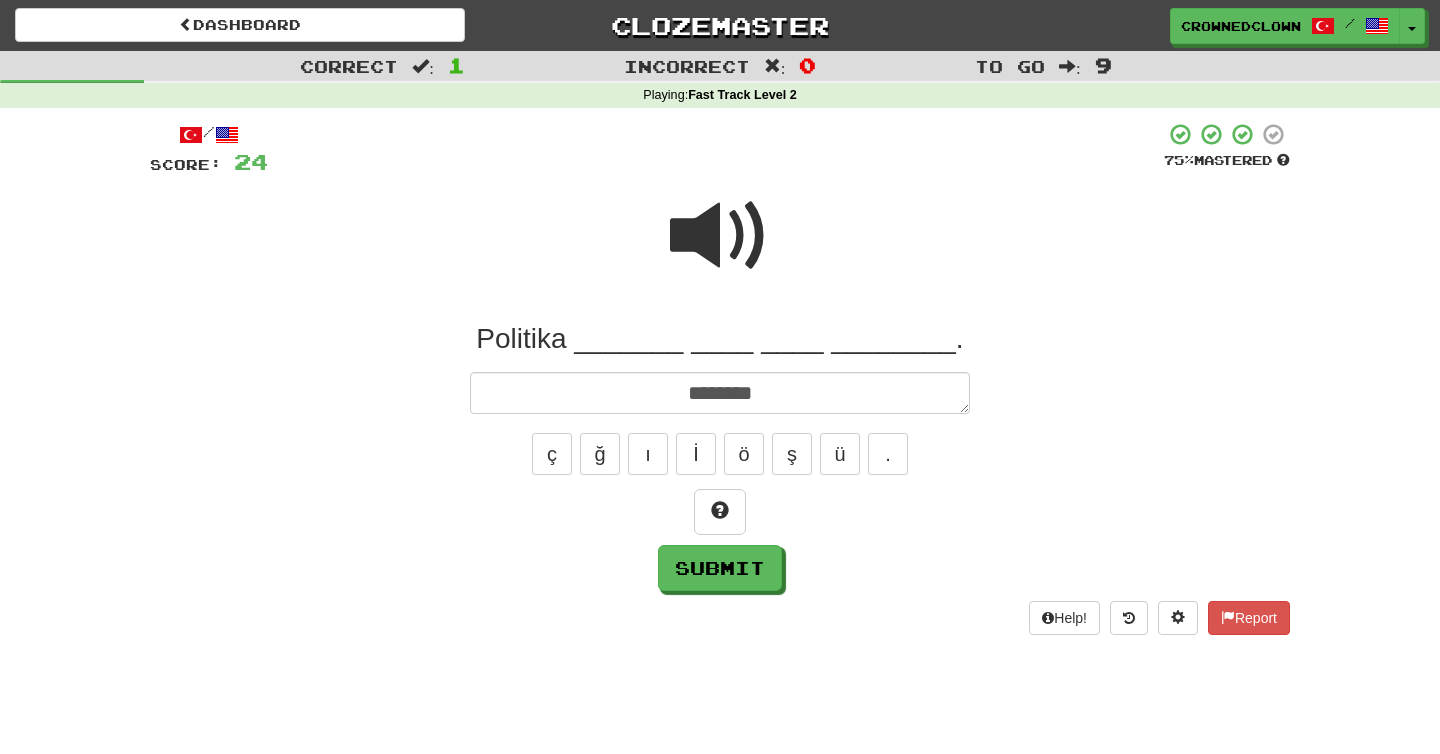 type on "*" 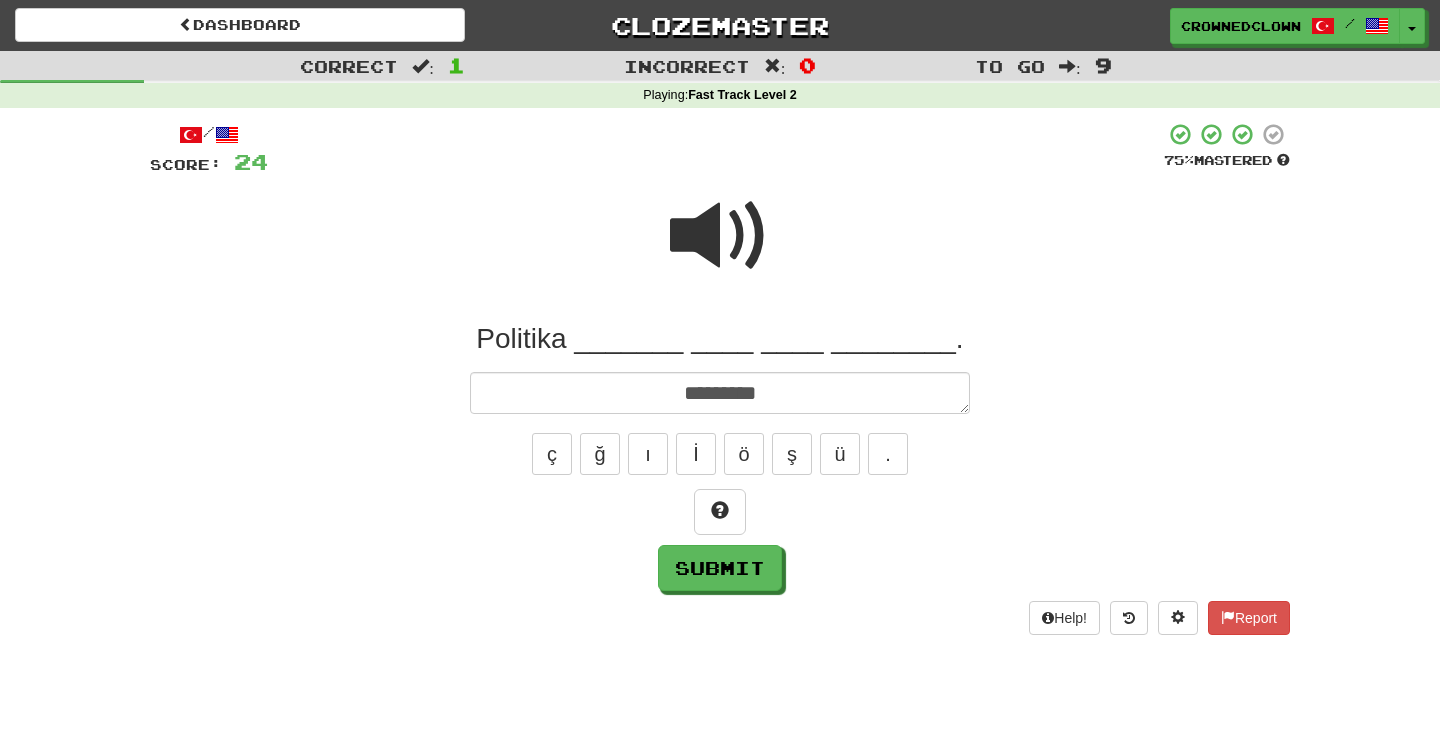 type on "*" 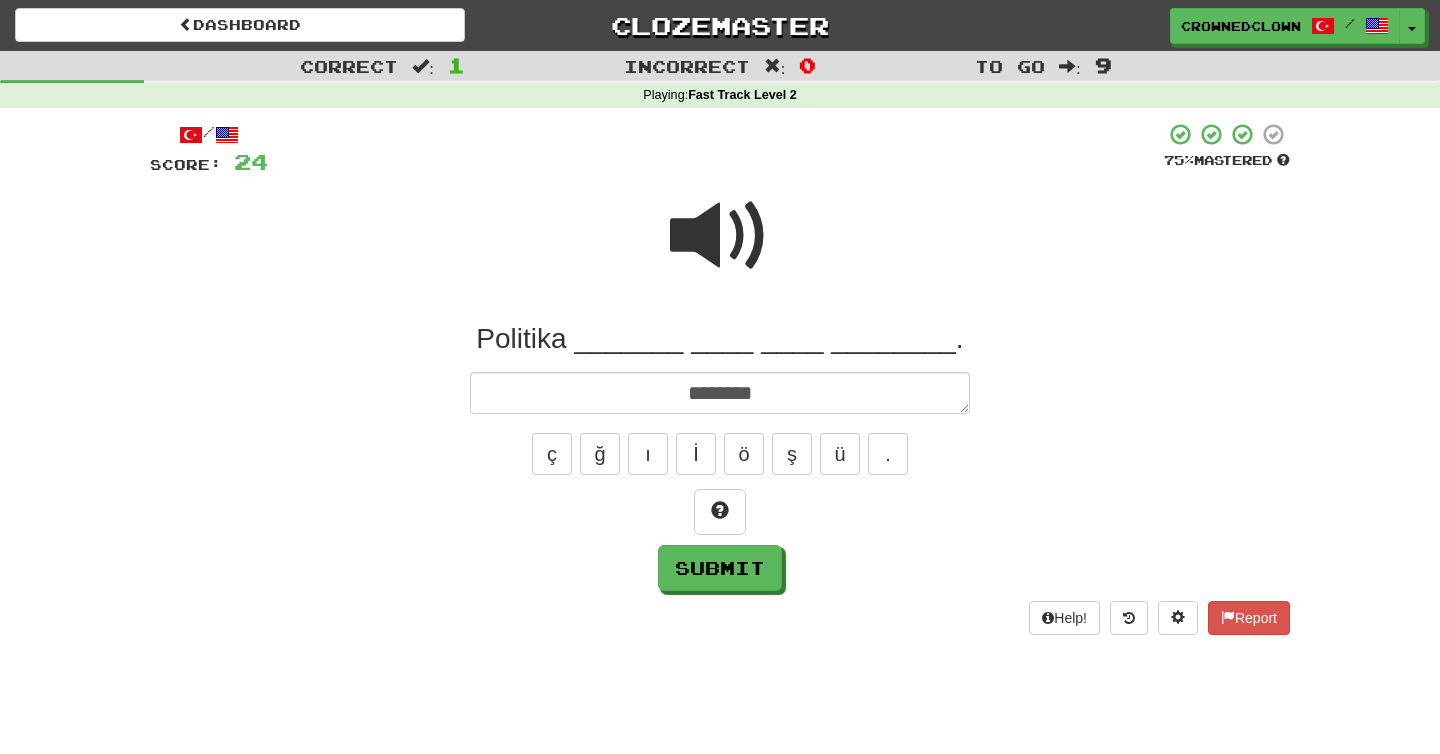 type on "*" 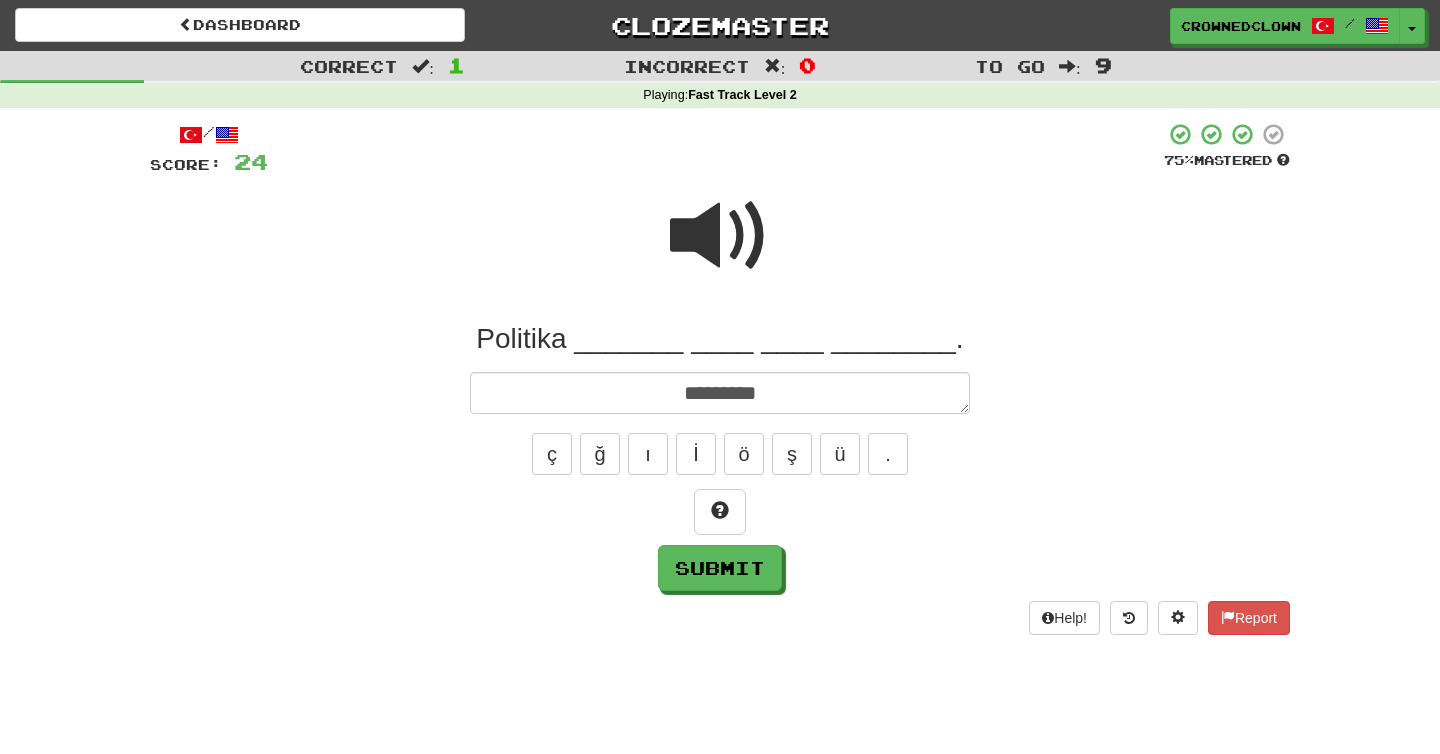 type on "*" 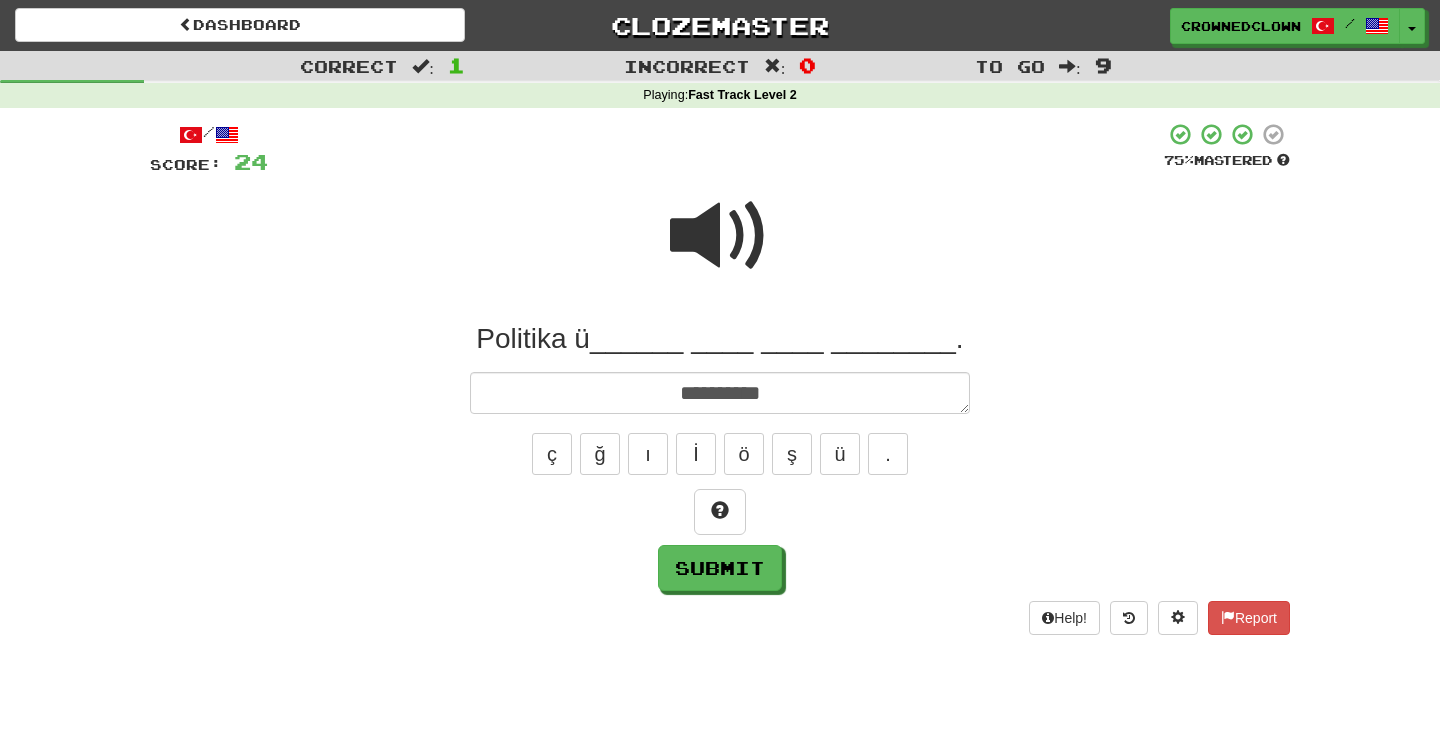 type on "*" 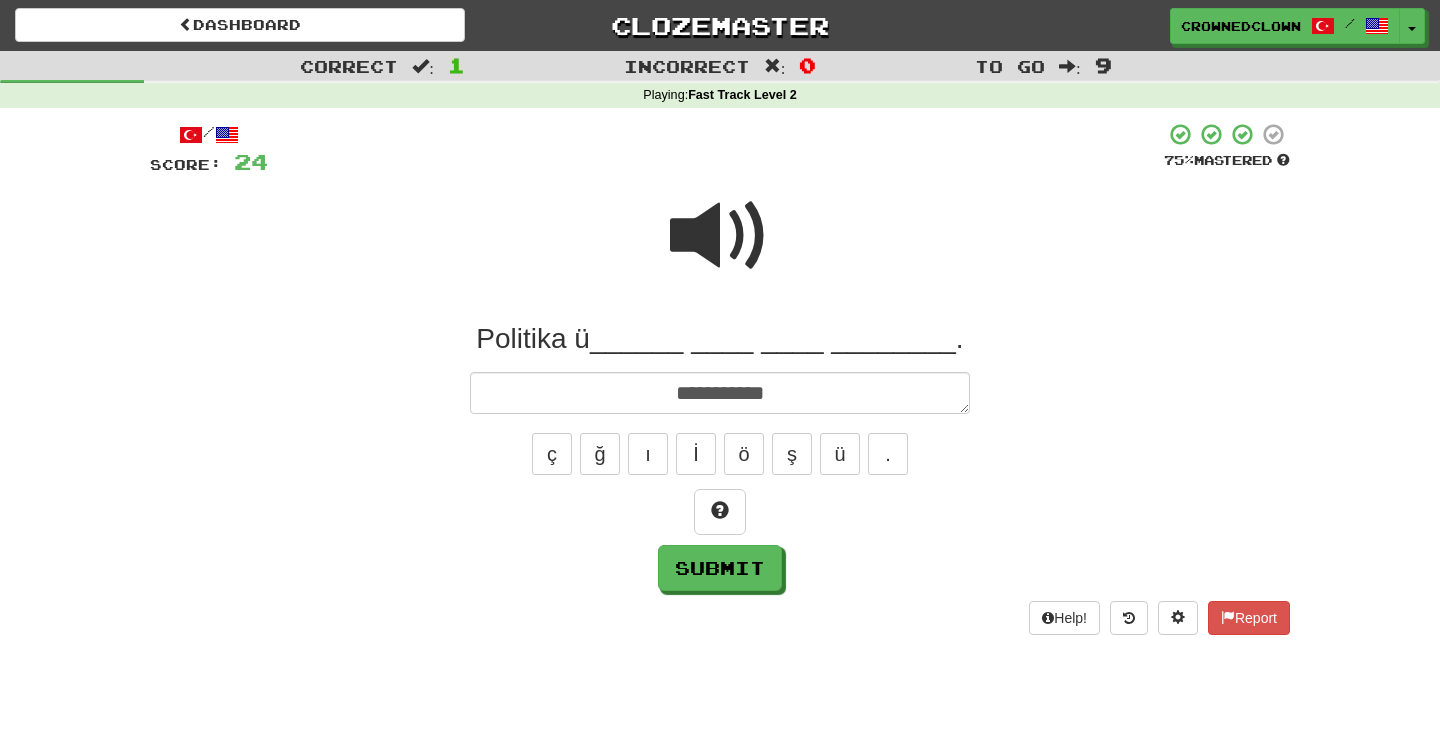 type on "*" 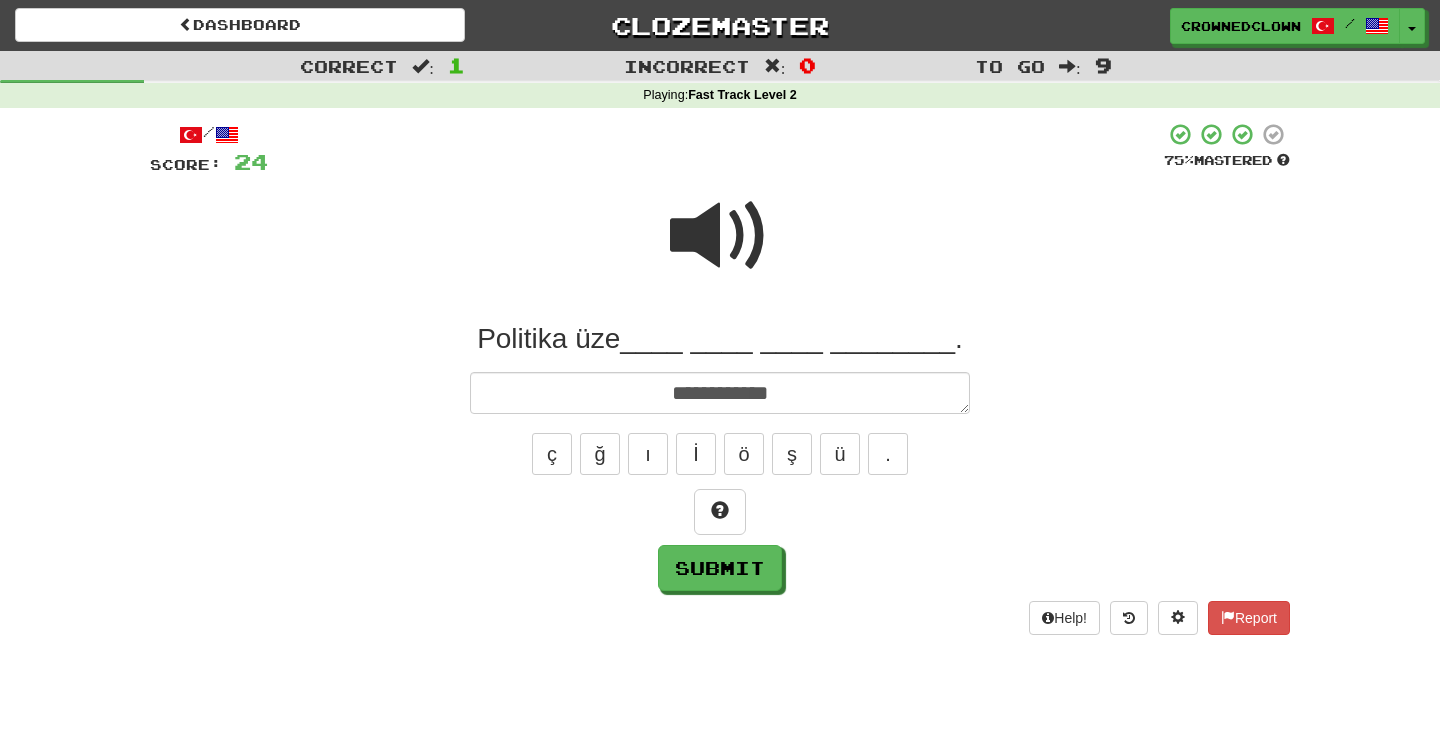 type on "*" 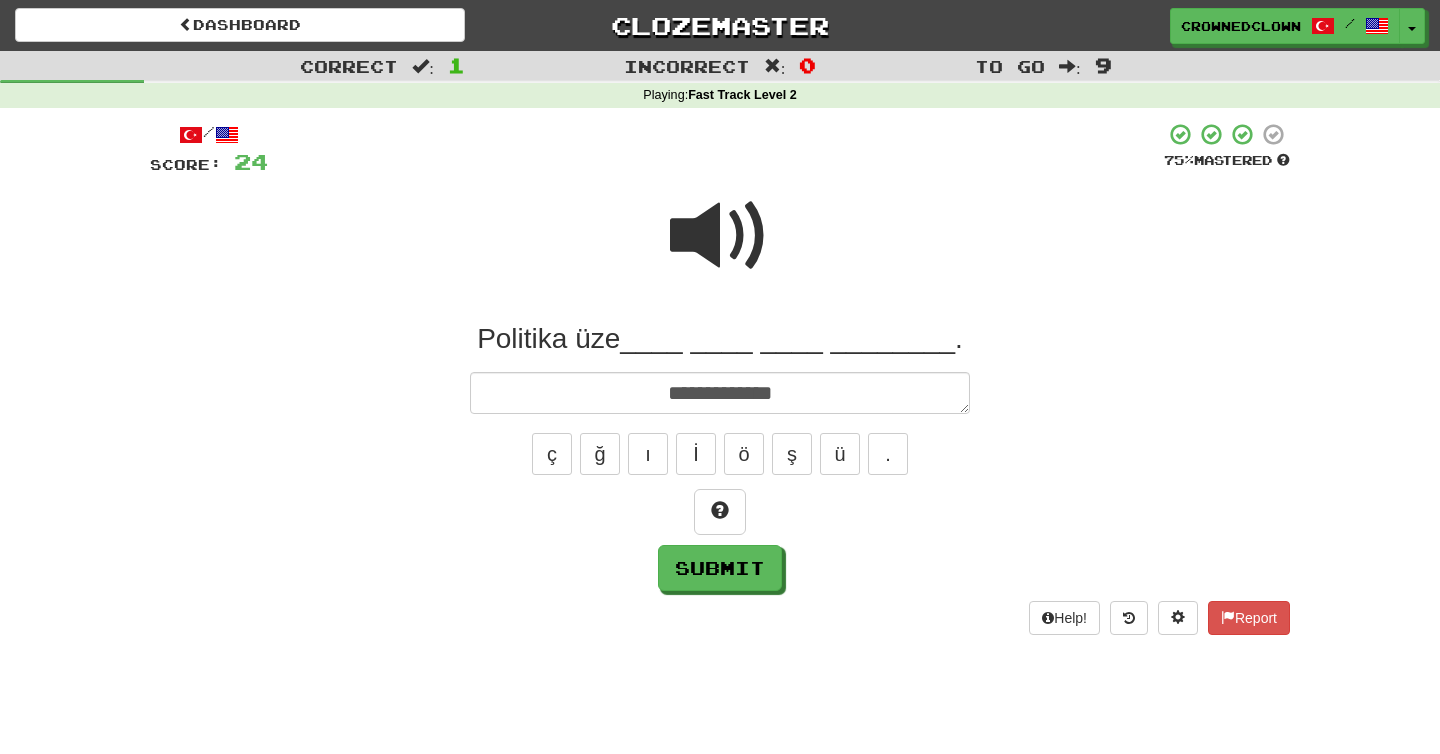 type on "*" 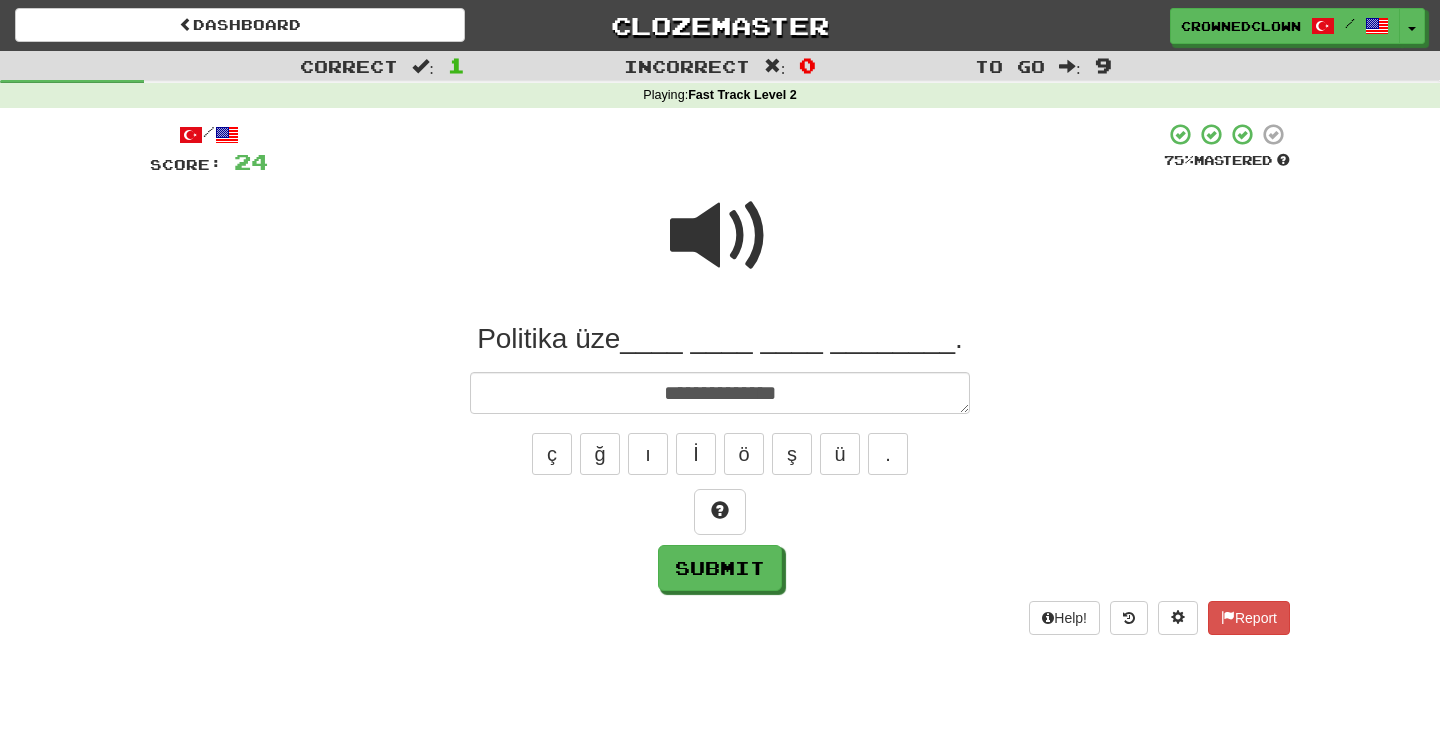 type on "*" 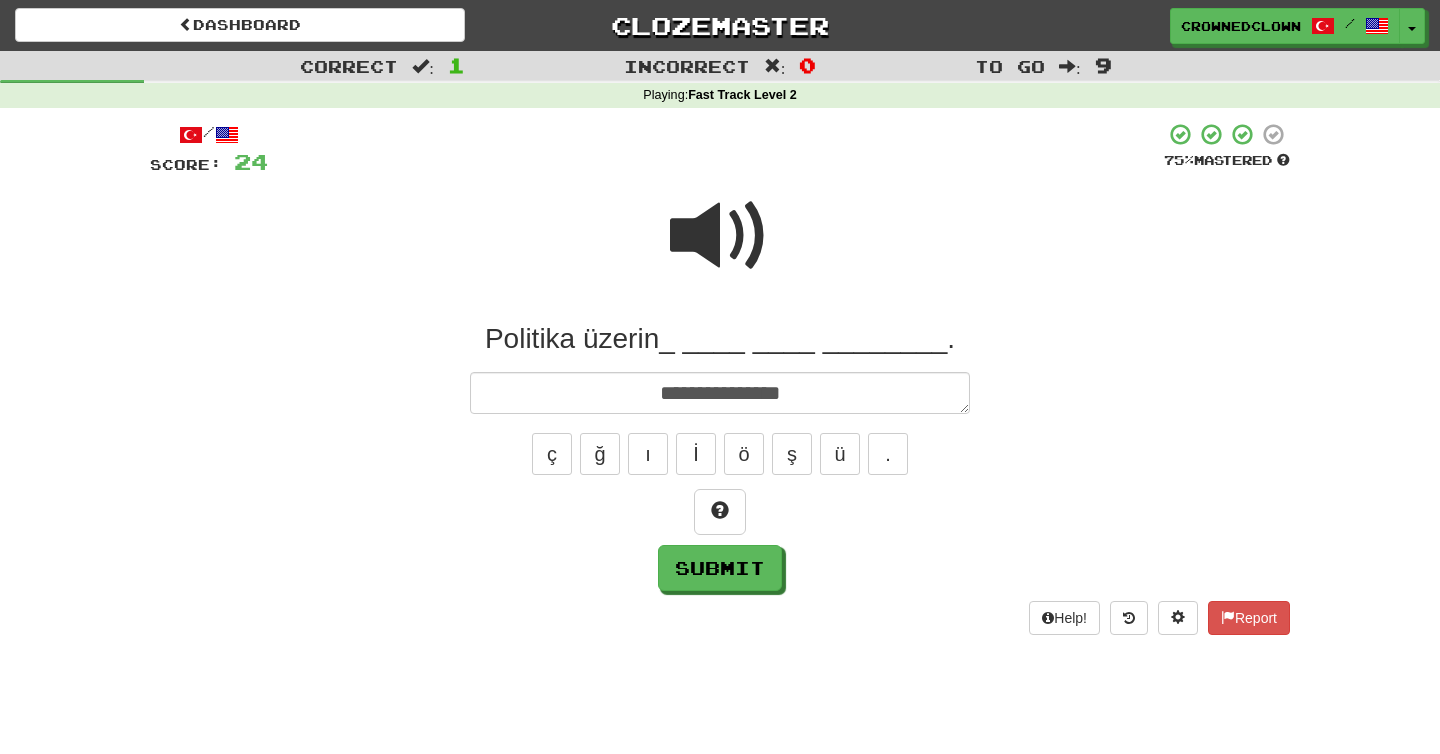 type on "**********" 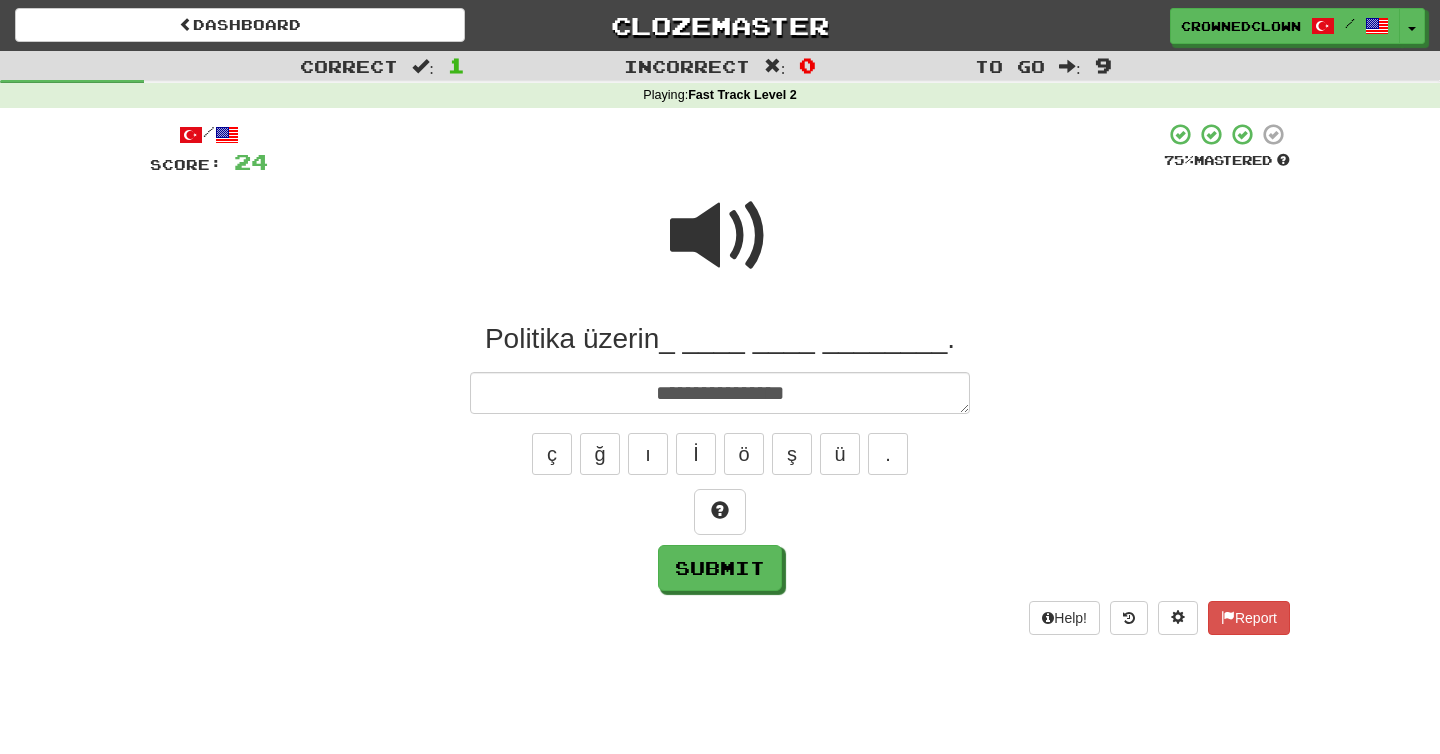type on "*" 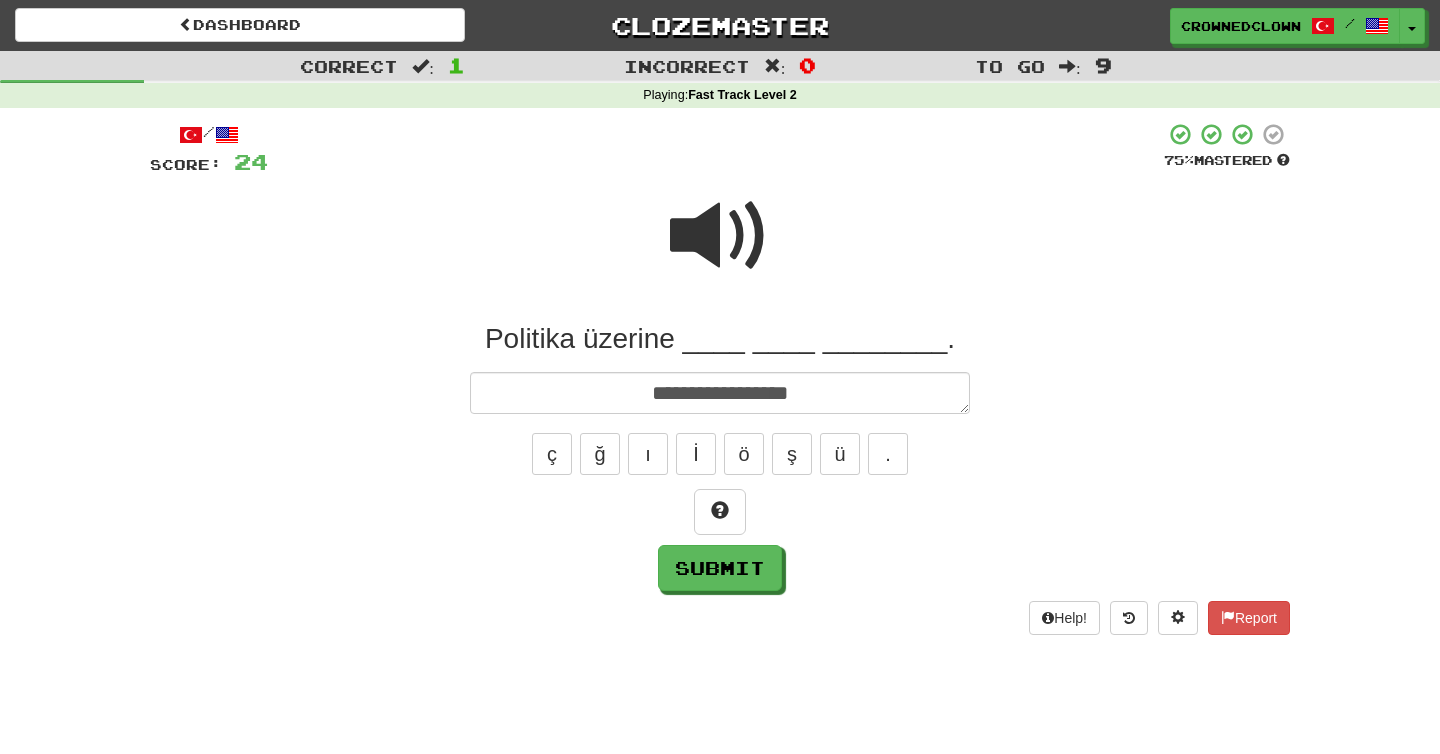 type on "*" 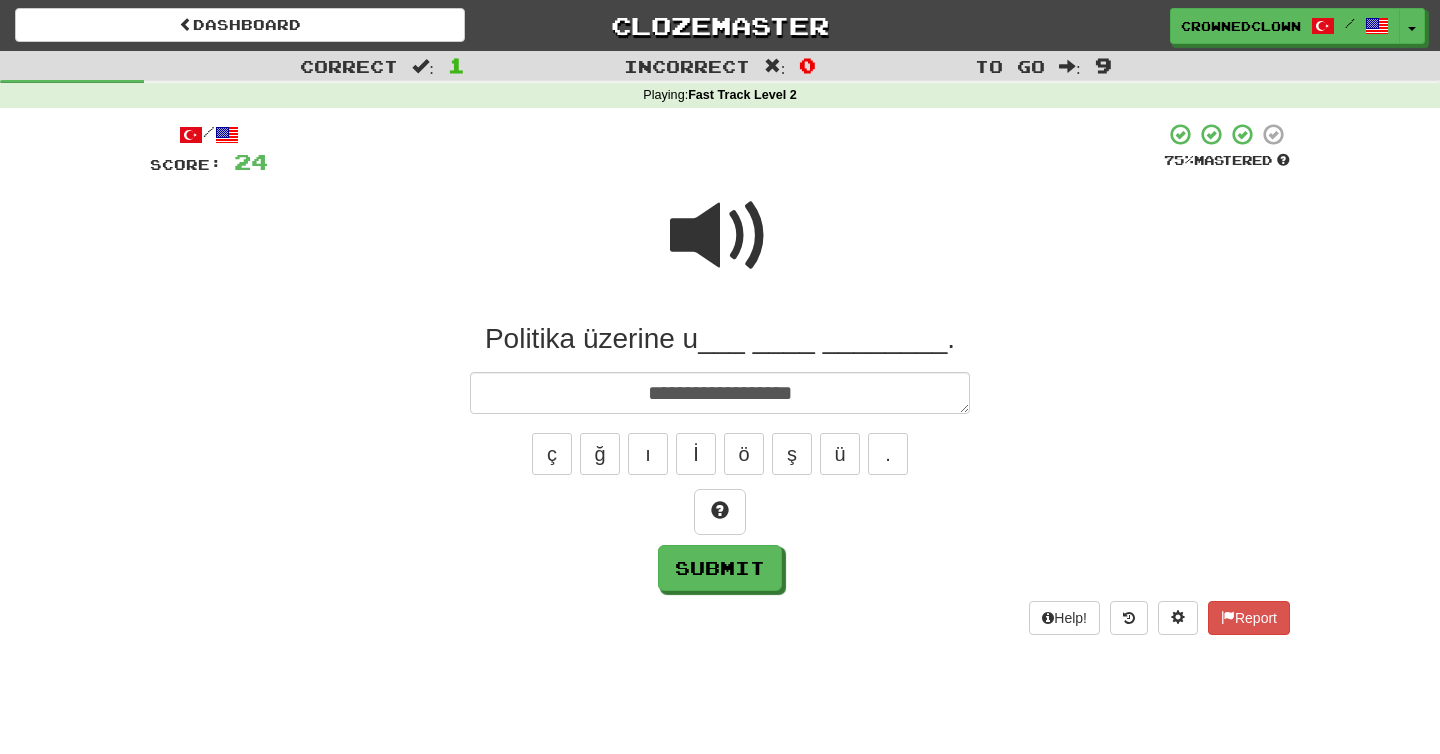 type on "*" 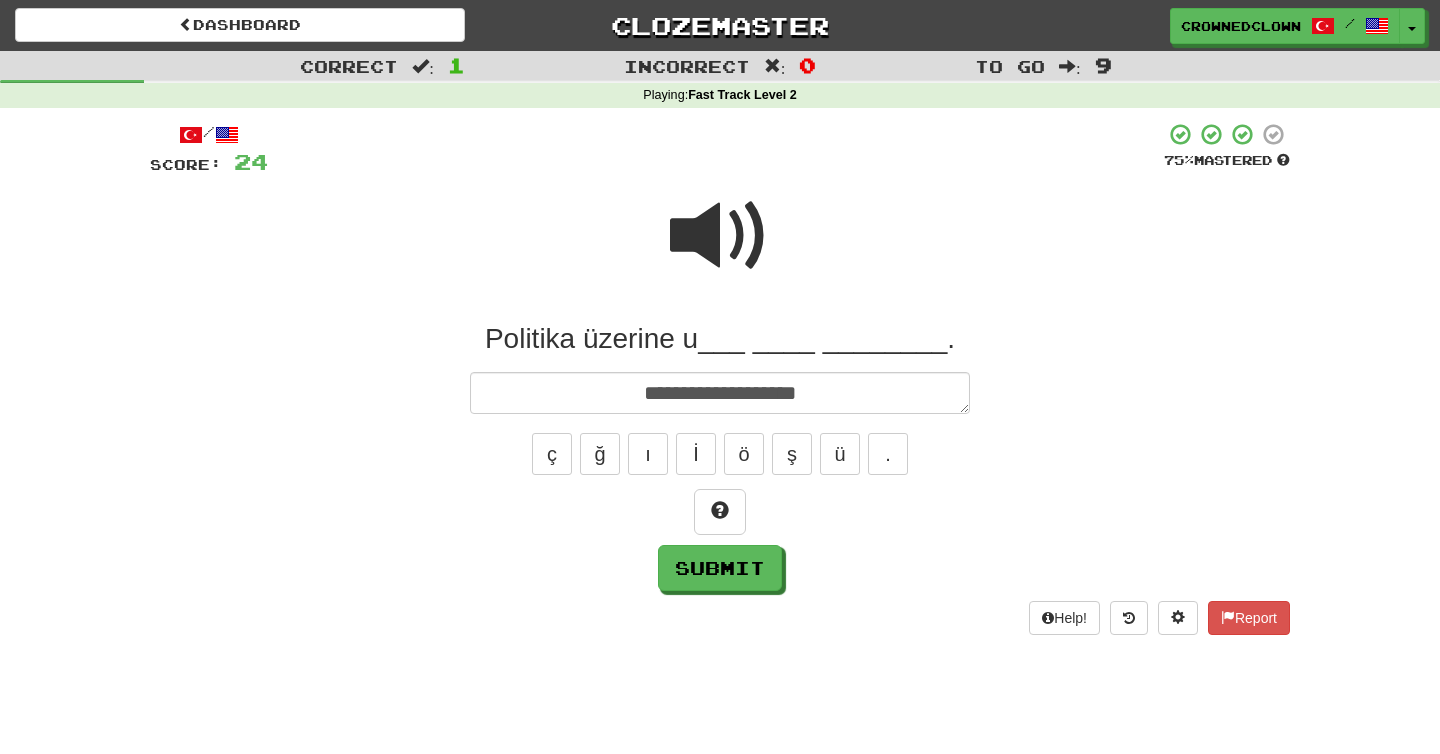 type on "*" 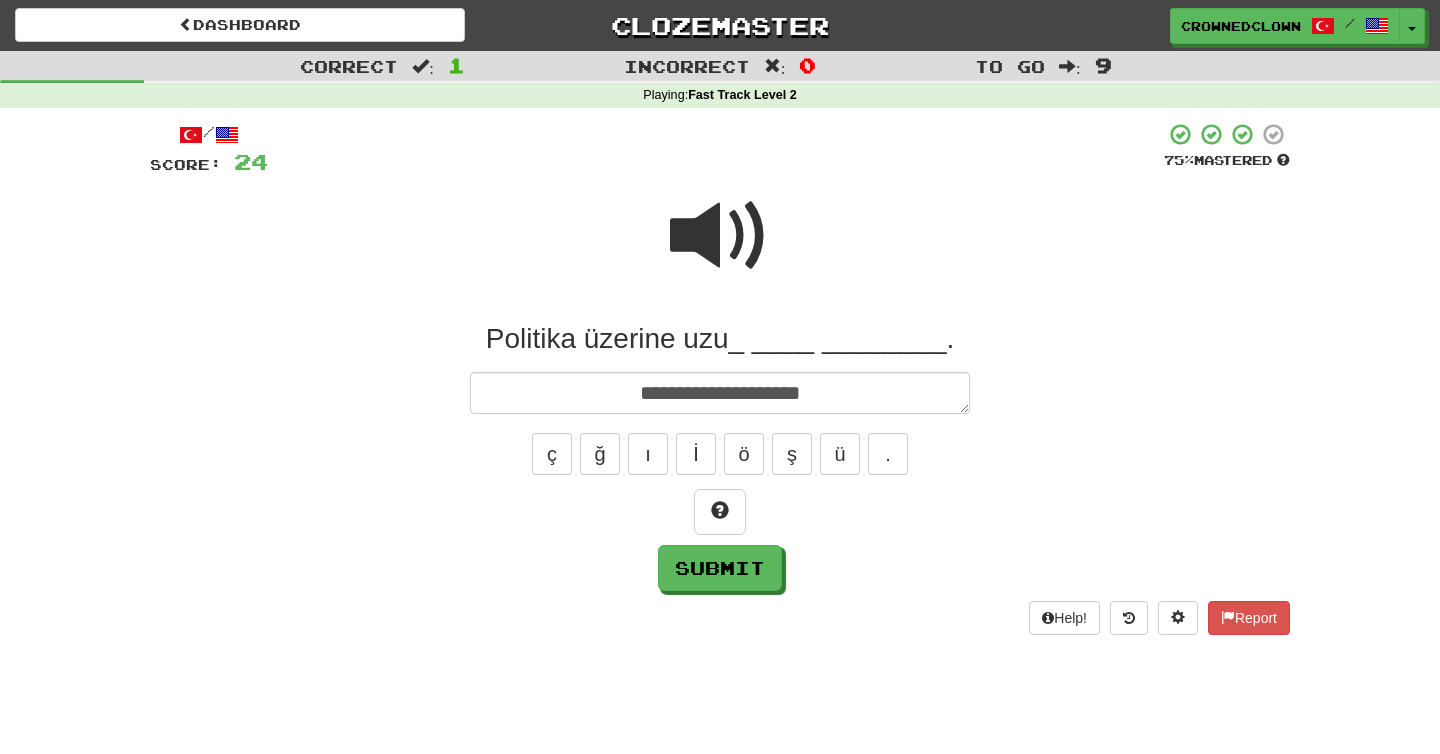 type on "*" 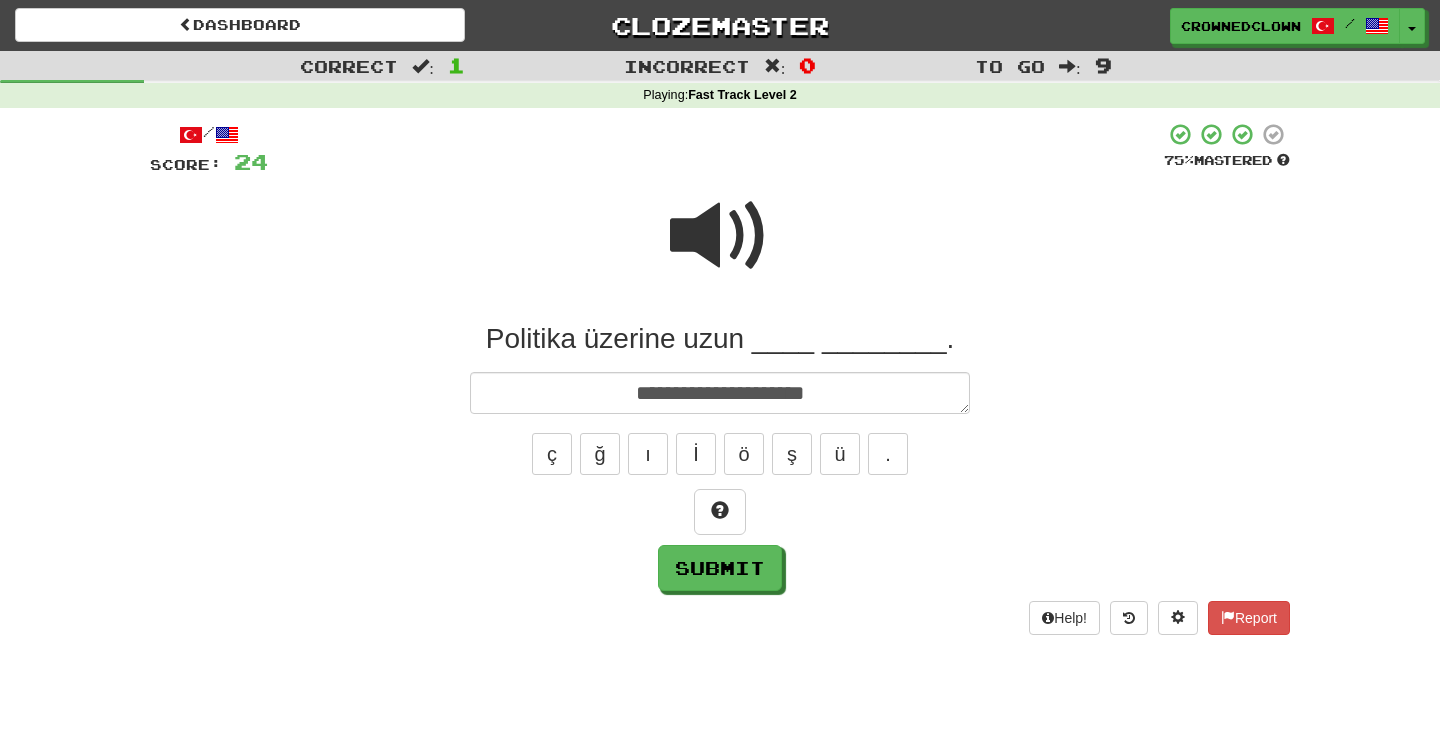 type on "*" 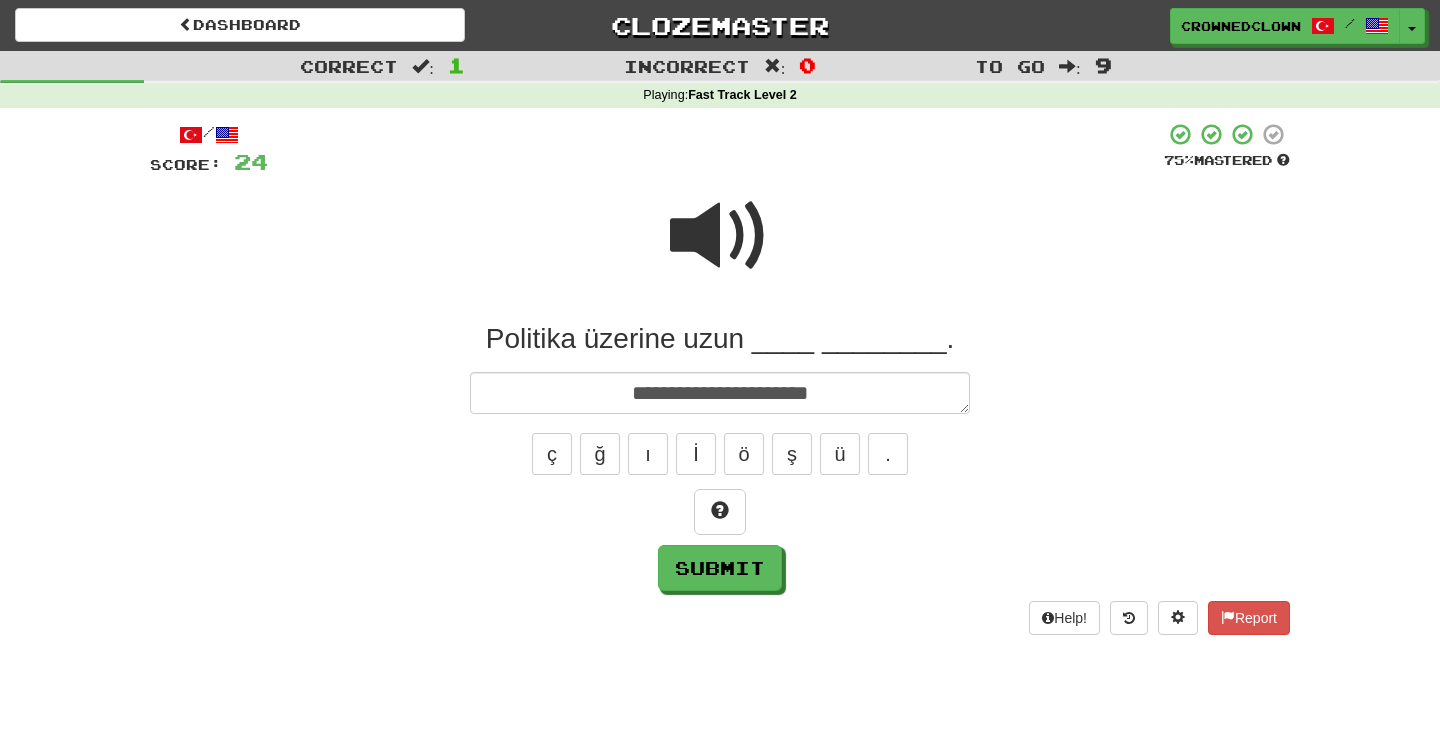 type on "*" 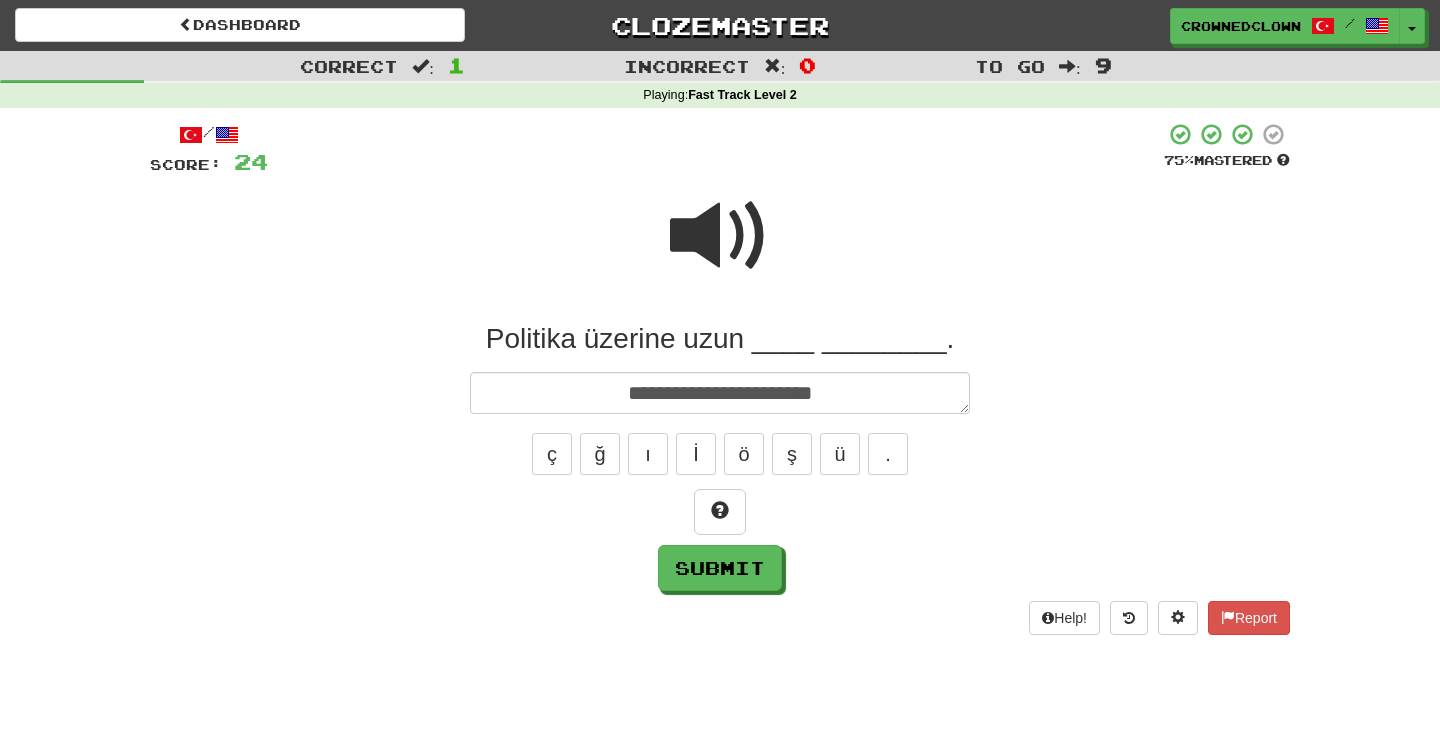 type on "*" 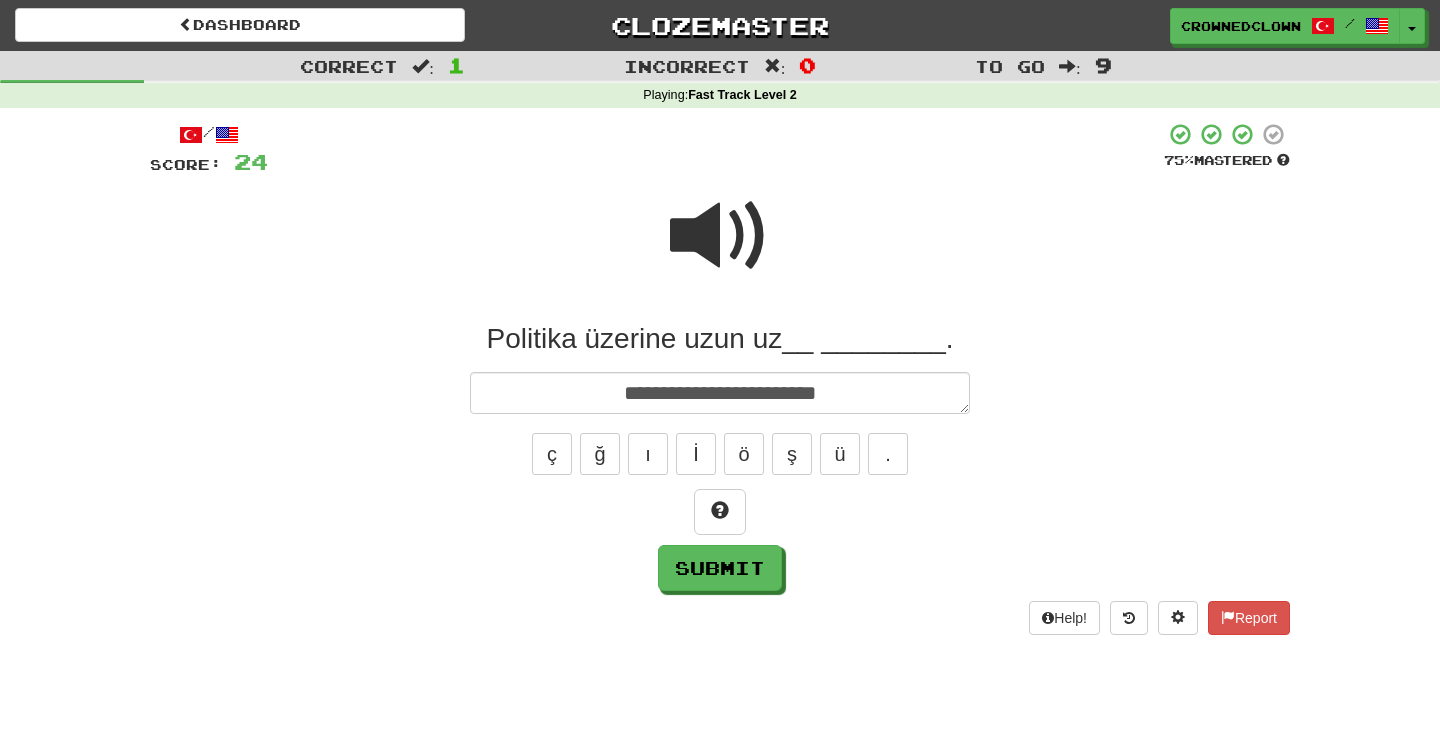 type on "*" 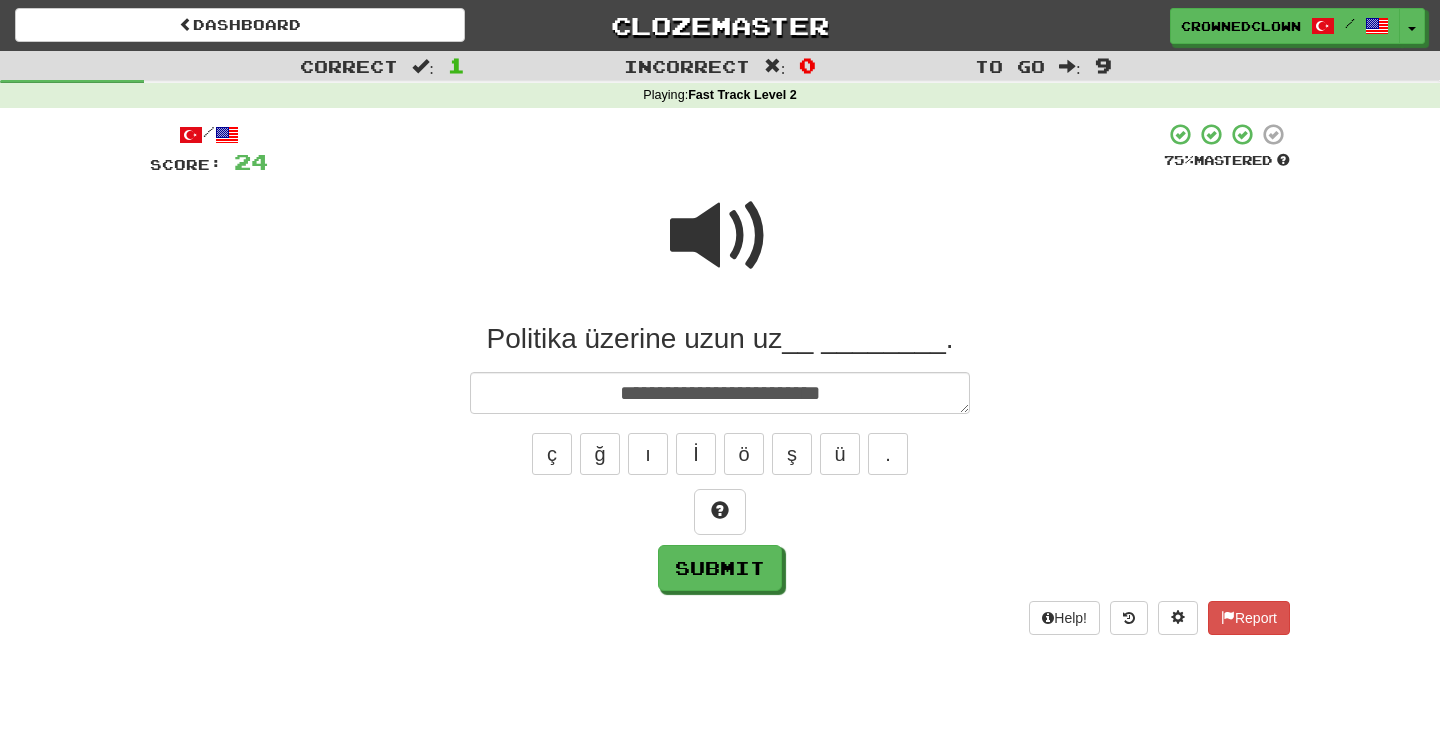 type on "*" 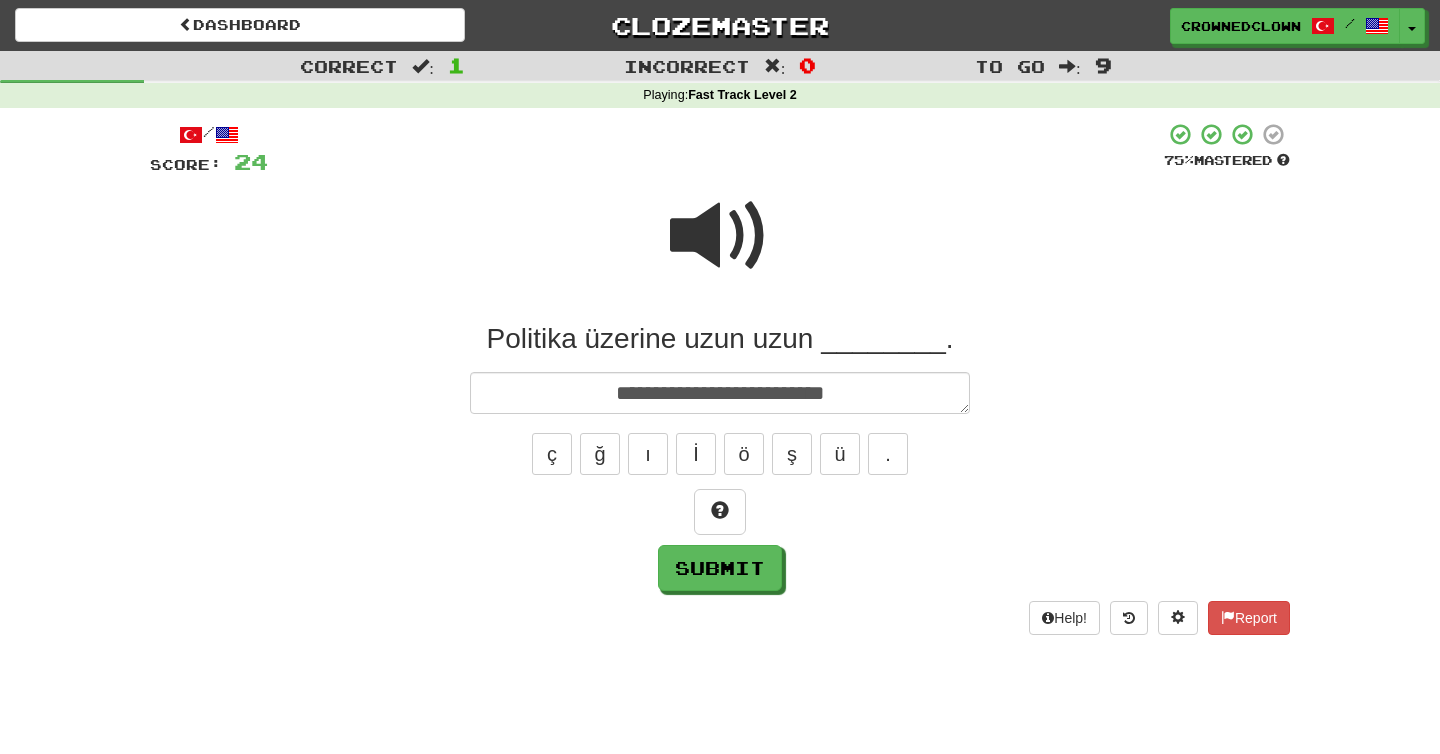 type on "*" 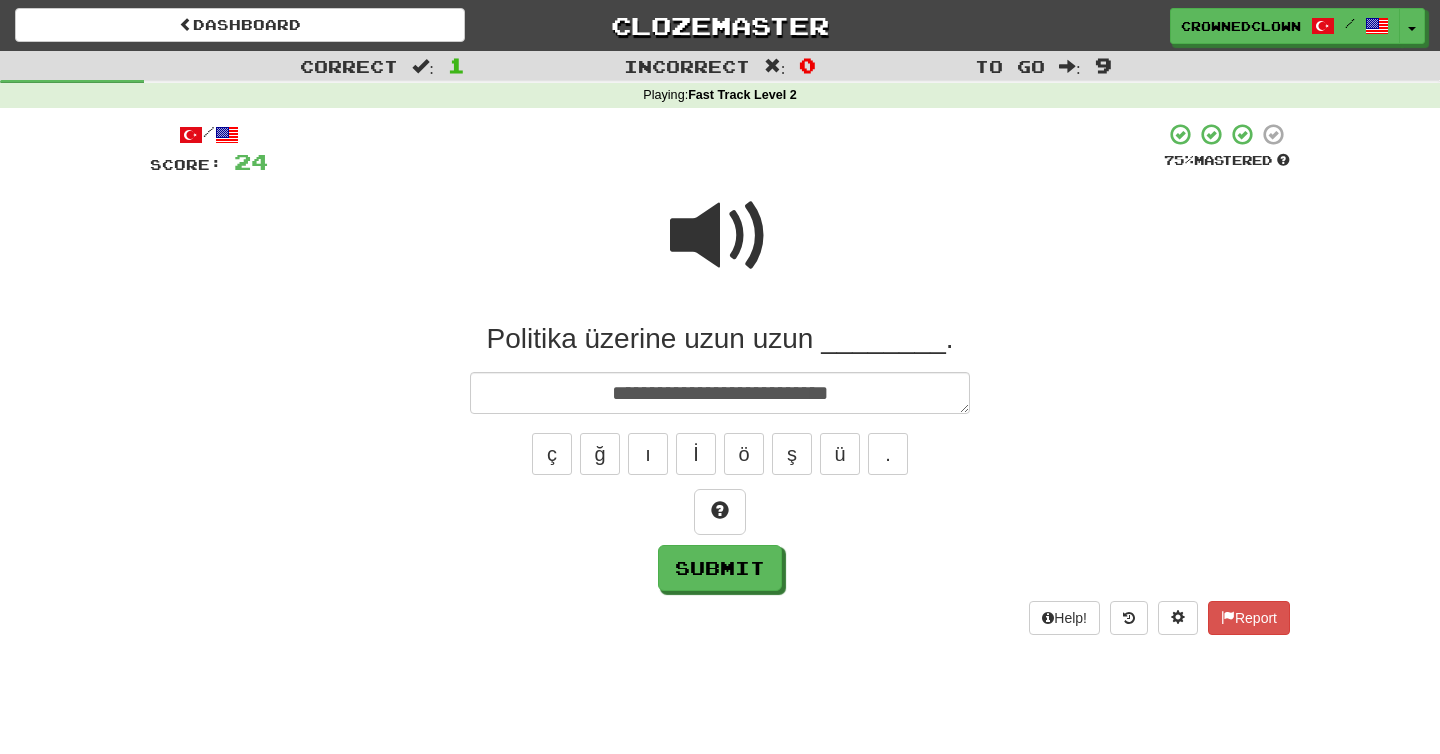 type on "*" 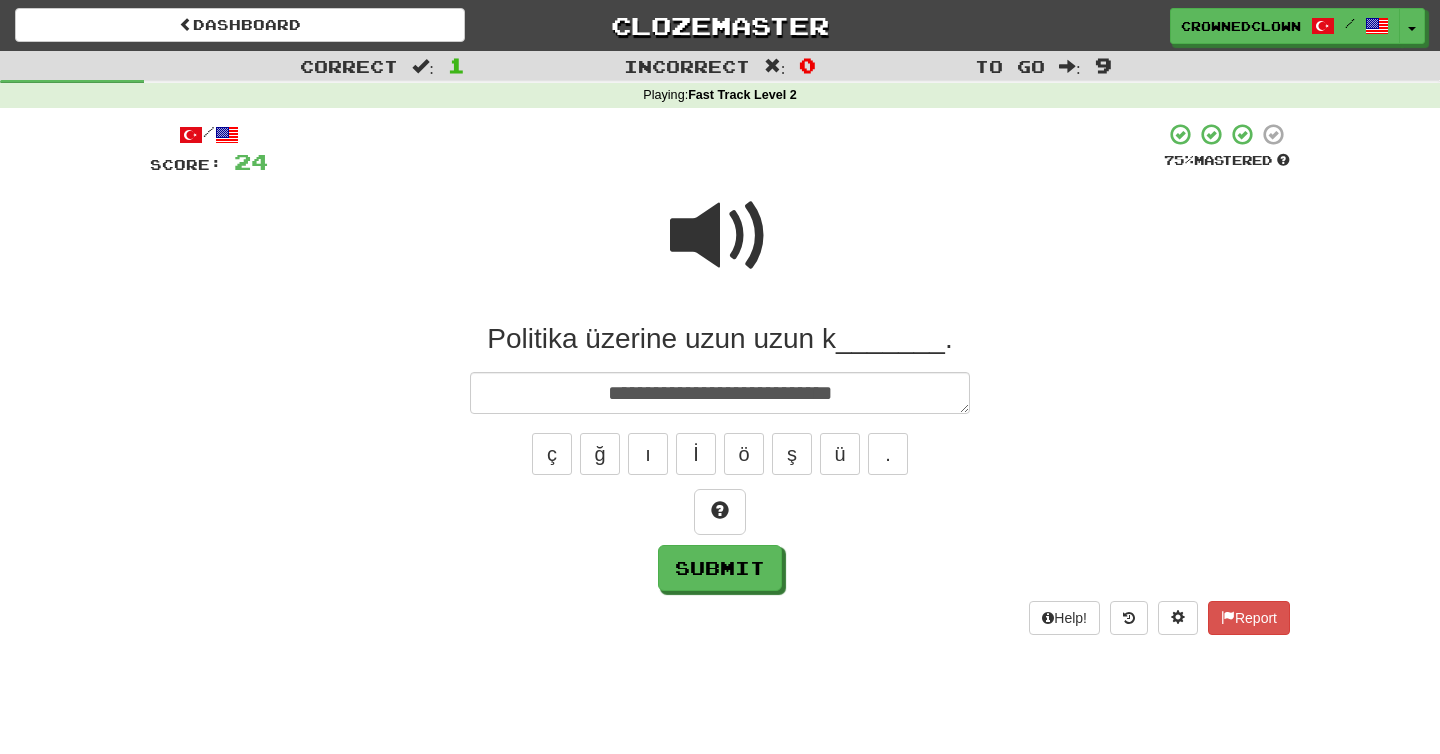 type on "**********" 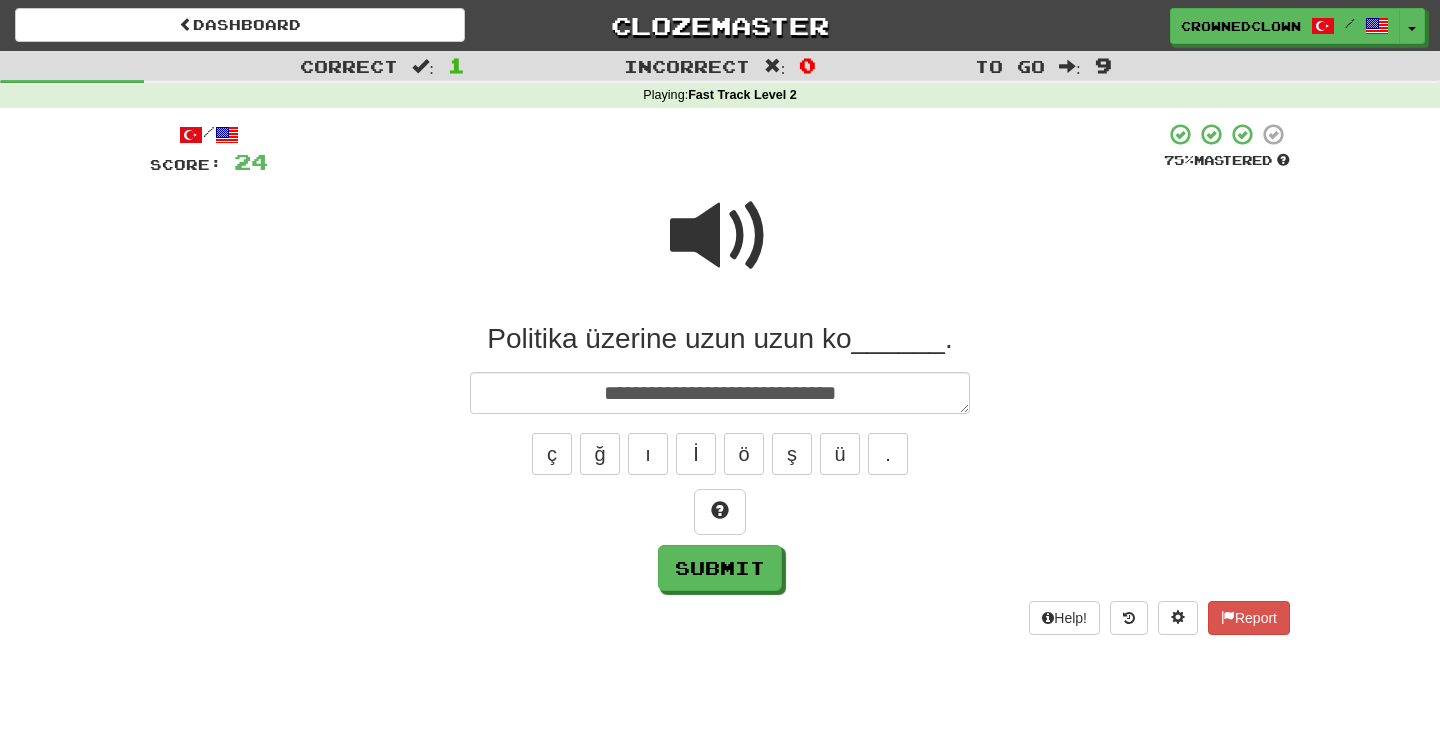 type on "*" 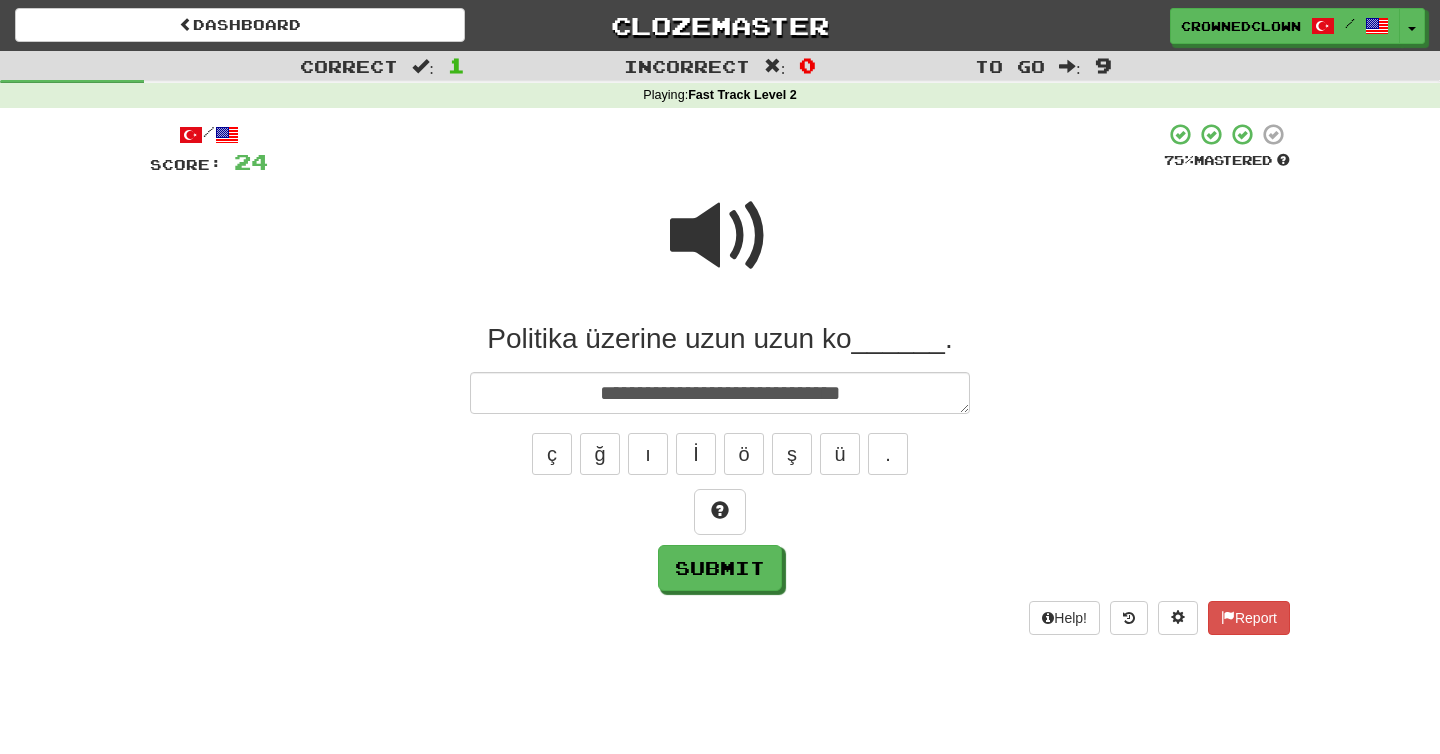 type on "*" 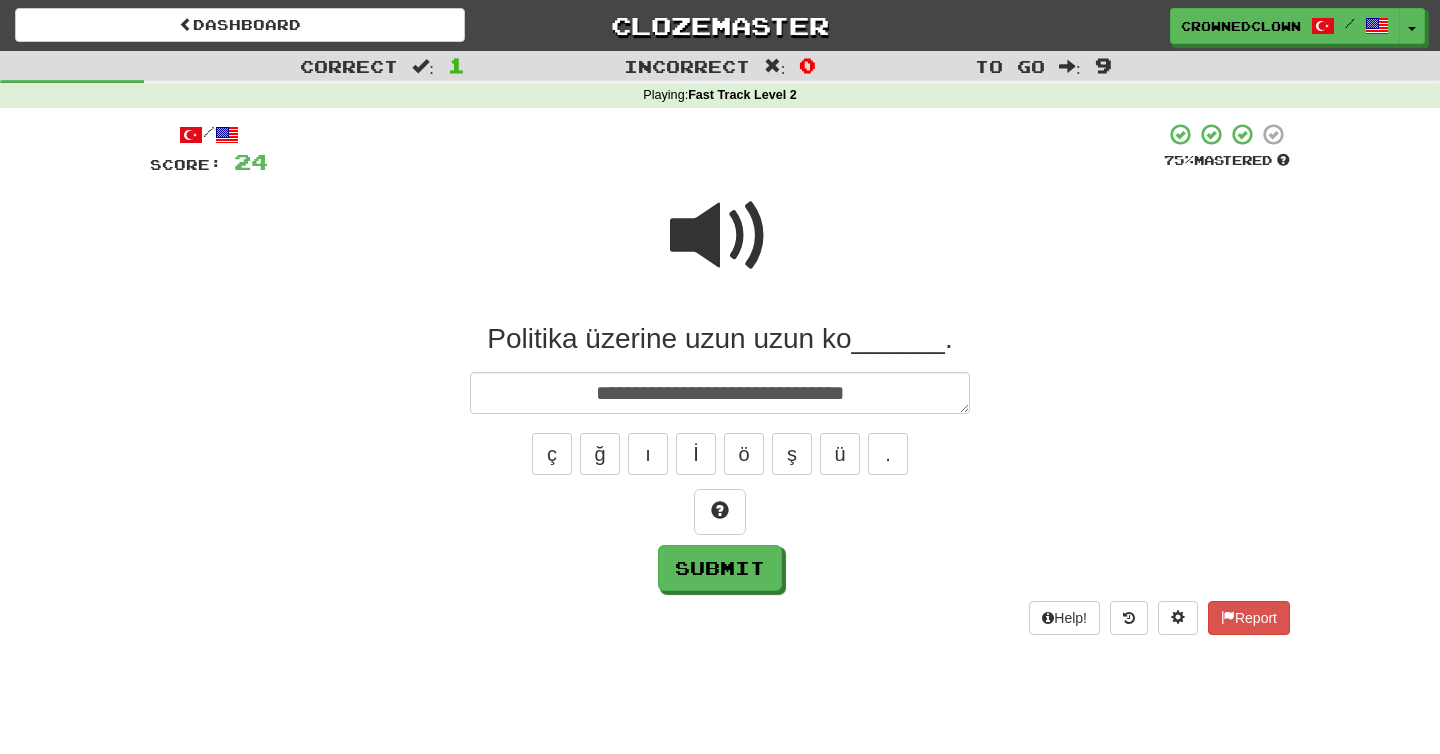 type on "*" 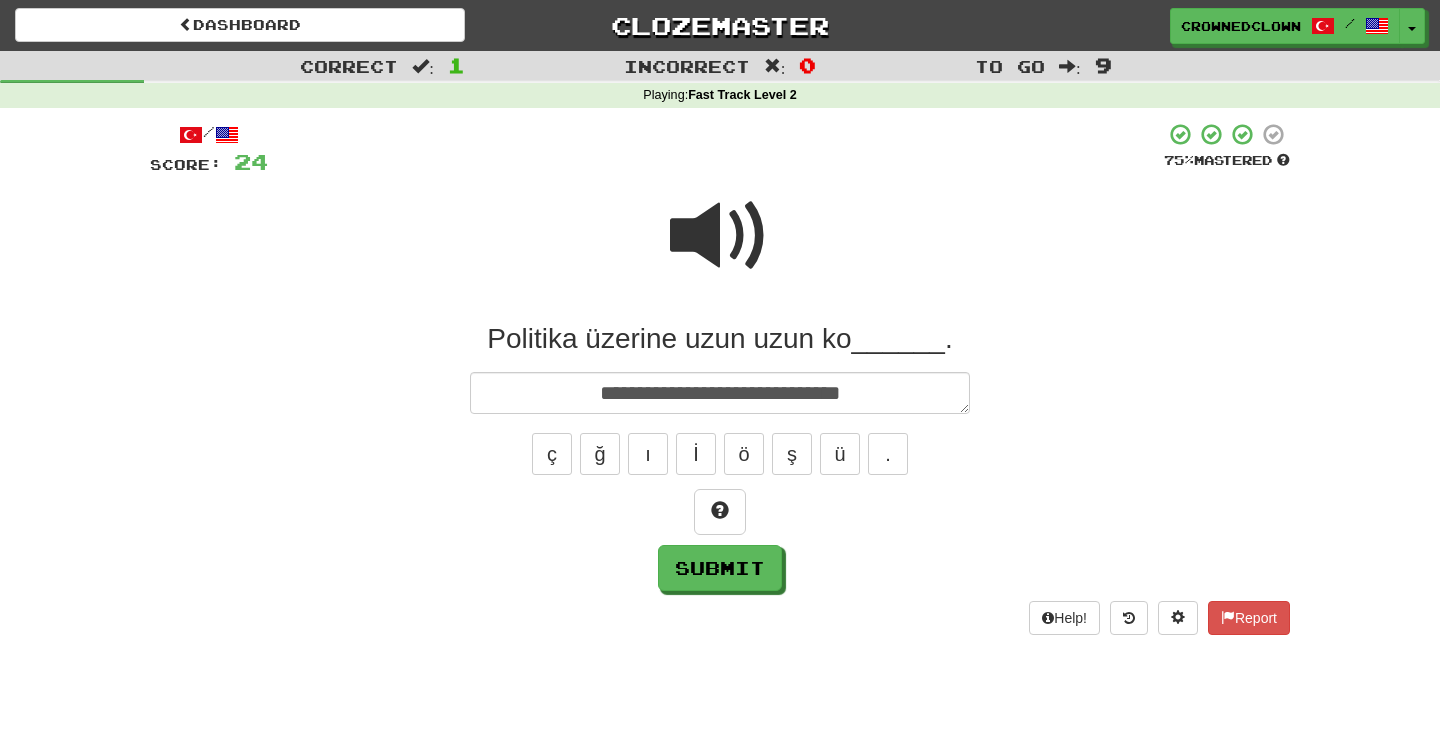 type on "*" 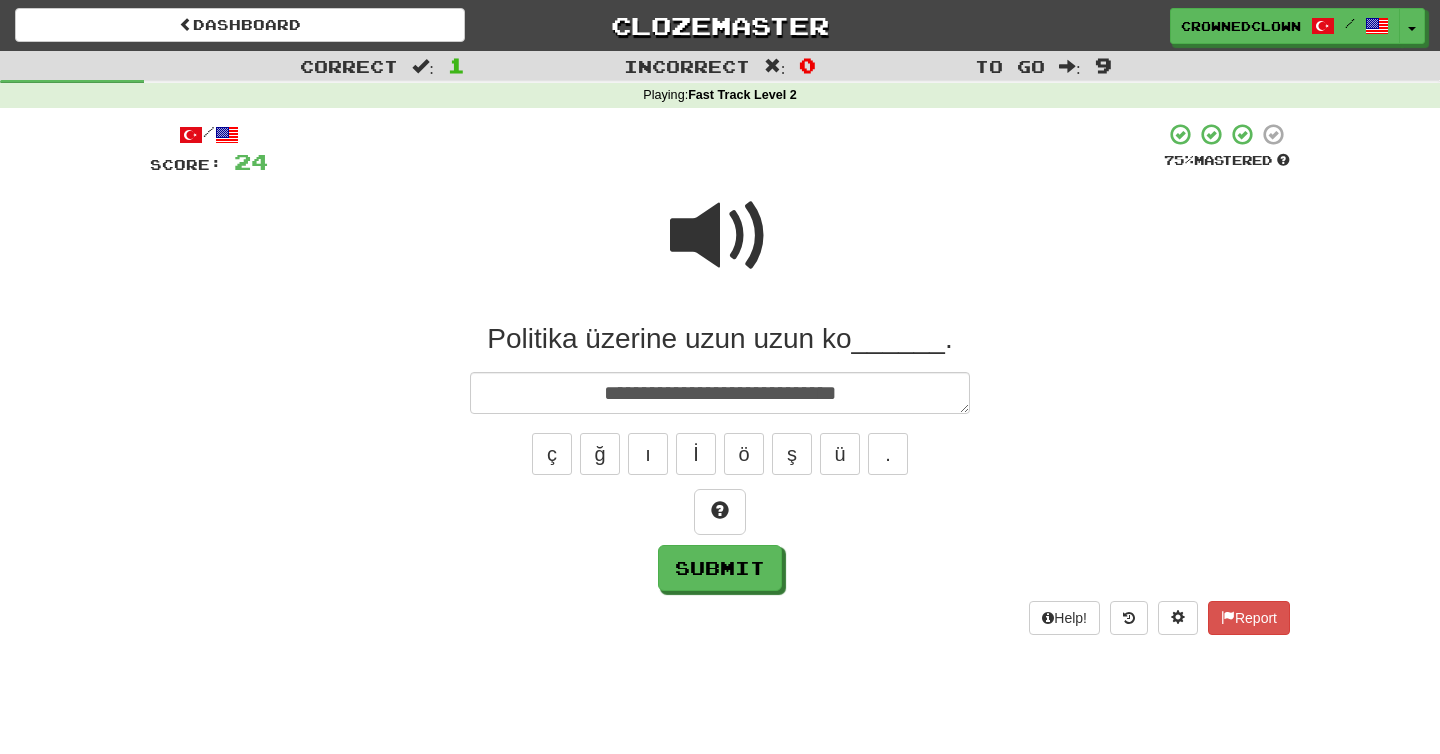 type on "*" 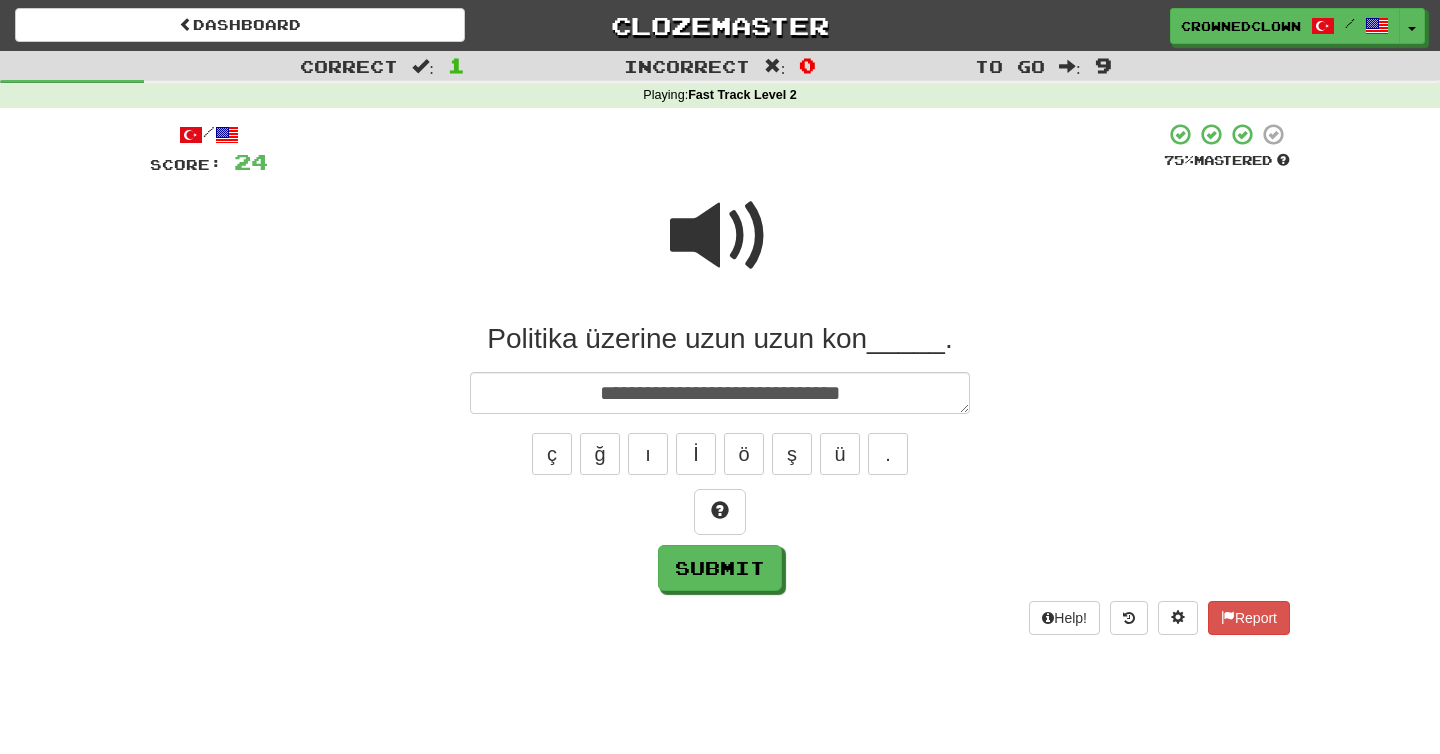 type on "*" 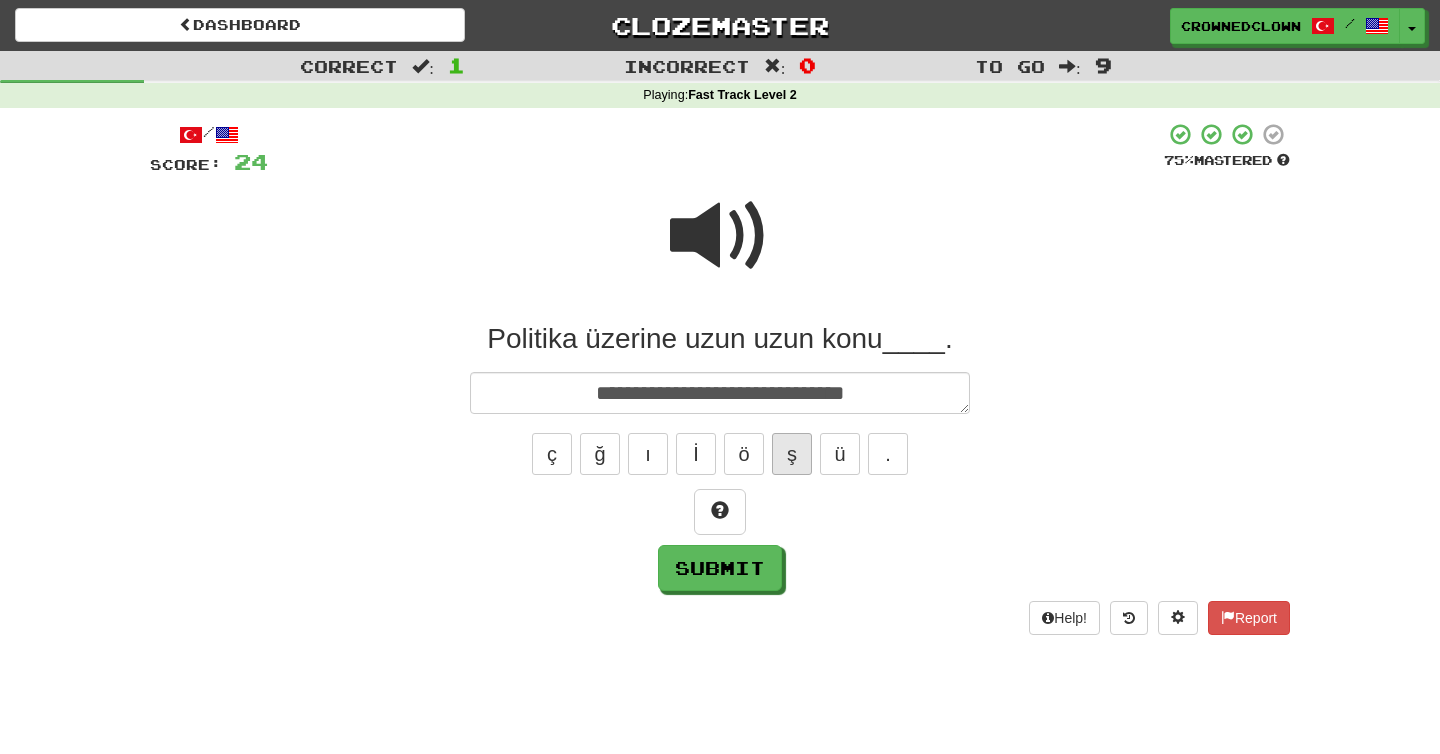 type on "**********" 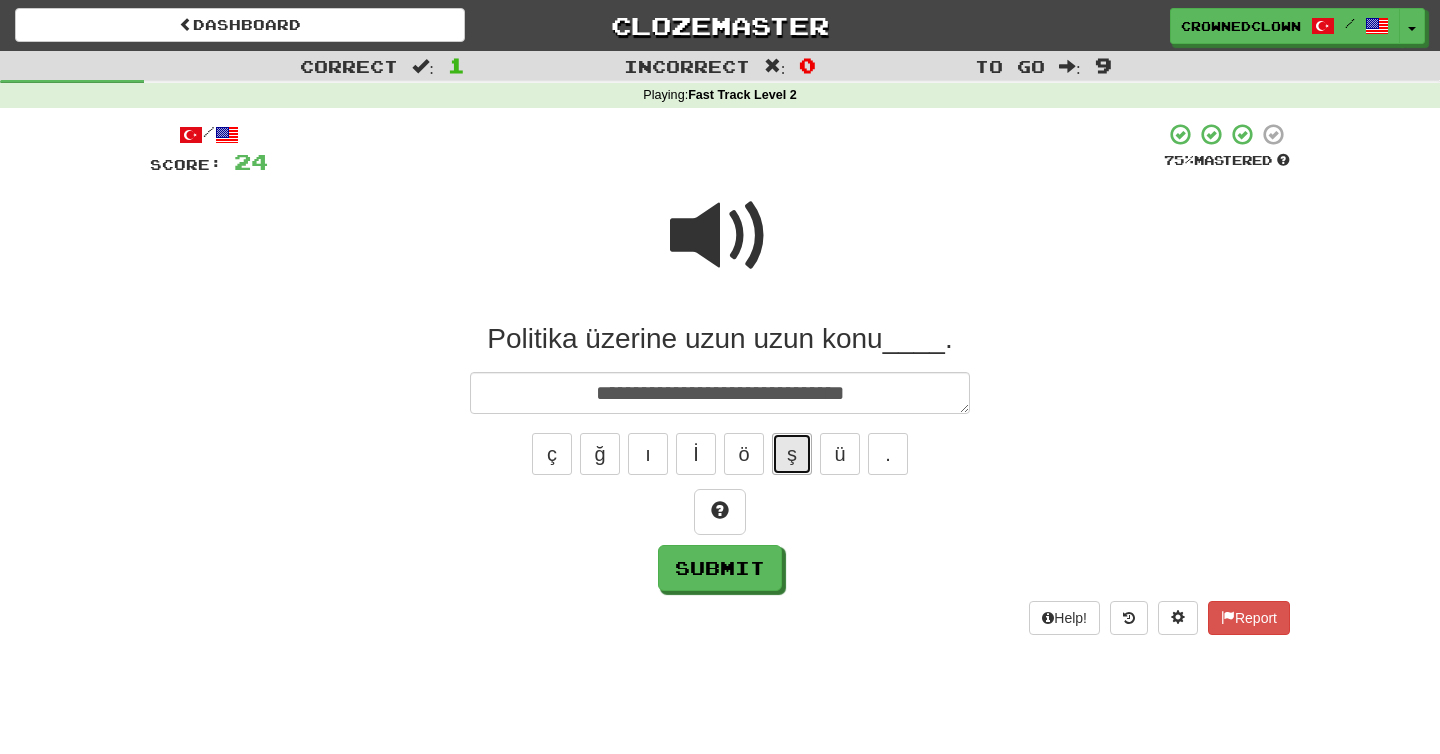 click on "ş" at bounding box center (792, 454) 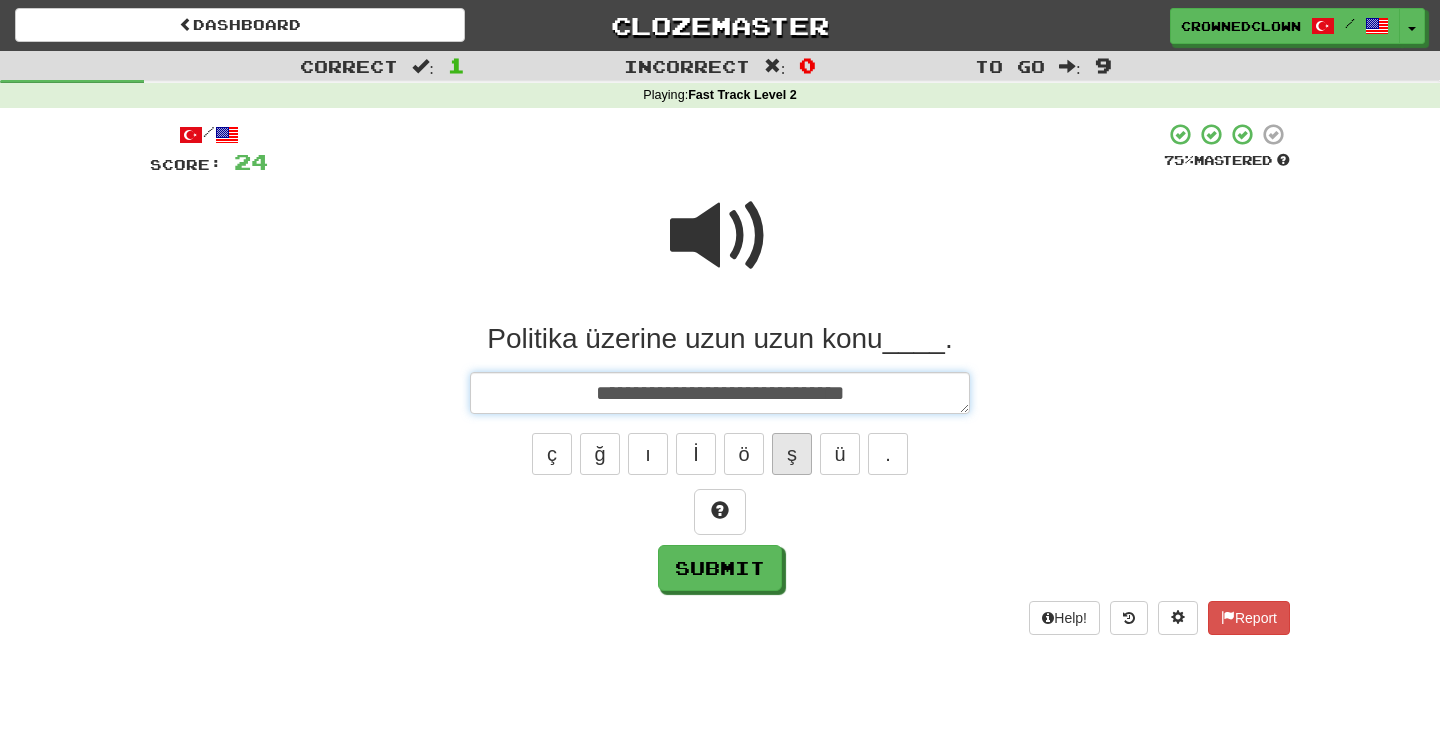 type on "*" 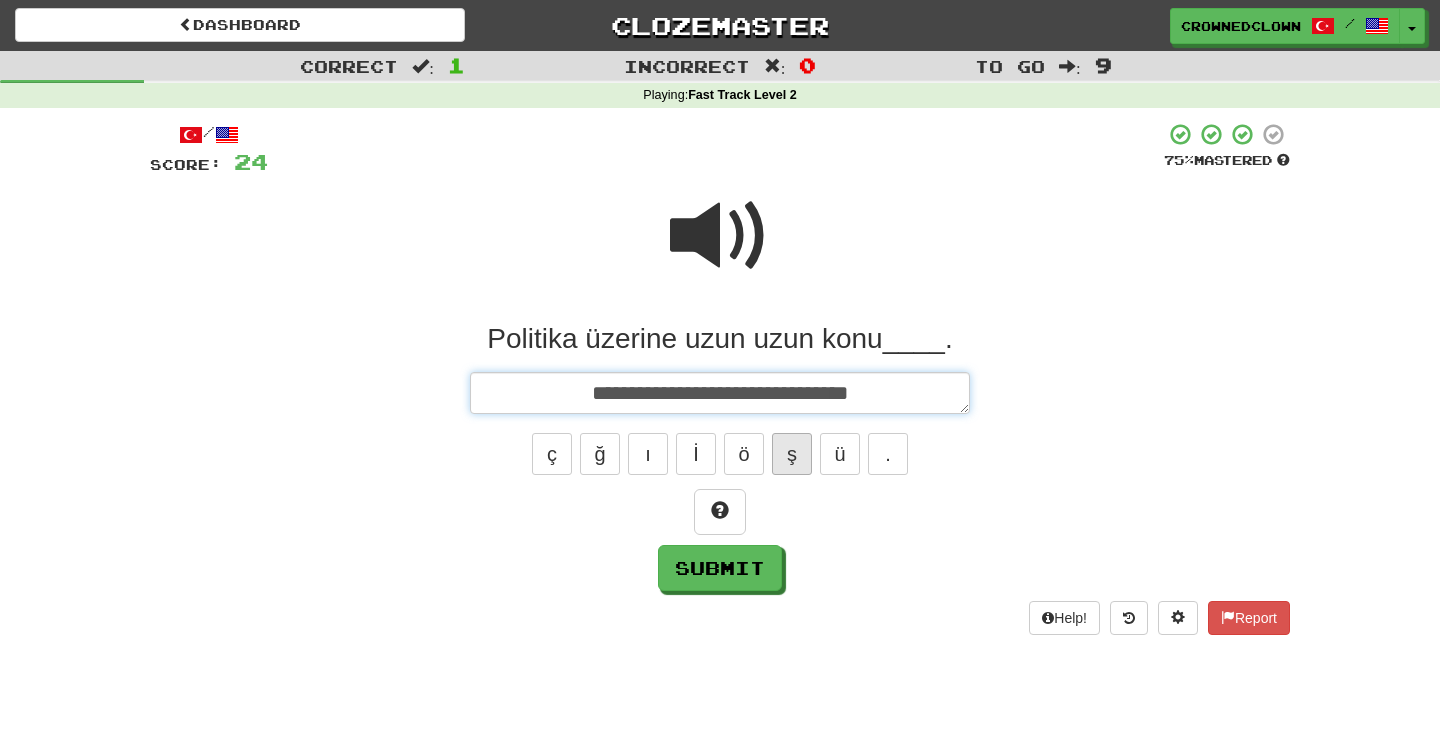 type on "*" 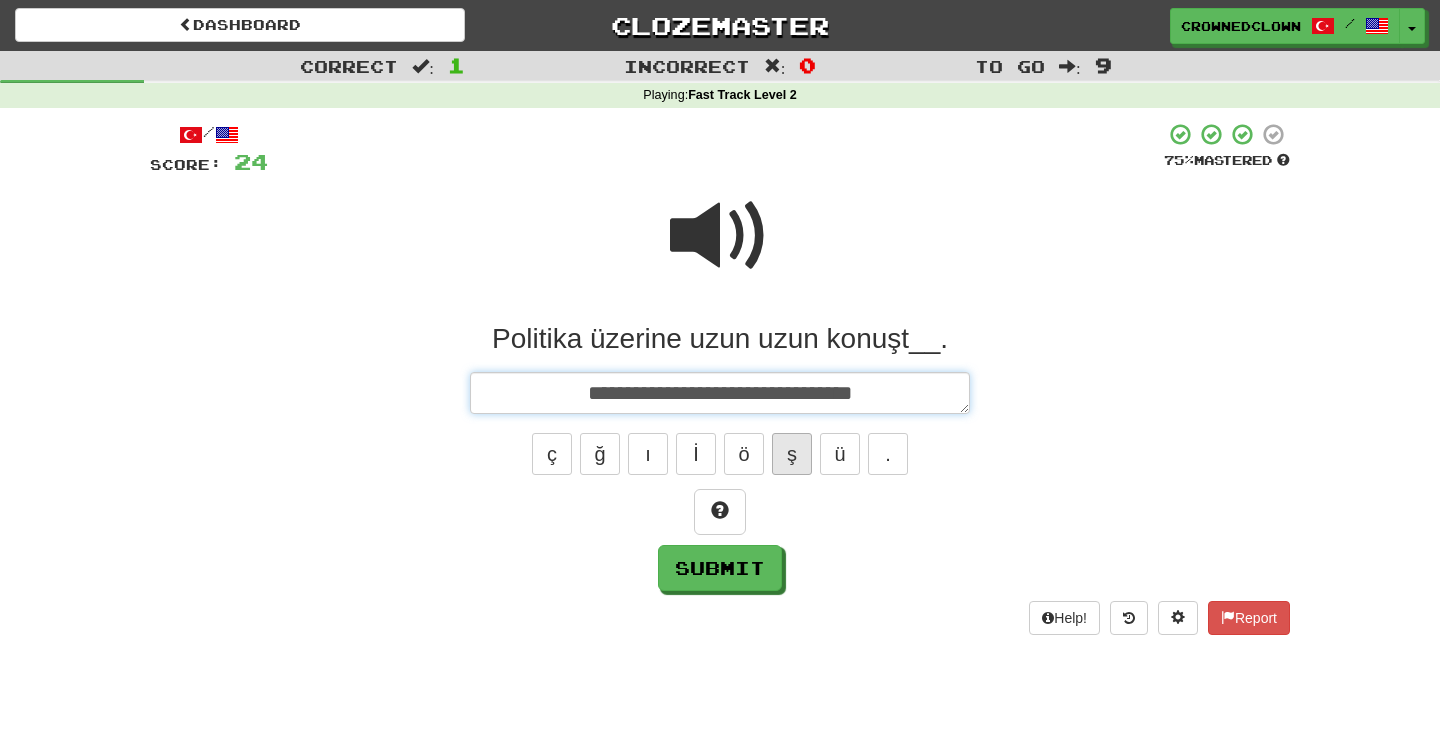 type on "*" 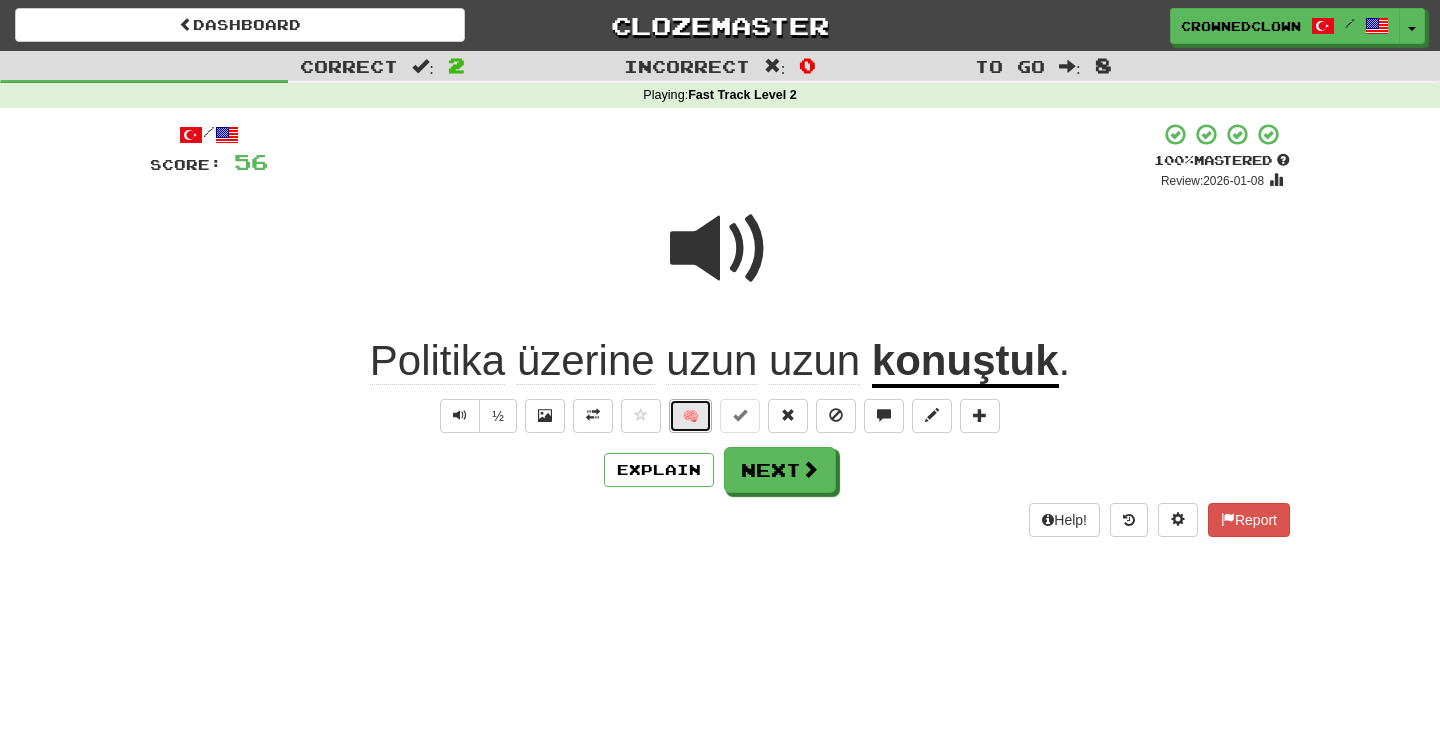 click on "🧠" at bounding box center (690, 416) 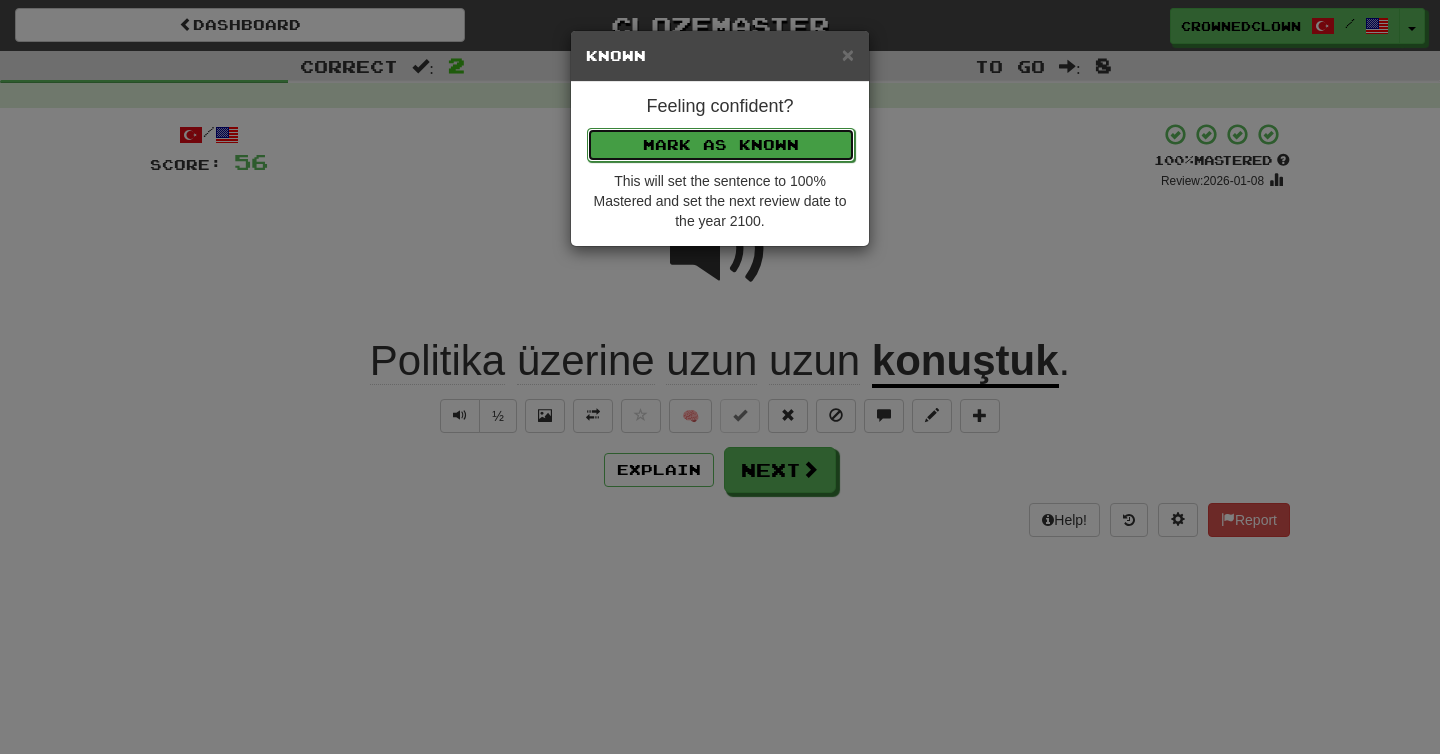 click on "Mark as Known" at bounding box center (721, 145) 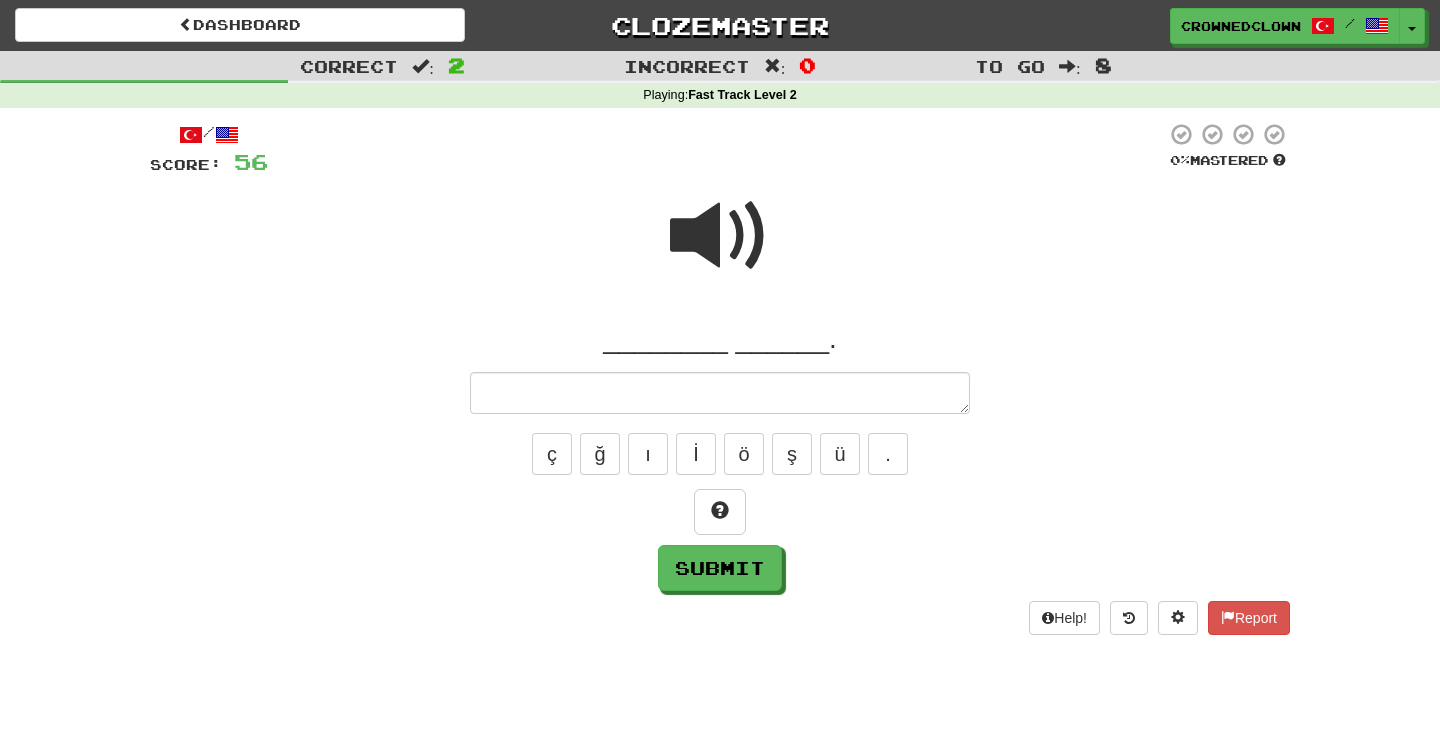 type on "*" 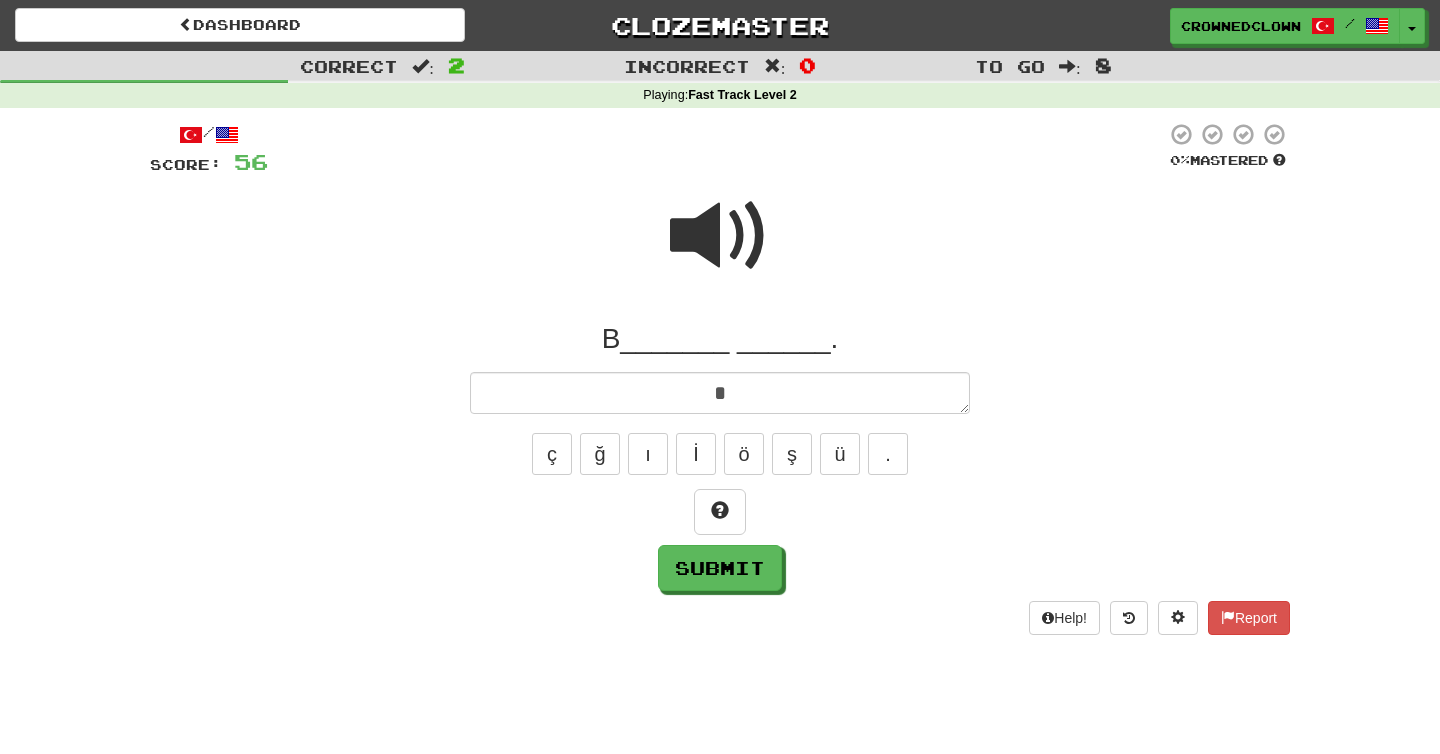 type on "*" 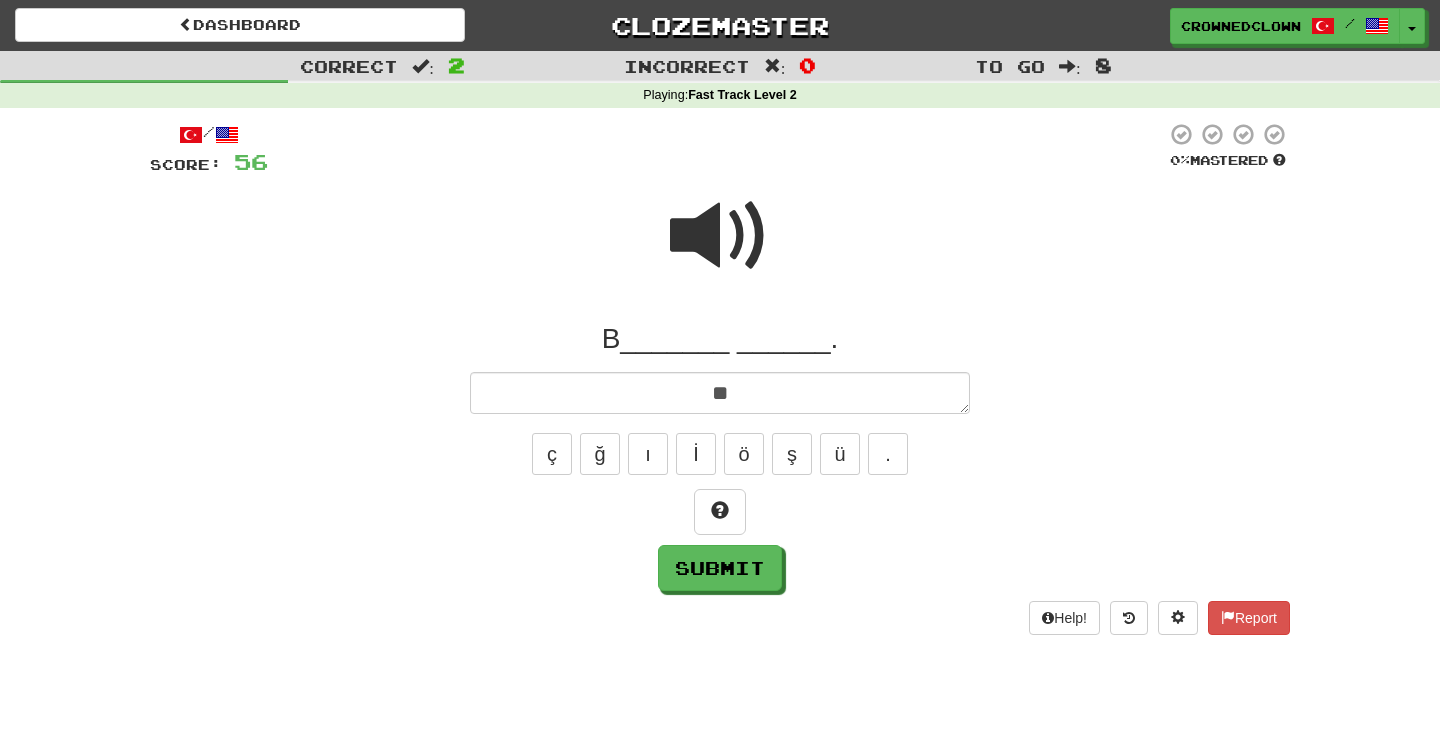 type on "*" 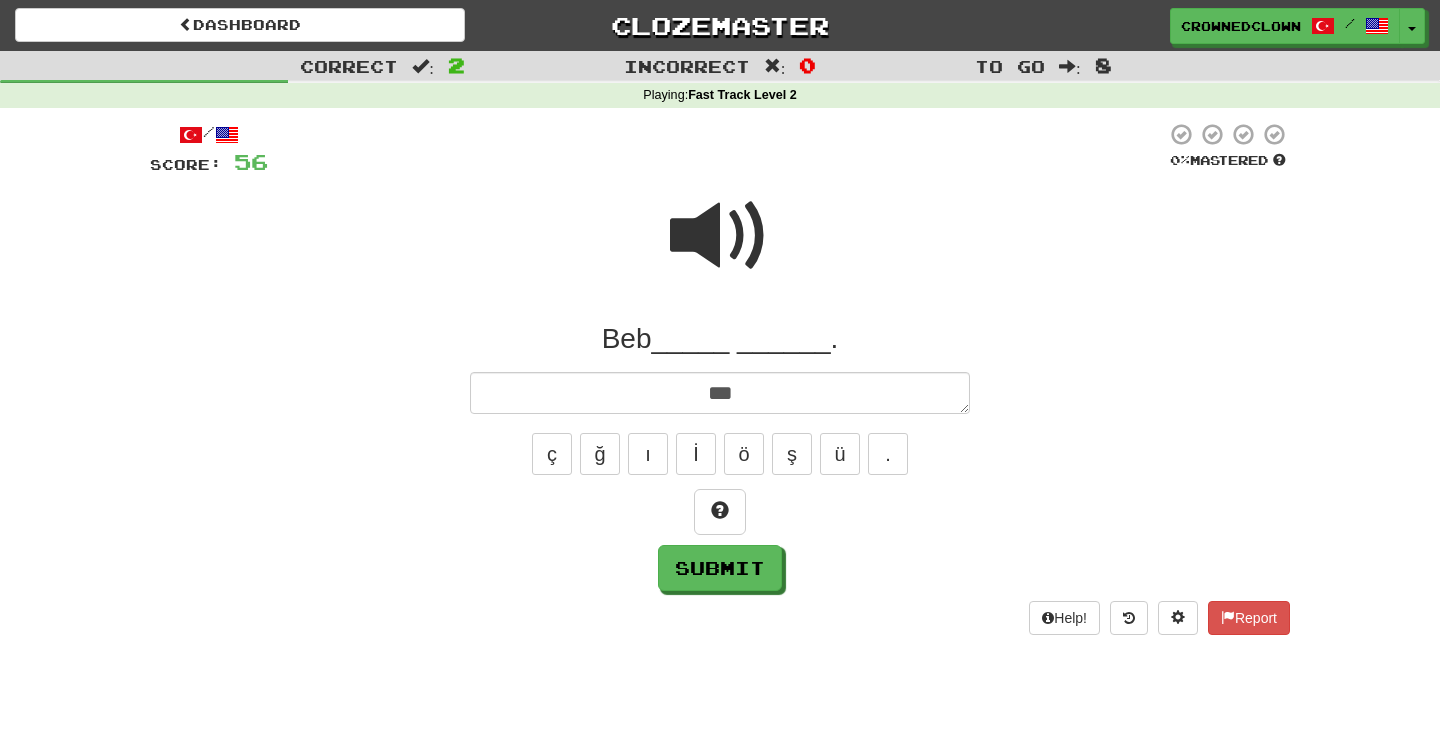 type on "*" 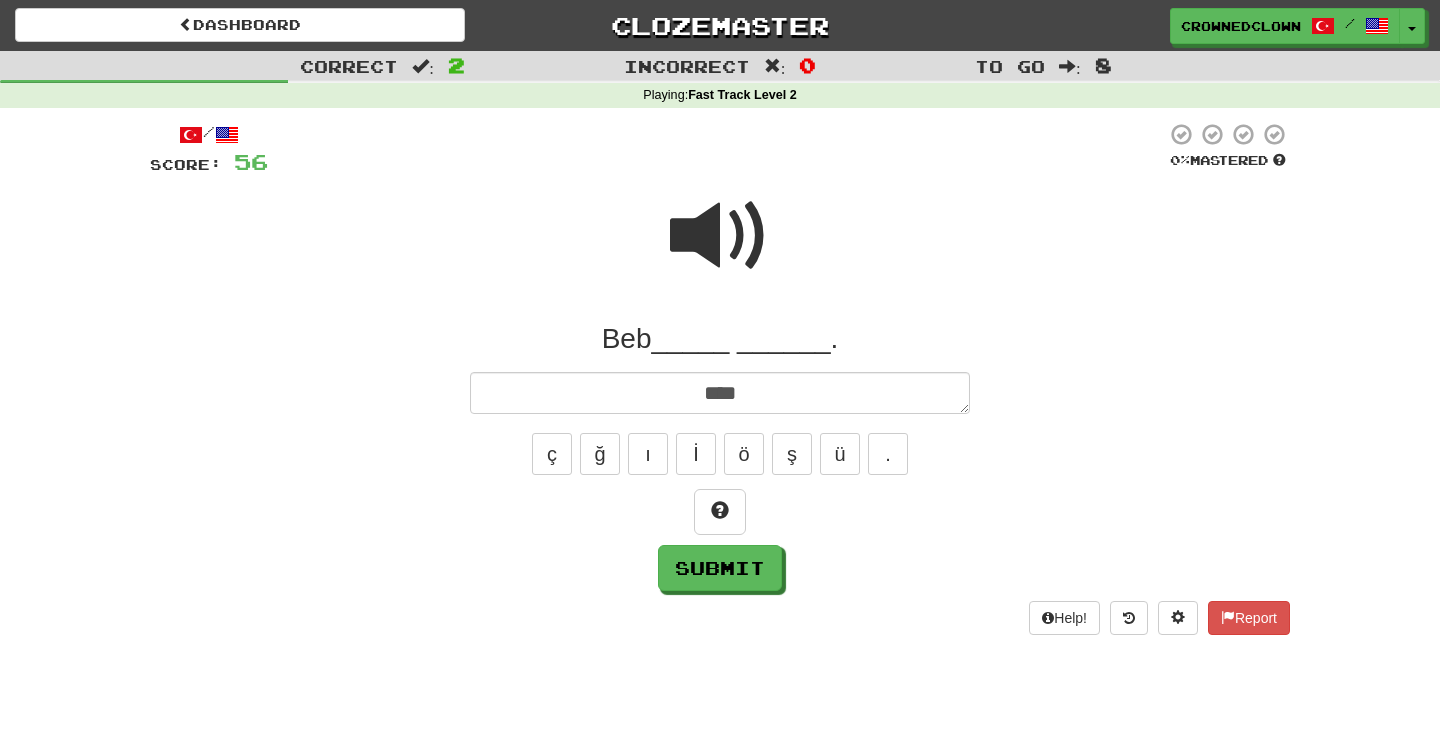 type on "*" 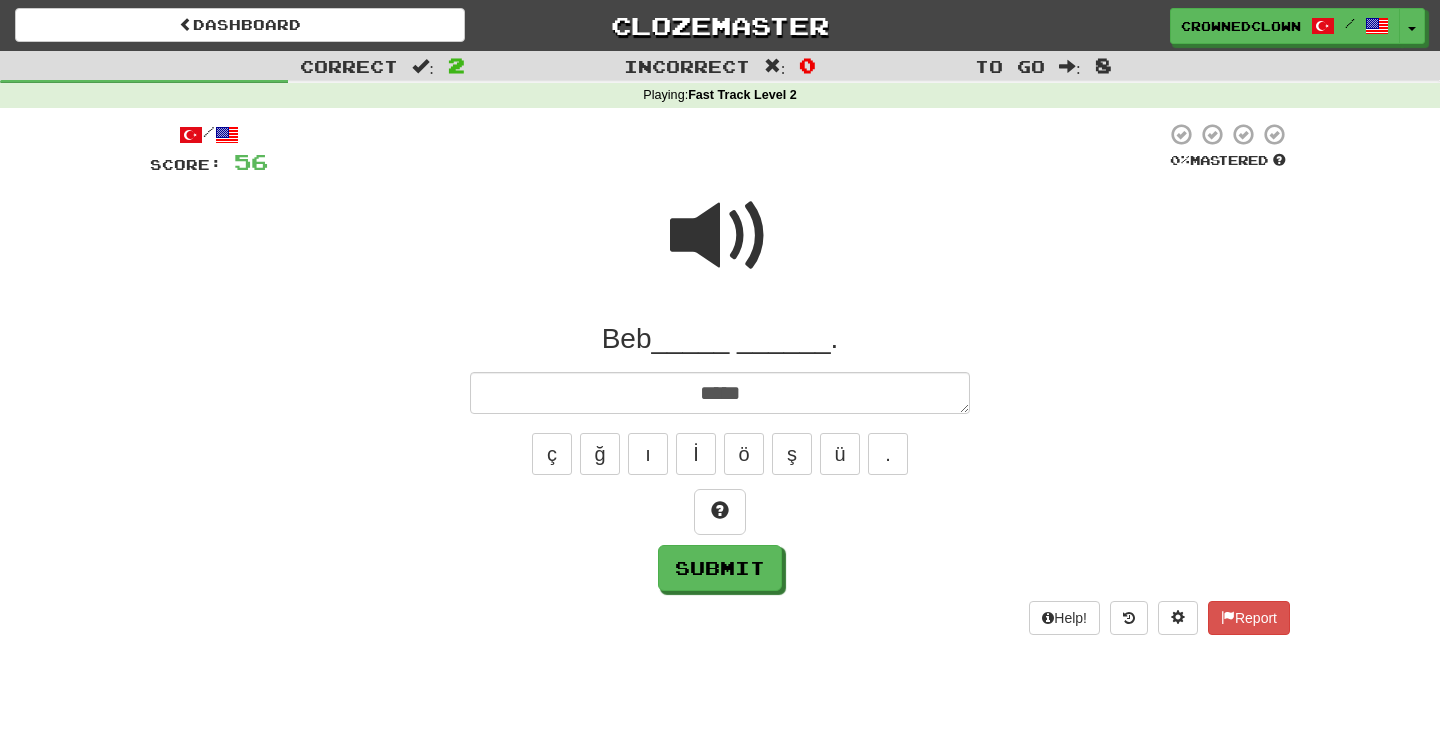 type on "*" 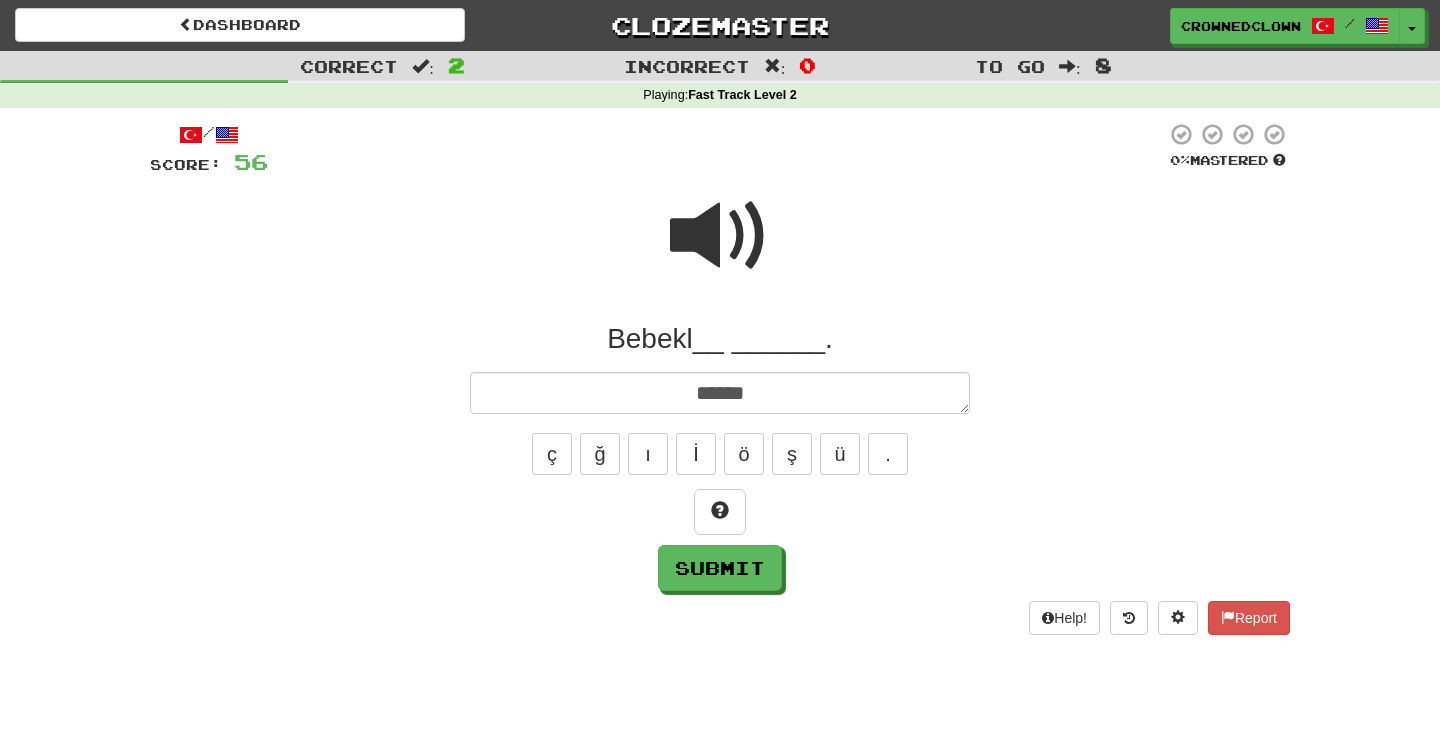 type on "*******" 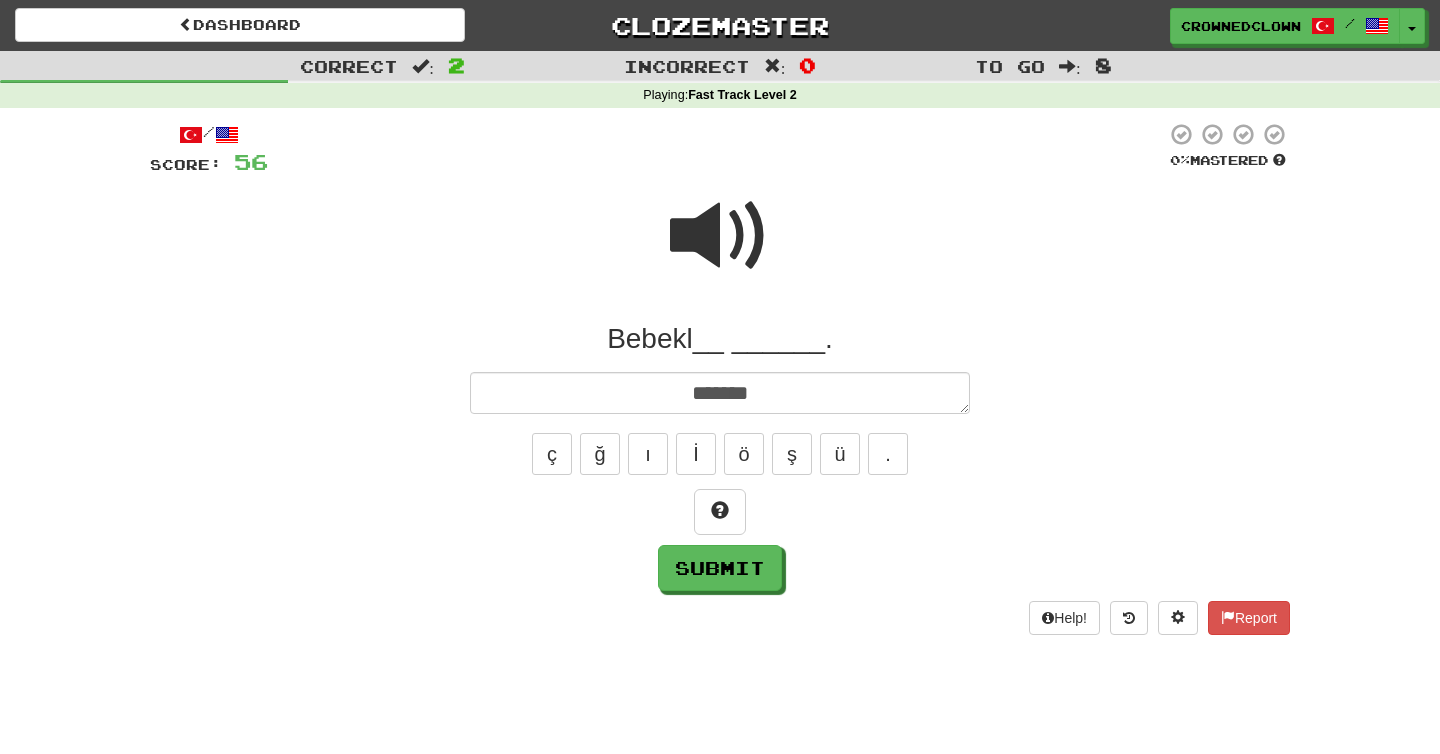 type on "*" 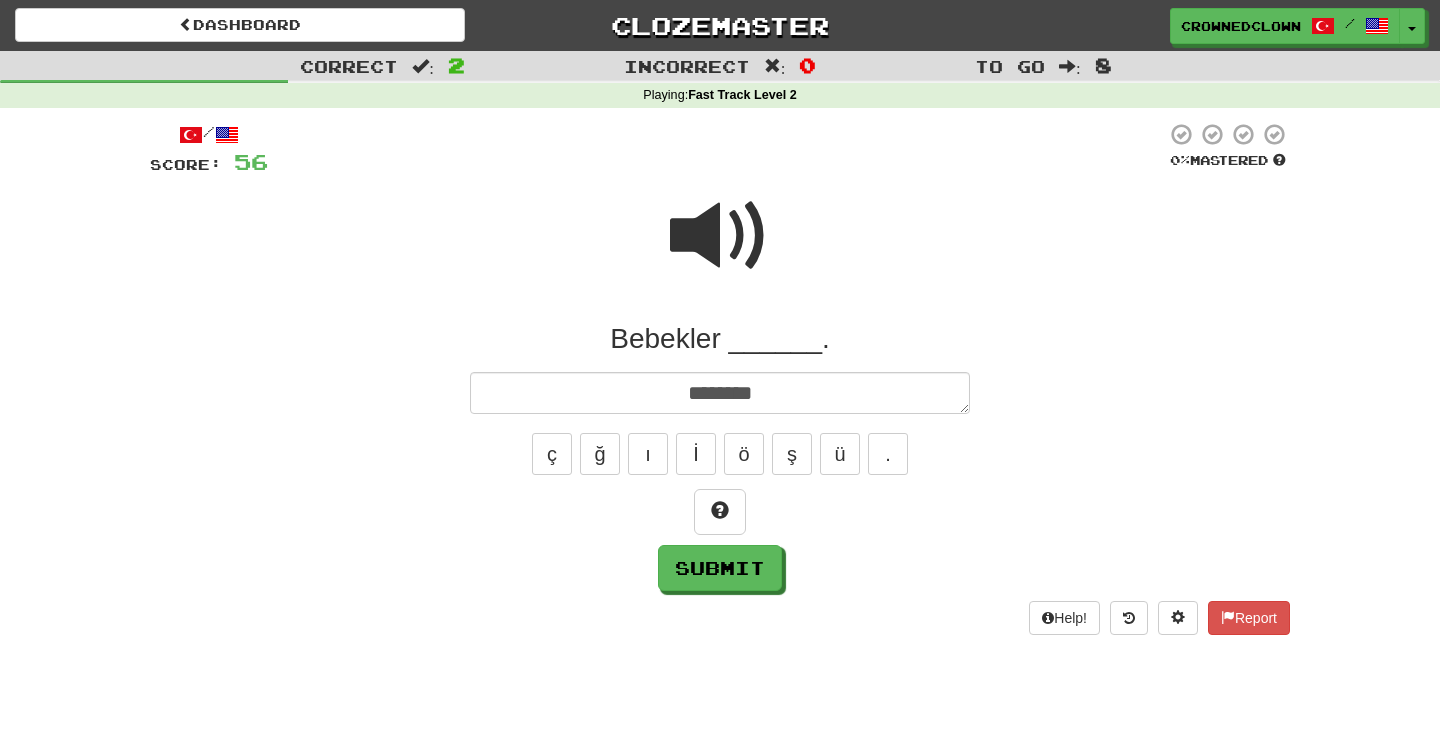 type on "*" 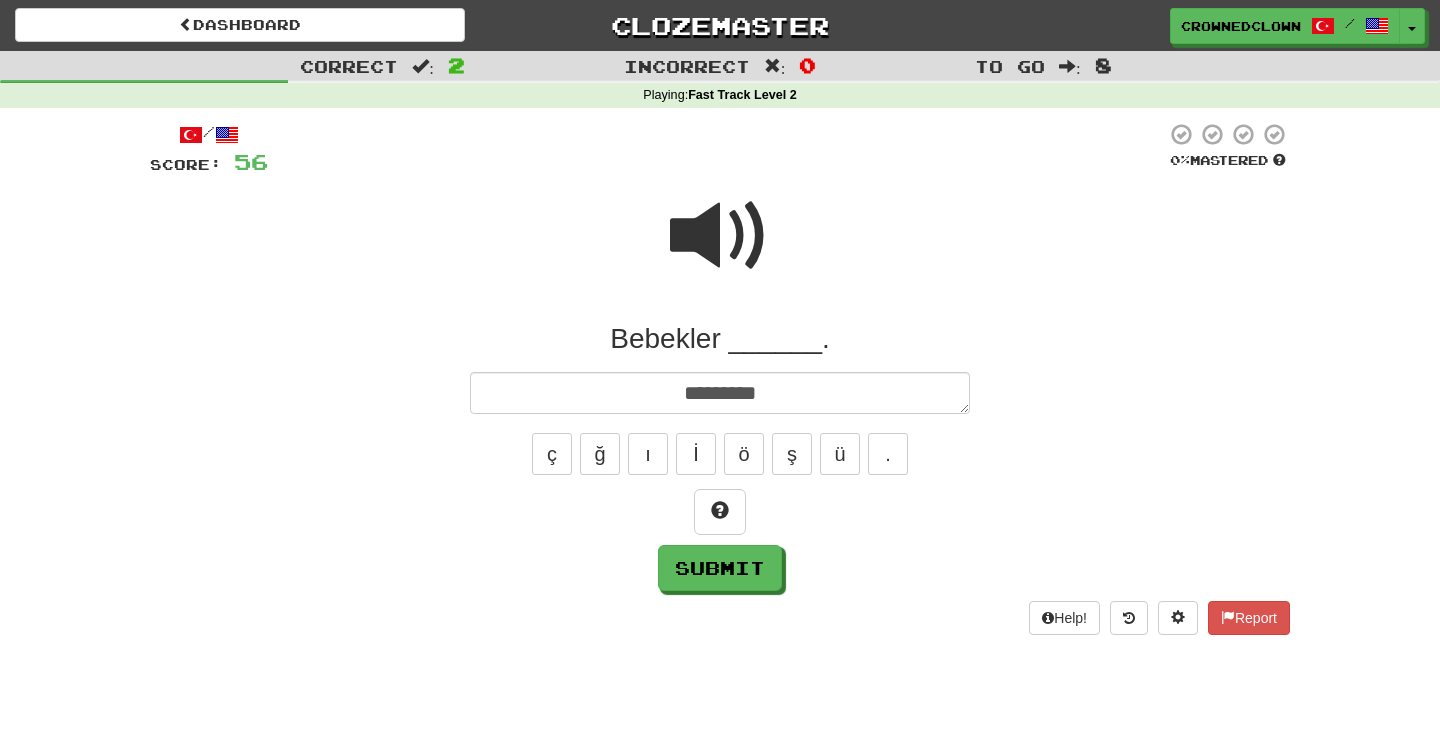type on "*" 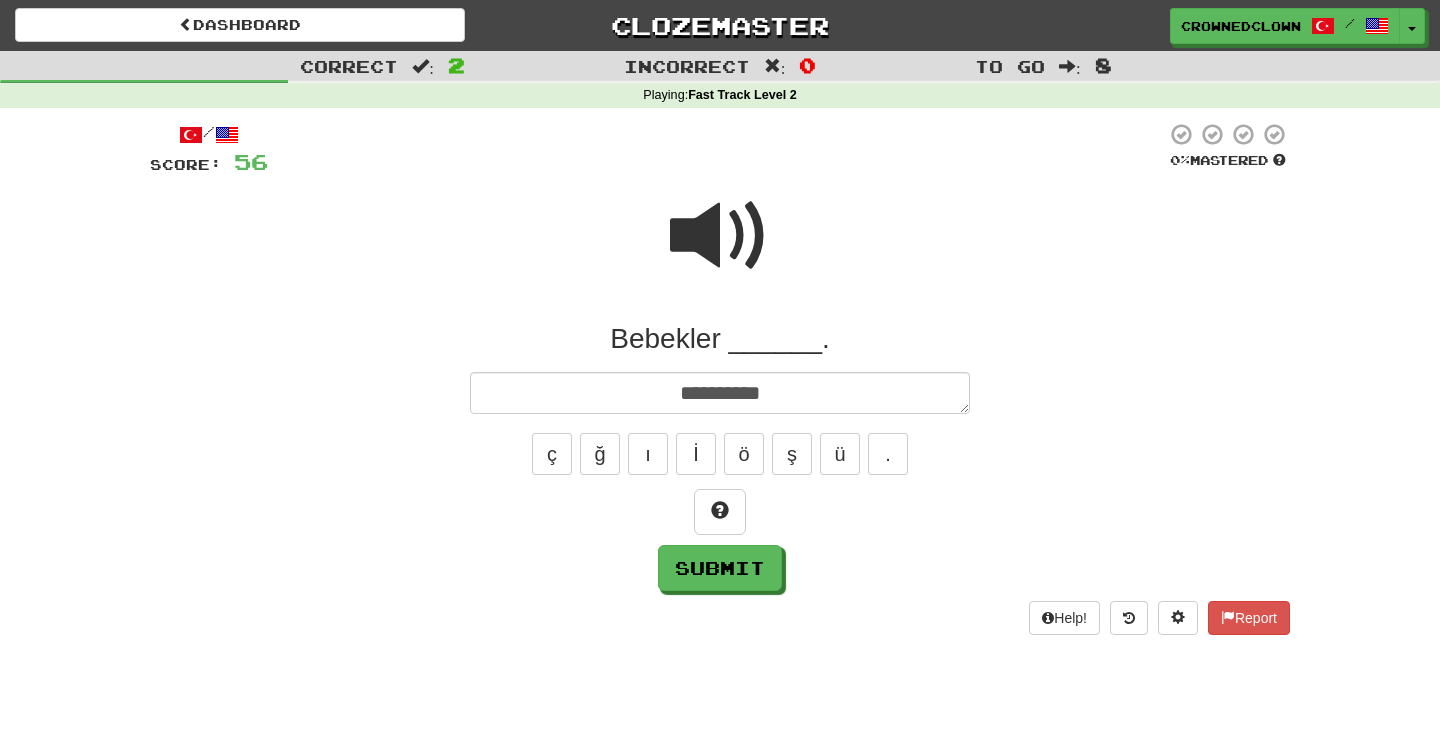 type on "*" 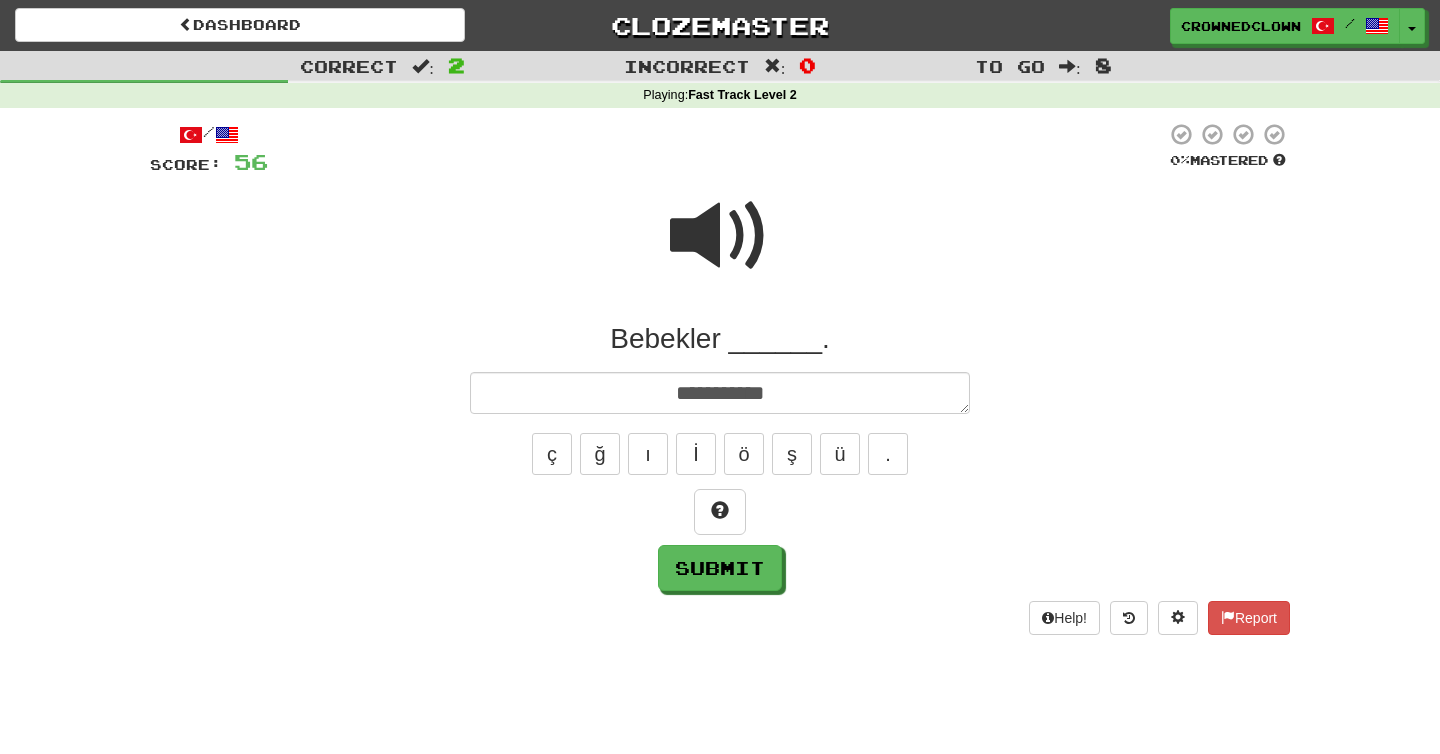 type on "*" 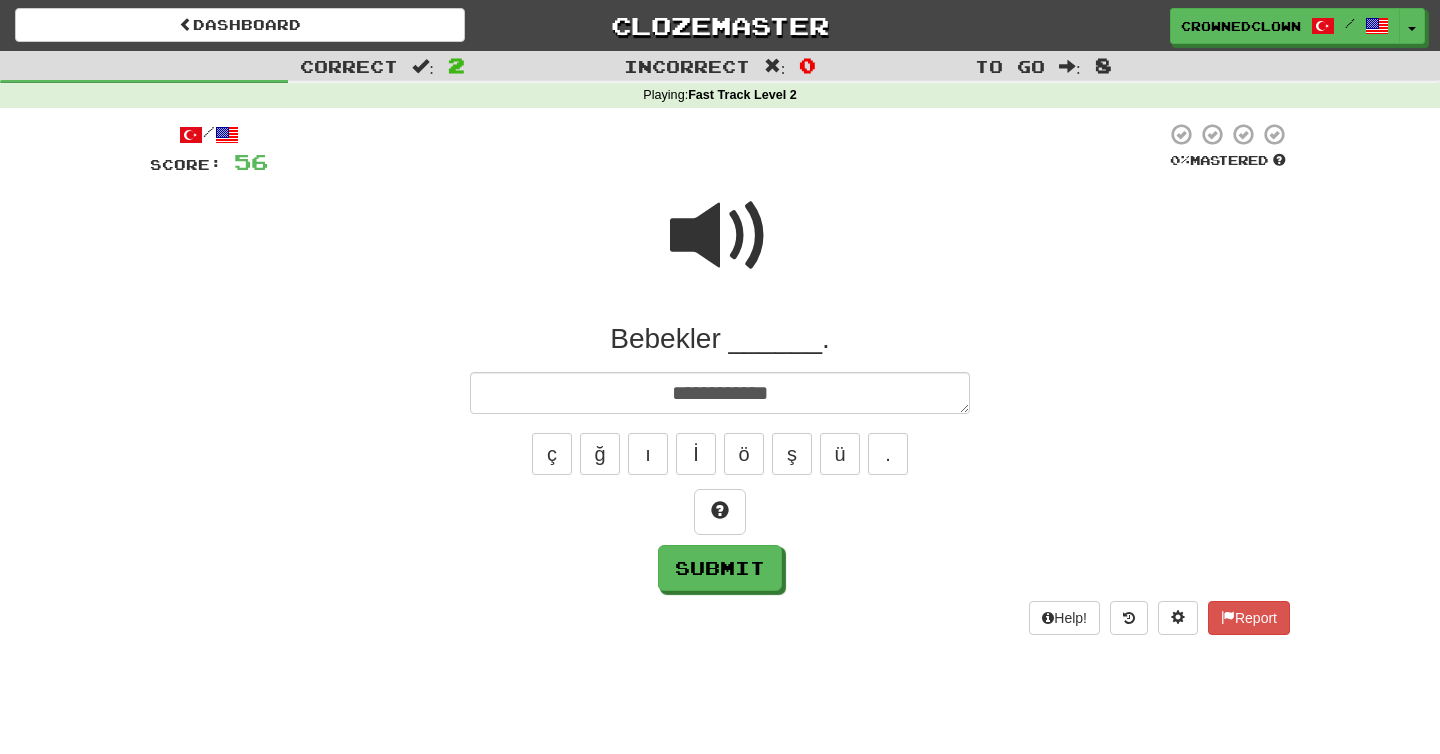 type on "*" 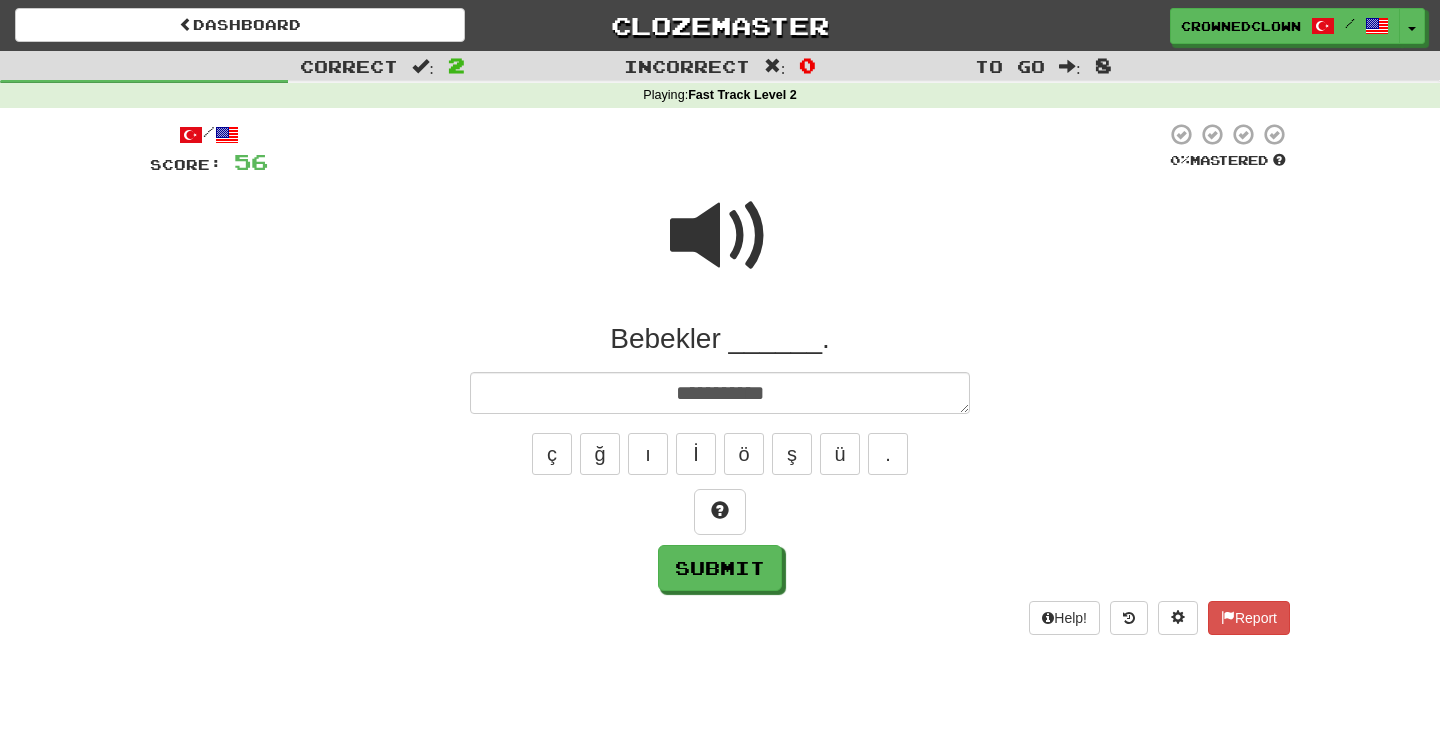 type on "*" 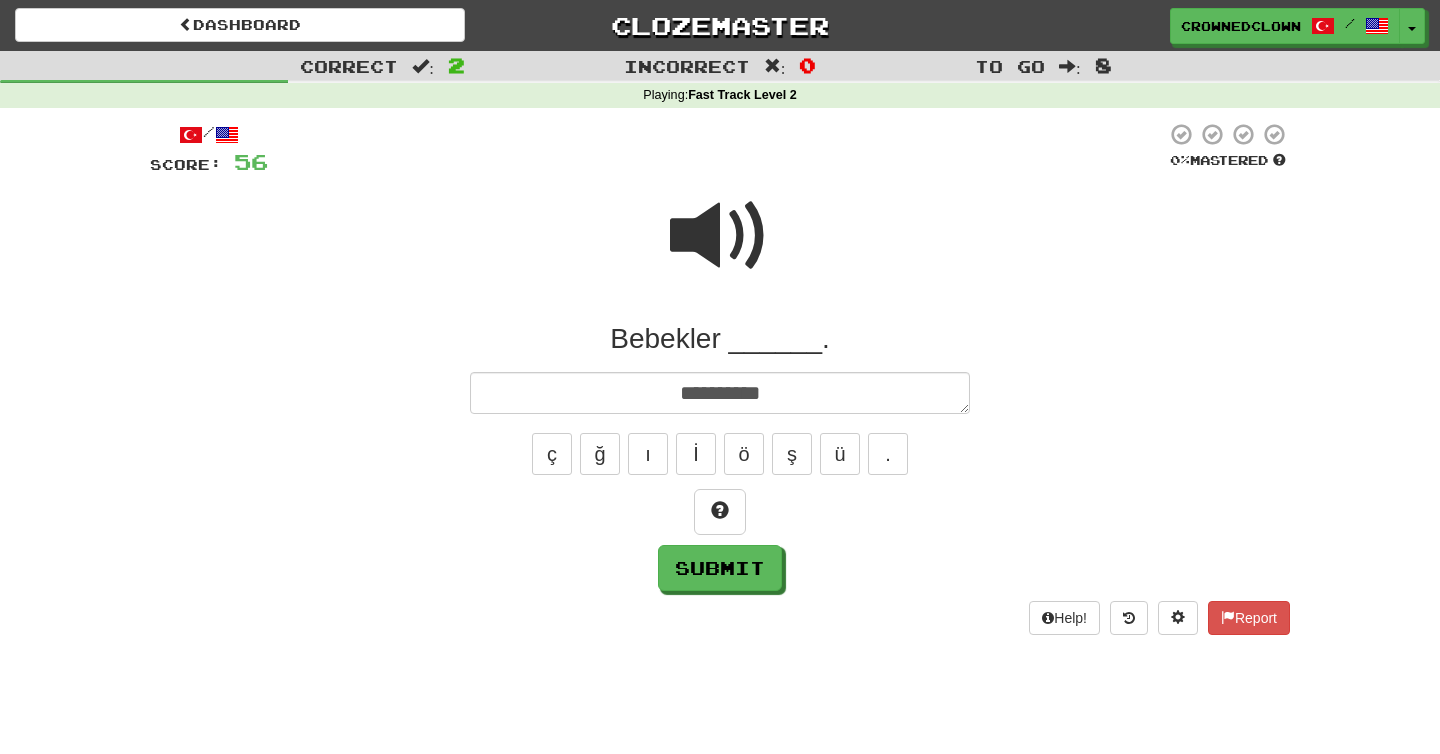type on "*" 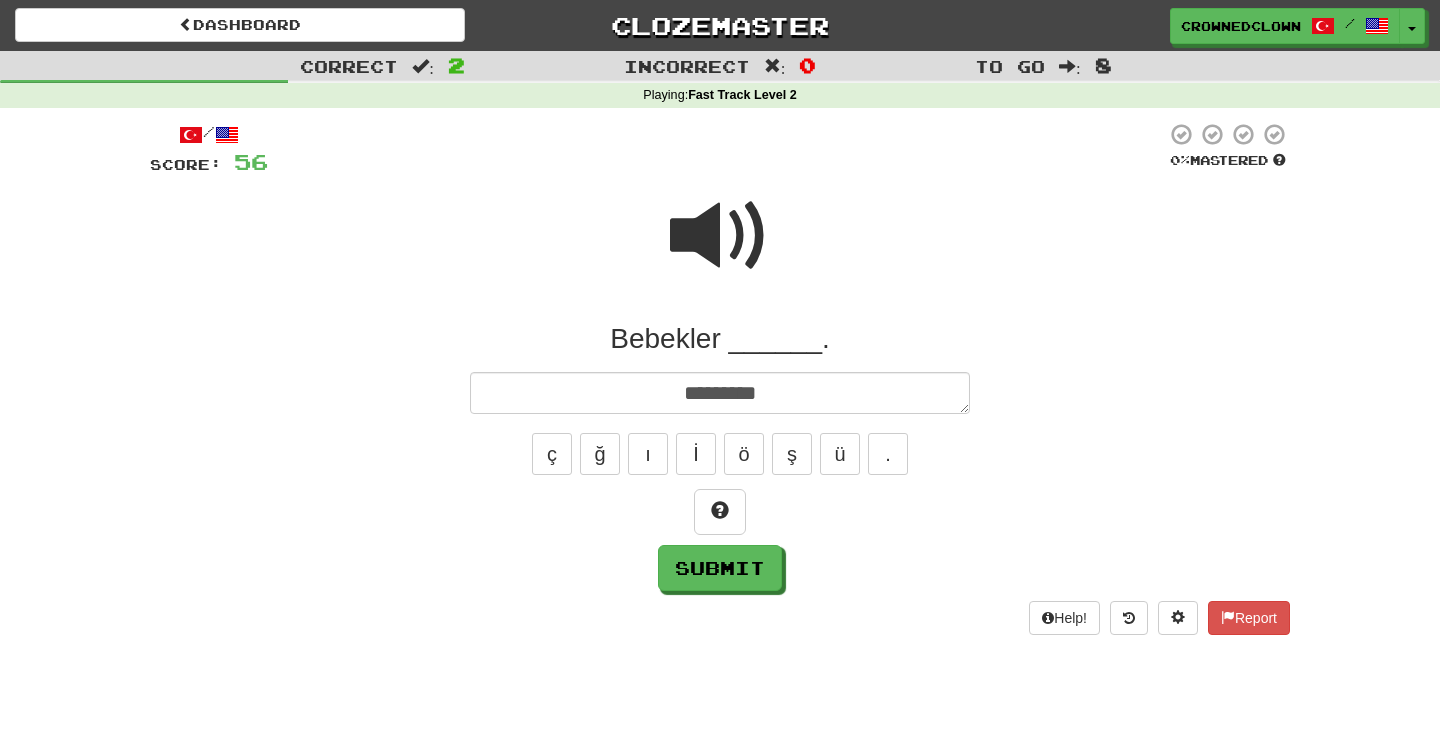 type on "*" 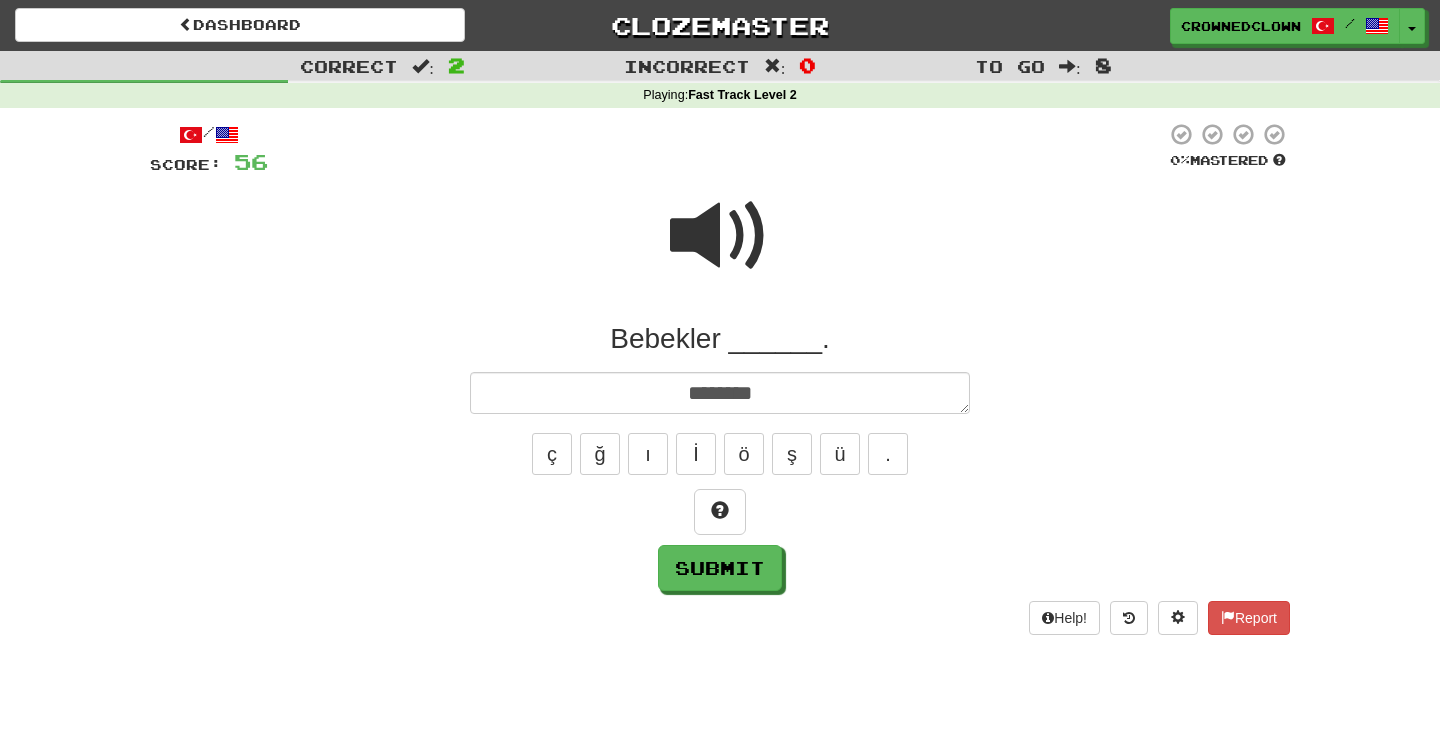 type on "*" 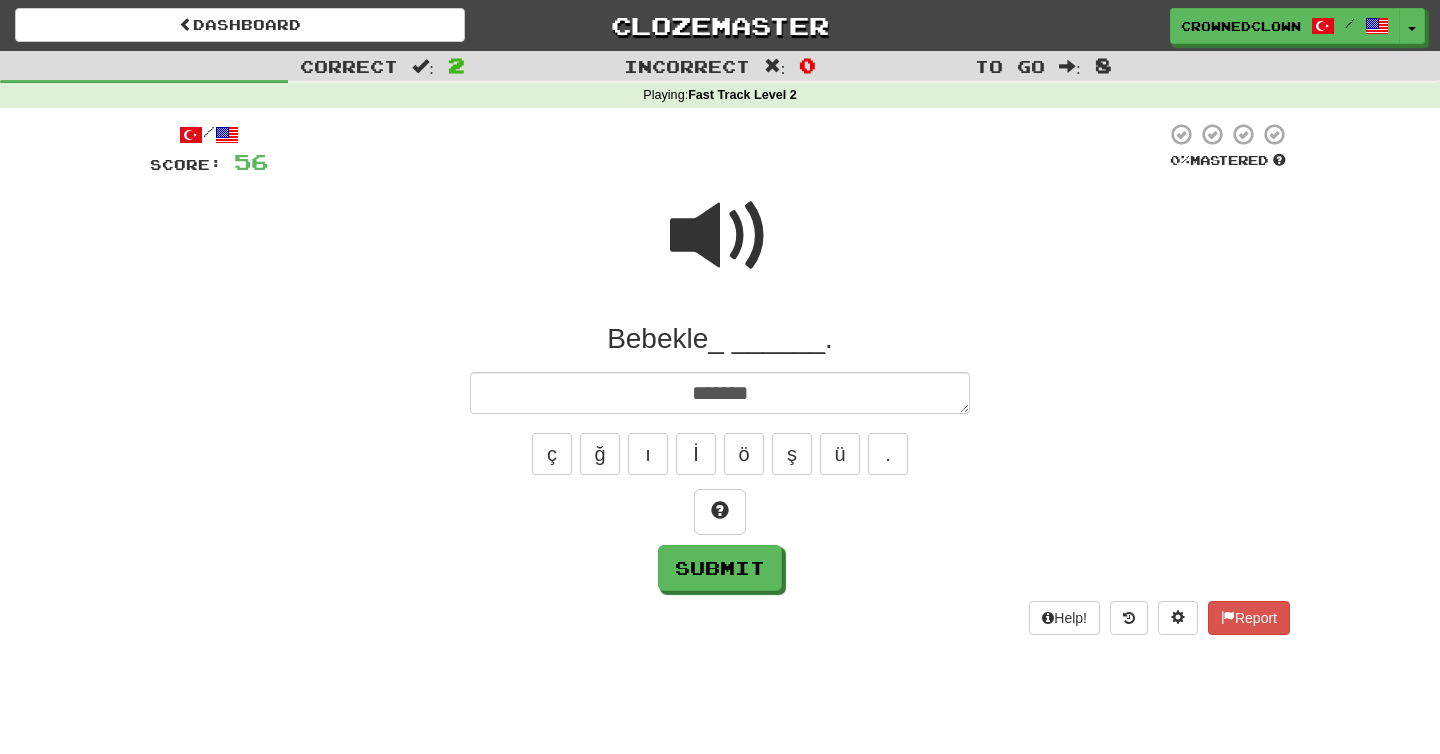 type on "*" 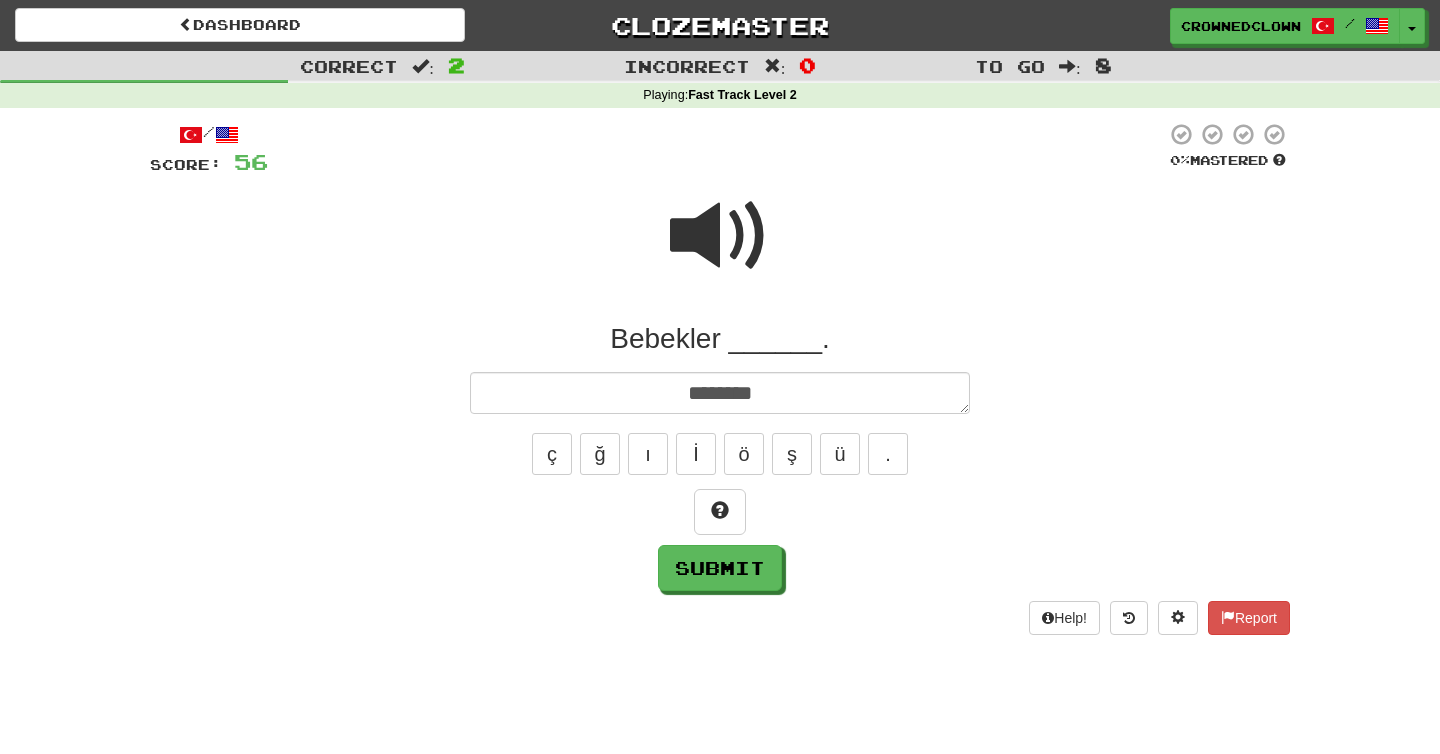 type on "*" 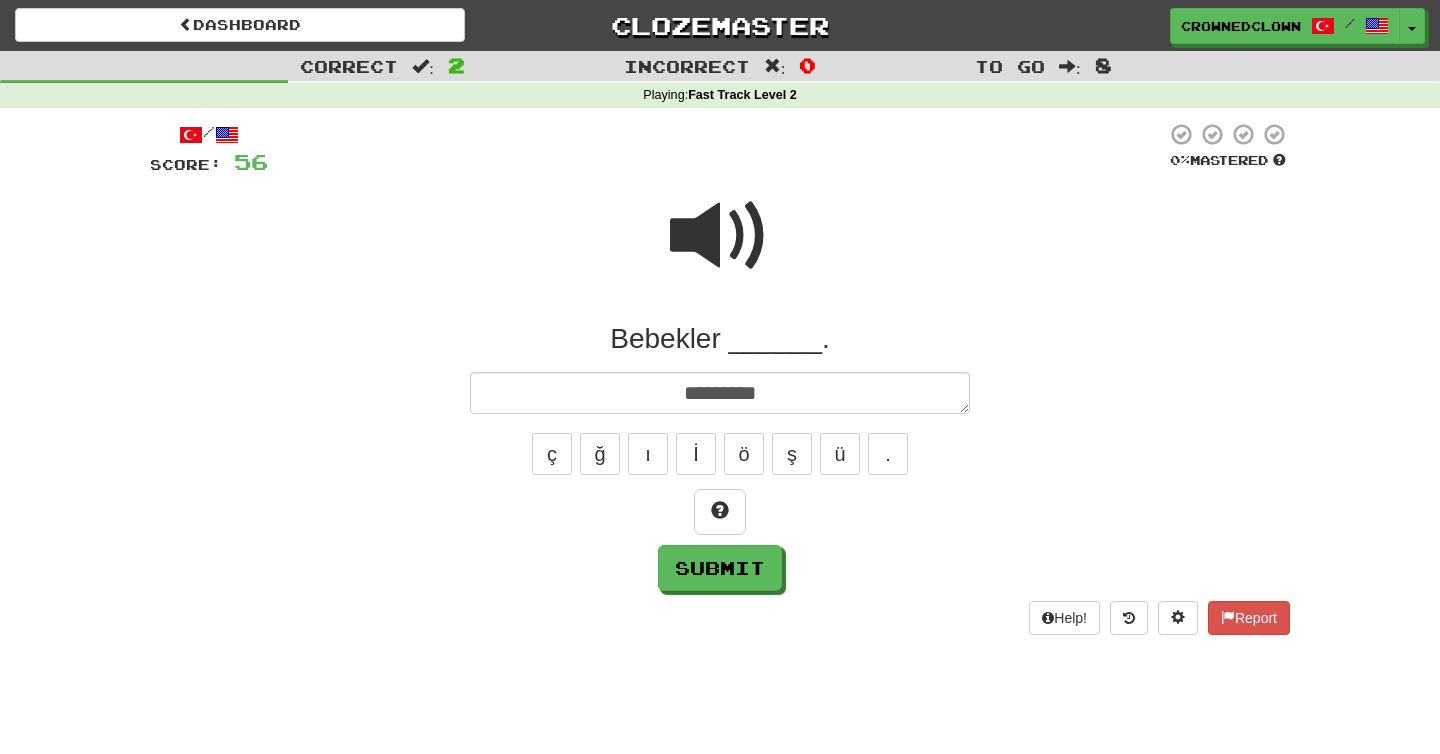 type on "*" 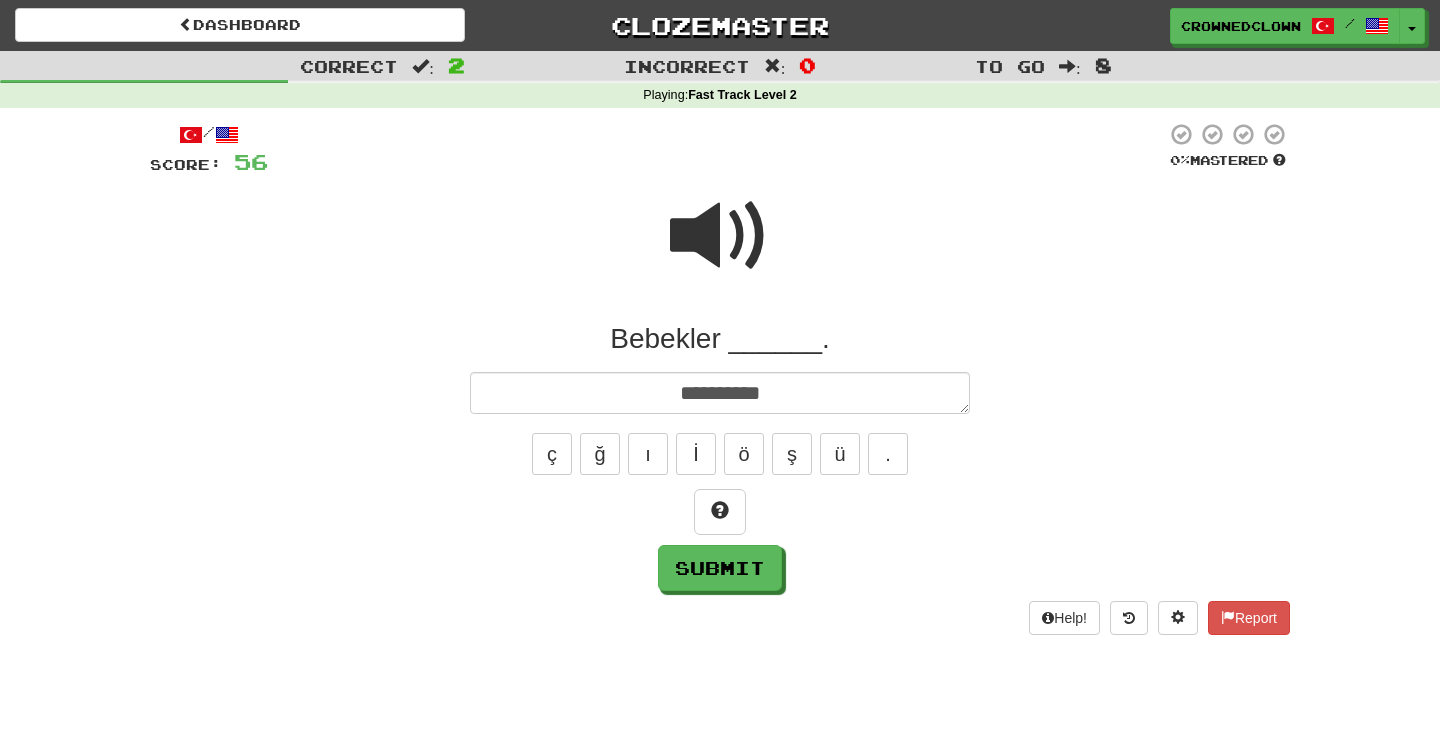 type on "*" 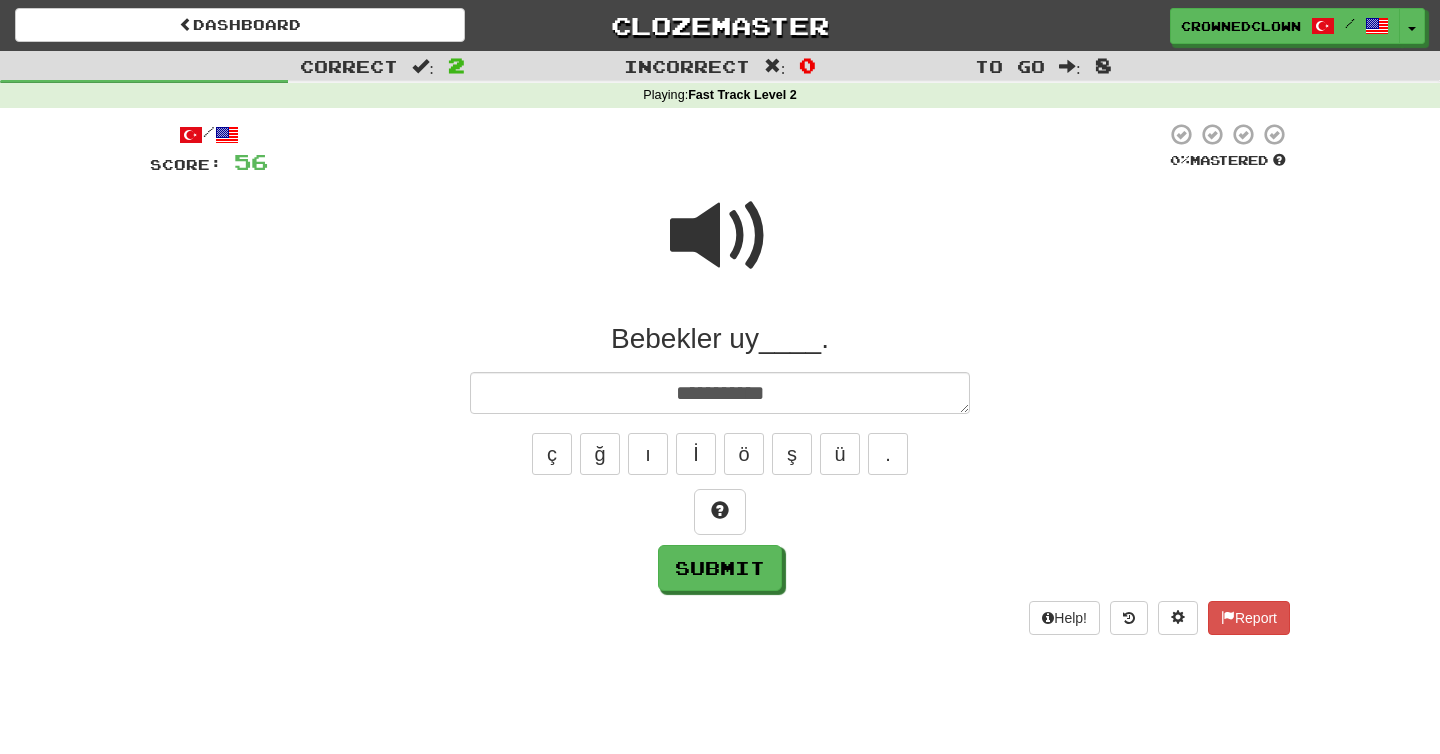 type on "*" 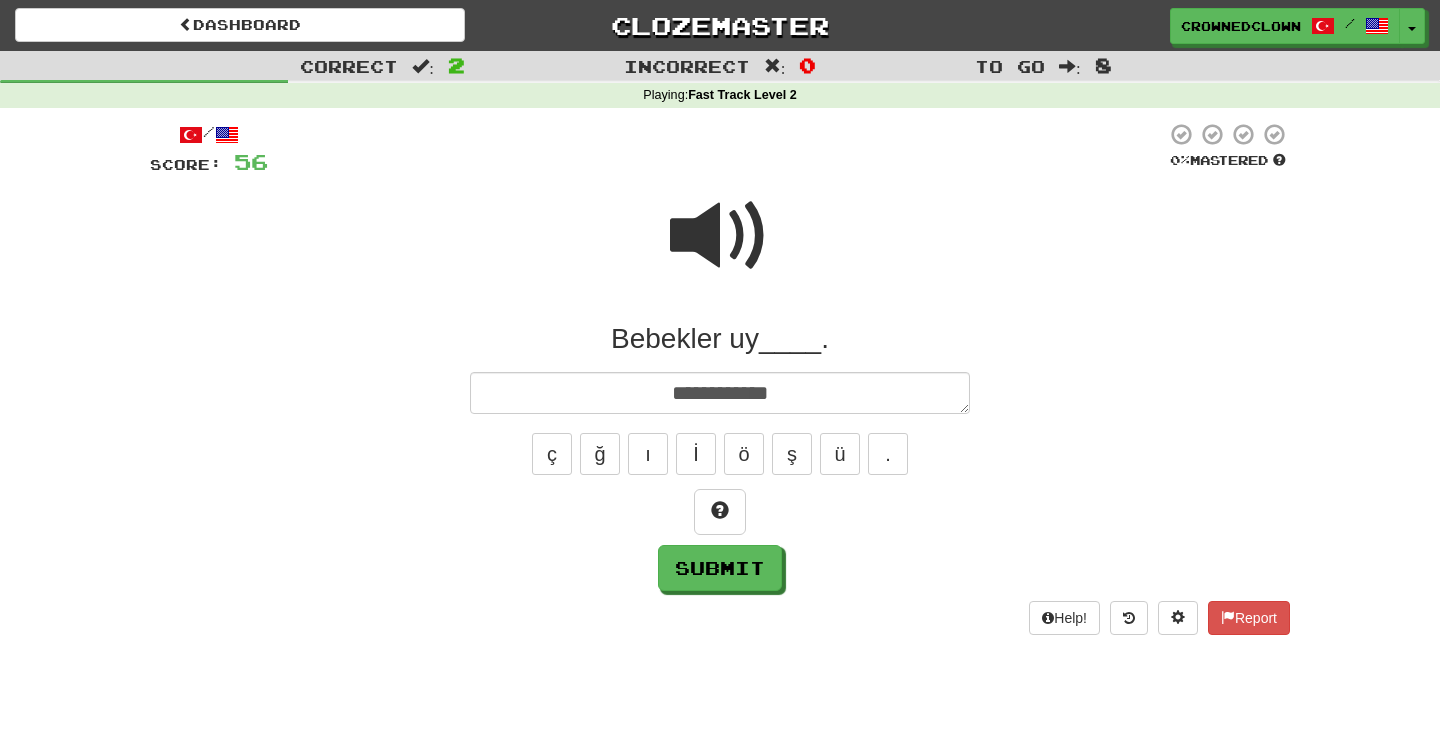 type on "**********" 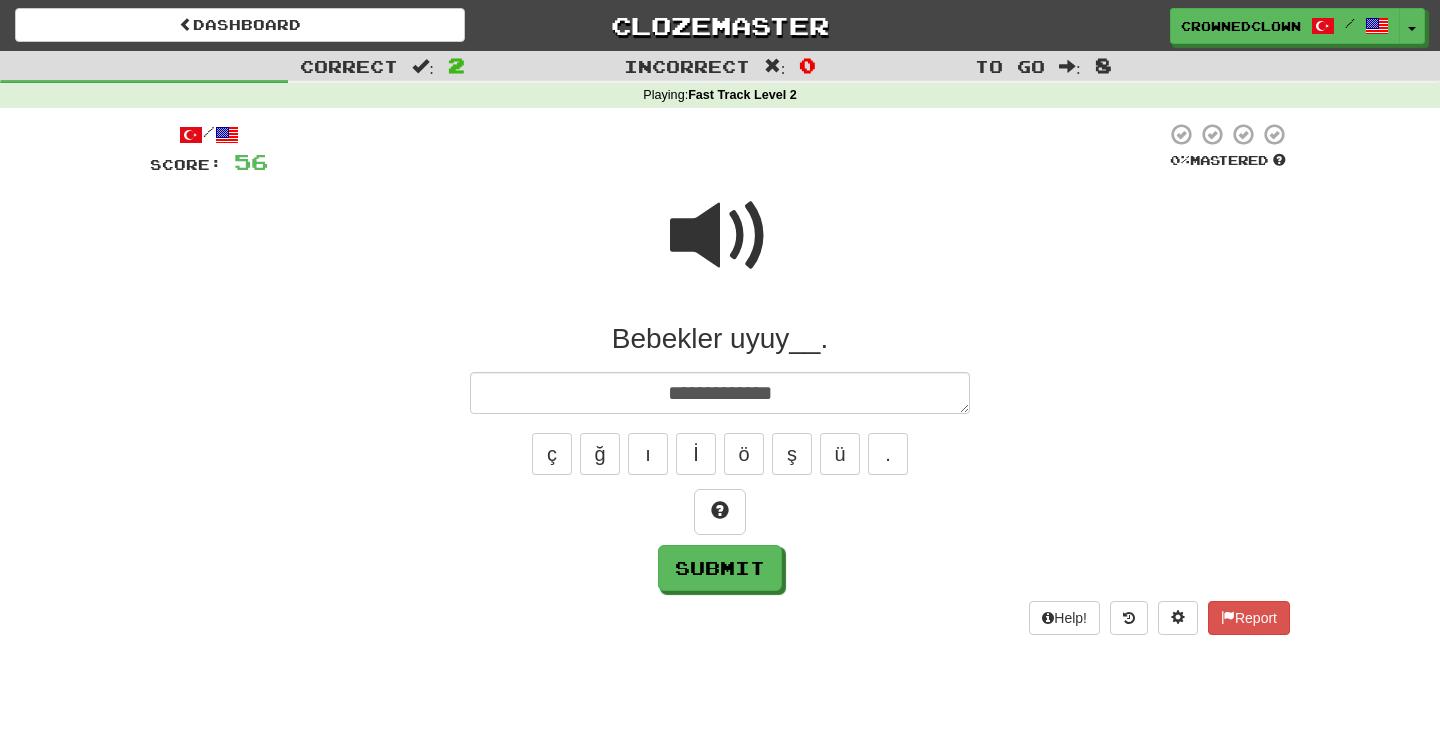 type on "*" 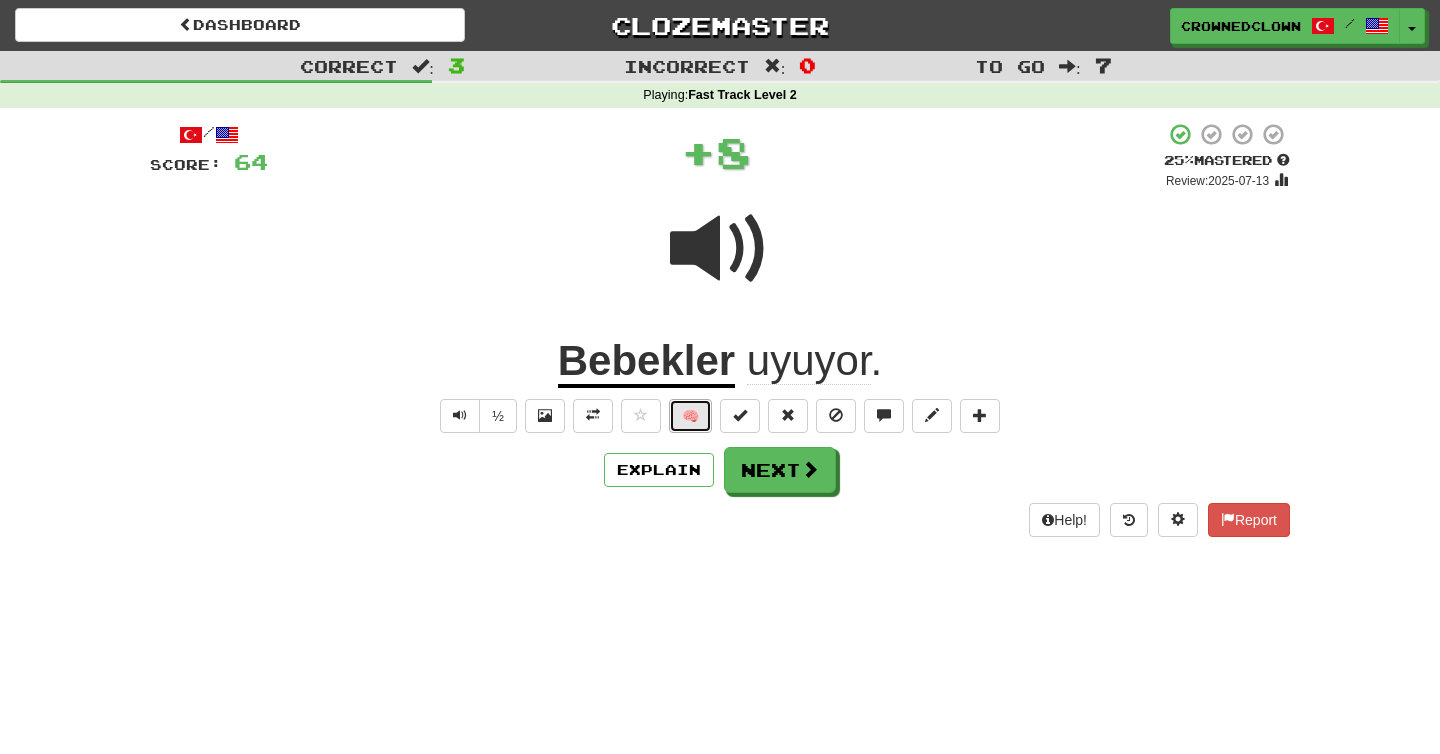 click on "🧠" at bounding box center [690, 416] 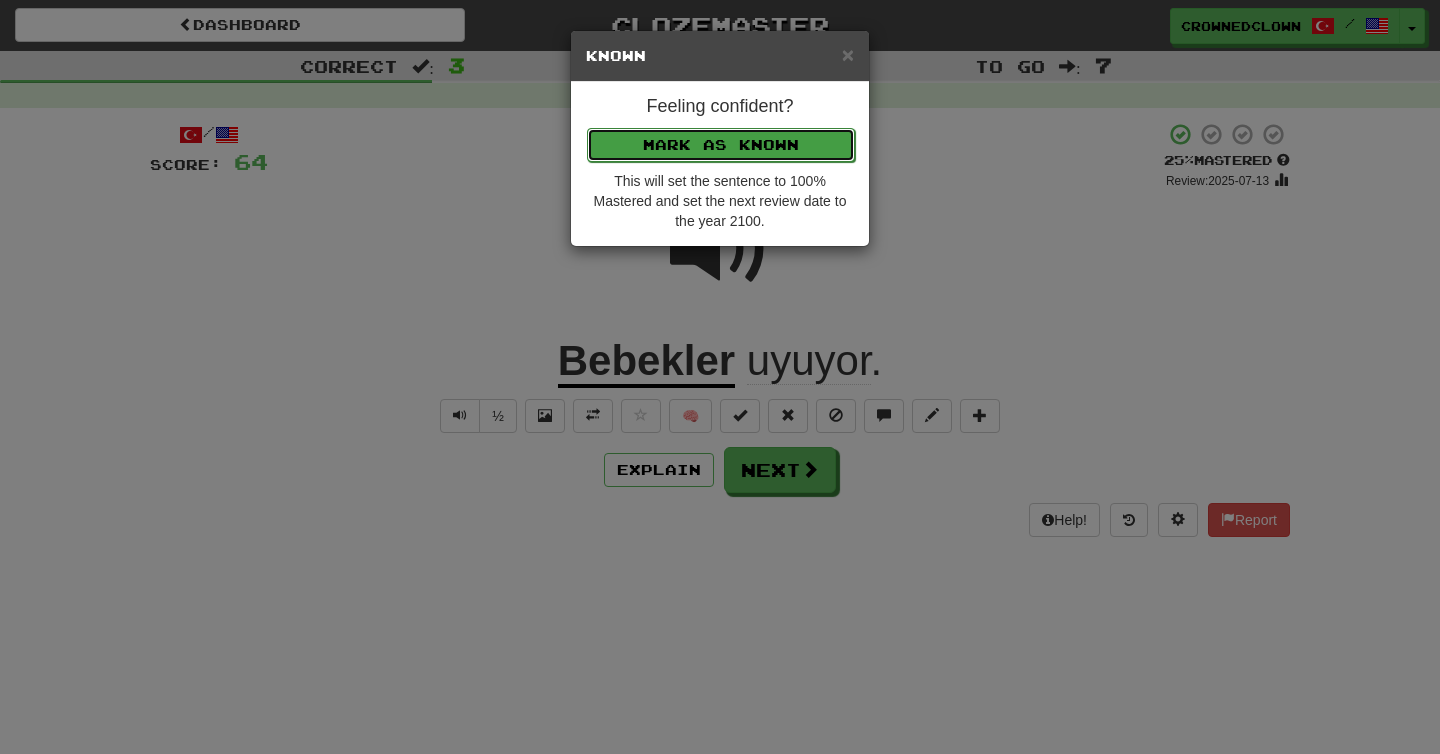 click on "Mark as Known" at bounding box center (721, 145) 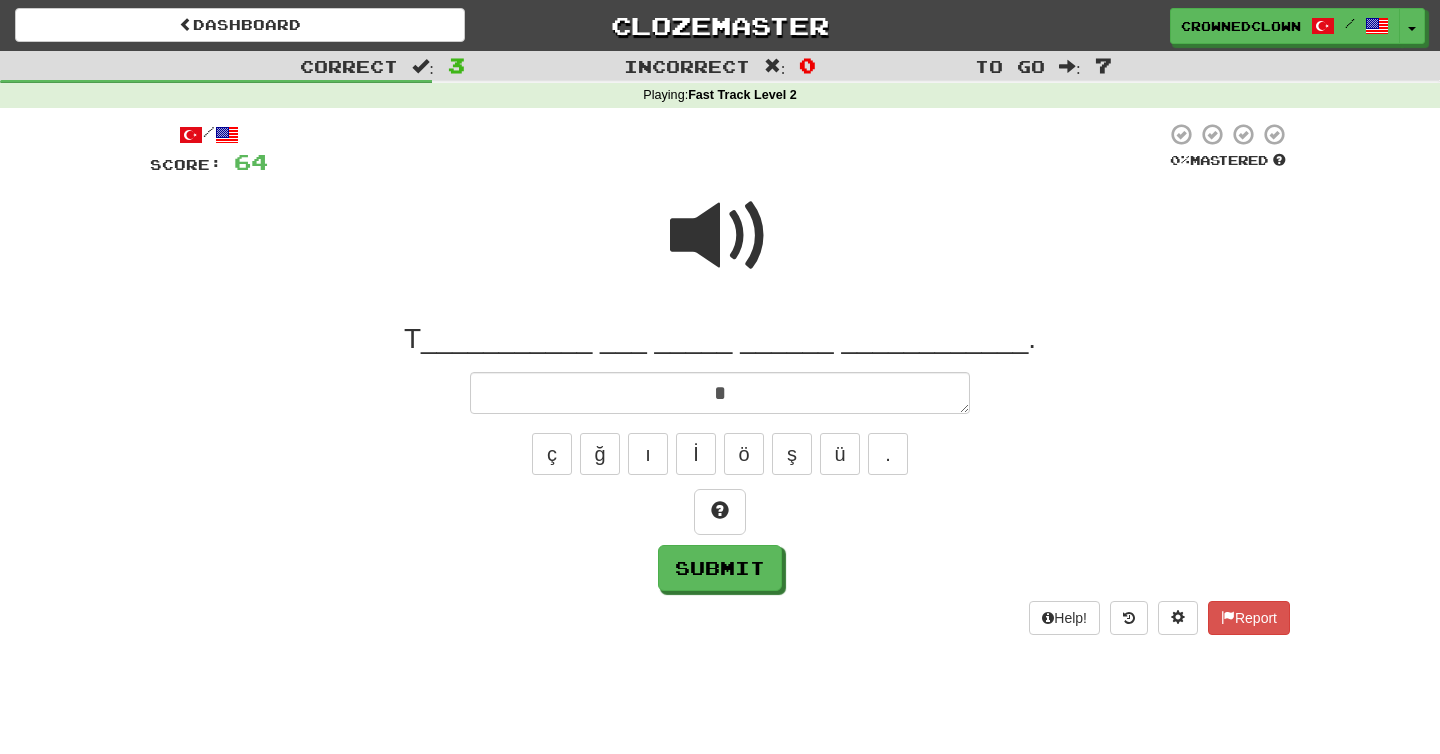 type on "*" 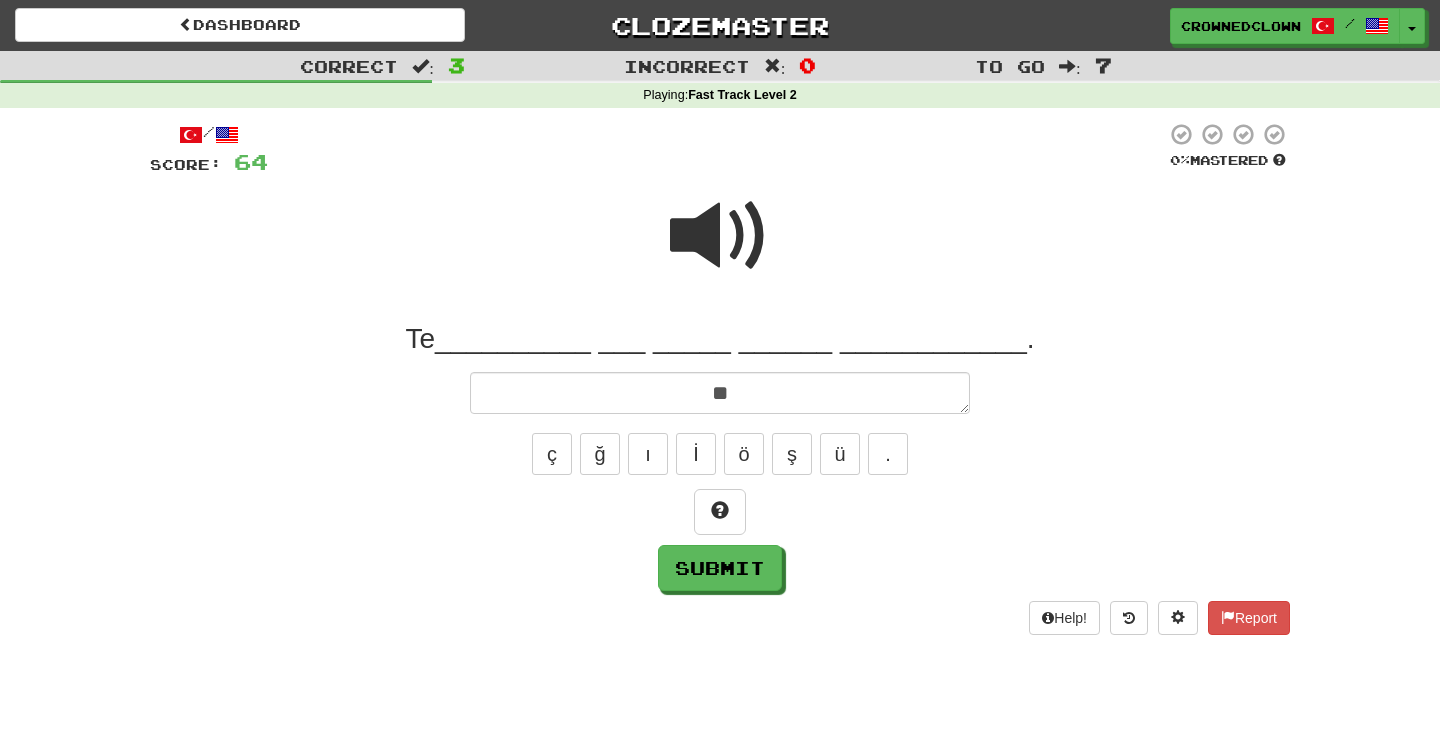 type on "*" 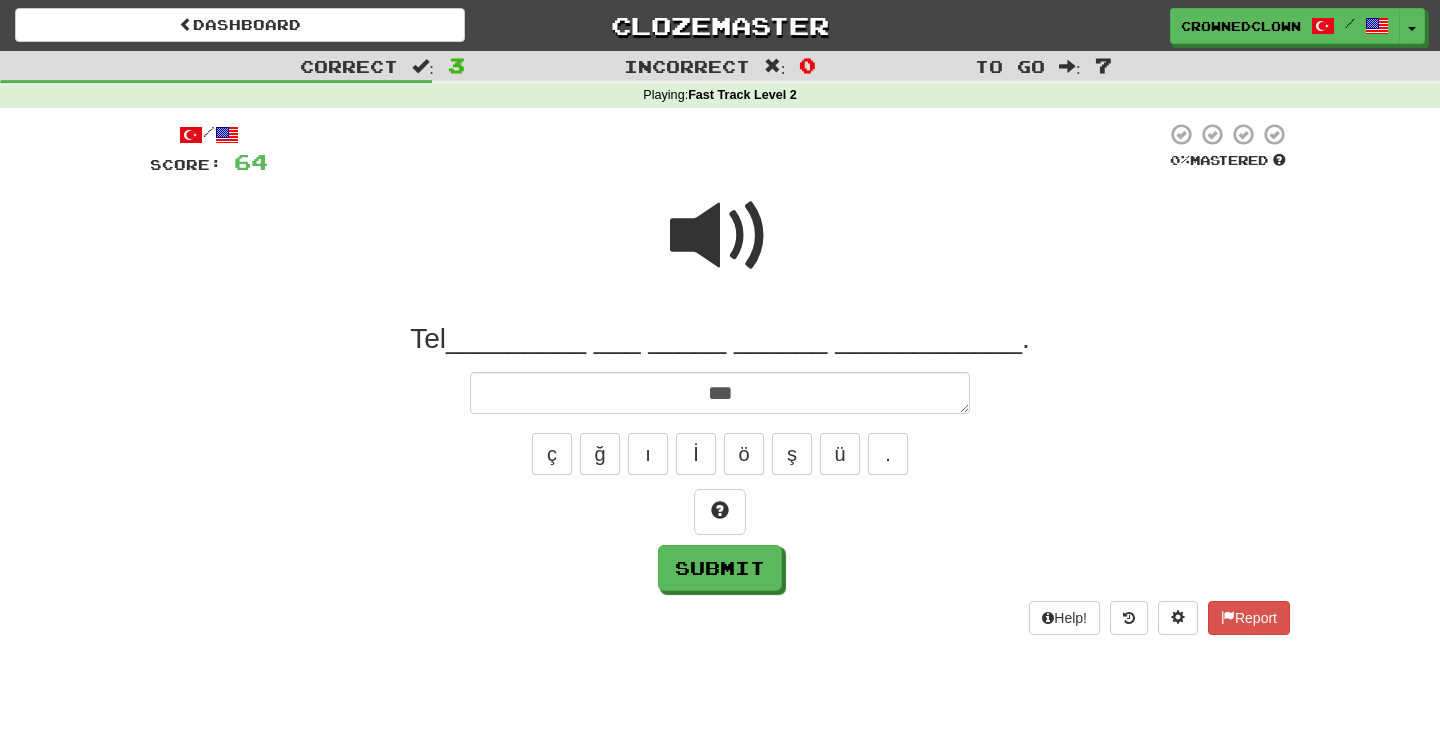 type on "*" 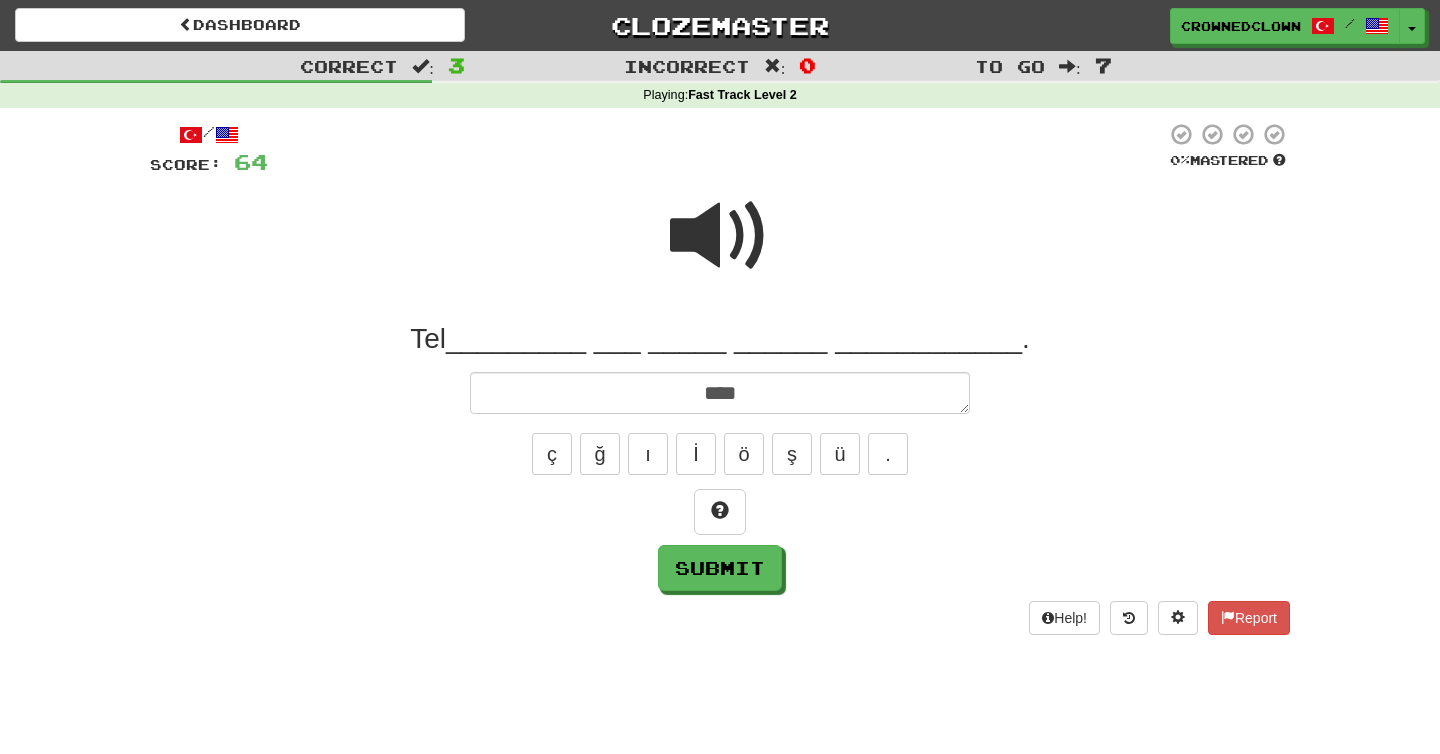 type on "*" 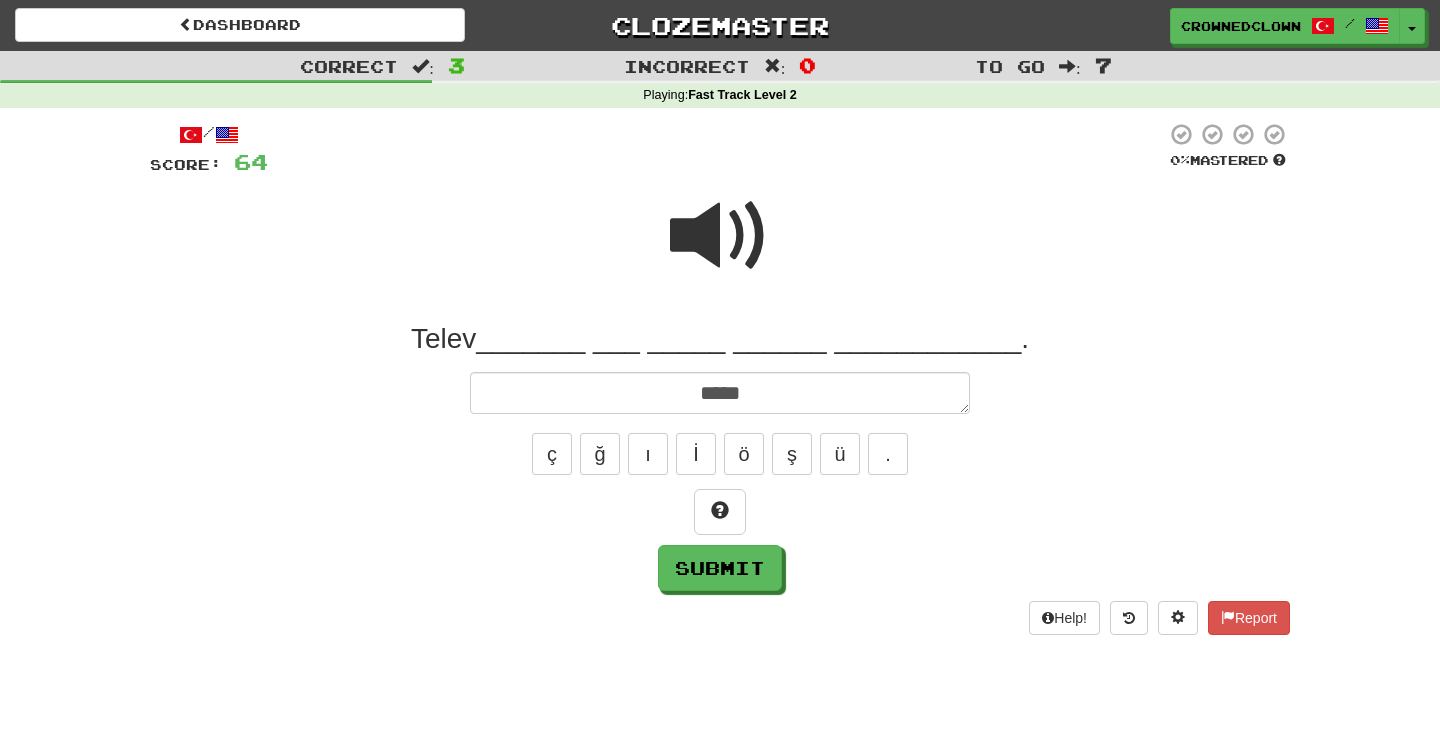 type on "*" 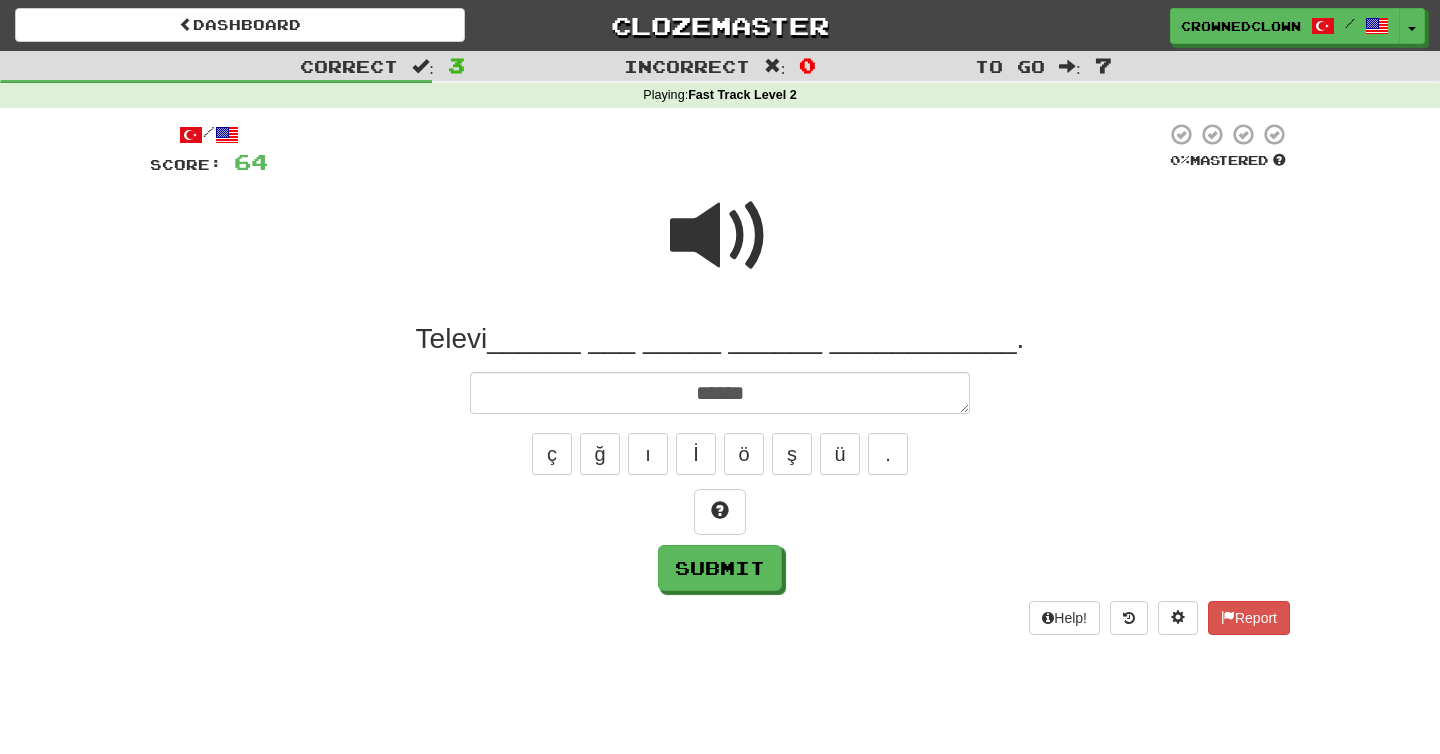 type on "*" 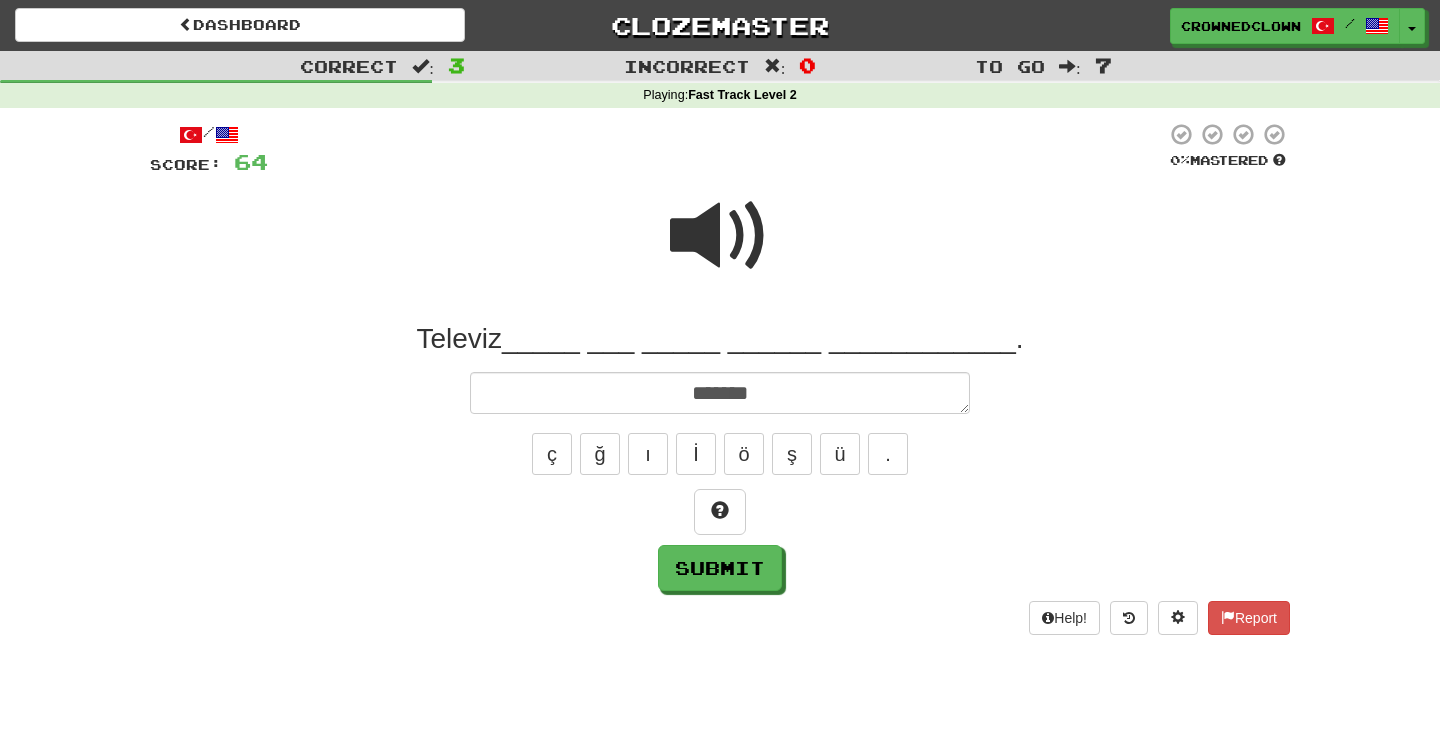 type on "*" 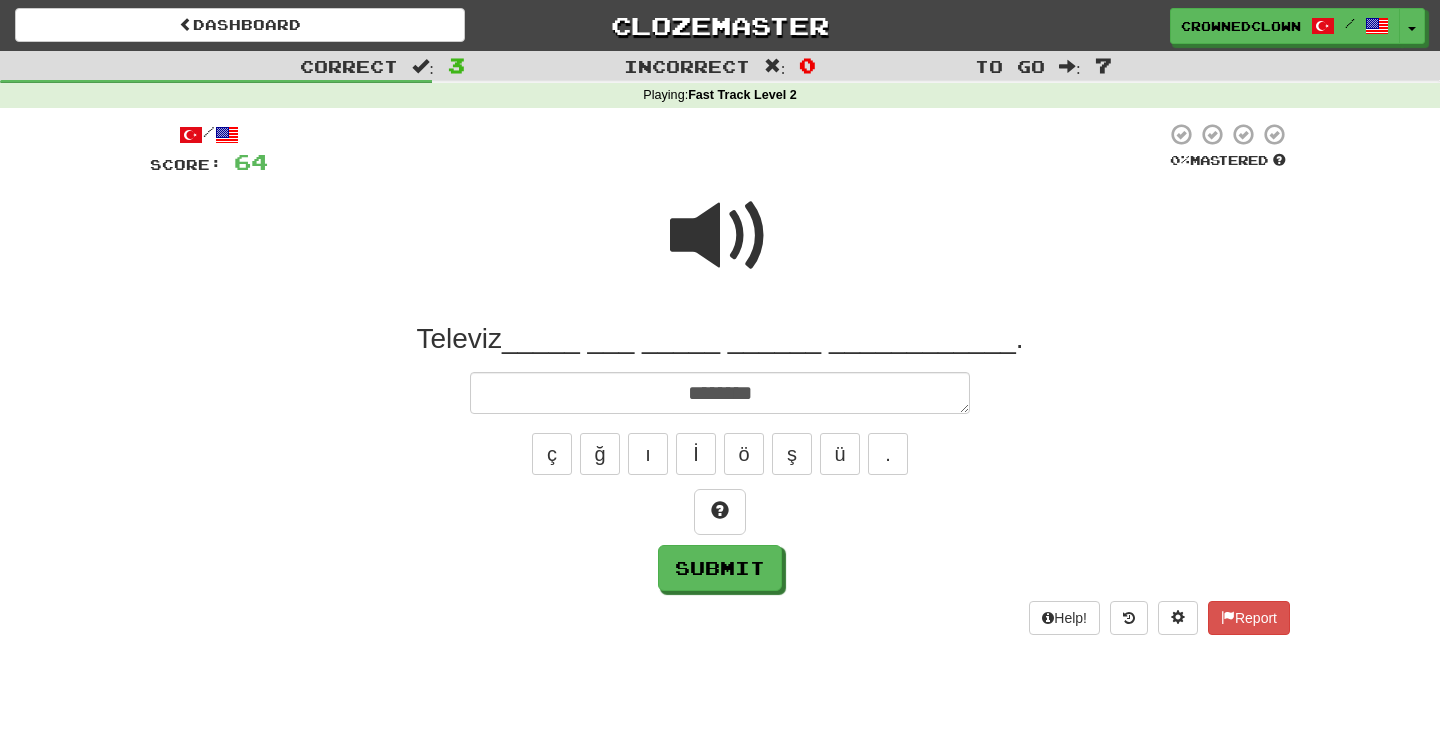 type on "*" 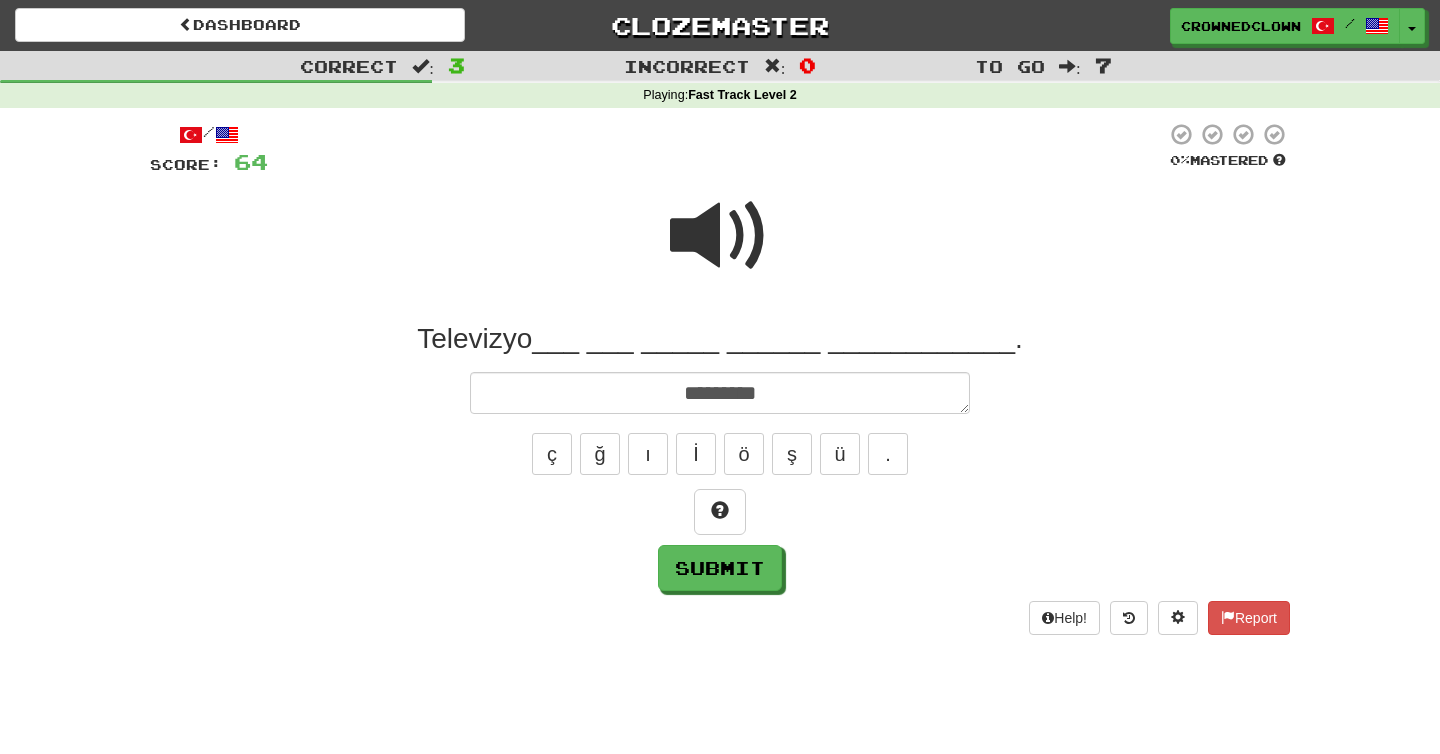 type on "*" 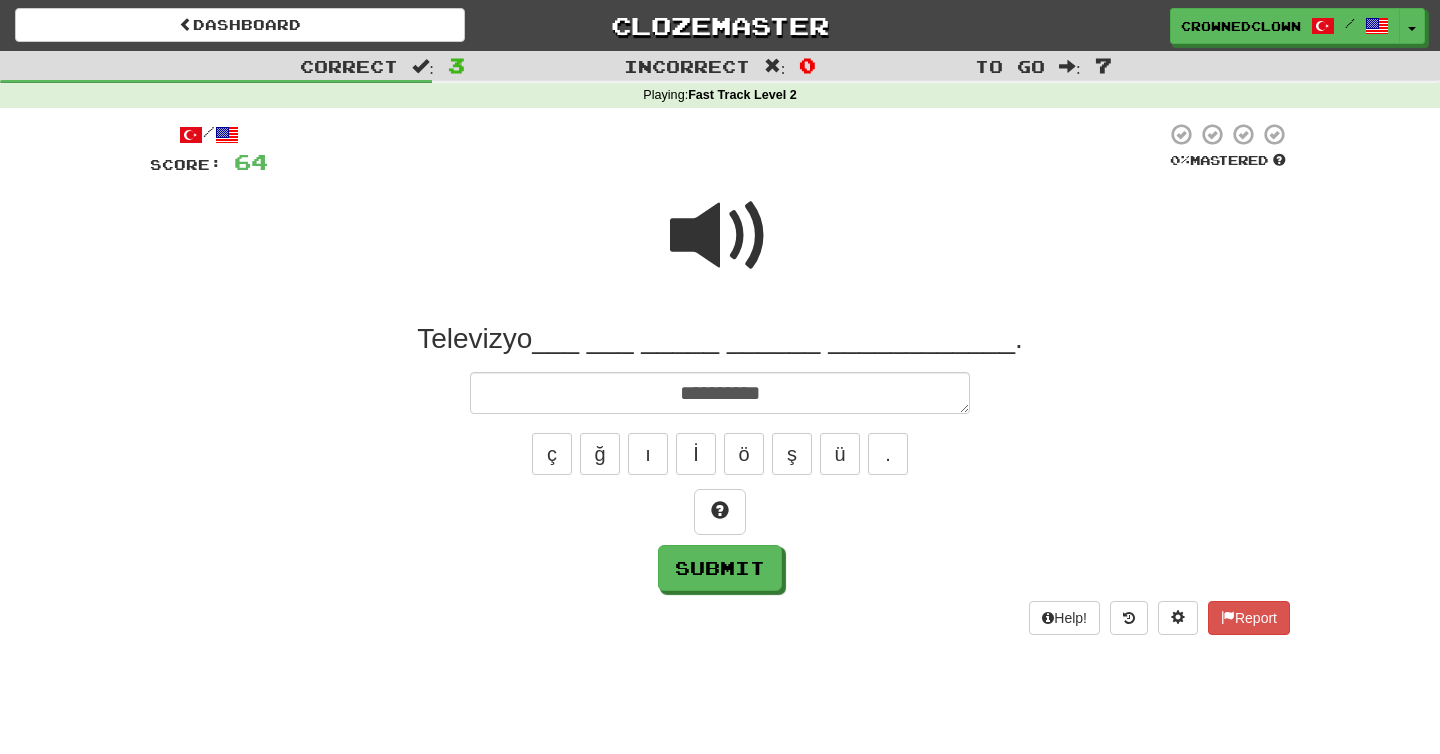 type on "**********" 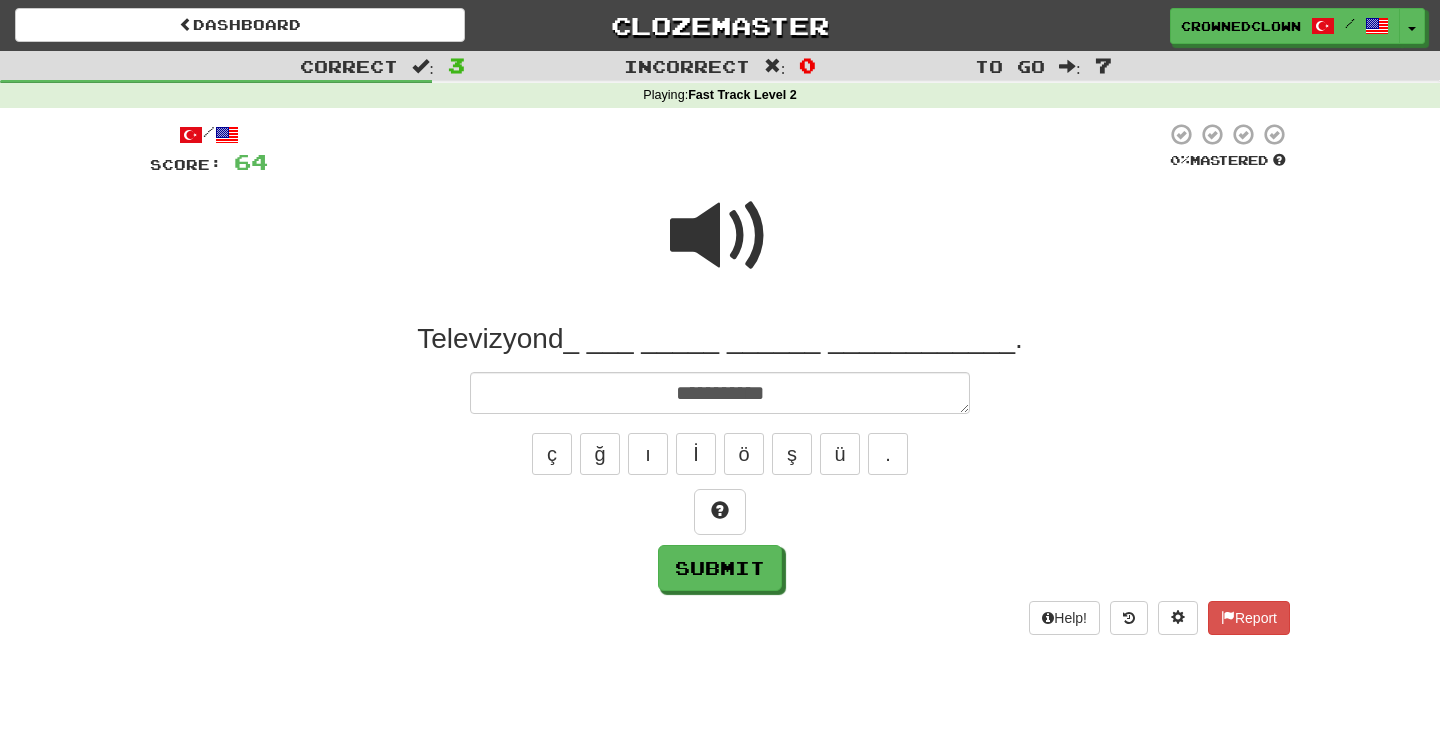 type on "*" 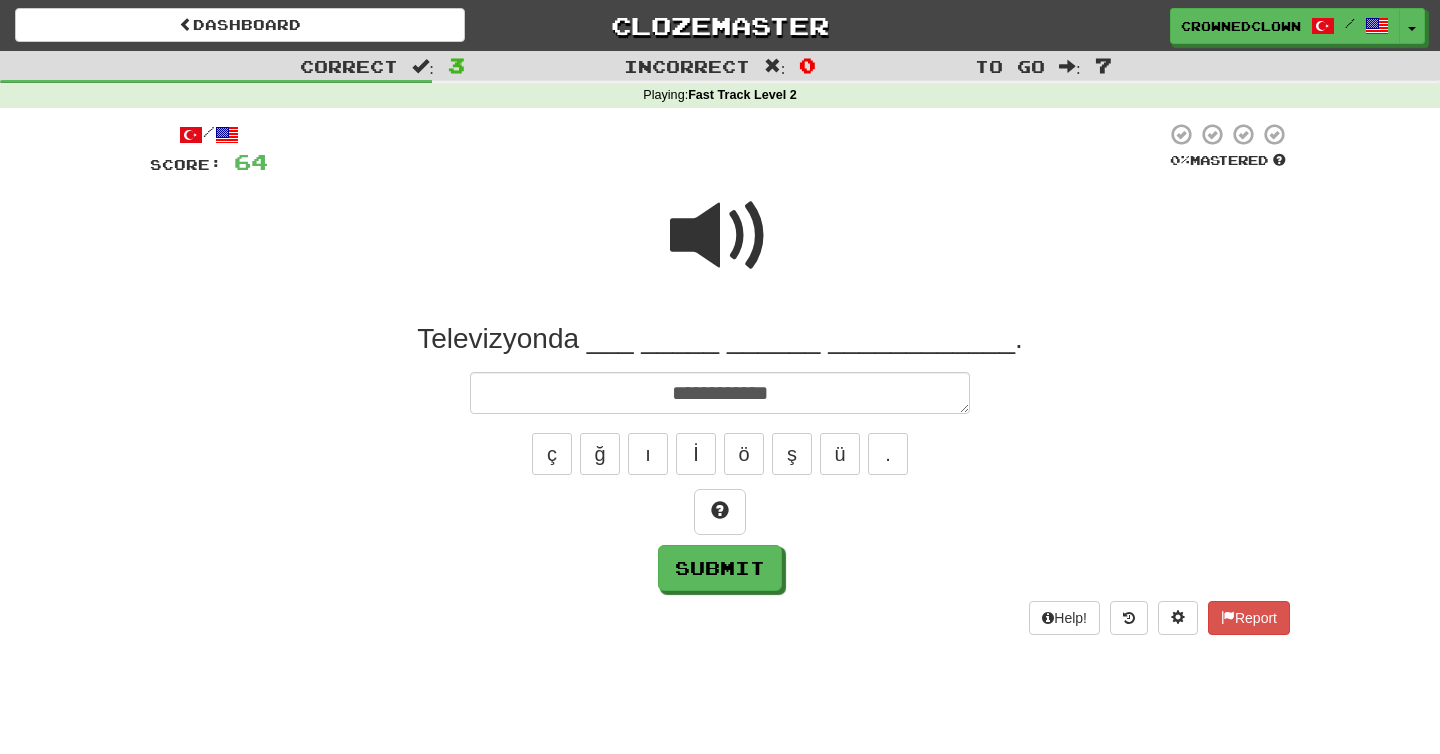 type on "*" 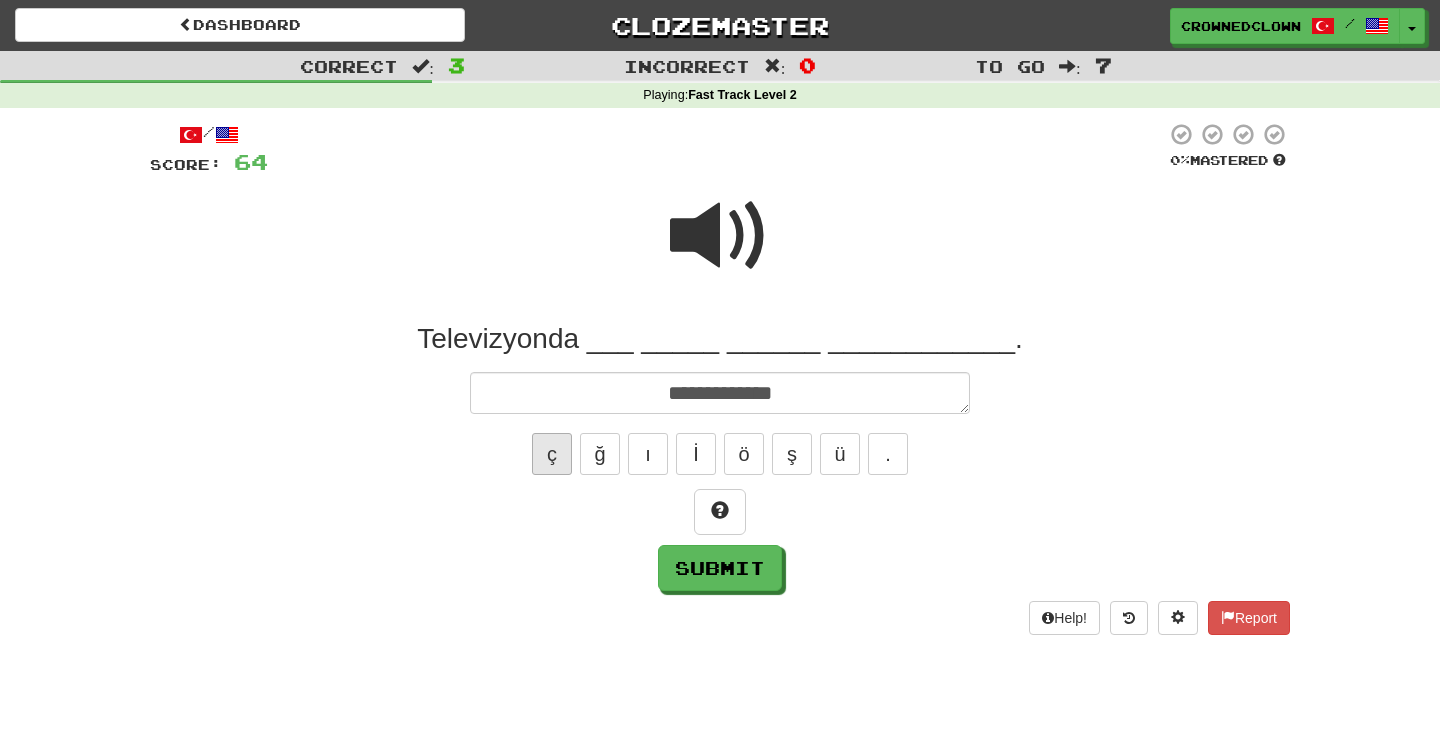 type on "**********" 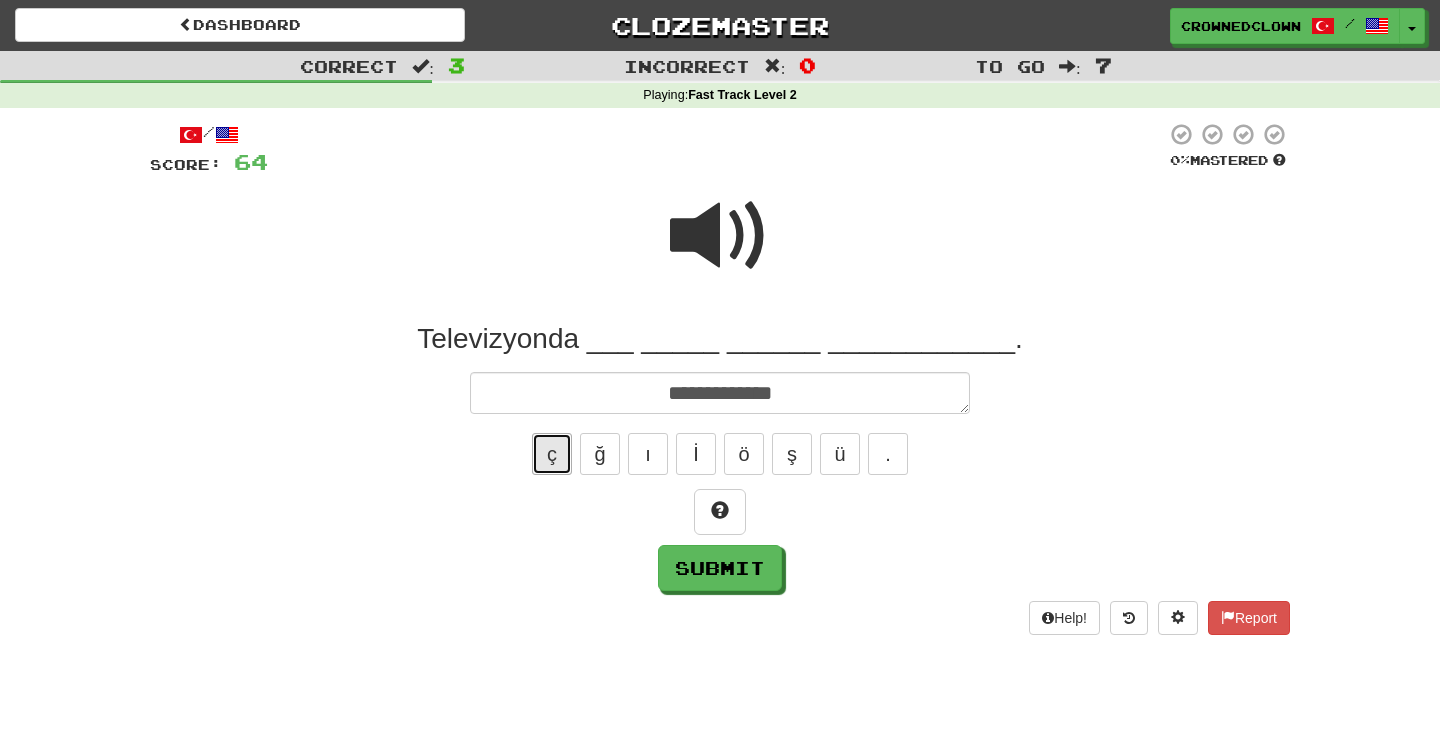 click on "ç" at bounding box center (552, 454) 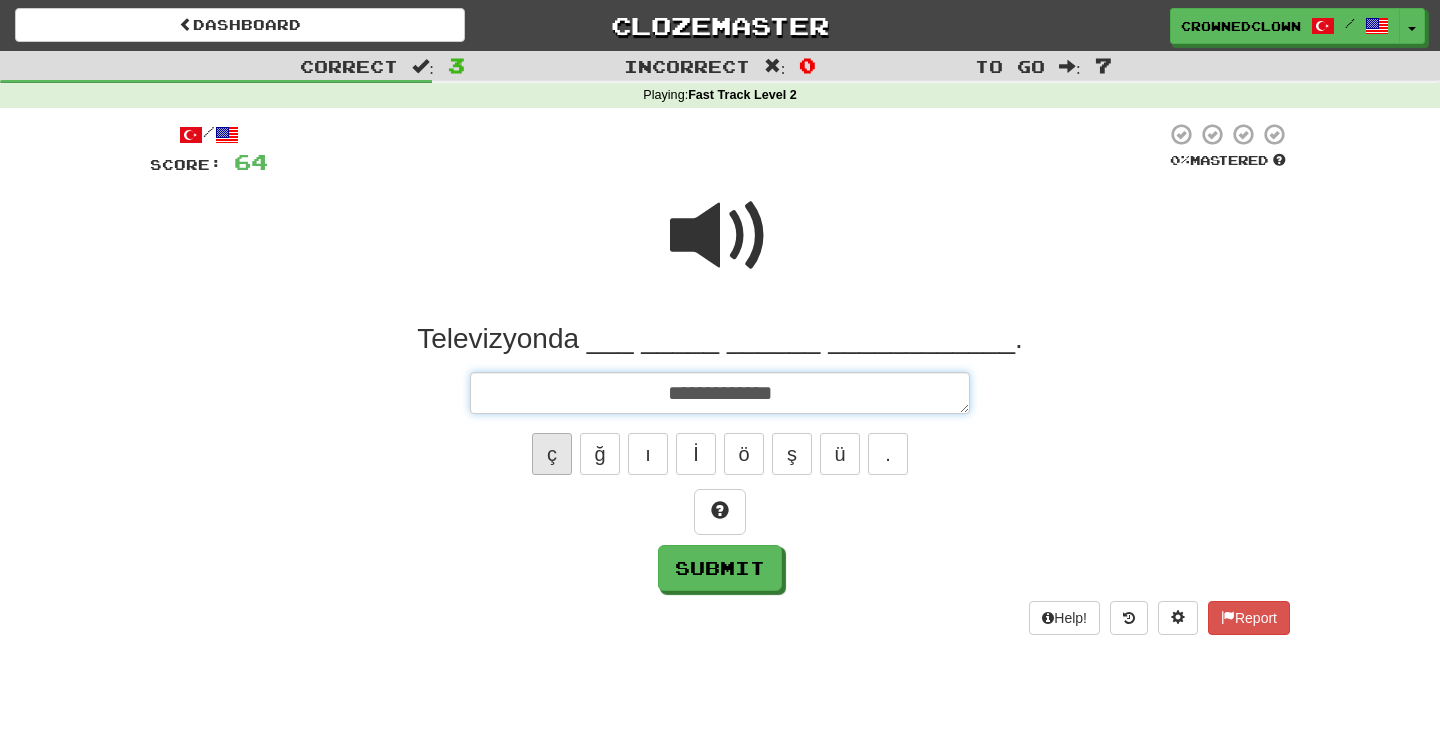 type on "*" 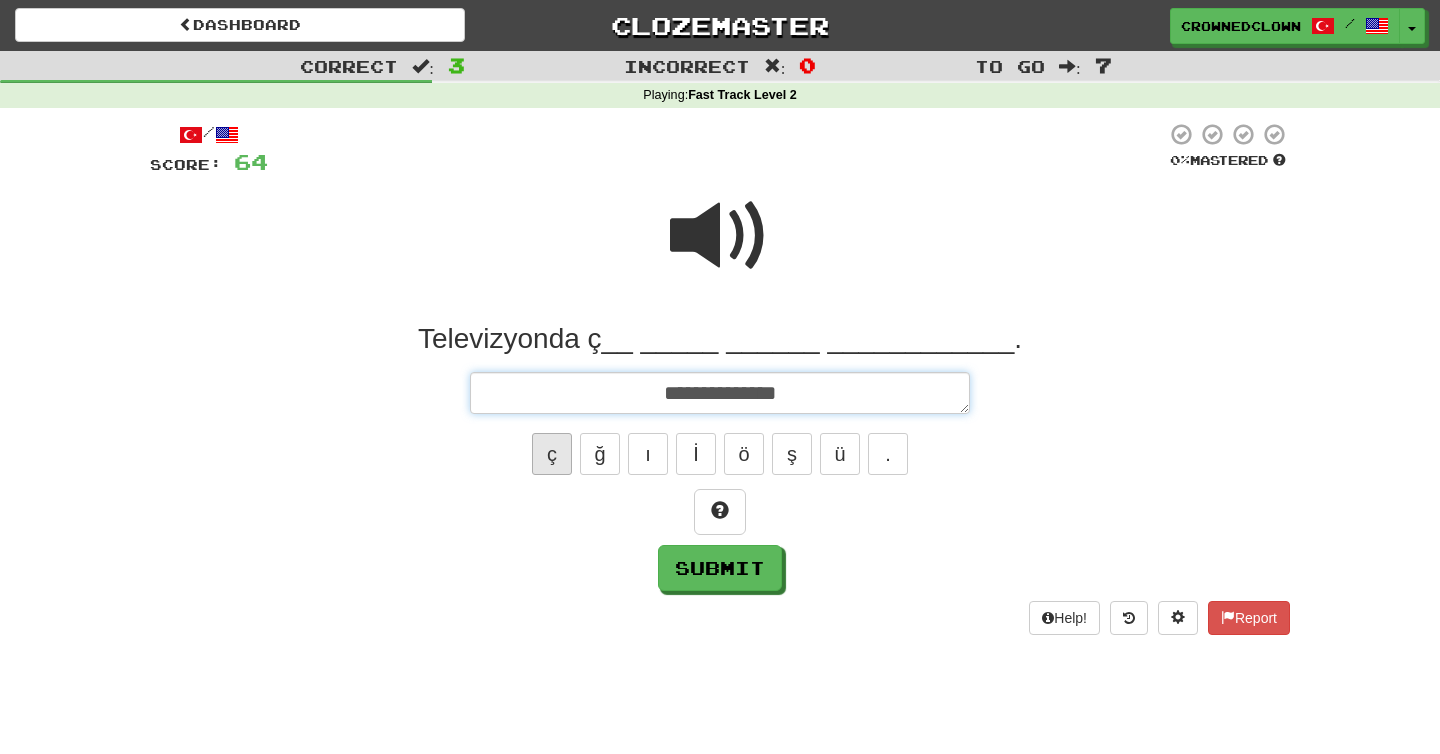 type on "*" 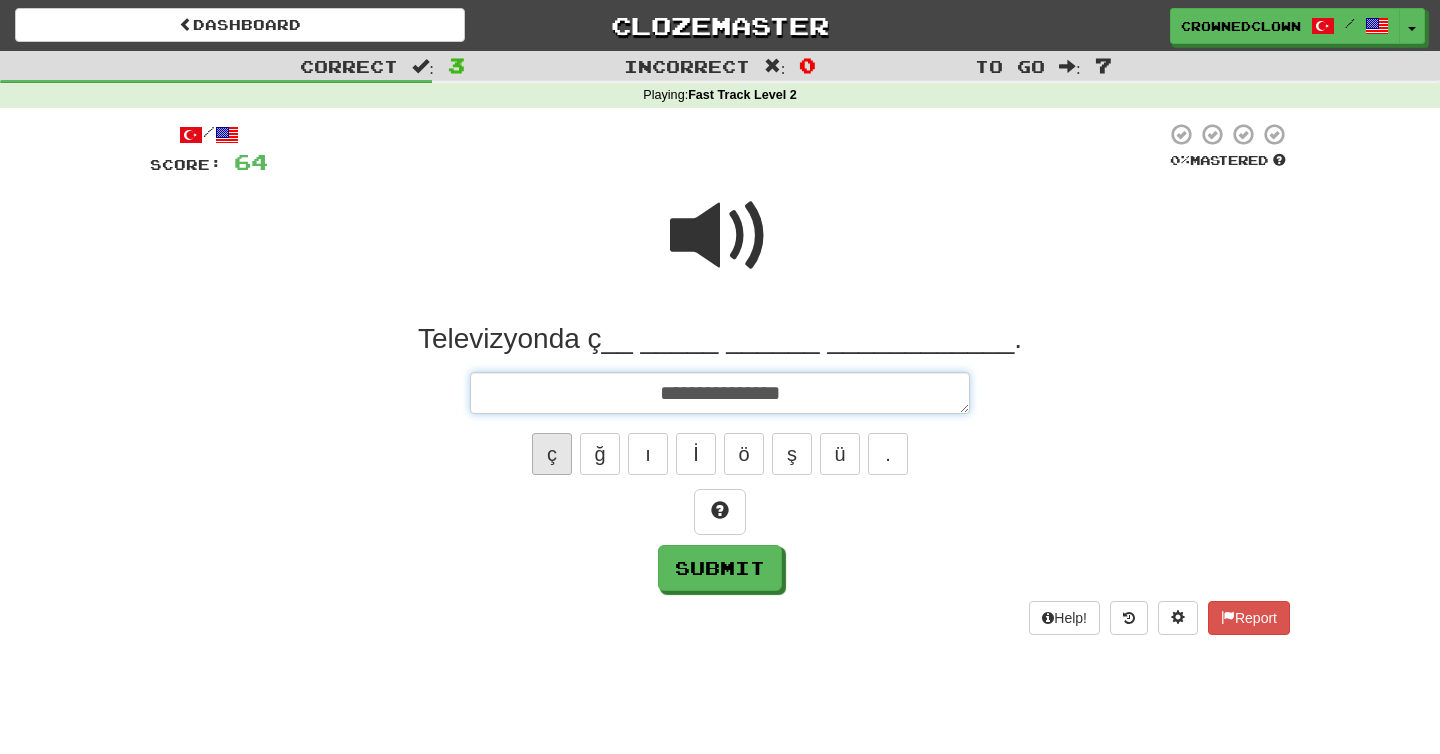 type on "*" 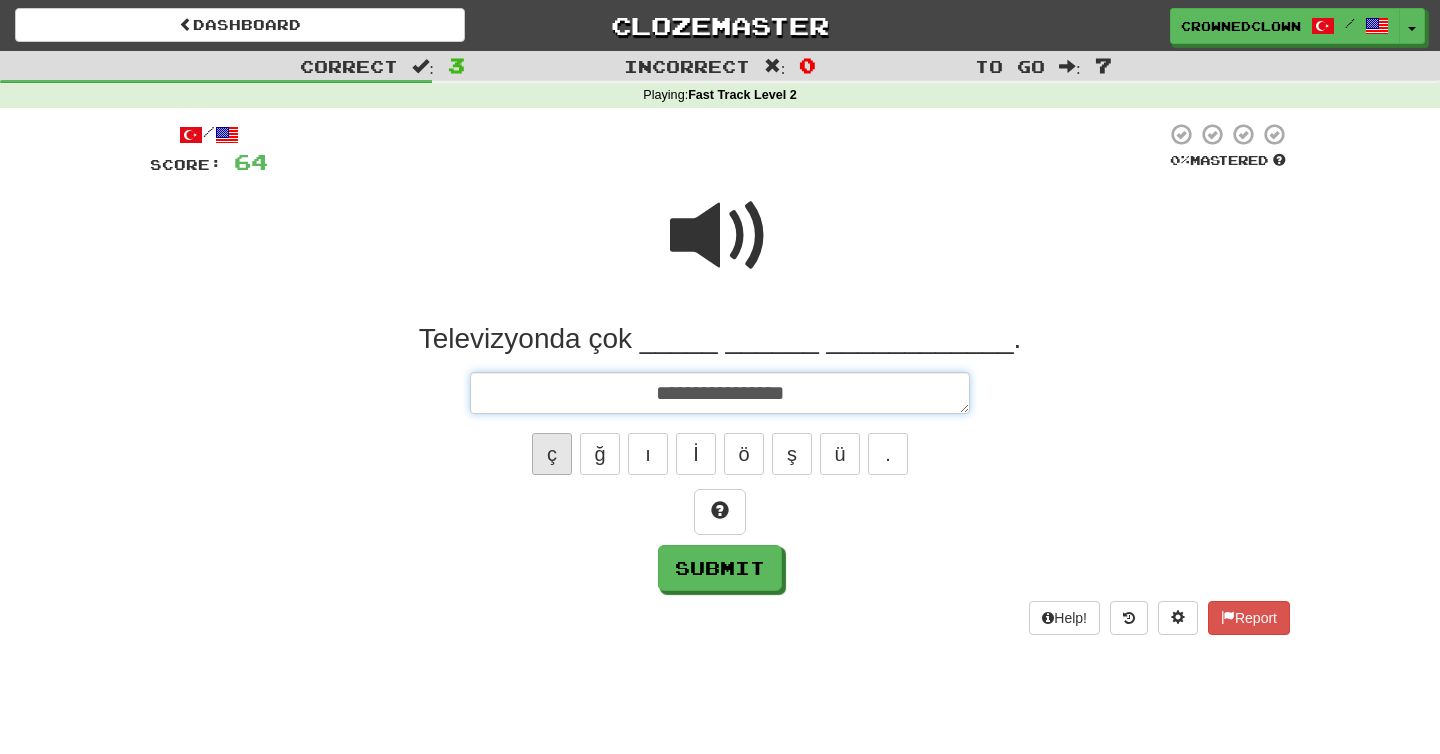 type on "*" 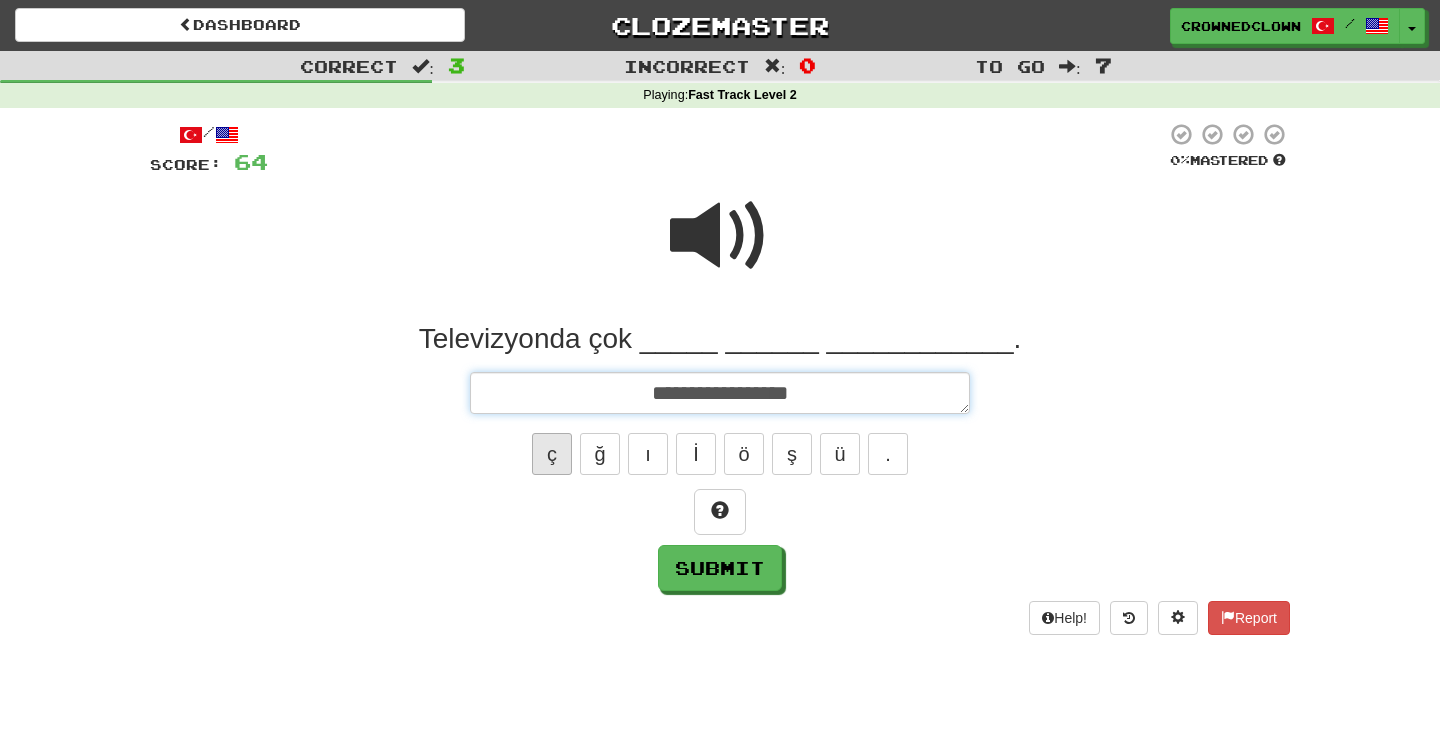 type on "*" 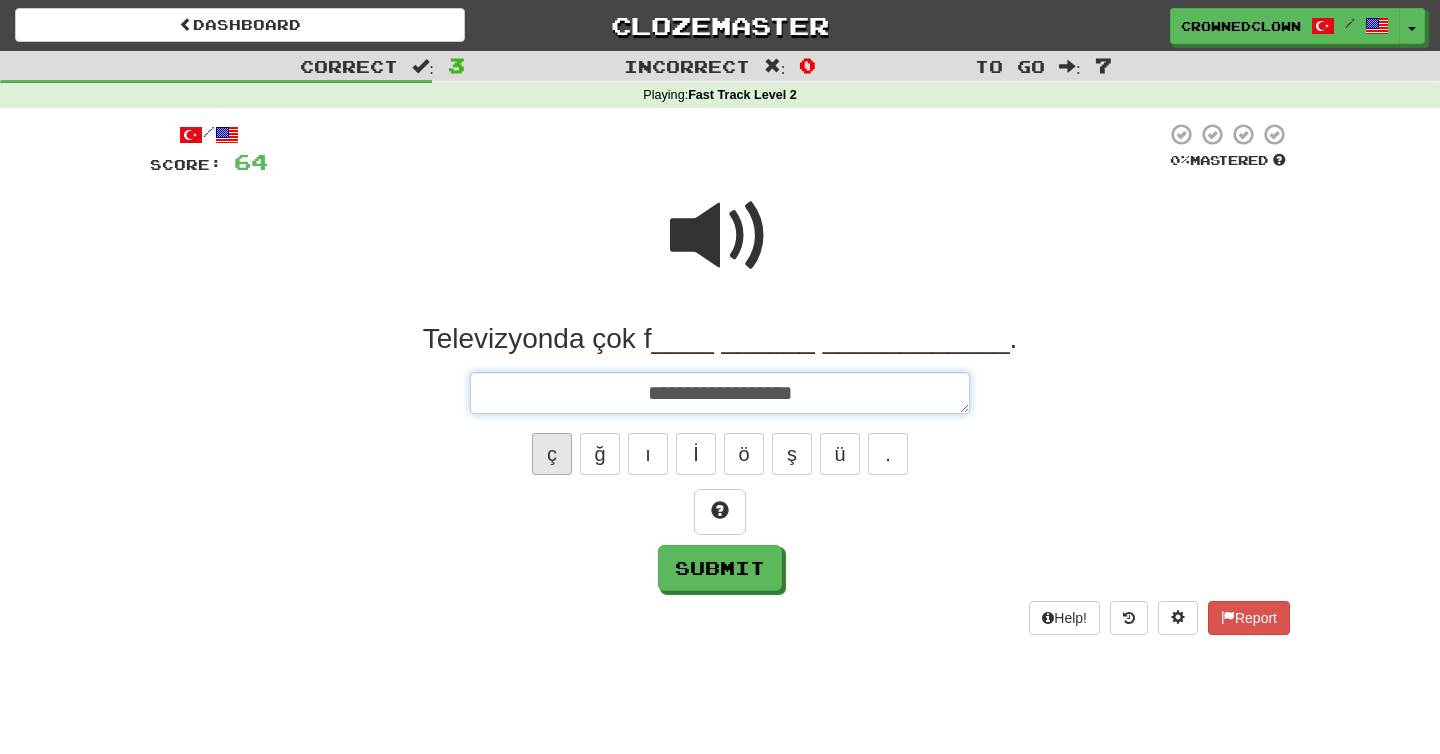type on "*" 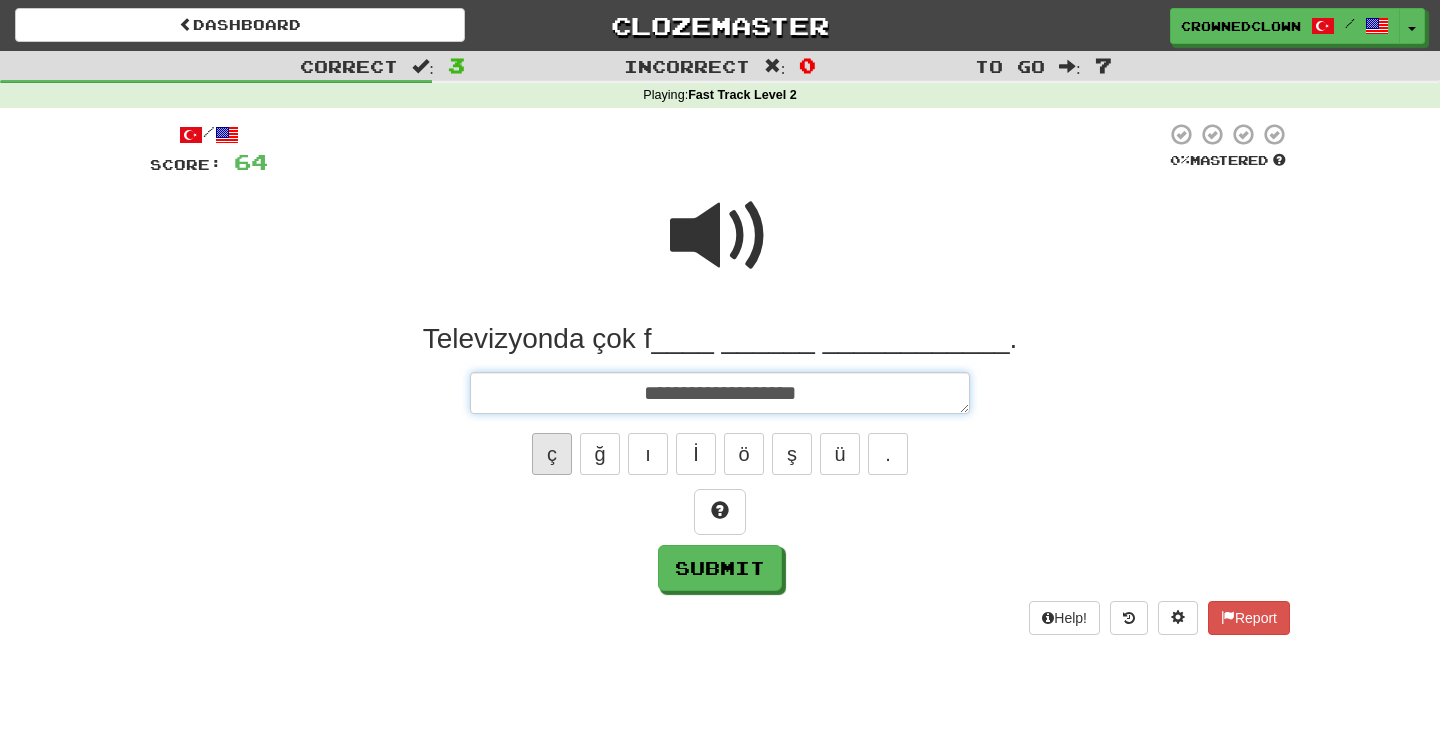 type on "*" 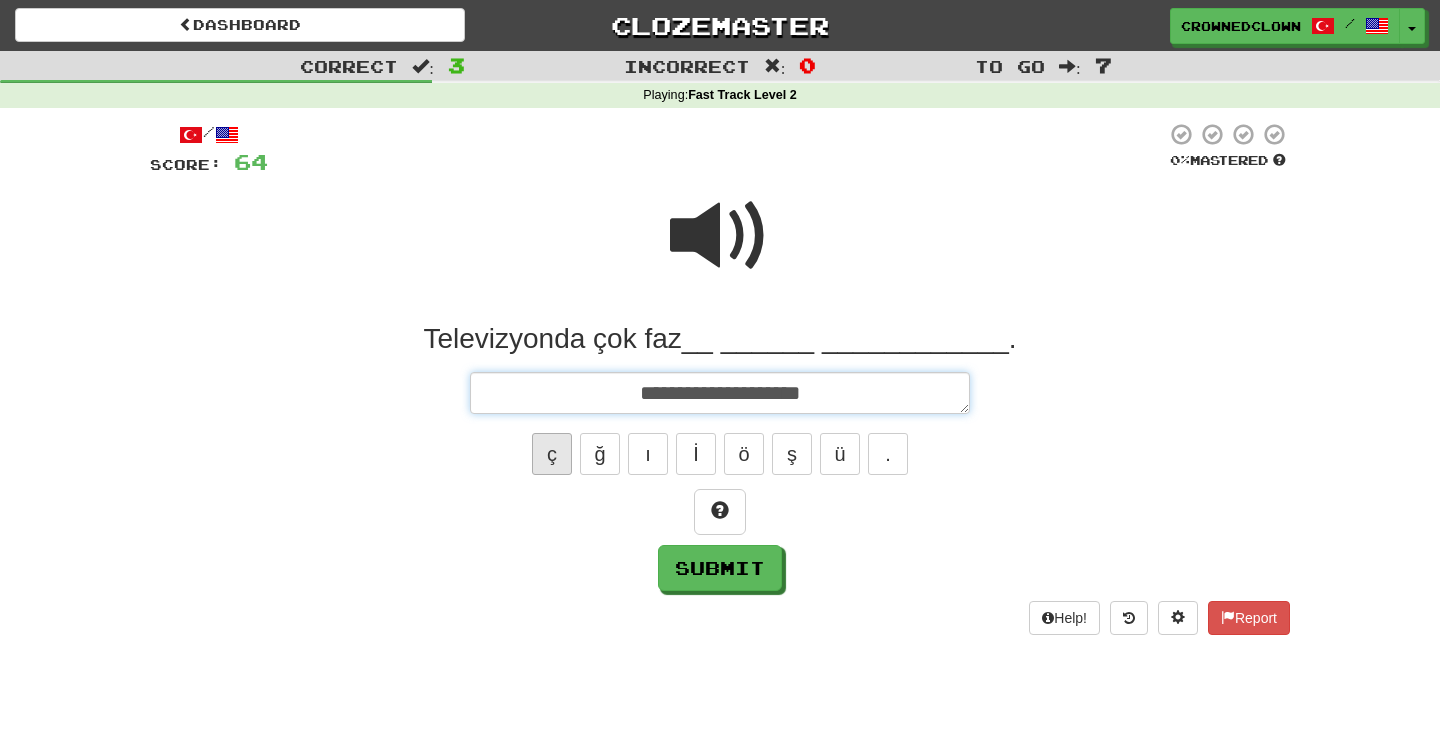 type on "*" 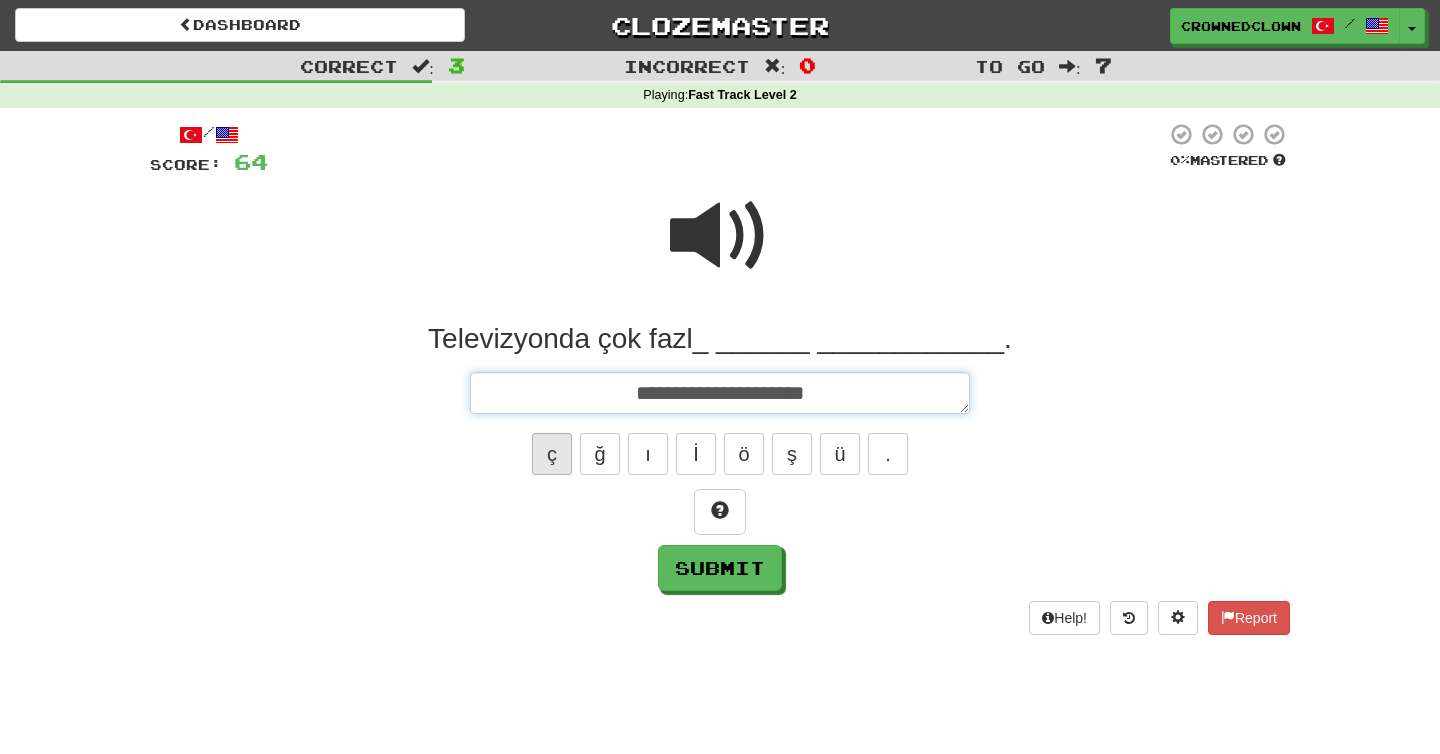 type on "*" 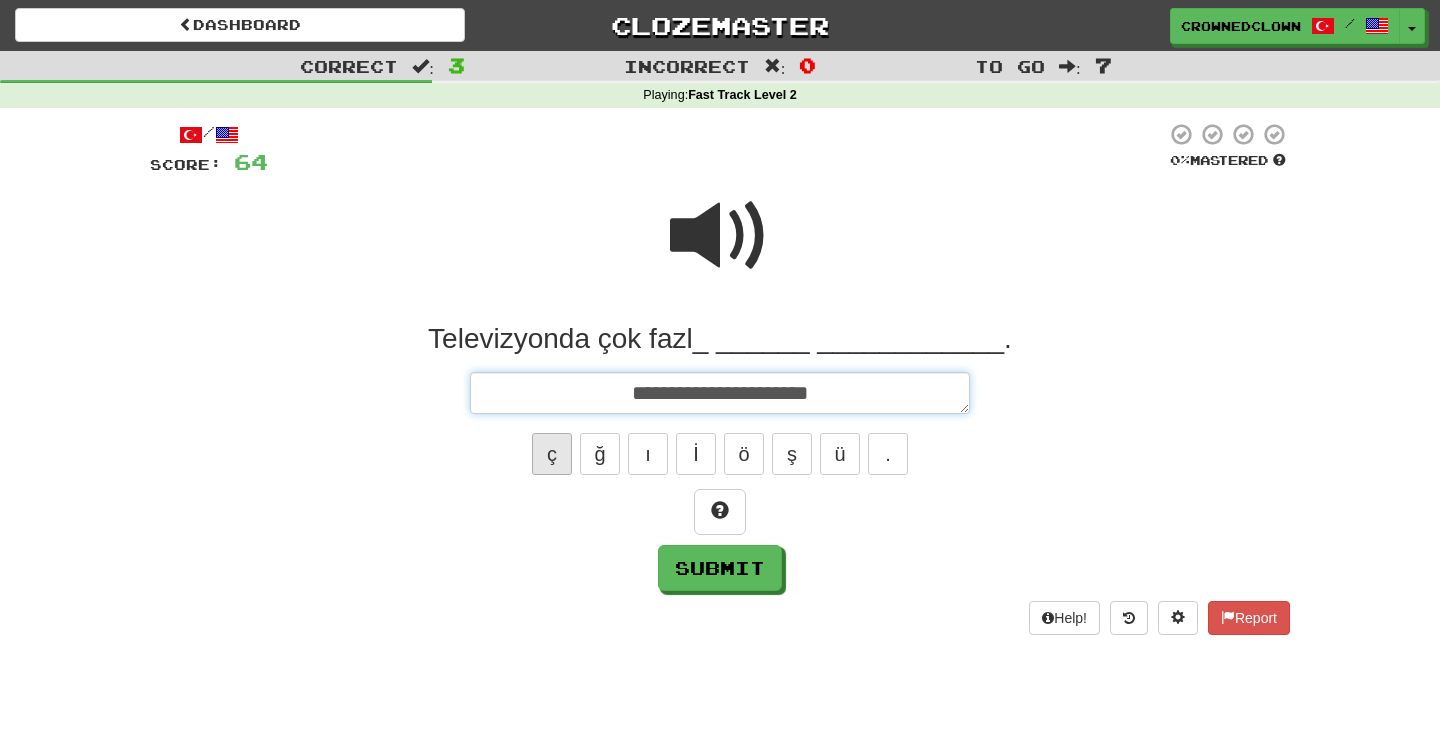 type on "*" 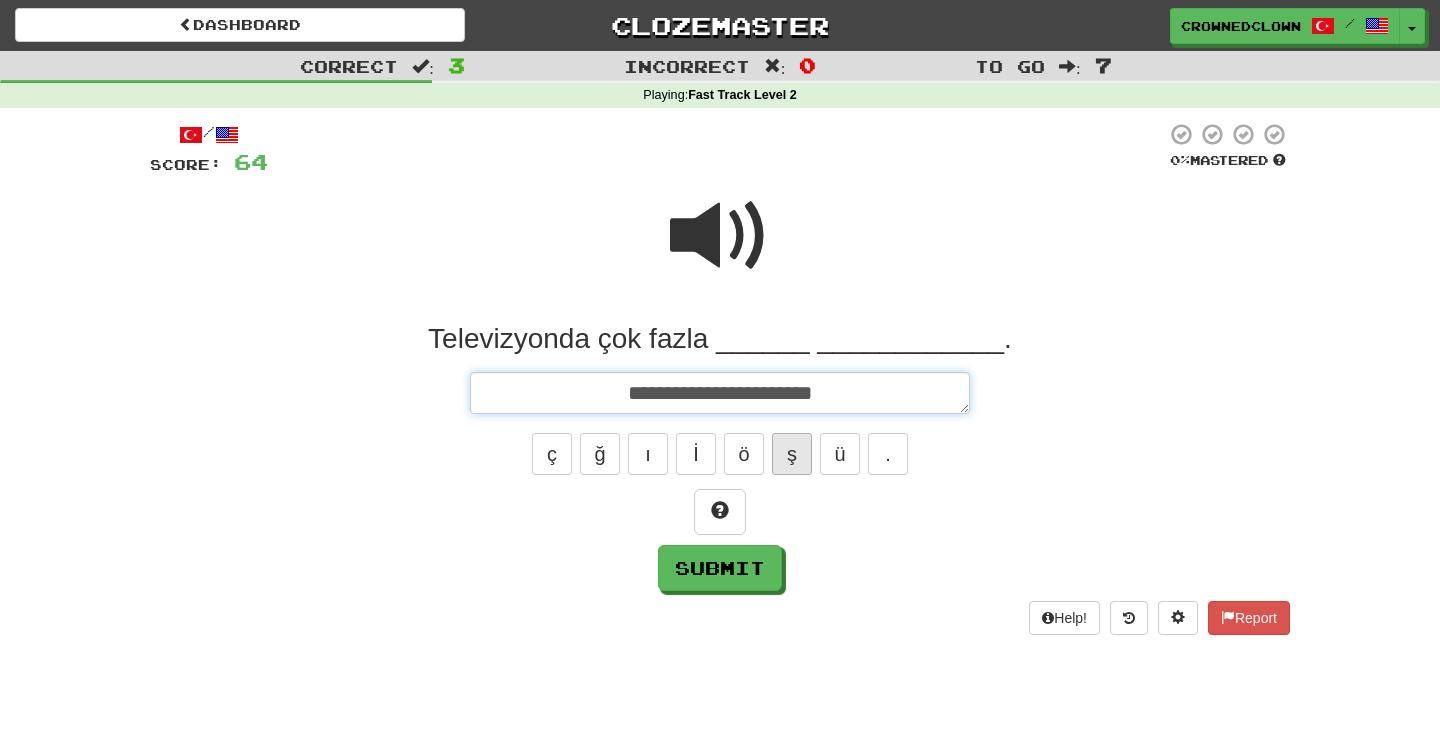 type on "**********" 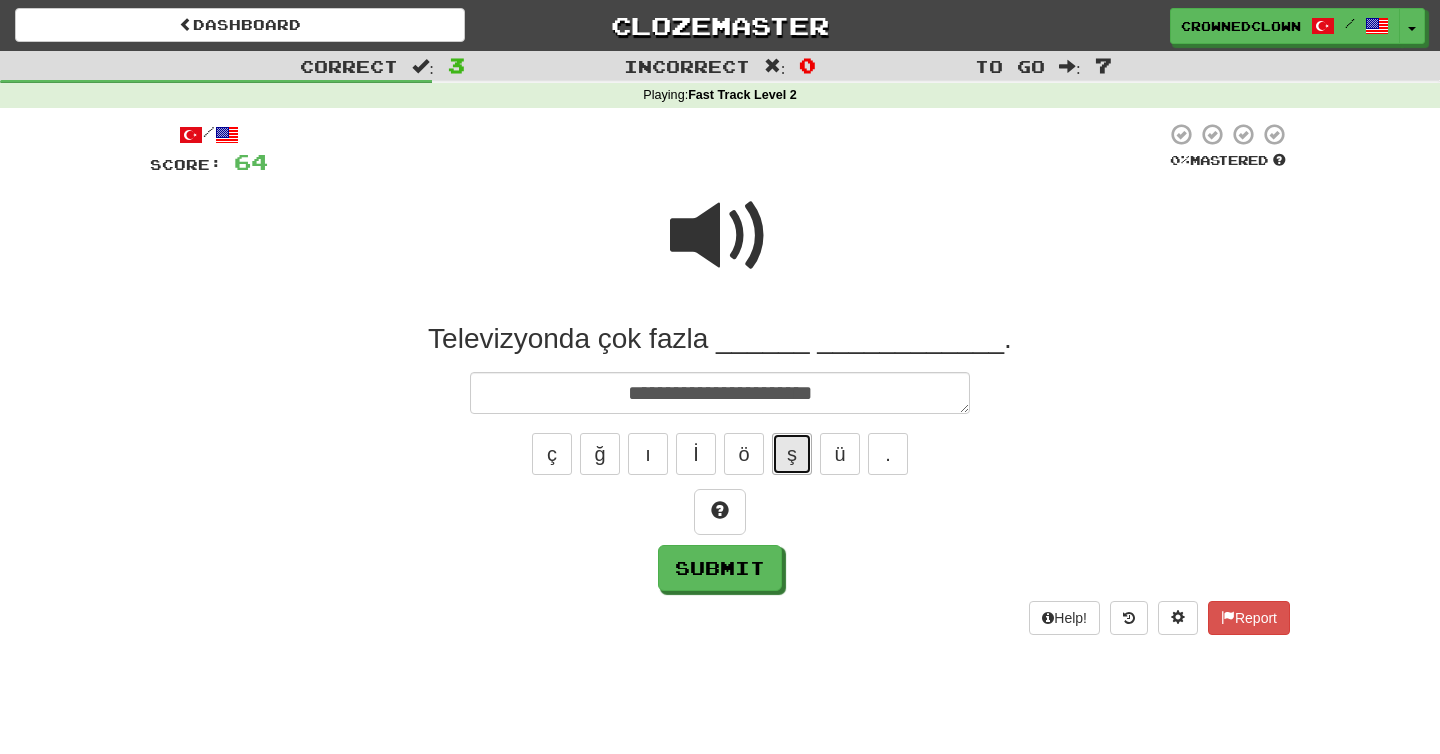 click on "ş" at bounding box center [792, 454] 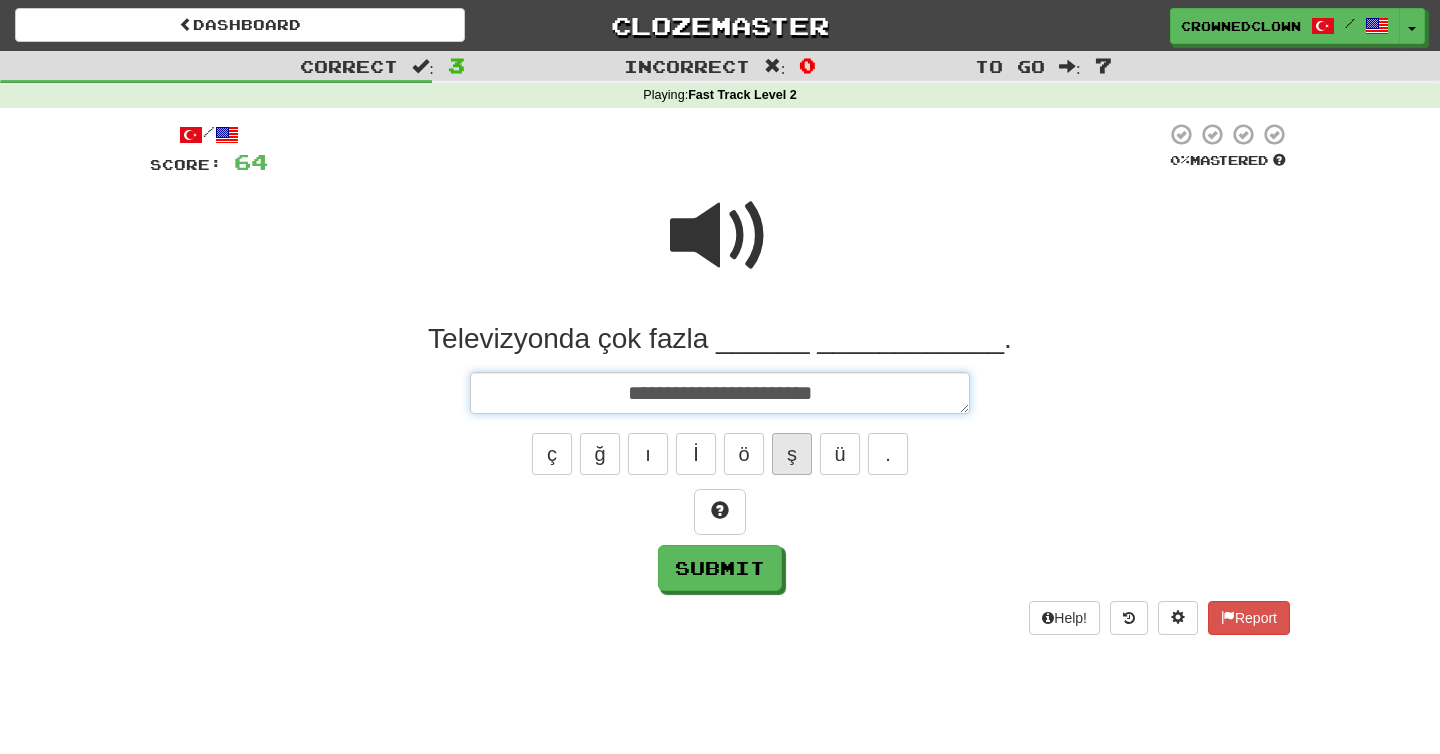 type on "*" 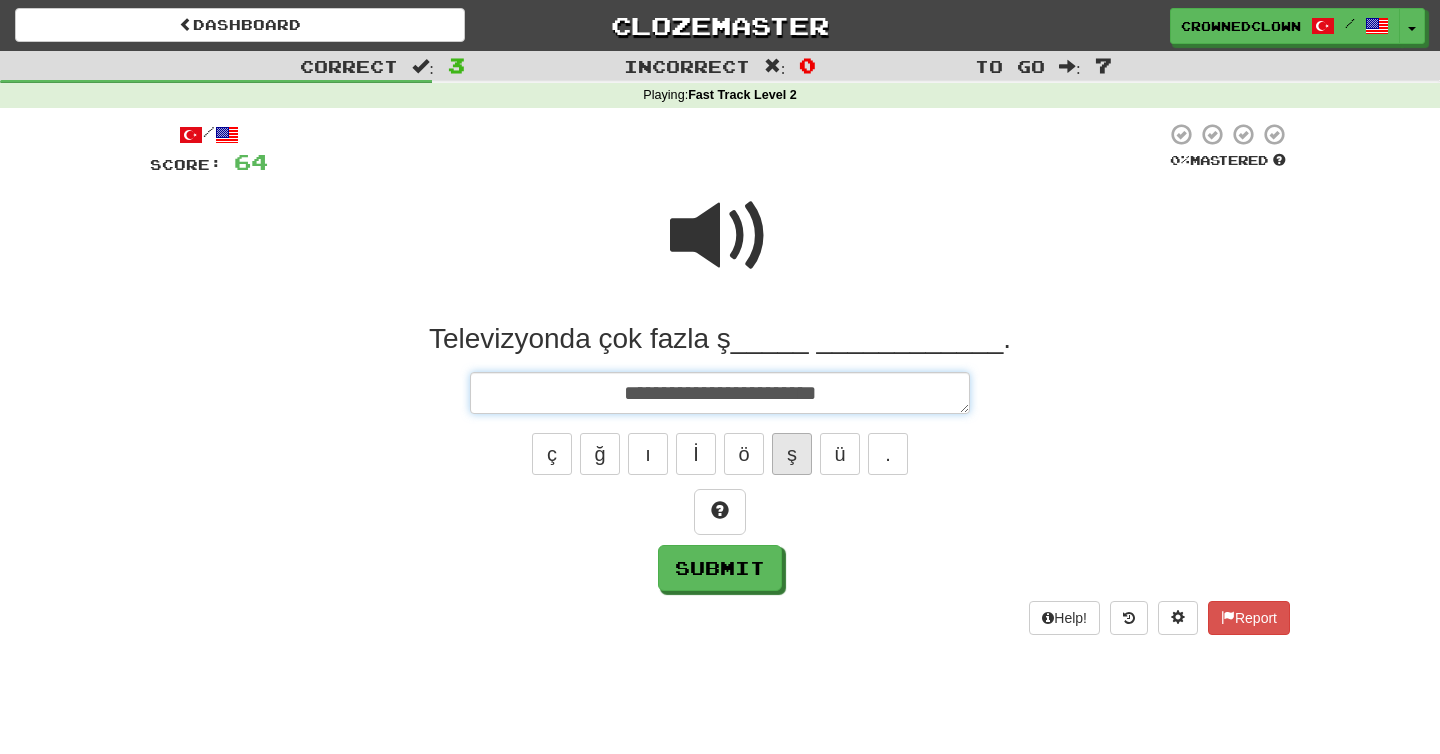 type on "*" 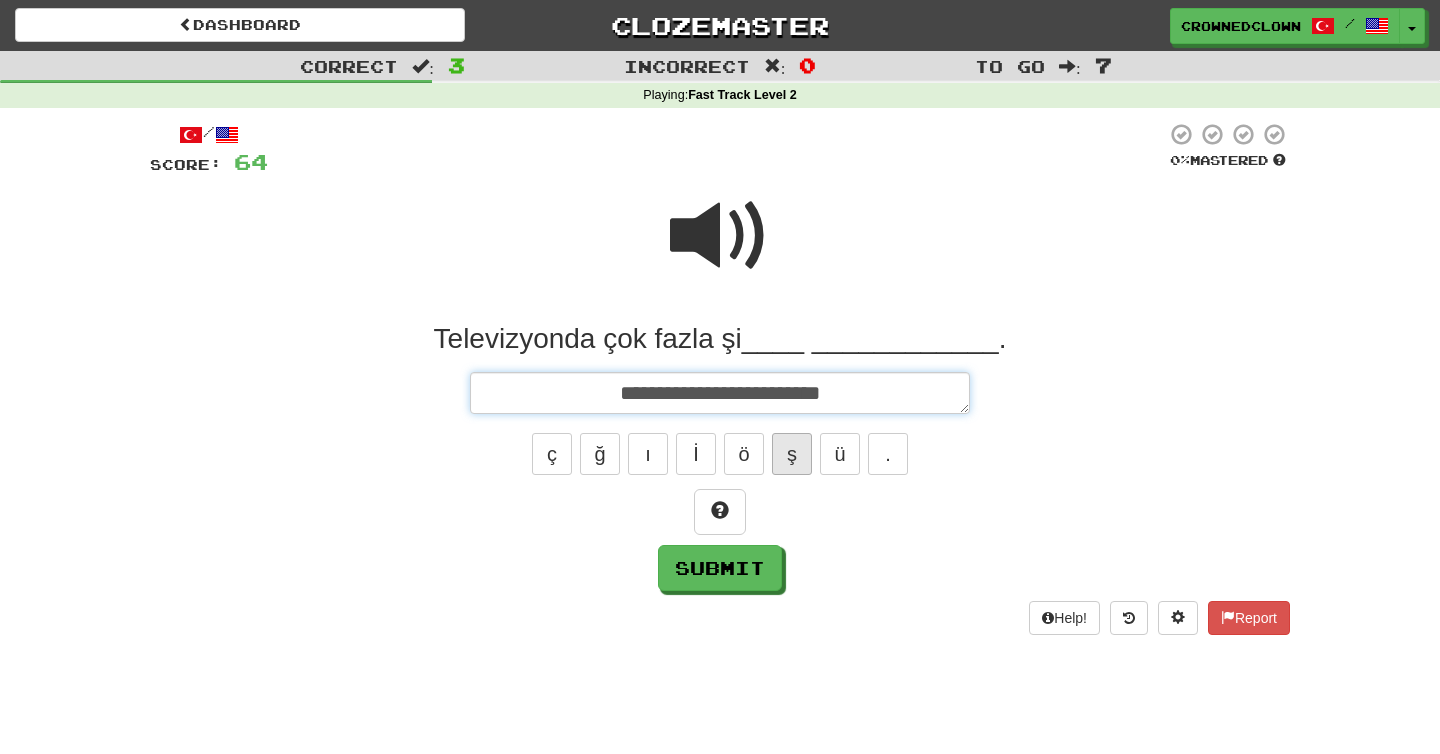 type 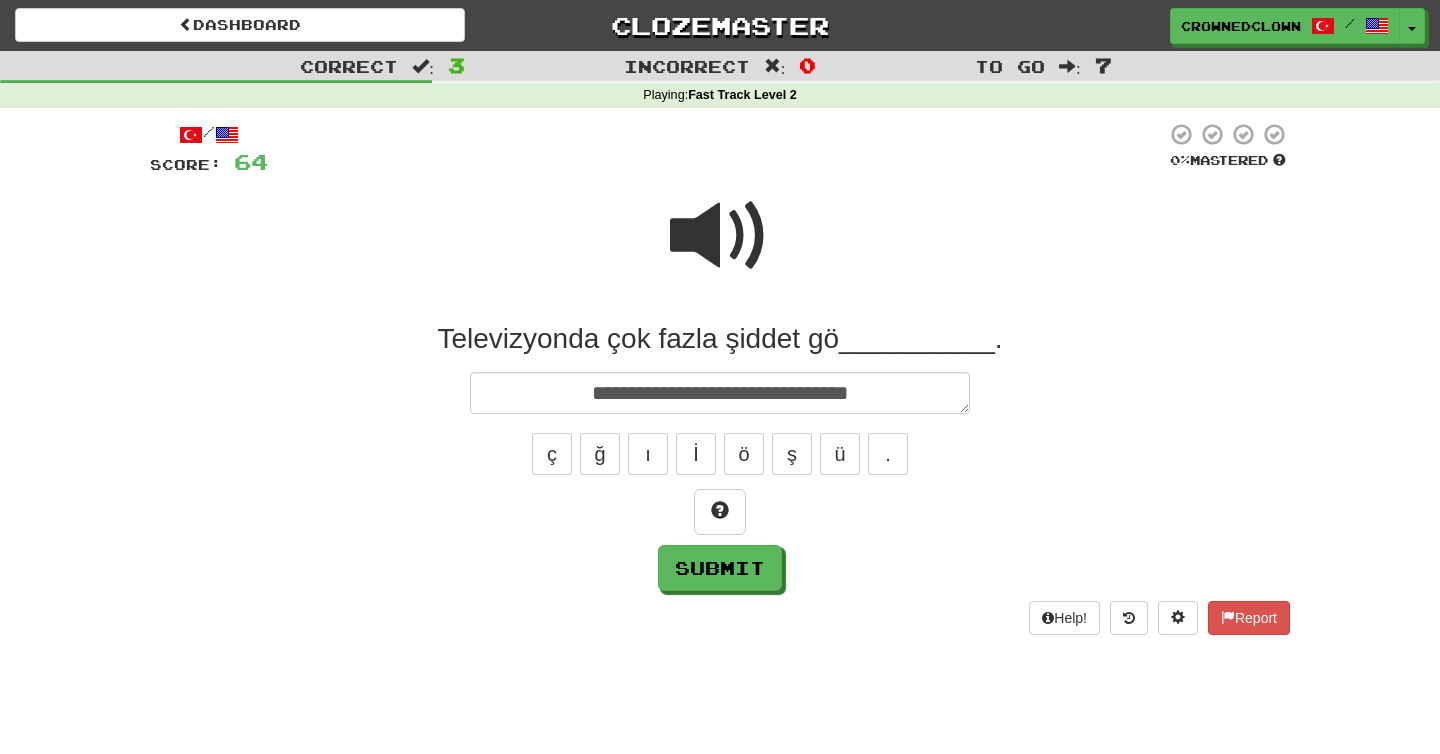 click at bounding box center (720, 236) 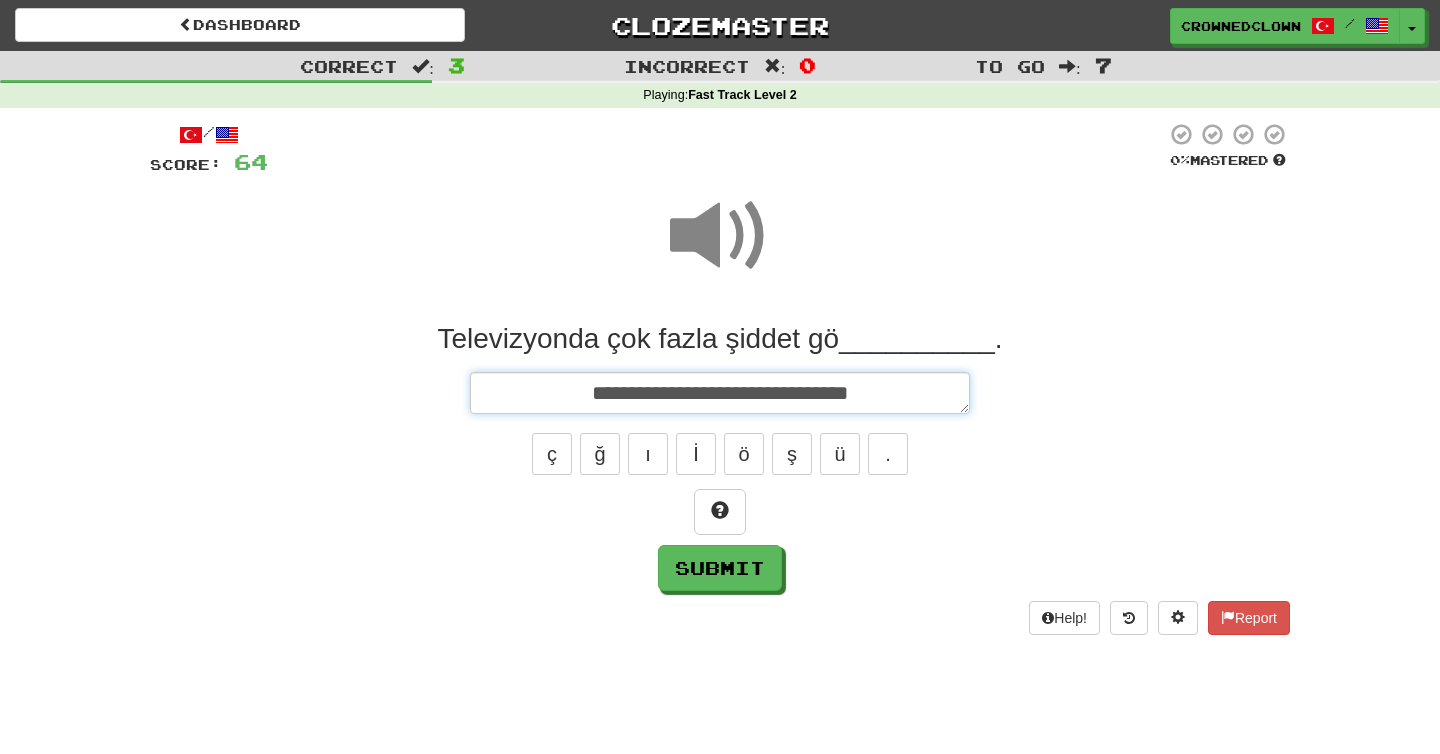 click on "**********" at bounding box center (720, 393) 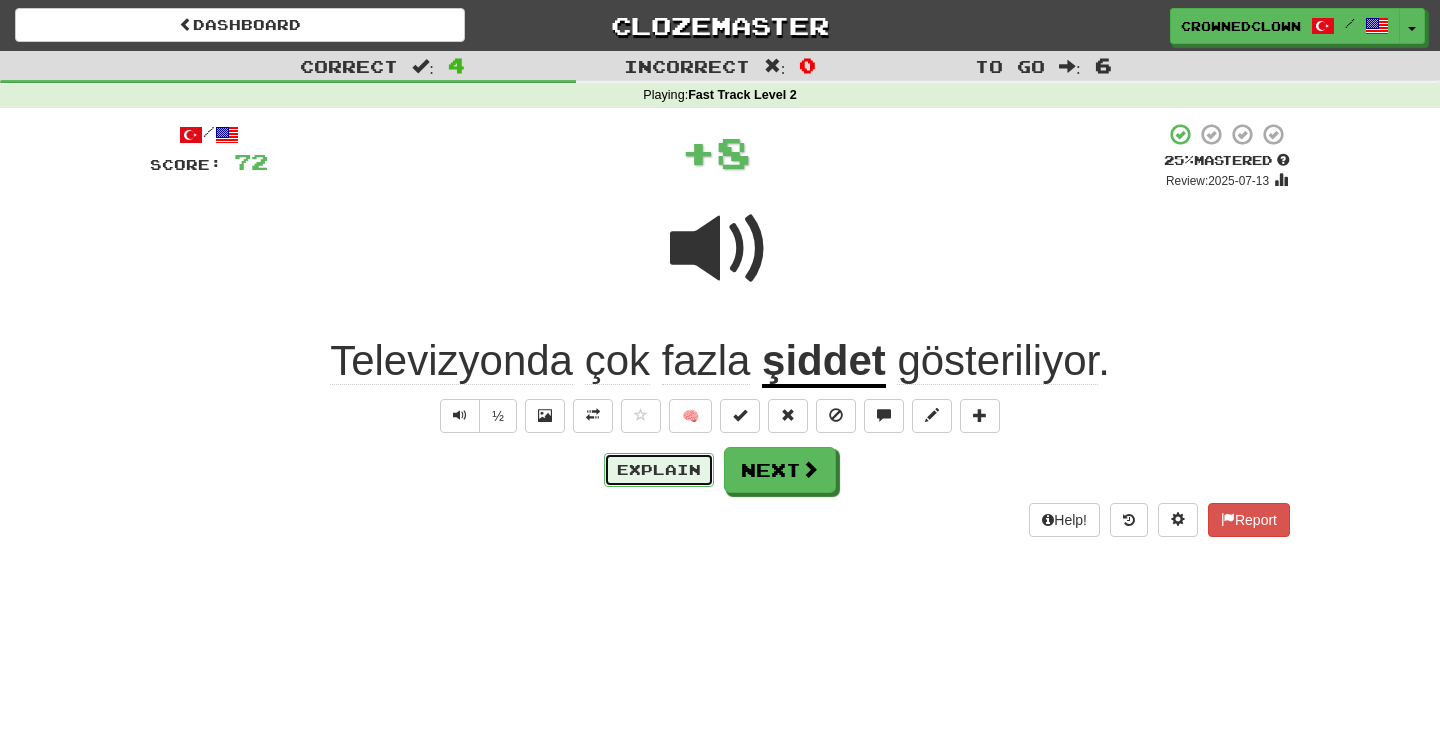 click on "Explain" at bounding box center (659, 470) 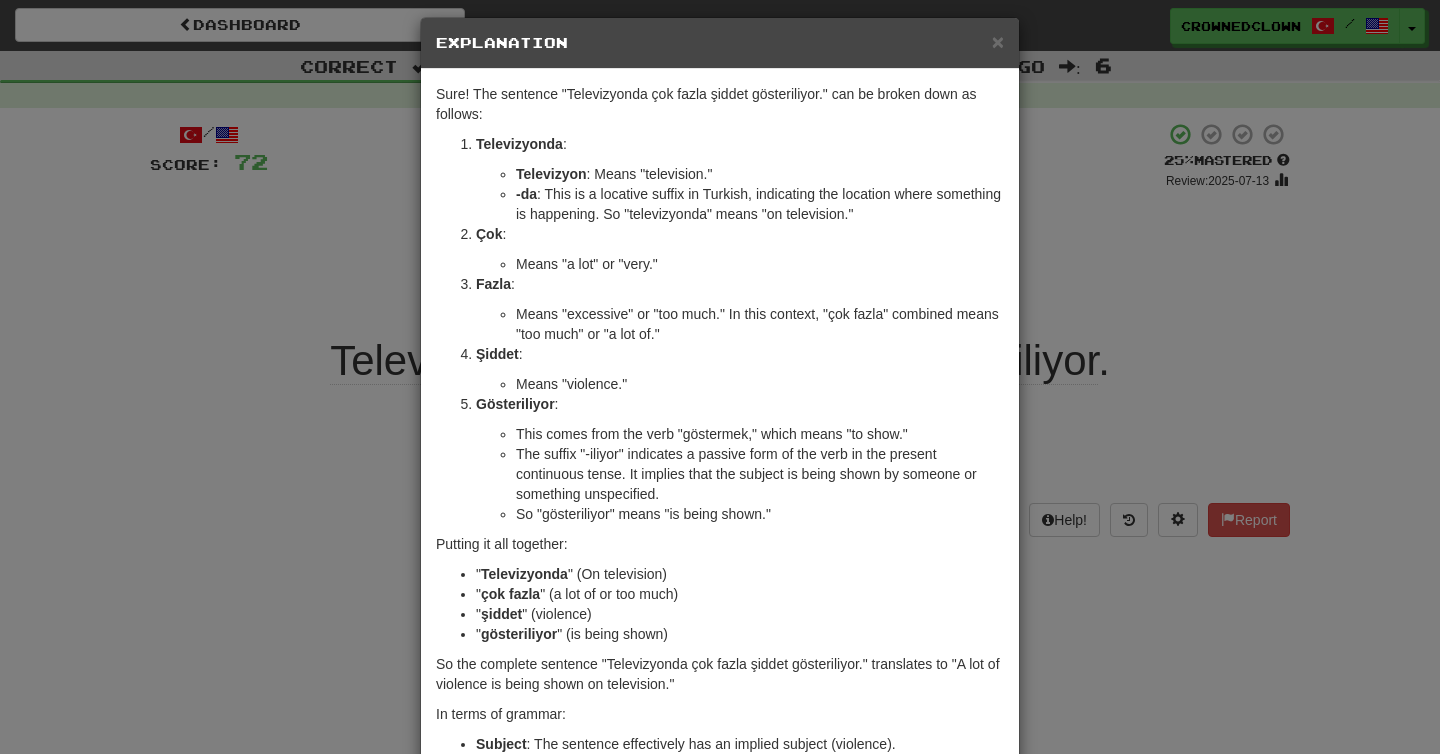 scroll, scrollTop: 18, scrollLeft: 0, axis: vertical 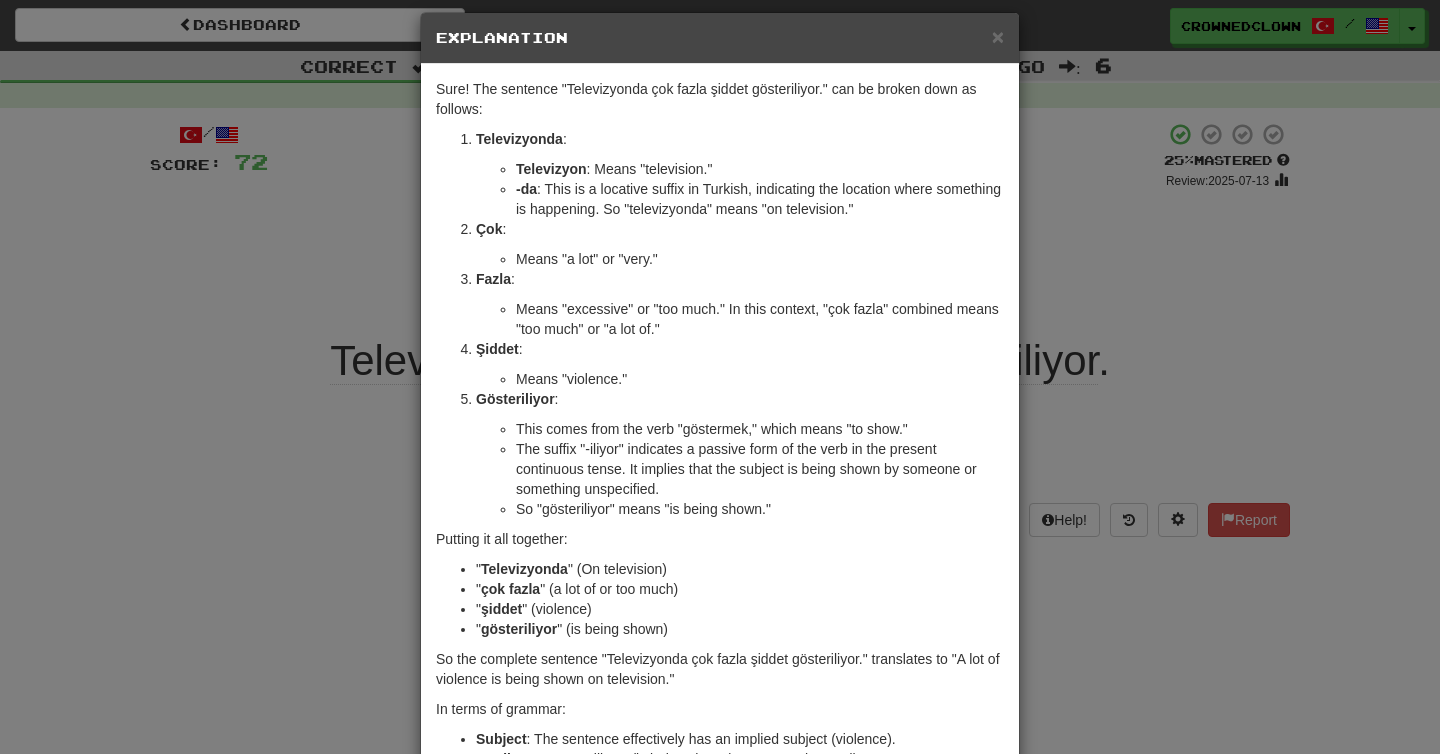 click on "× Explanation Sure! The sentence "Televizyonda çok fazla şiddet gösteriliyor." can be broken down as follows:
Televizyonda :
Televizyon : Means "television."
-da : This is a locative suffix in Turkish, indicating the location where something is happening. So "televizyonda" means "on television."
Çok :
Means "a lot" or "very."
Fazla :
Means "excessive" or "too much." In this context, "çok fazla" combined means "too much" or "a lot of."
Şiddet :
Means "violence."
Gösteriliyor :
This comes from the verb "göstermek," which means "to show."
The suffix "-iliyor" indicates a passive form of the verb in the present continuous tense. It implies that the subject is being shown by someone or something unspecified.
So "gösteriliyor" means "is being shown."
Putting it all together:
" Televizyonda " (On television)
" çok fazla " (a lot of or too much)
" şiddet " (violence)
" gösteriliyor " (is being shown)
Subject" at bounding box center [720, 377] 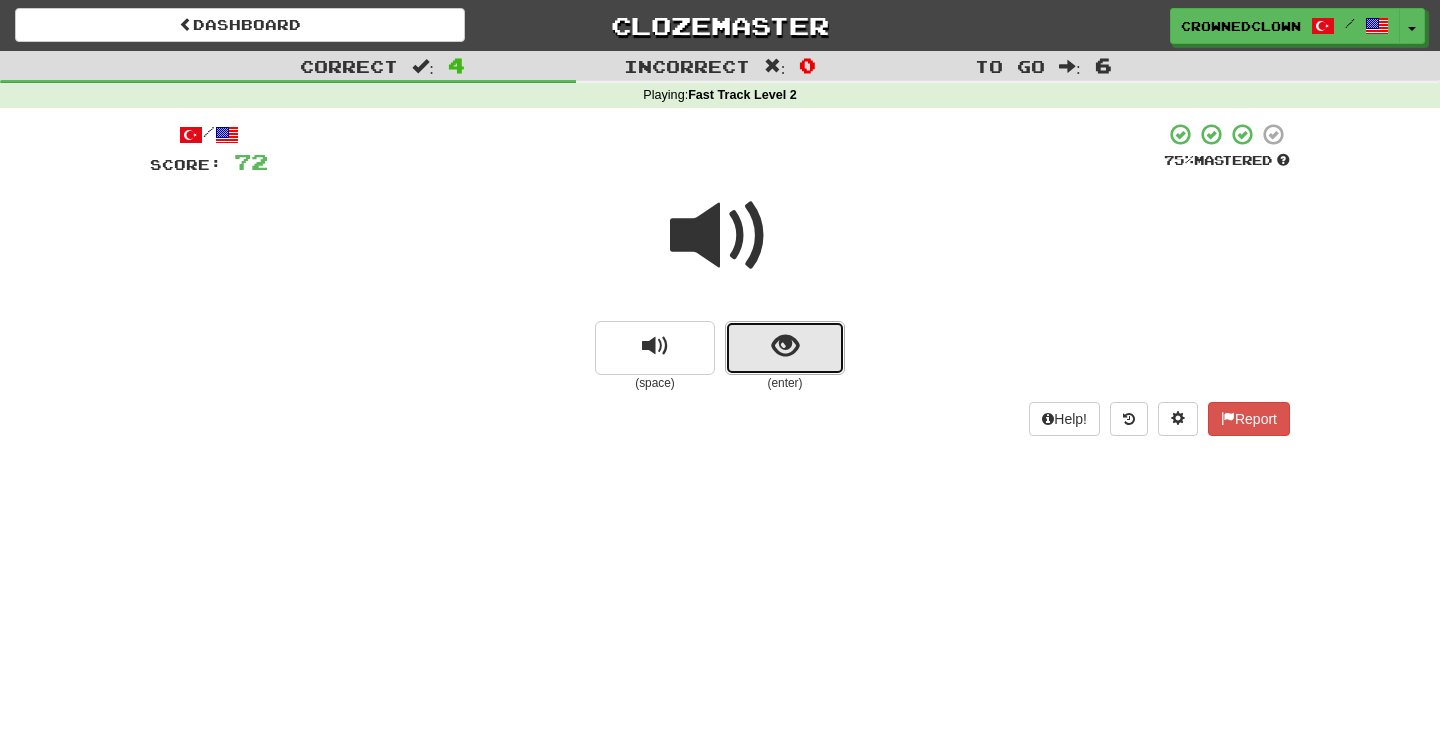 click at bounding box center (785, 348) 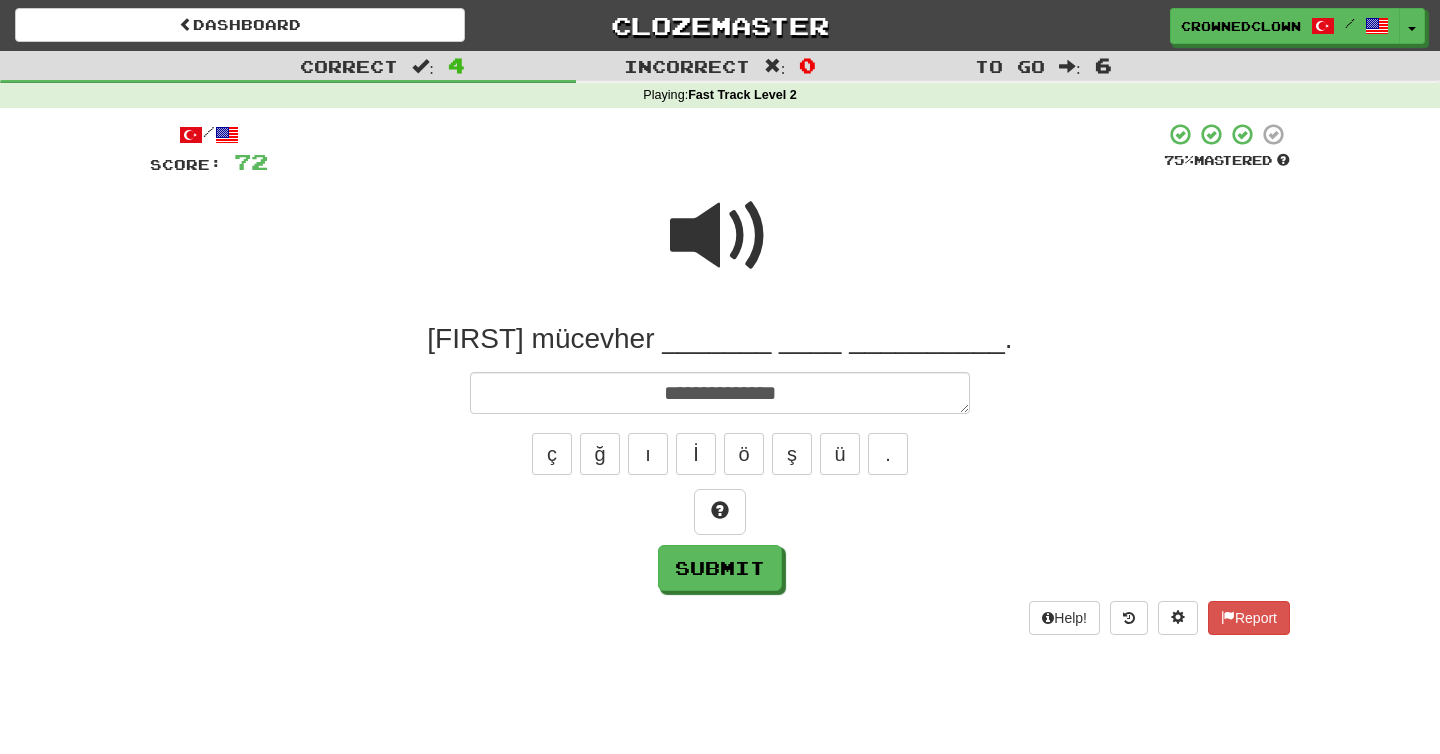 click at bounding box center [720, 236] 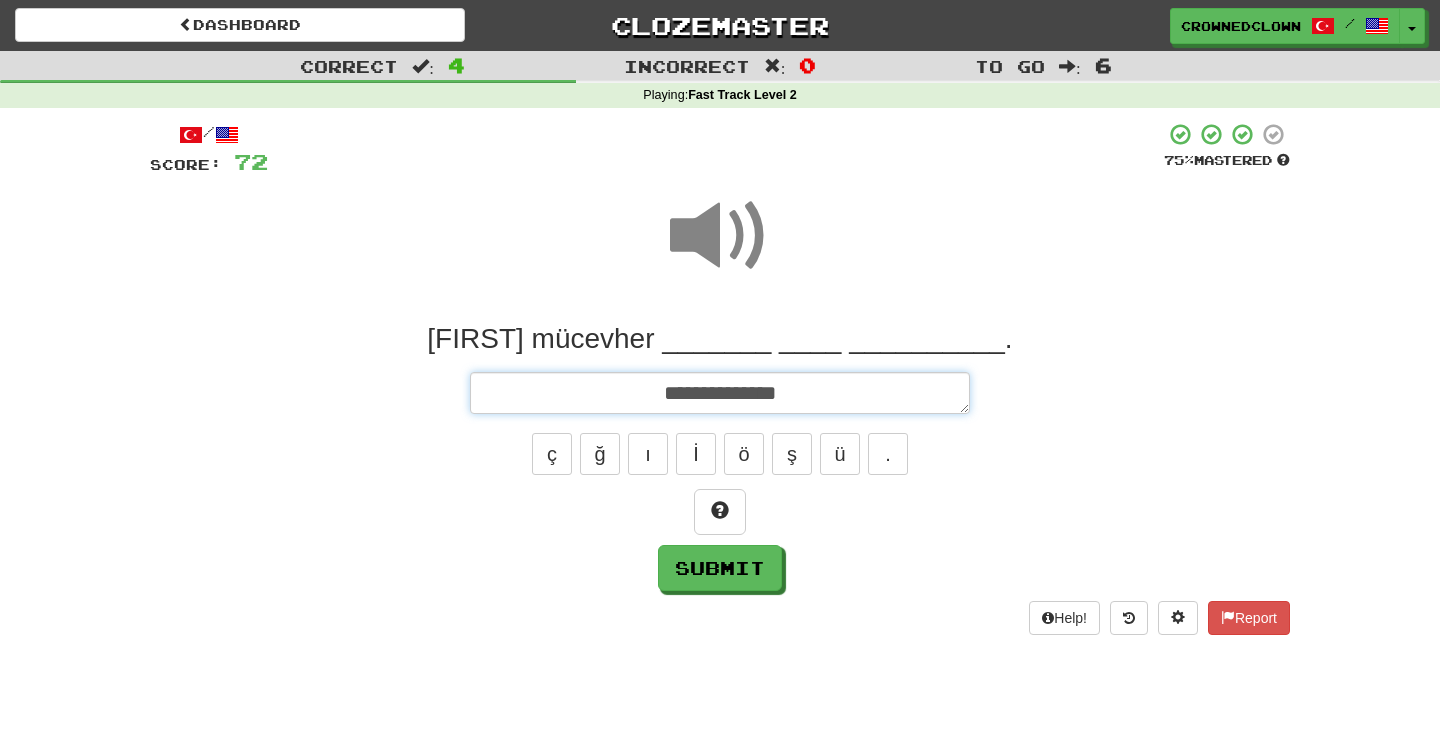 click on "**********" at bounding box center [720, 393] 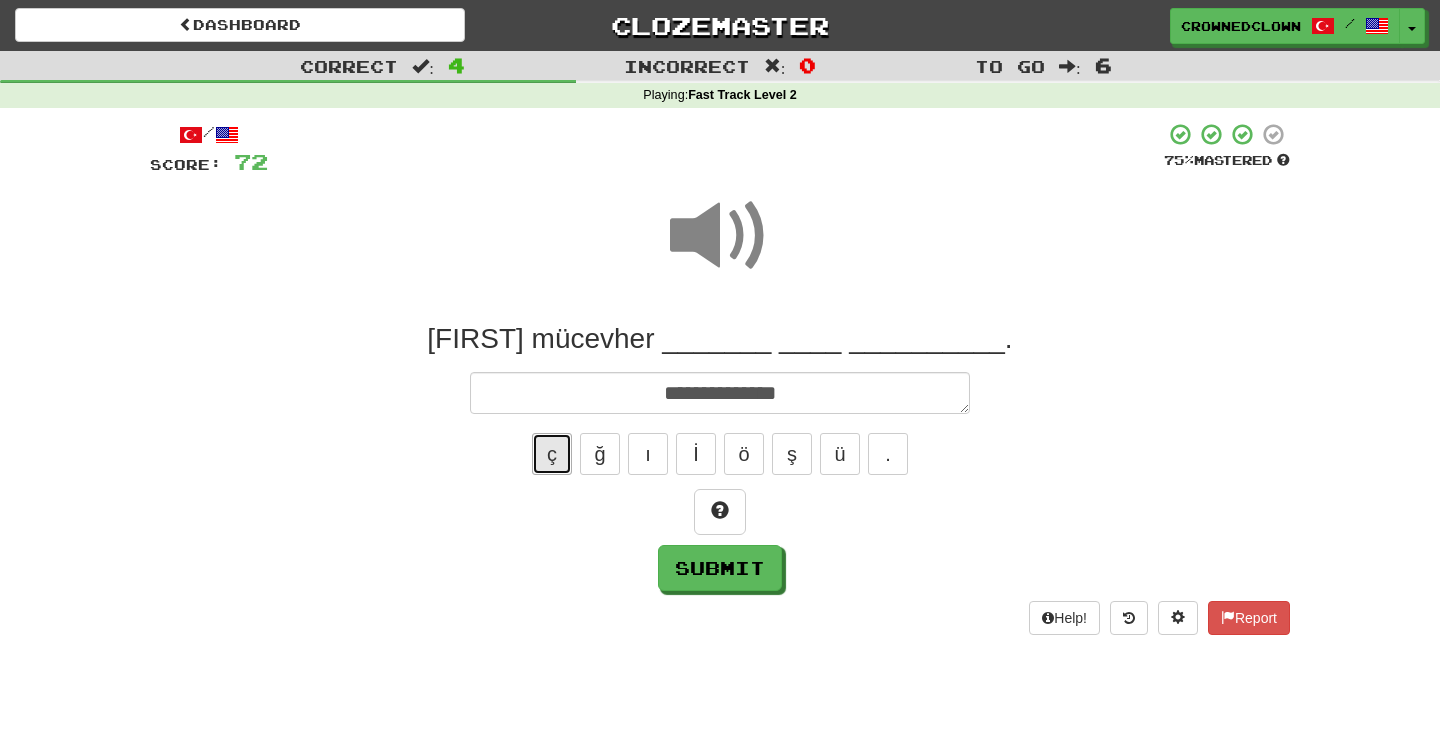 click on "ç" at bounding box center [552, 454] 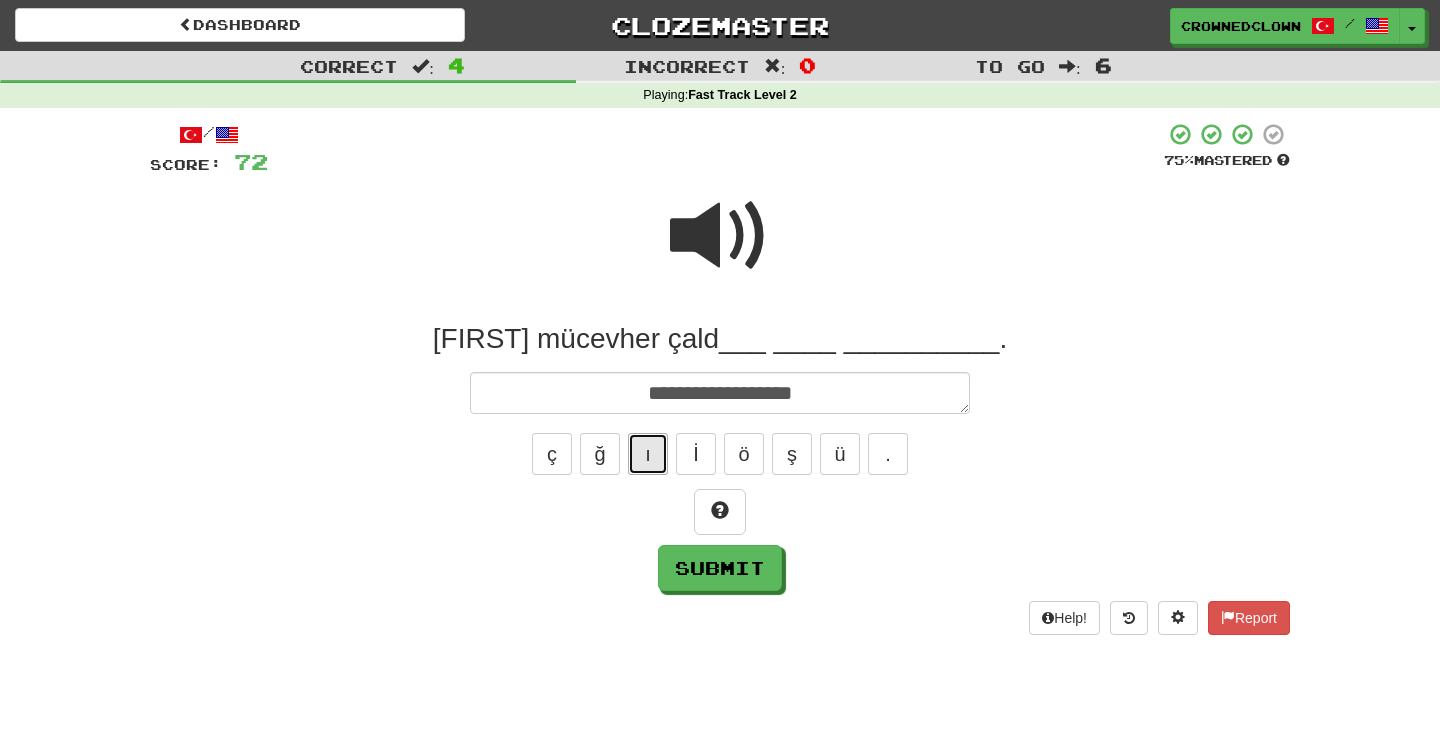 click on "ı" at bounding box center (648, 454) 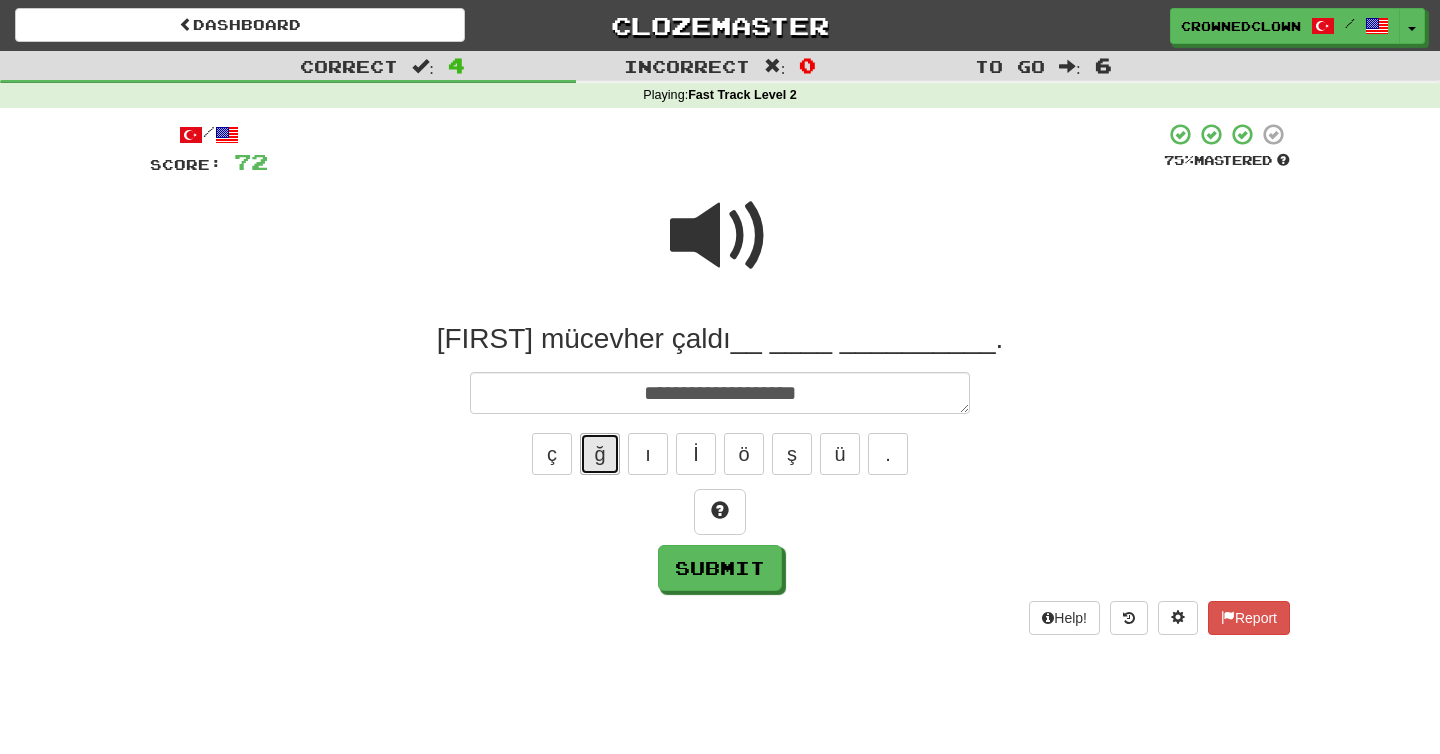 click on "ğ" at bounding box center (600, 454) 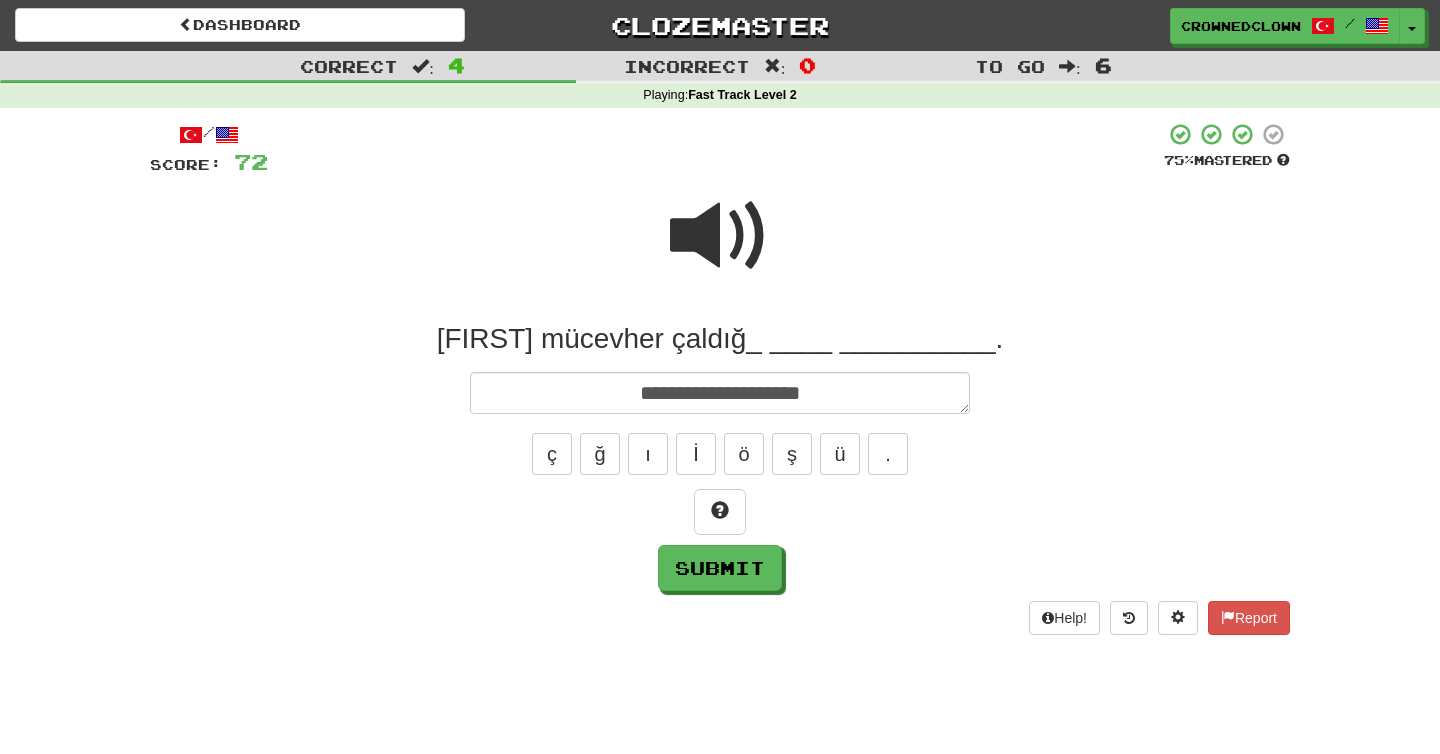 click on "ç ğ ı İ ö ş ü ." at bounding box center (720, 454) 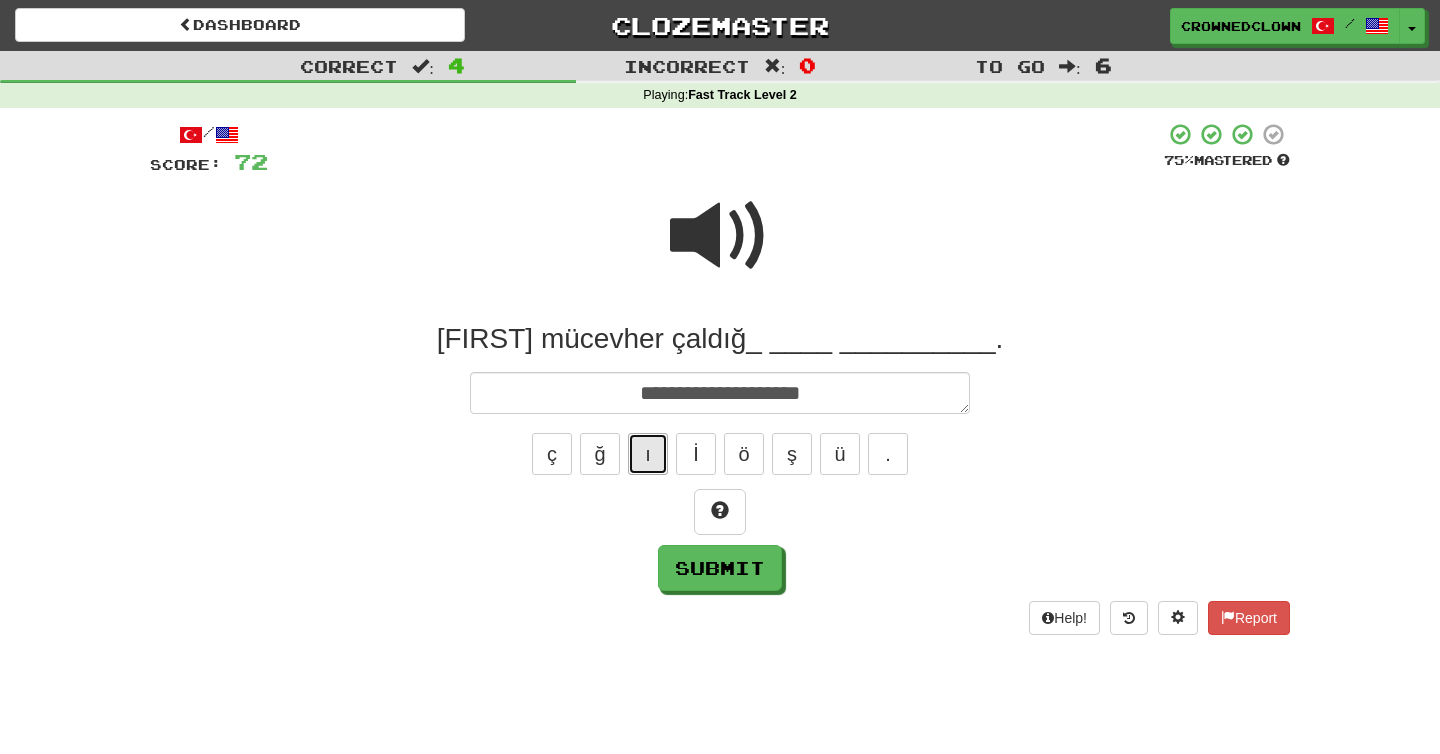 click on "ı" at bounding box center [648, 454] 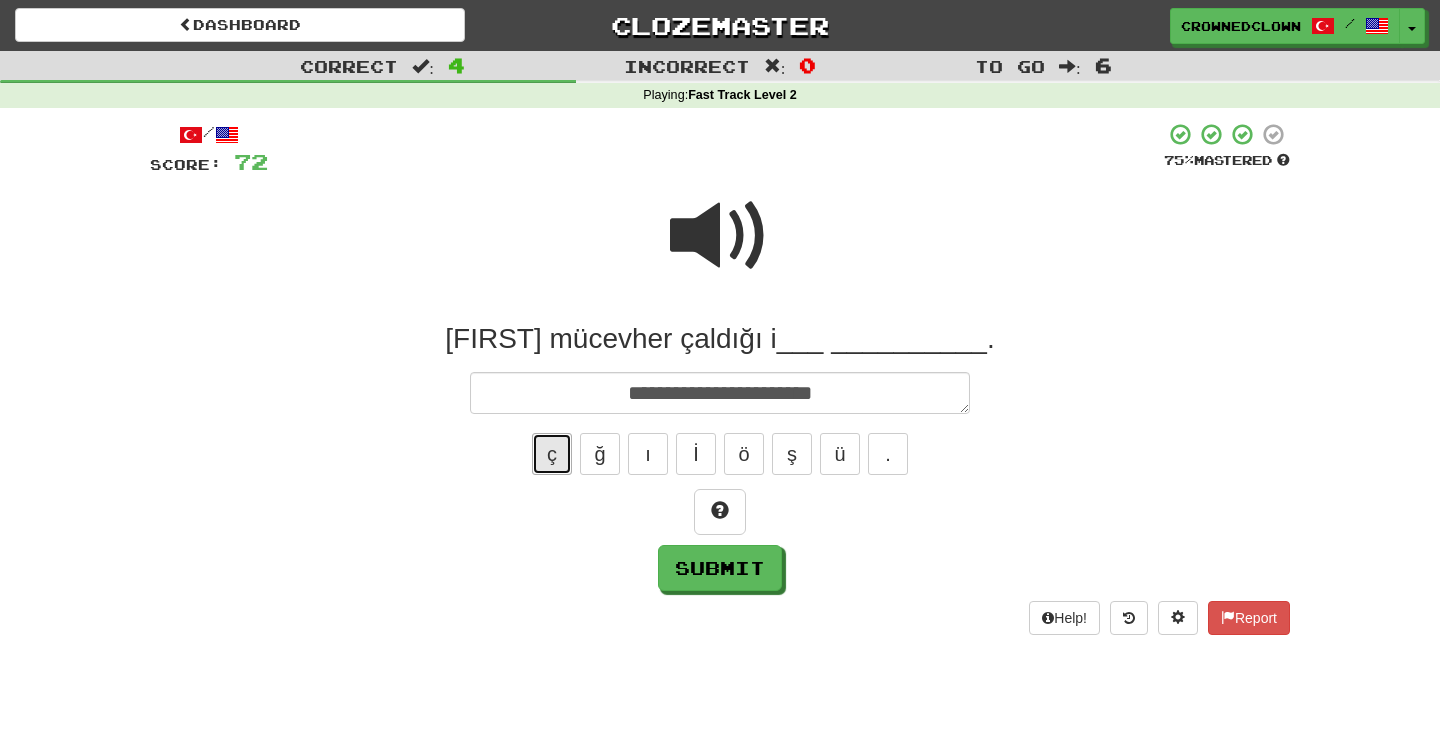 click on "ç" at bounding box center (552, 454) 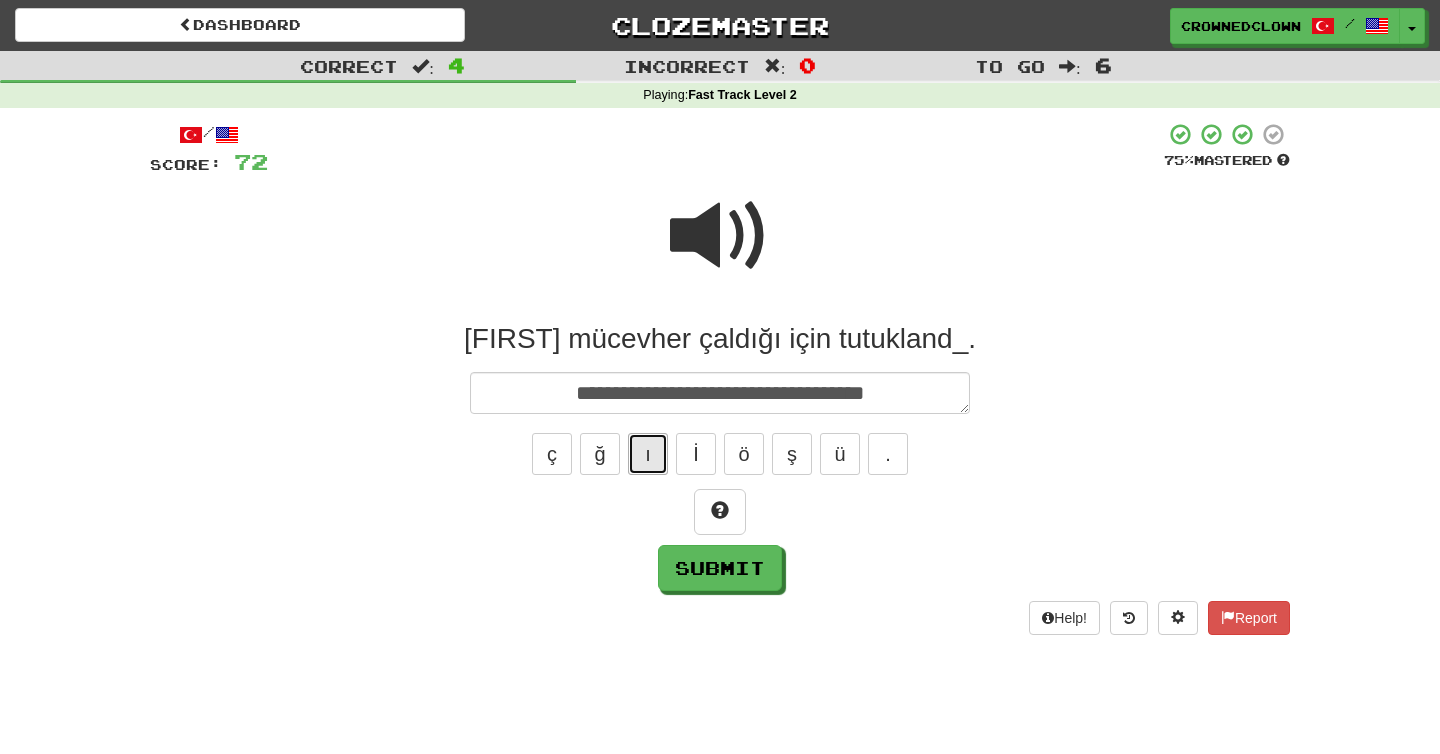 click on "ı" at bounding box center [648, 454] 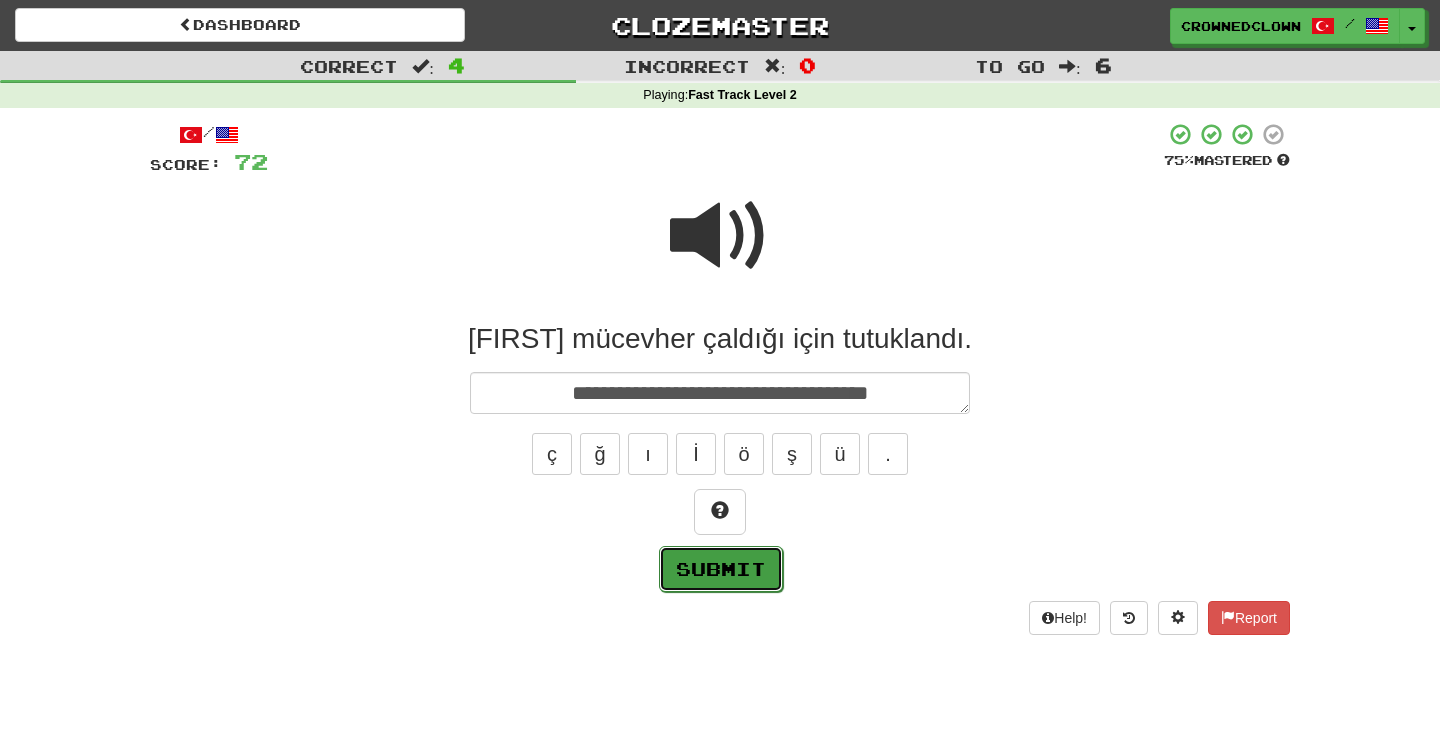 click on "Submit" at bounding box center (721, 569) 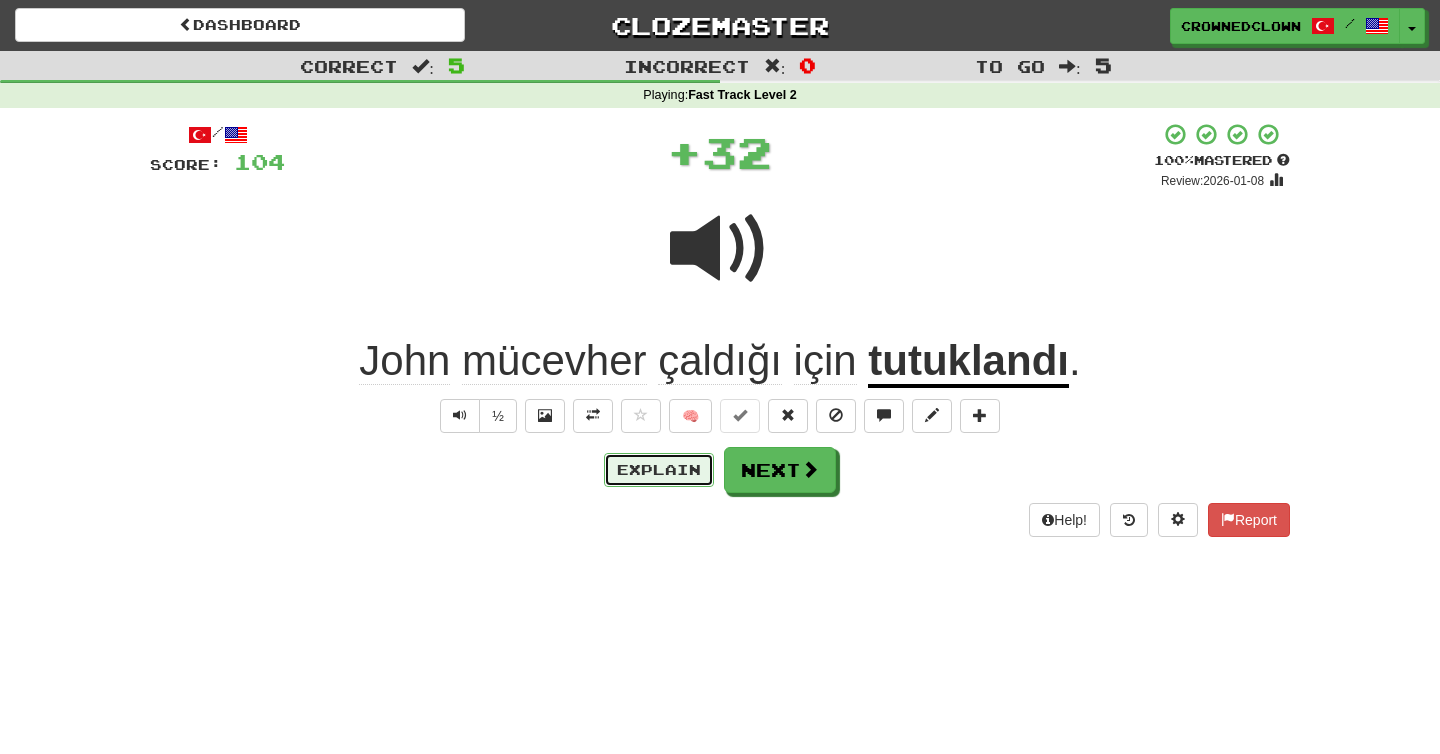click on "Explain" at bounding box center (659, 470) 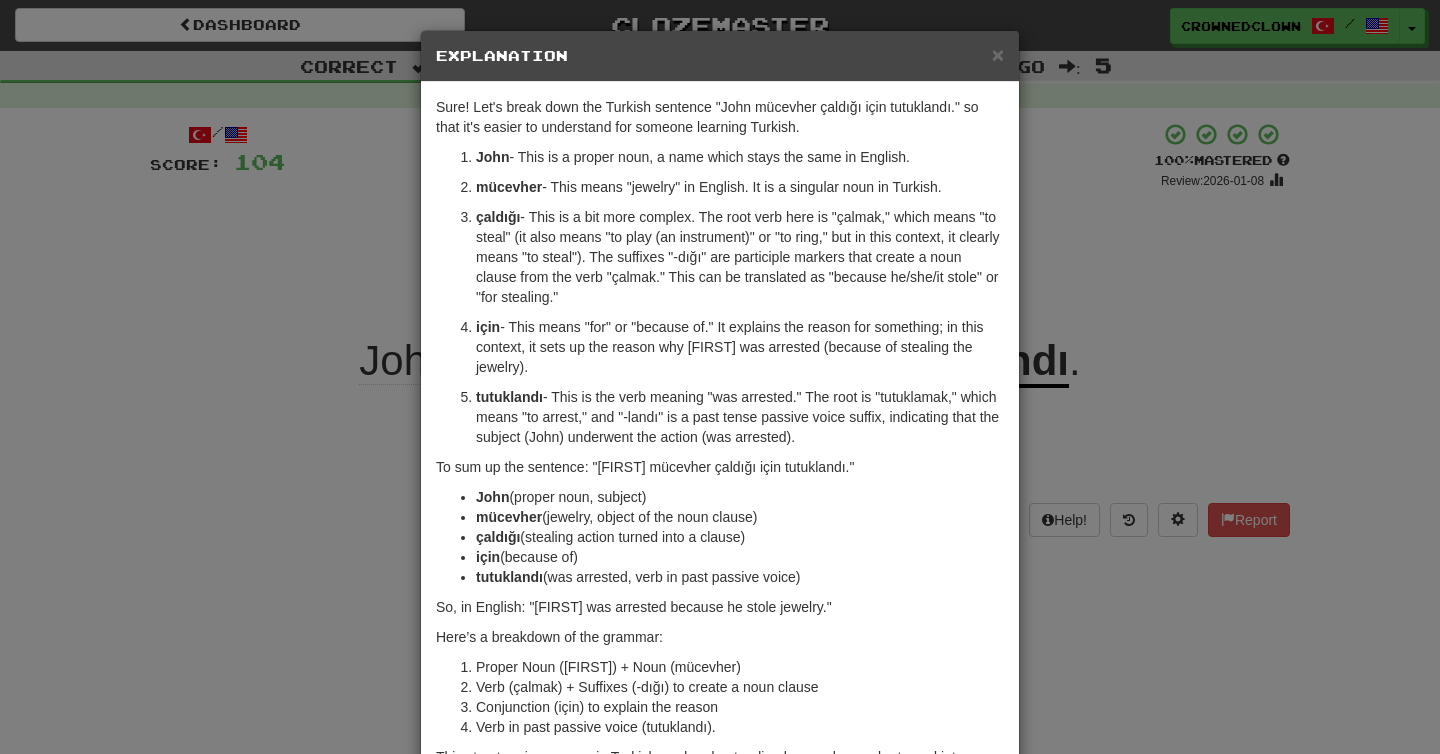 click on "× Explanation Sure! Let's break down the Turkish sentence "[FIRST] mücevher çaldığı için tutuklandı." so that it's easier to understand for someone learning Turkish.
[FIRST]  - This is a proper noun, a name which stays the same in English.
mücevher  - This means "jewelry" in English. It is a singular noun in Turkish.
çaldığı  - This is a bit more complex. The root verb here is "çalmak," which means "to steal" (it also means "to play (an instrument)" or "to ring," but in this context, it clearly means "to steal"). The suffixes "-dığı" are participle markers that create a noun clause from the verb "çalmak." This can be translated as "because he/she/it stole" or "for stealing."
için  - This means "for" or "because of." It explains the reason for something; in this context, it sets up the reason why [FIRST] was arrested (because of stealing the jewelry).
tutuklandı
To sum up the sentence:
"[FIRST] mücevher çaldığı için tutuklandı."
[FIRST]
mücevher
için" at bounding box center (720, 377) 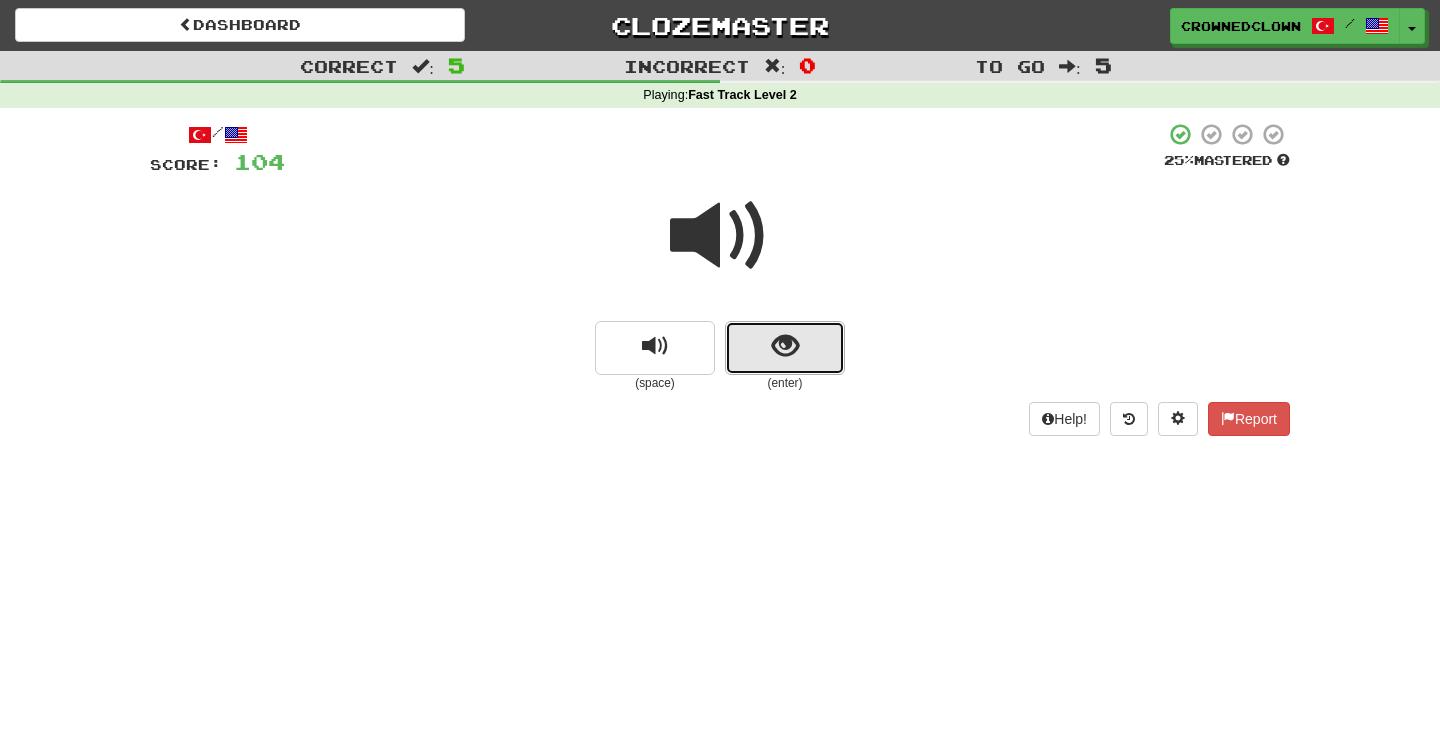 click at bounding box center (785, 346) 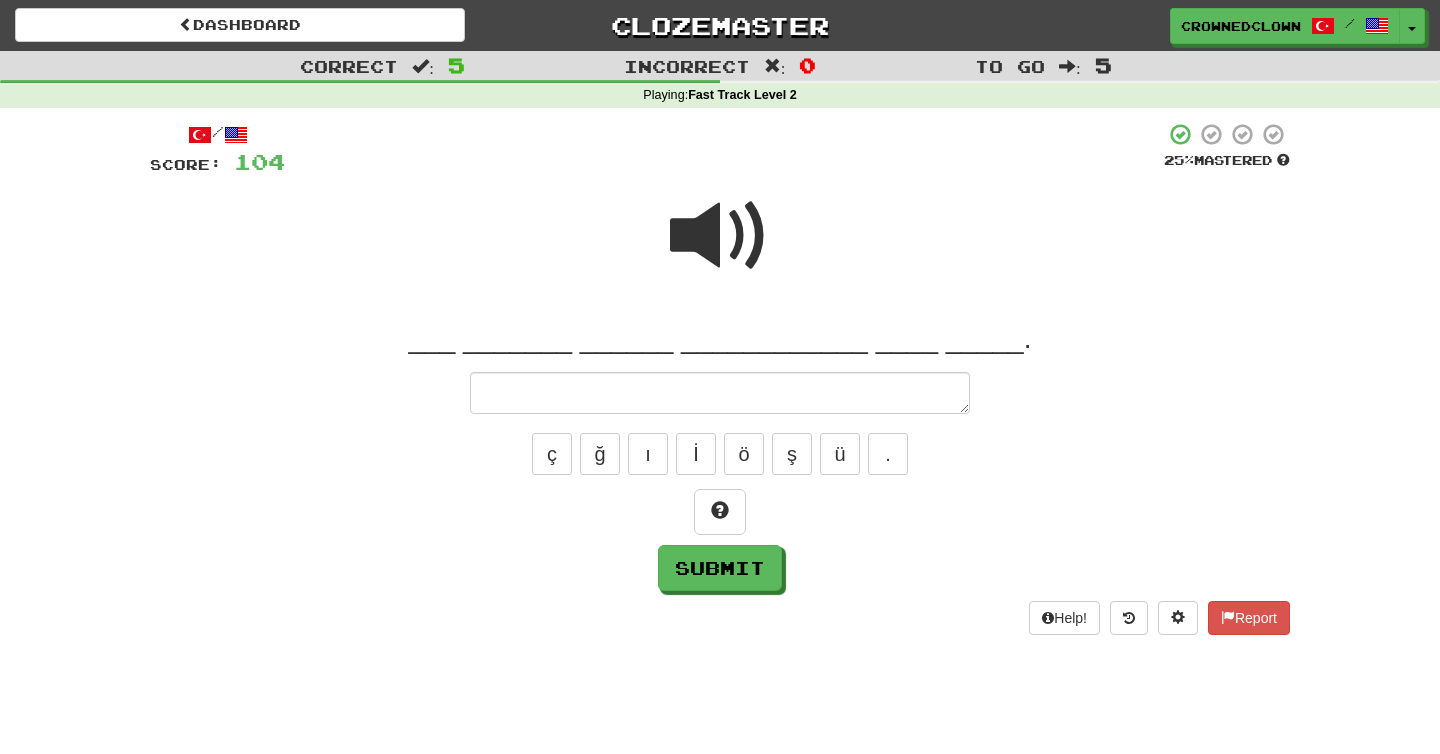 click at bounding box center [720, 236] 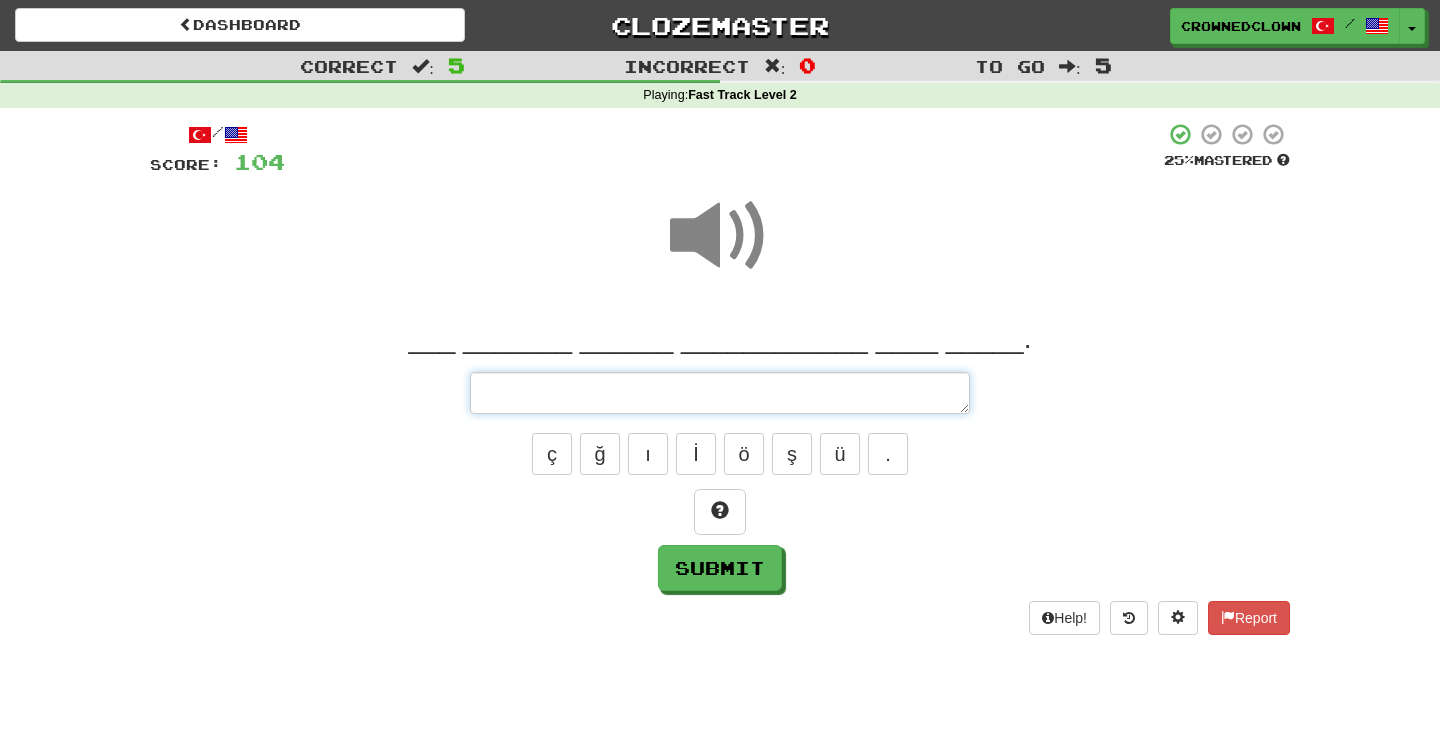 click at bounding box center [720, 393] 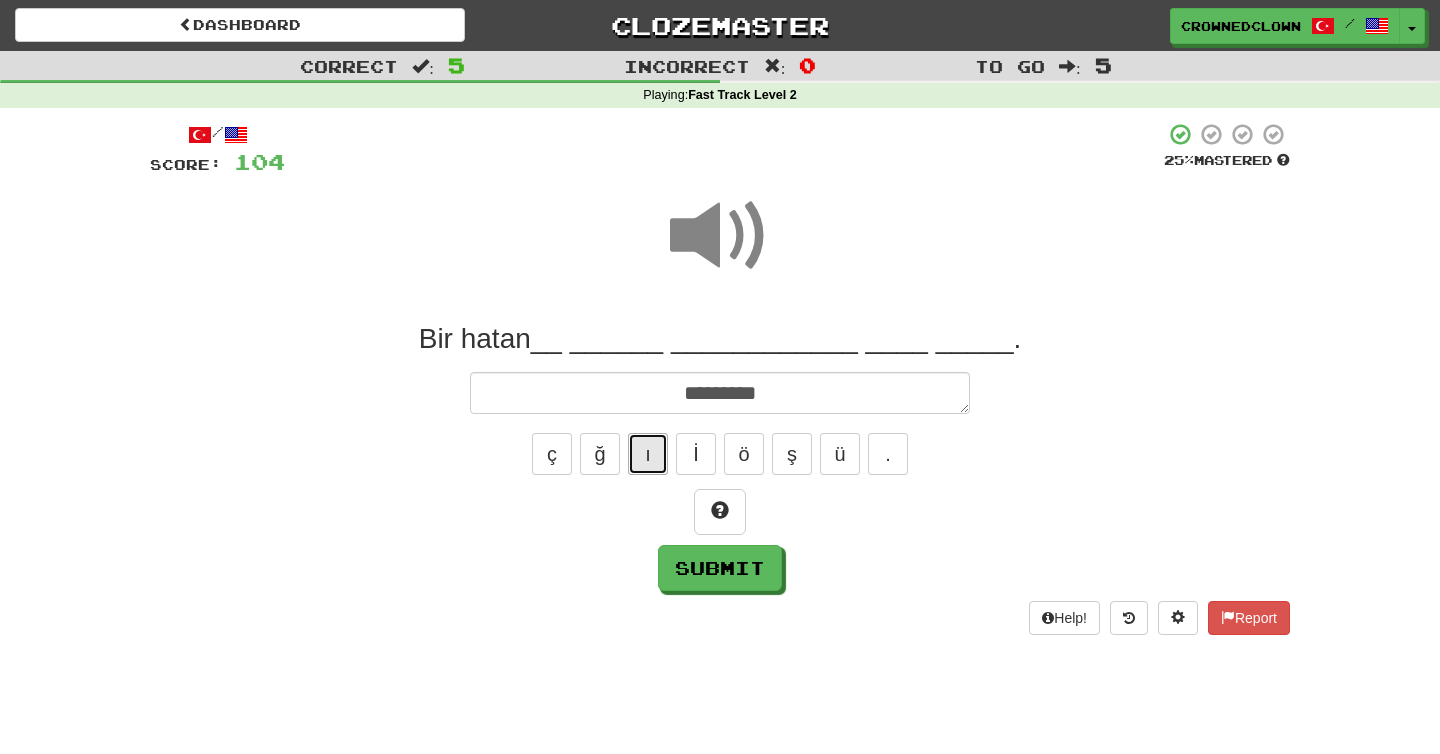 click on "ı" at bounding box center [648, 454] 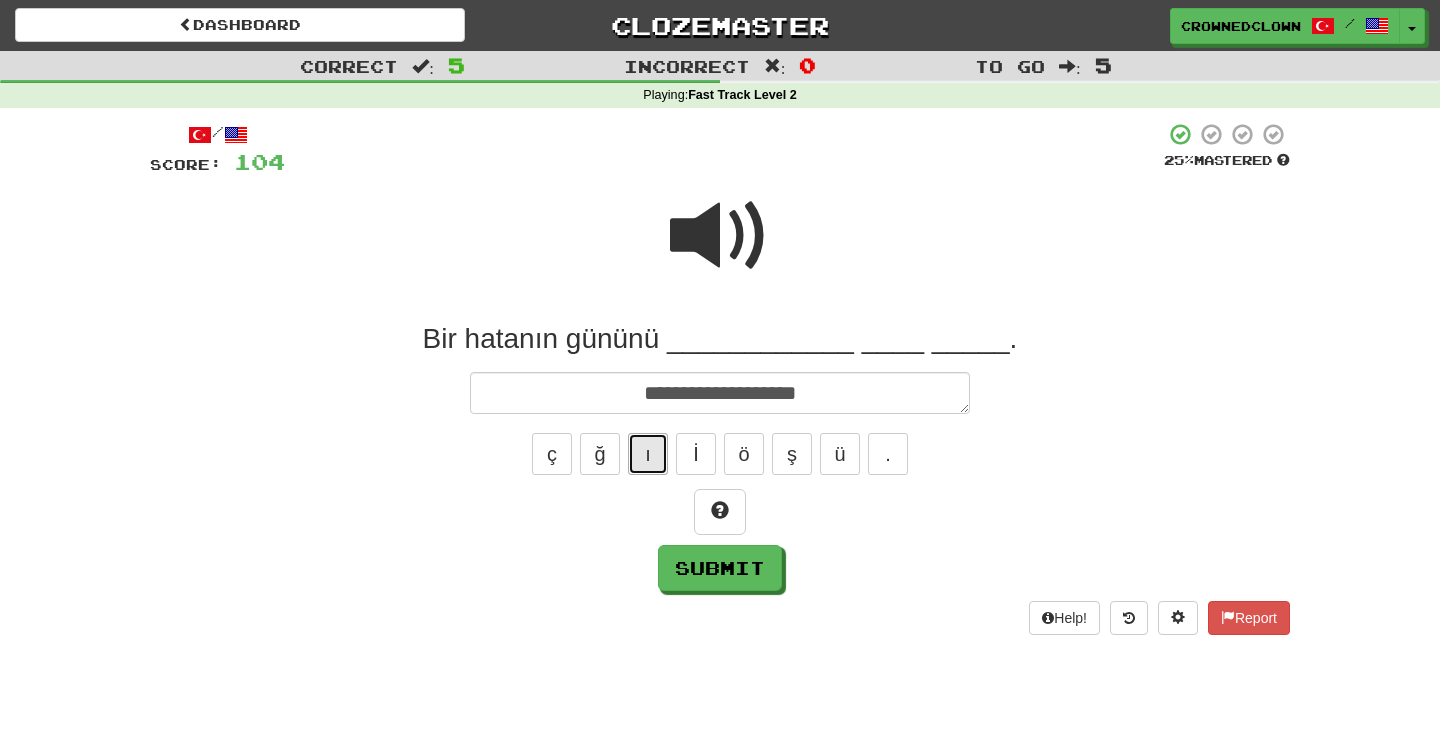 click on "ı" at bounding box center [648, 454] 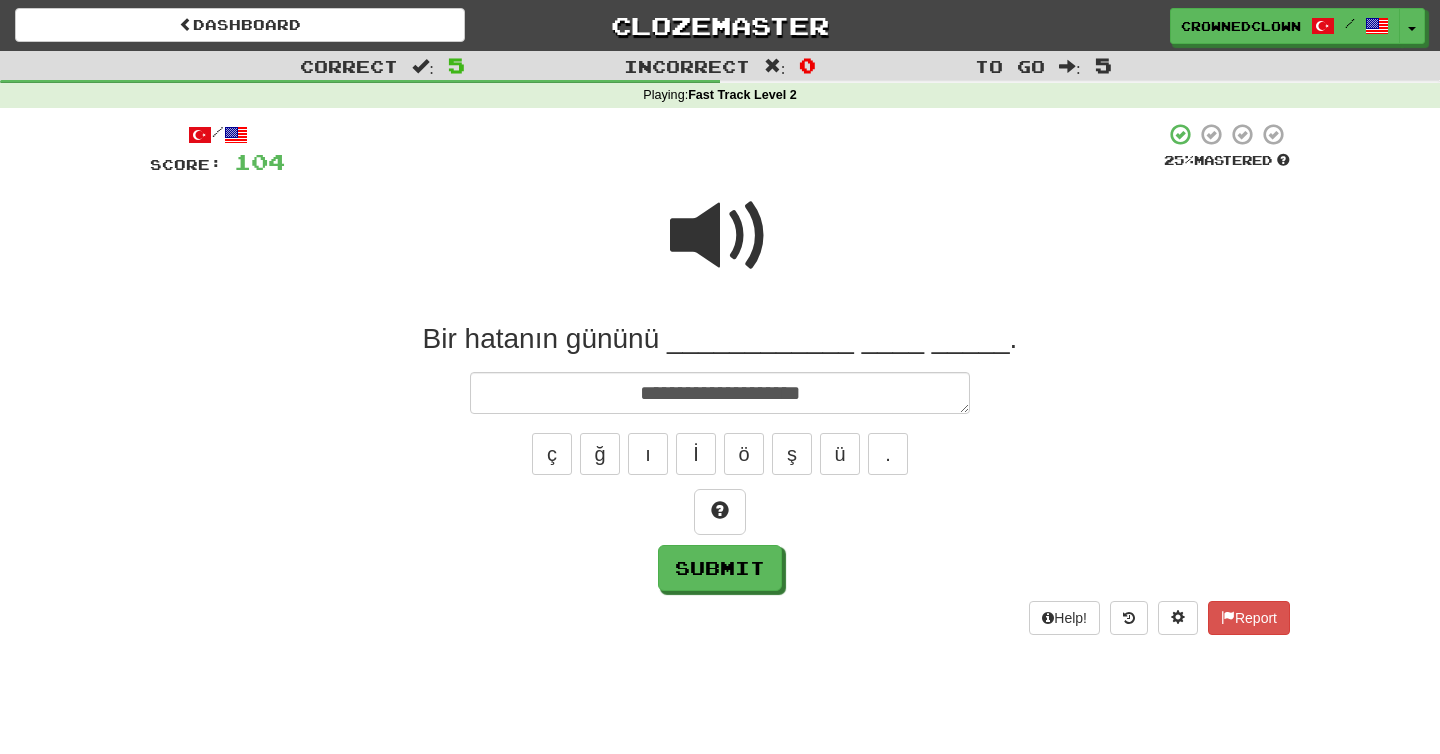 click at bounding box center [724, 149] 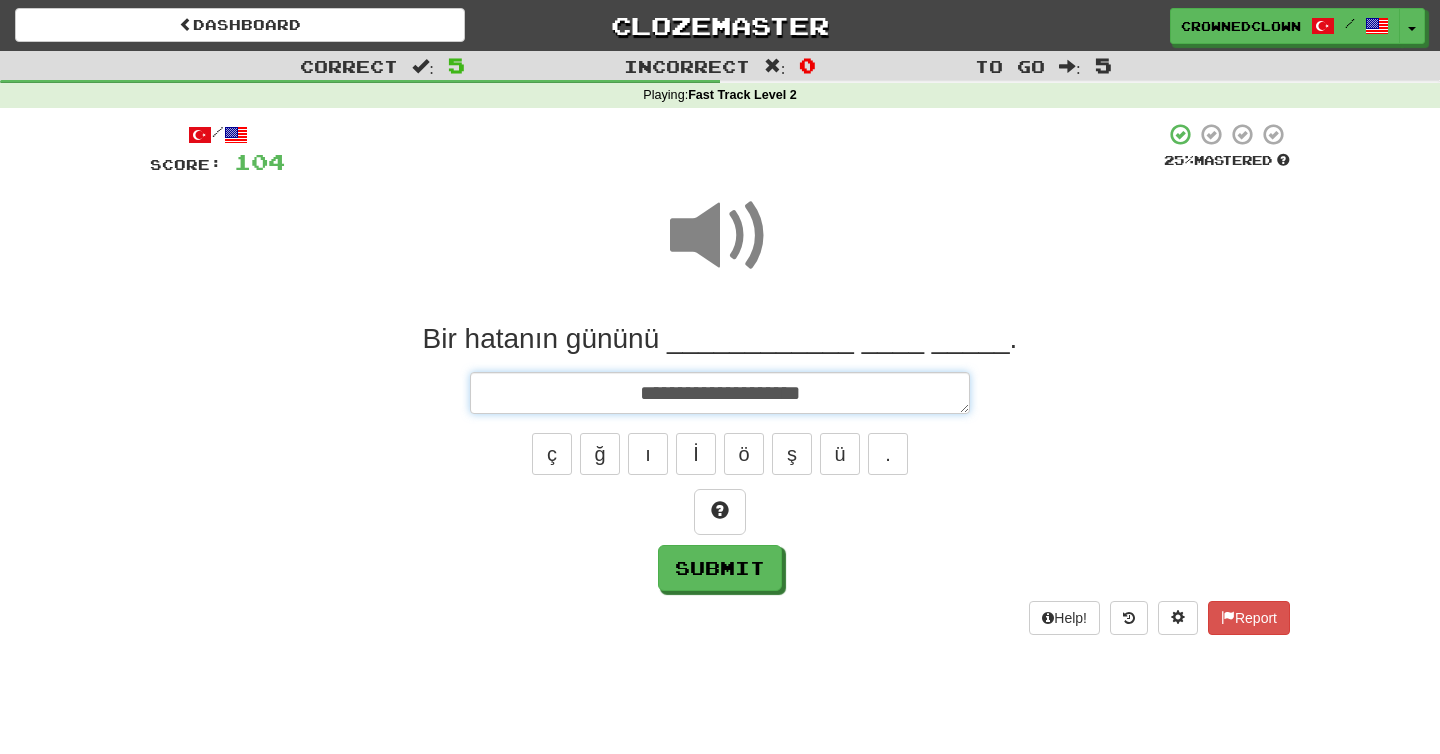 click on "**********" at bounding box center (720, 393) 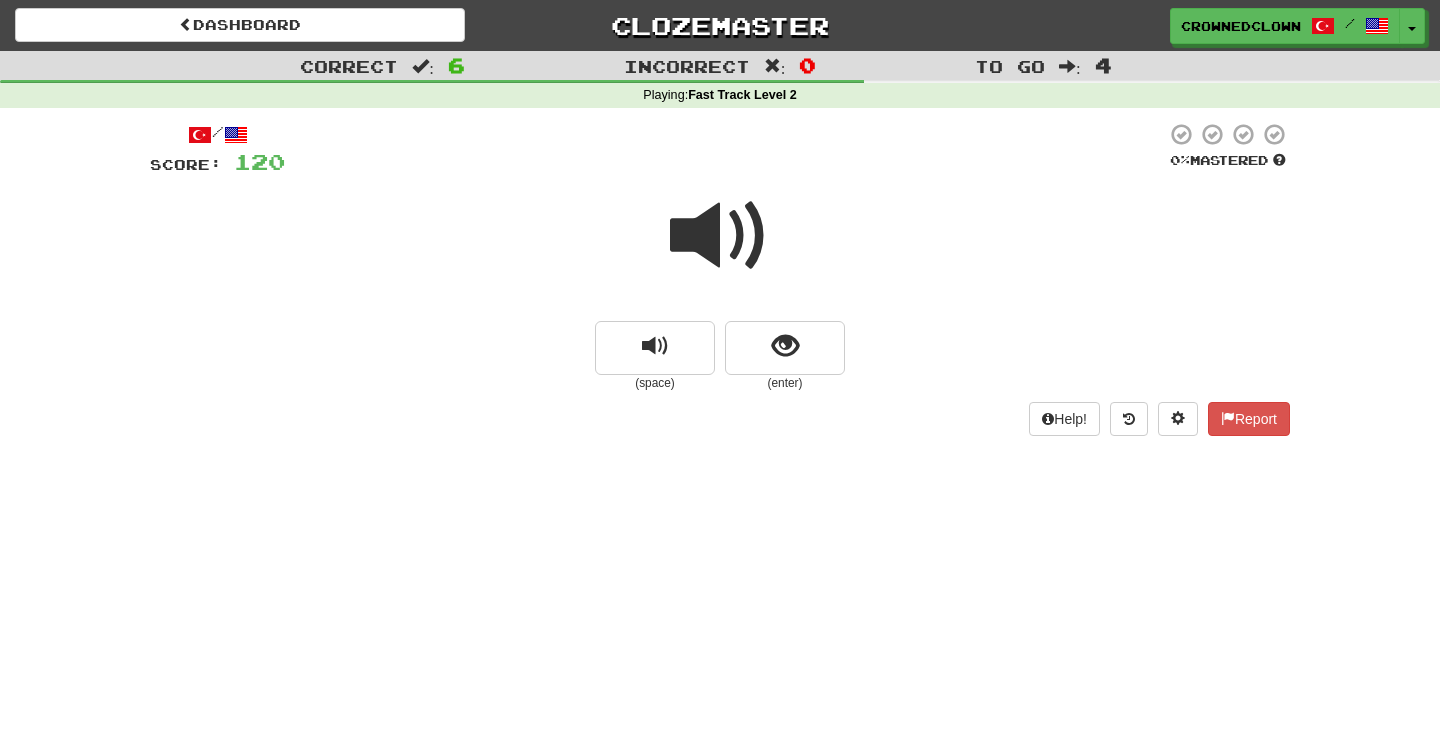 click at bounding box center [720, 236] 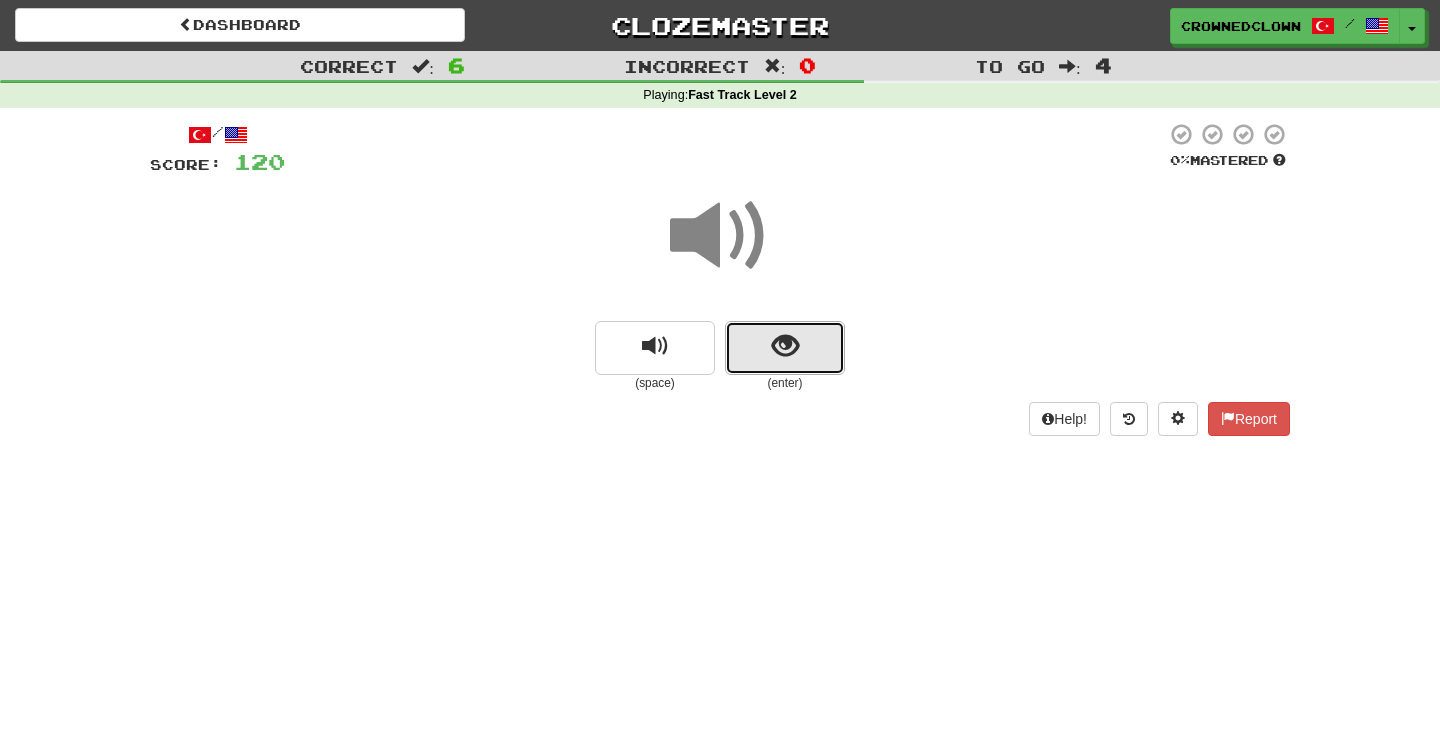 click at bounding box center (785, 348) 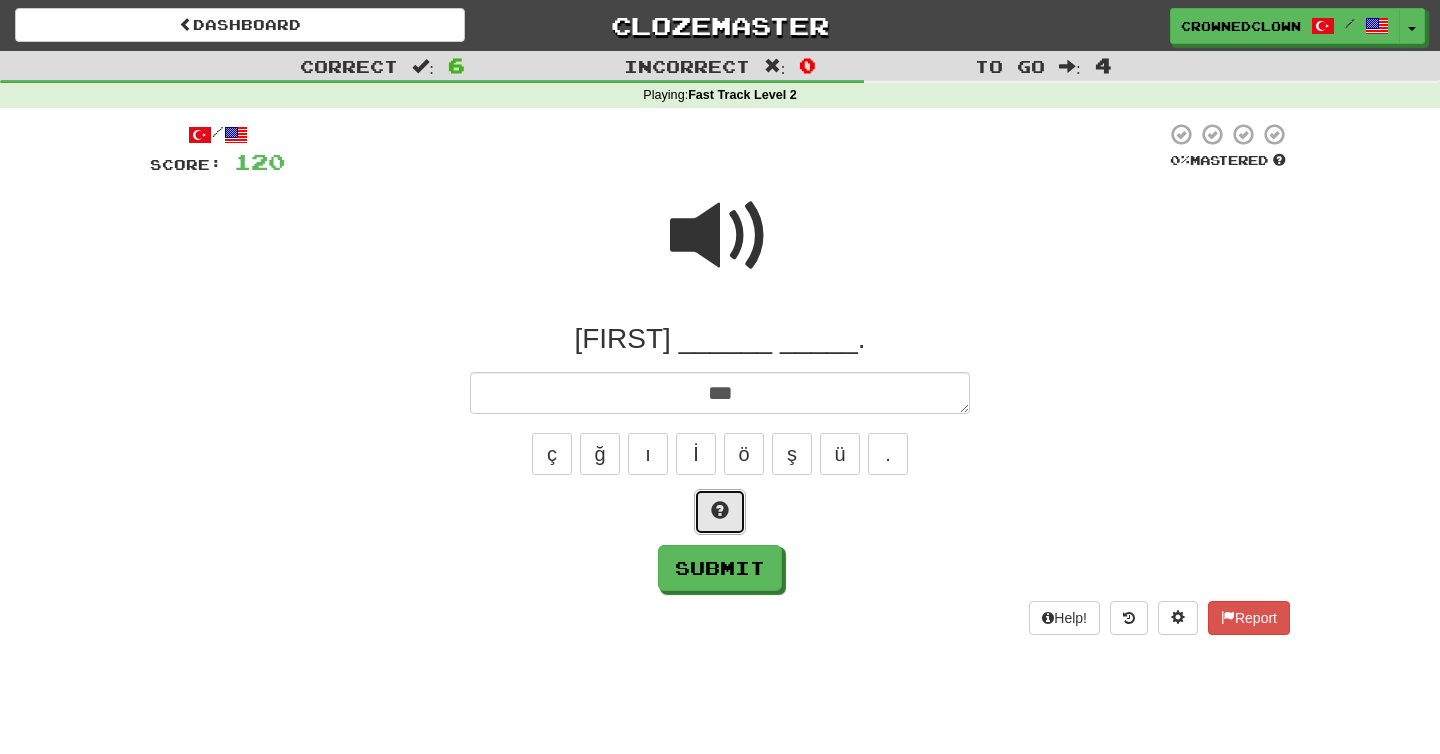 click at bounding box center (720, 512) 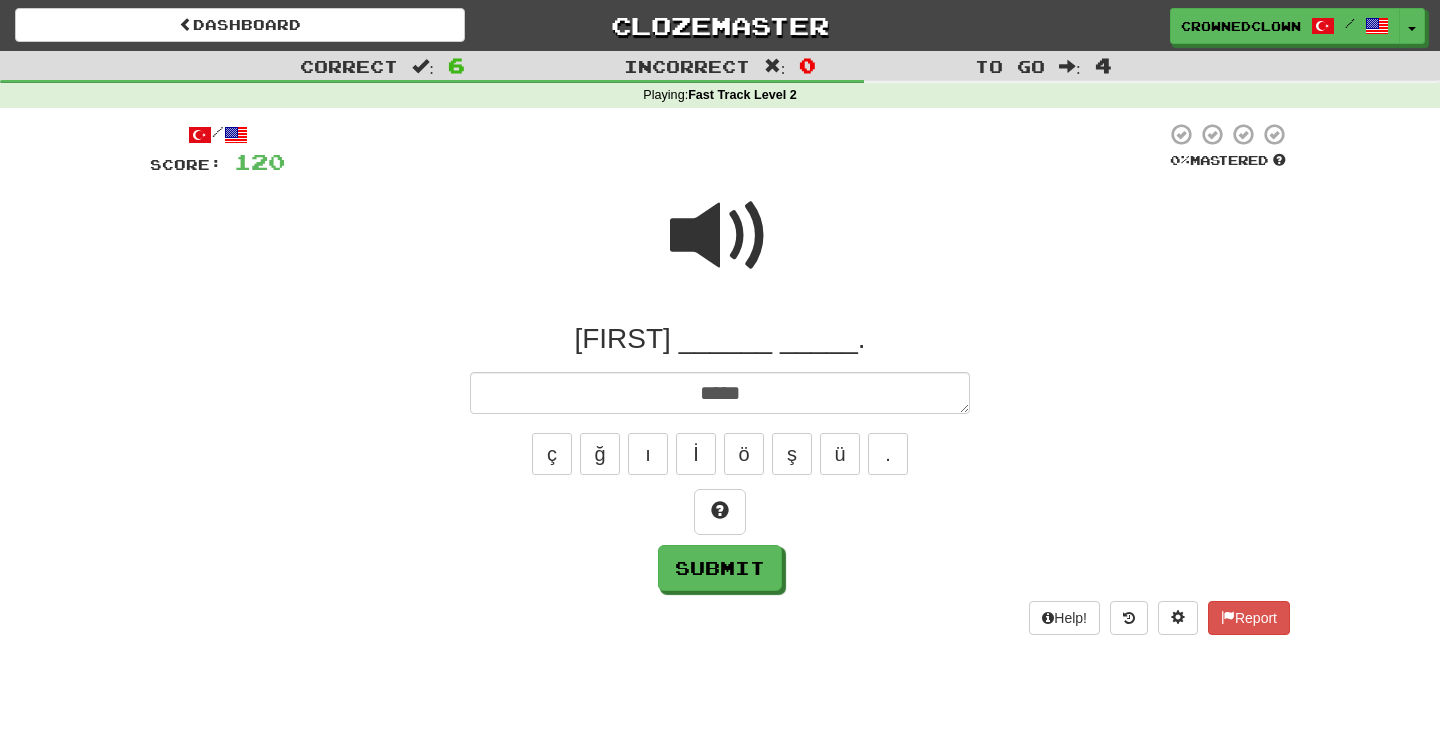 click at bounding box center (720, 236) 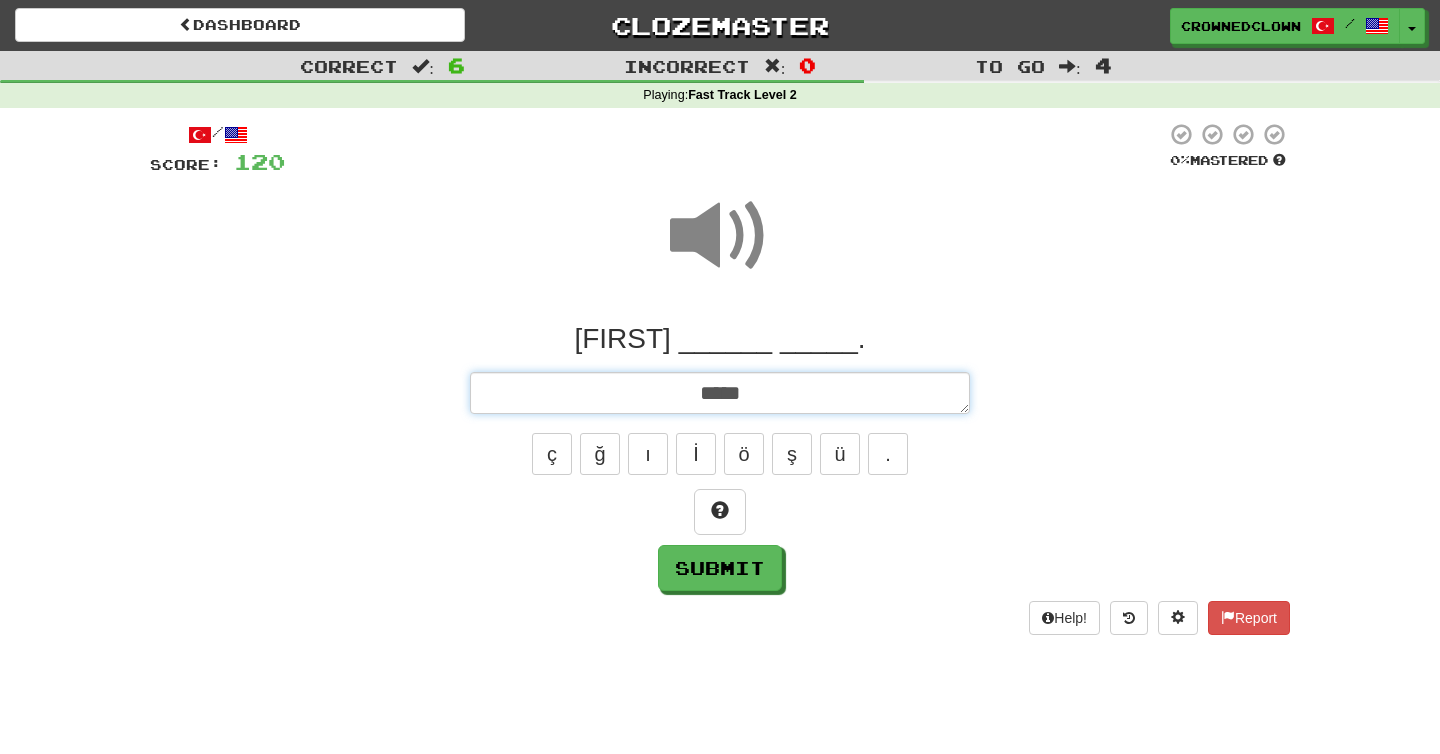 click on "****" at bounding box center (720, 393) 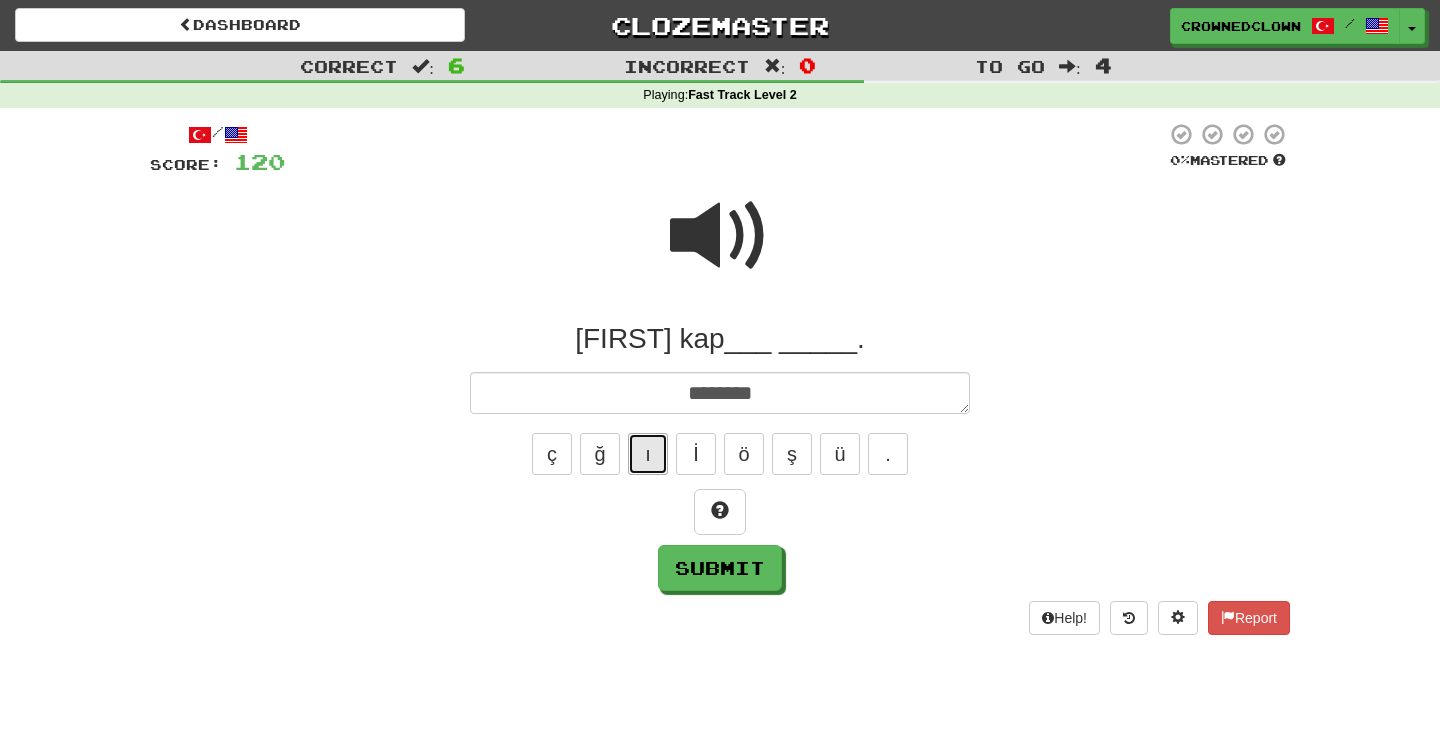 click on "ı" at bounding box center (648, 454) 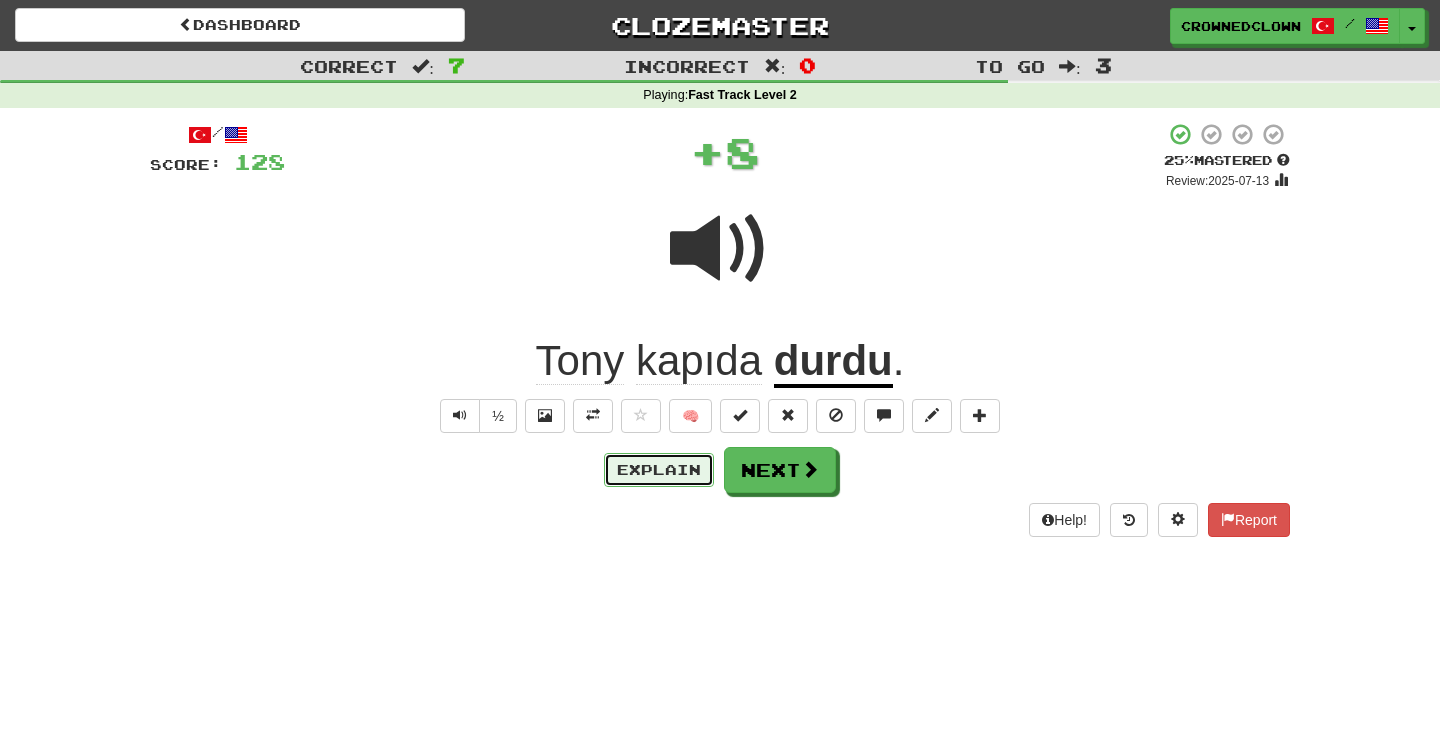 click on "Explain" at bounding box center (659, 470) 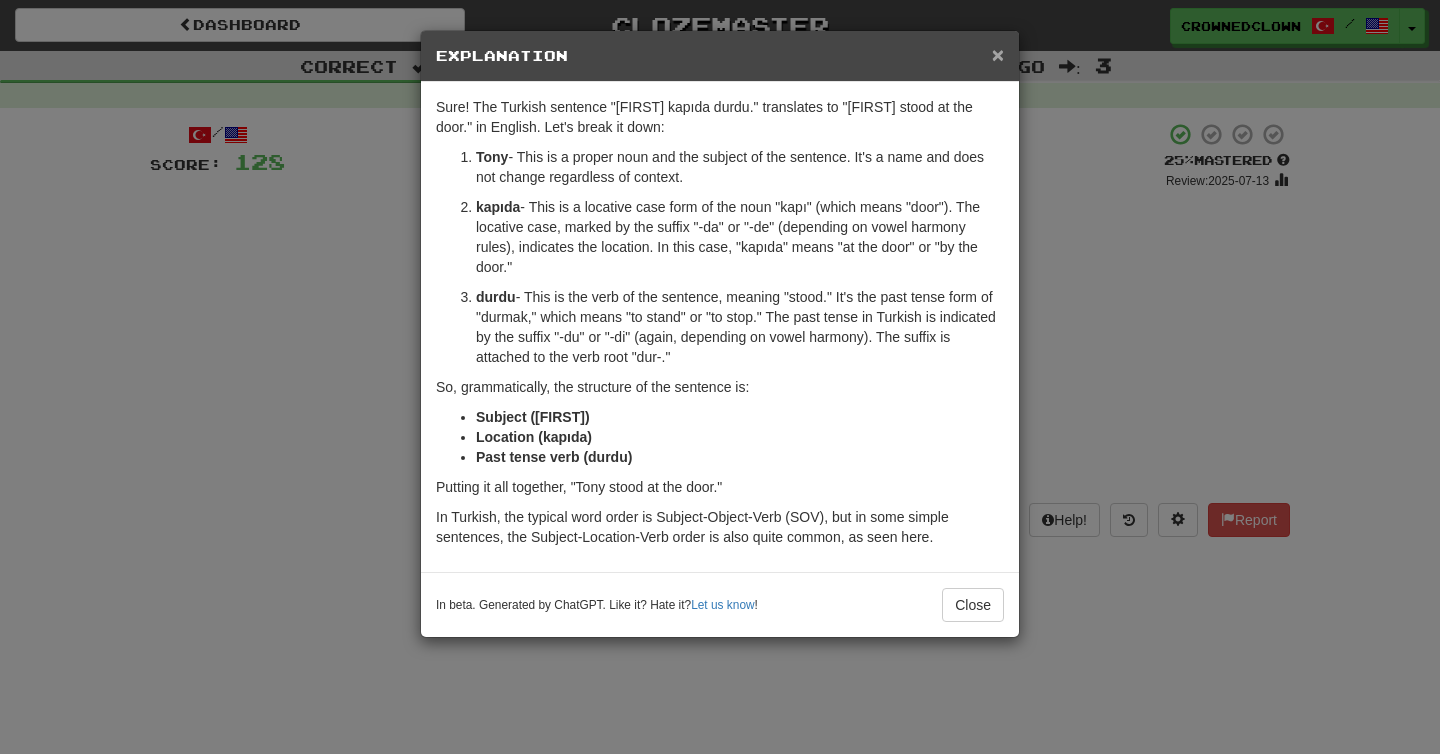 click on "×" at bounding box center (998, 54) 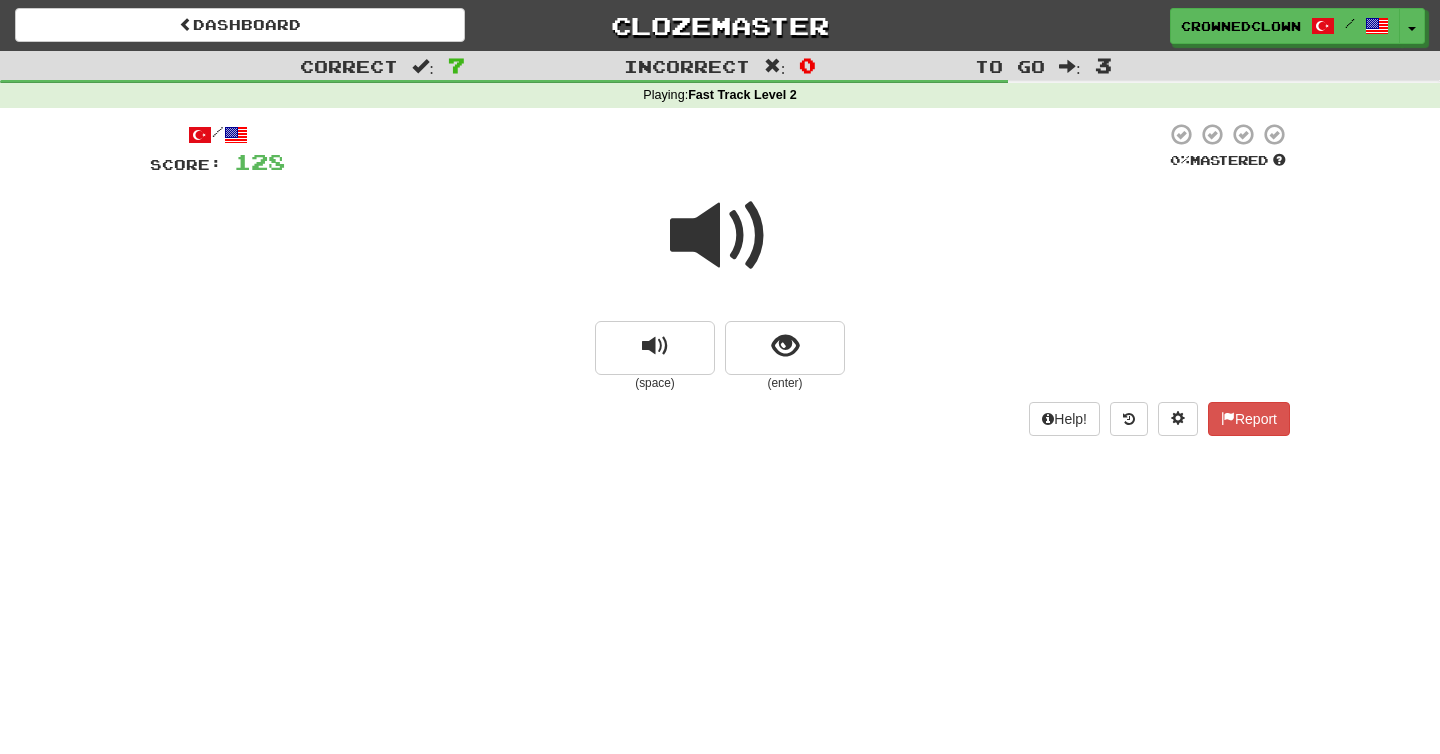 click at bounding box center (720, 236) 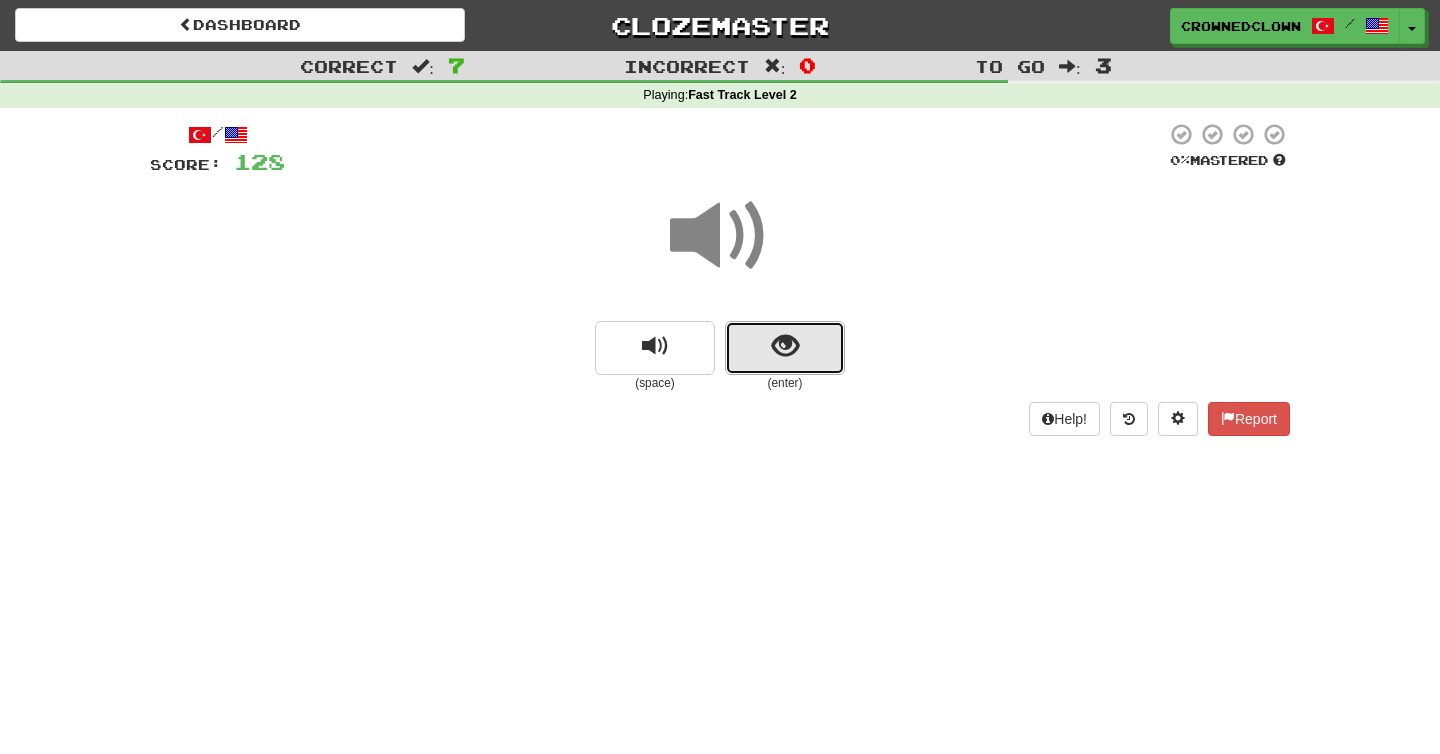click at bounding box center (785, 348) 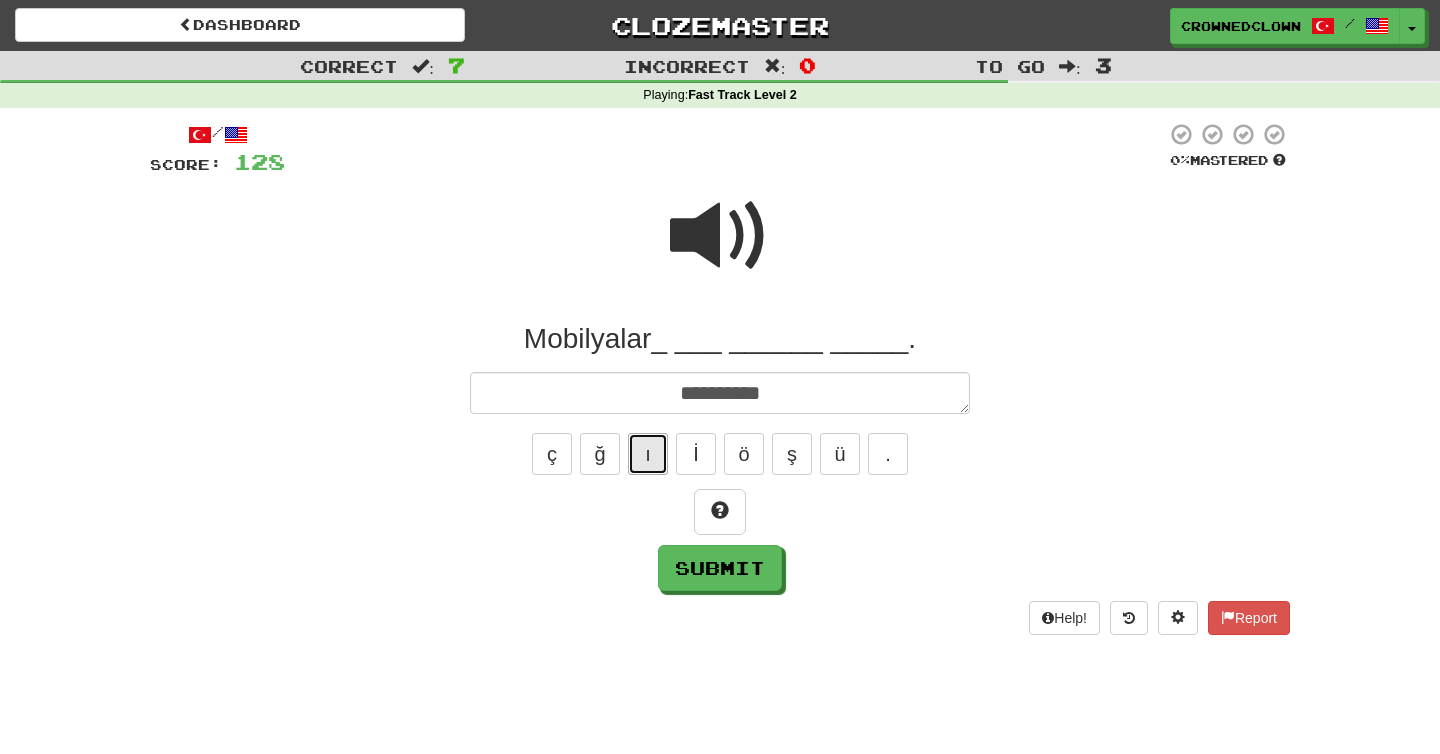 click on "ı" at bounding box center [648, 454] 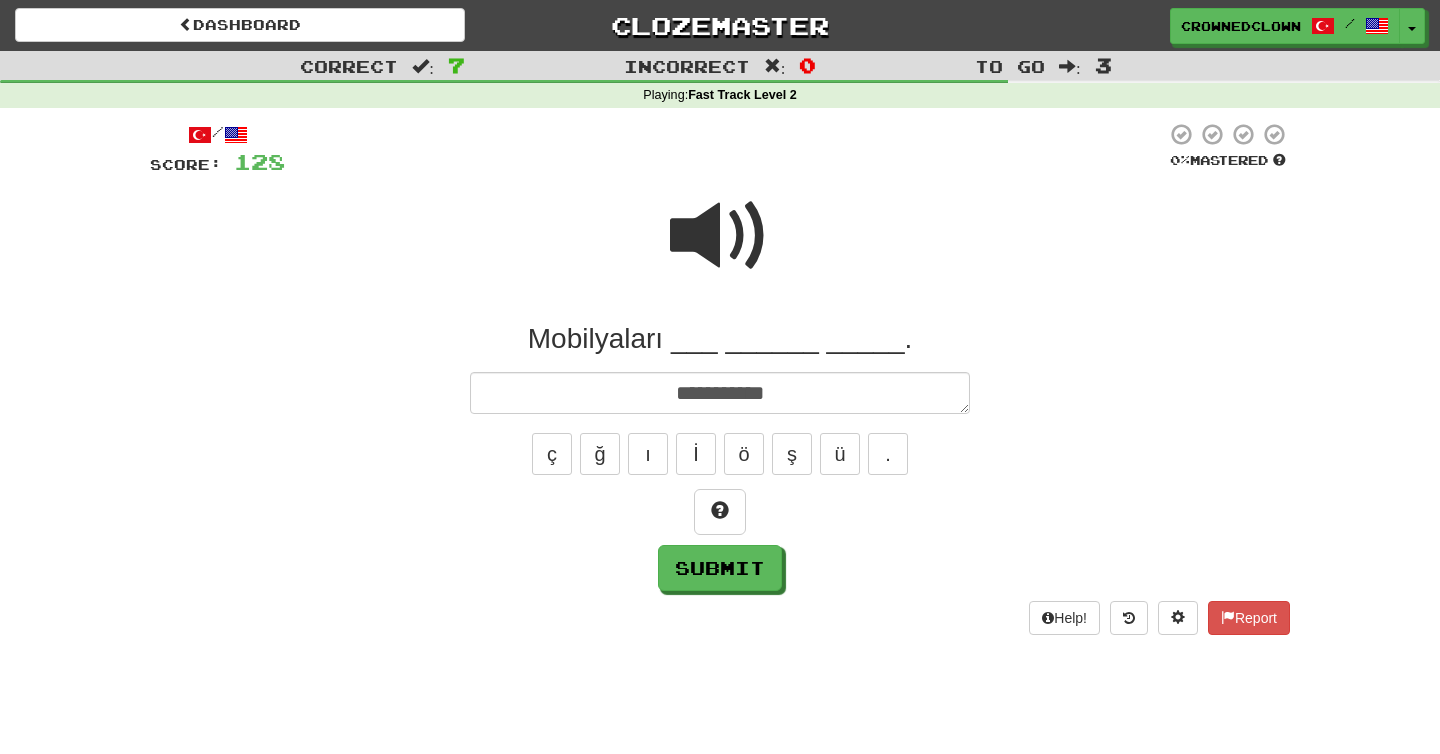 click at bounding box center [720, 236] 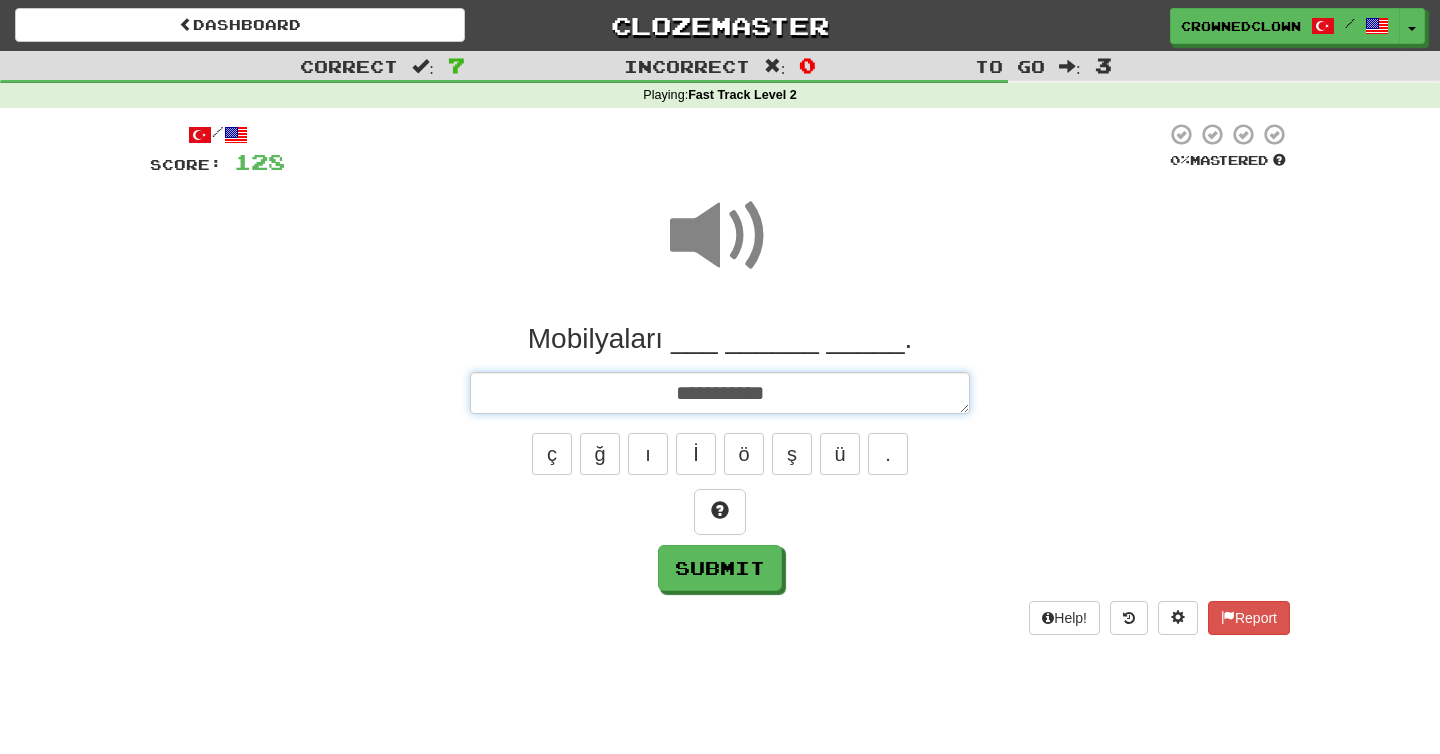 click on "**********" at bounding box center [720, 393] 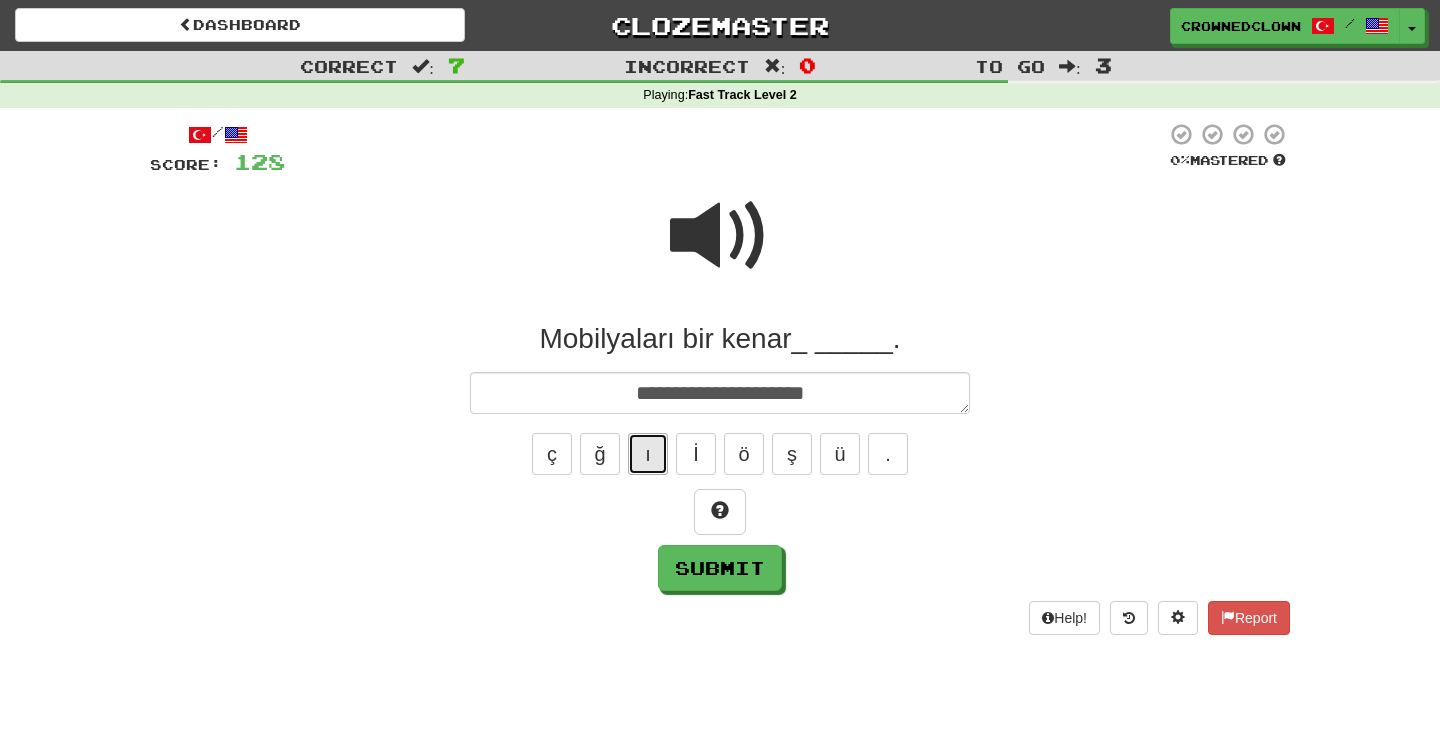 click on "ı" at bounding box center [648, 454] 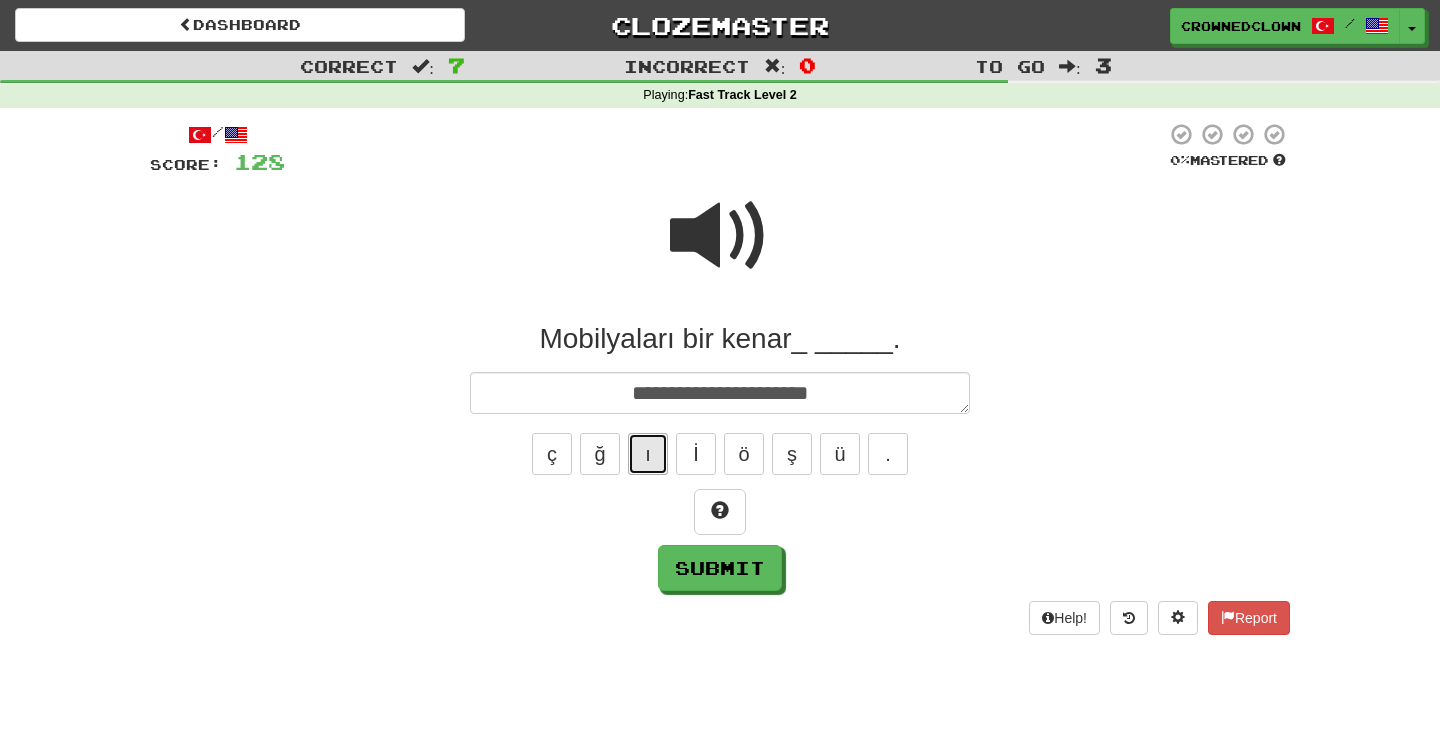 click on "ı" at bounding box center [648, 454] 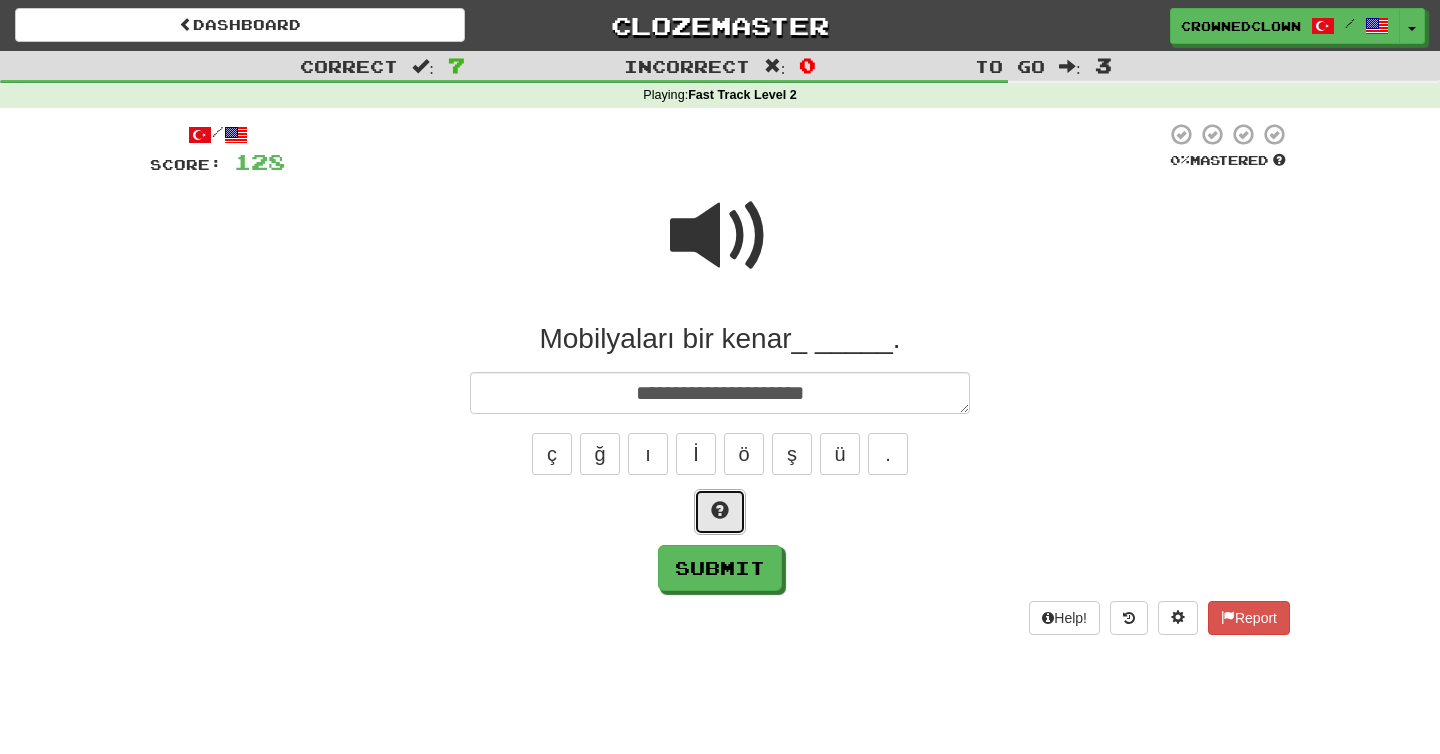 click at bounding box center (720, 512) 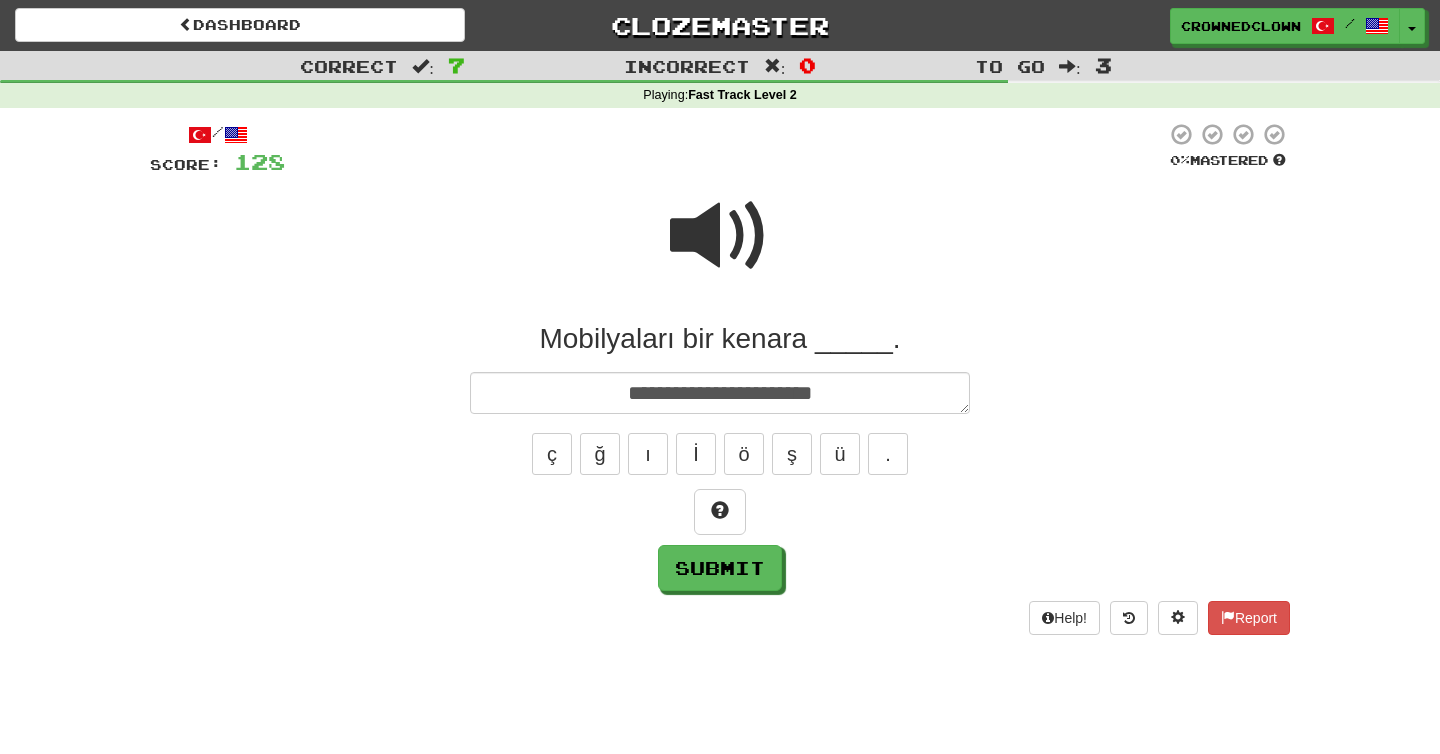 click at bounding box center [720, 236] 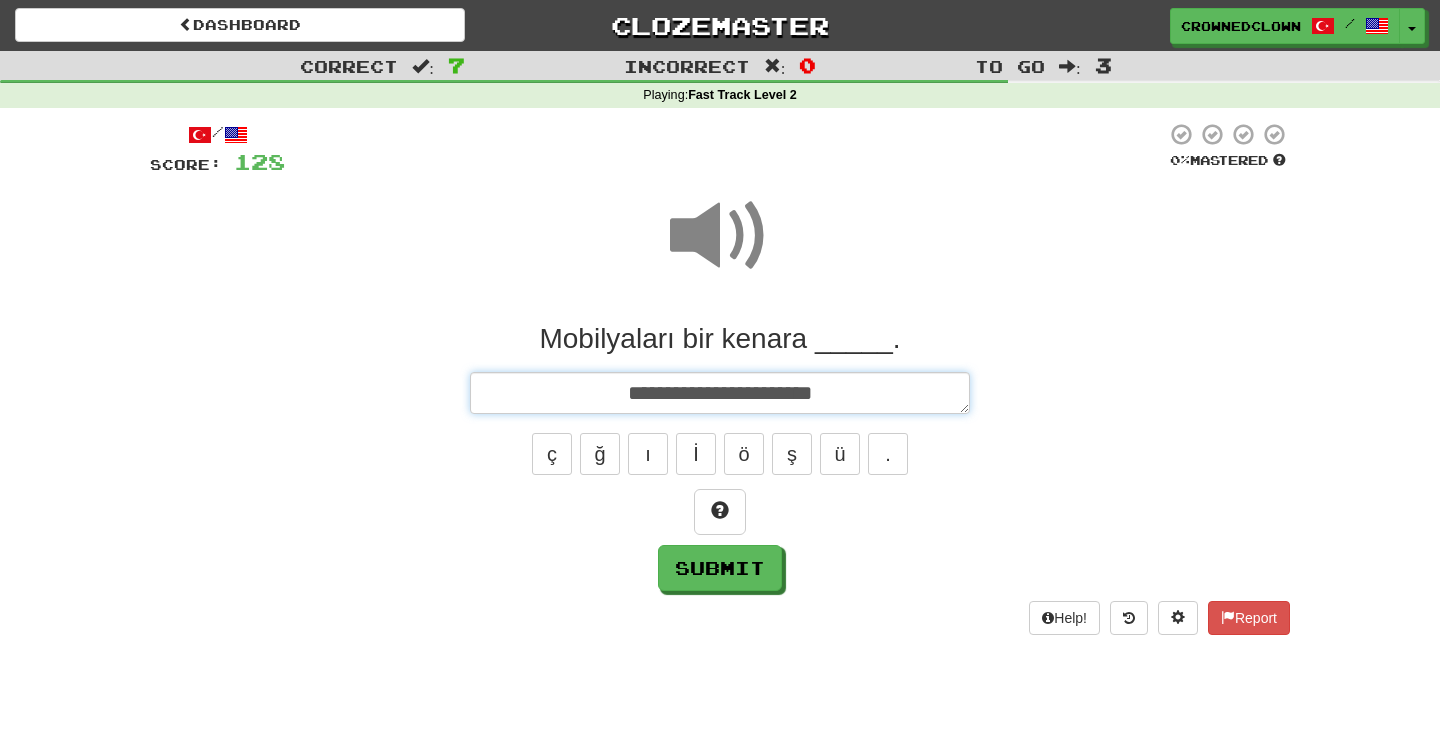 click on "**********" at bounding box center (720, 393) 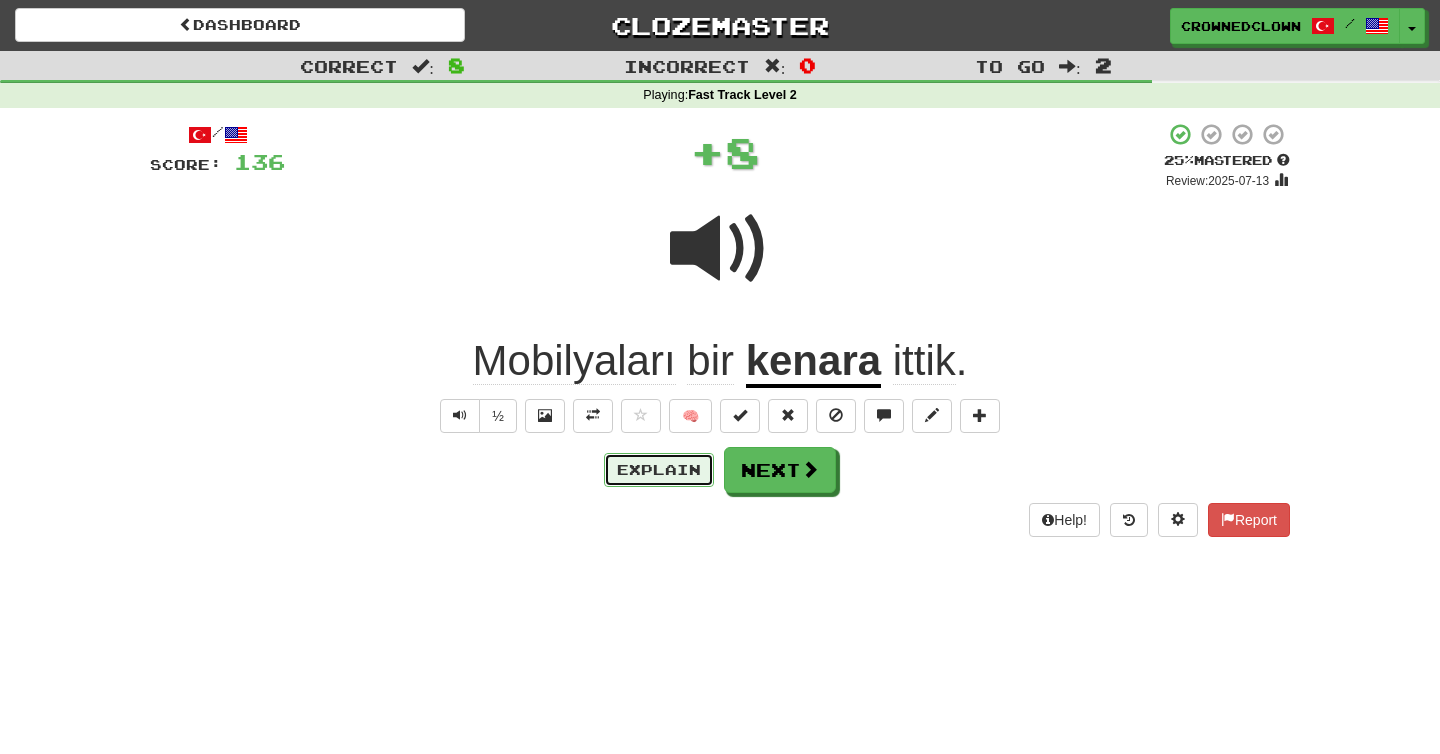 click on "Explain" at bounding box center [659, 470] 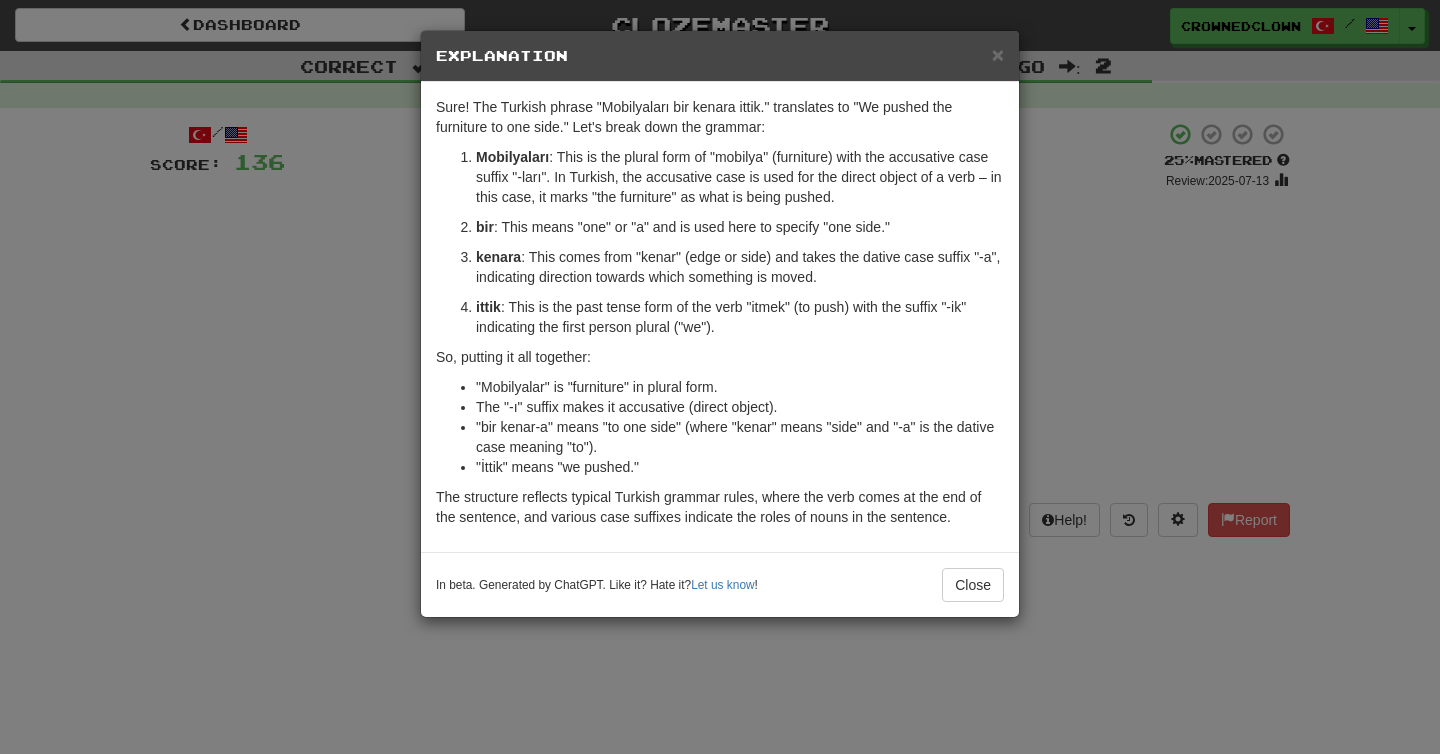 click on "× Explanation Sure! The Turkish phrase "Mobilyaları bir kenara ittik." translates to "We pushed the furniture to one side." Let's break down the grammar:
Mobilyaları : This is the plural form of "mobilya" (furniture) with the accusative case suffix "-ları". In Turkish, the accusative case is used for the direct object of a verb – in this case, it marks "the furniture" as what is being pushed.
bir : This means "one" or "a" and is used here to specify "one side."
kenara : This comes from "kenar" (edge or side) and takes the dative case suffix "-a", indicating direction towards which something is moved.
ittik : This is the past tense form of the verb "itmek" (to push) with the suffix "-ik" indicating the first person plural ("we").
So, putting it all together:
"Mobilyalar" is "furniture" in plural form.
The "-ı" suffix makes it accusative (direct object).
"bir kenar-a" means "to one side" (where "kenar" means "side" and "-a" is the dative case meaning "to").
!" at bounding box center [720, 377] 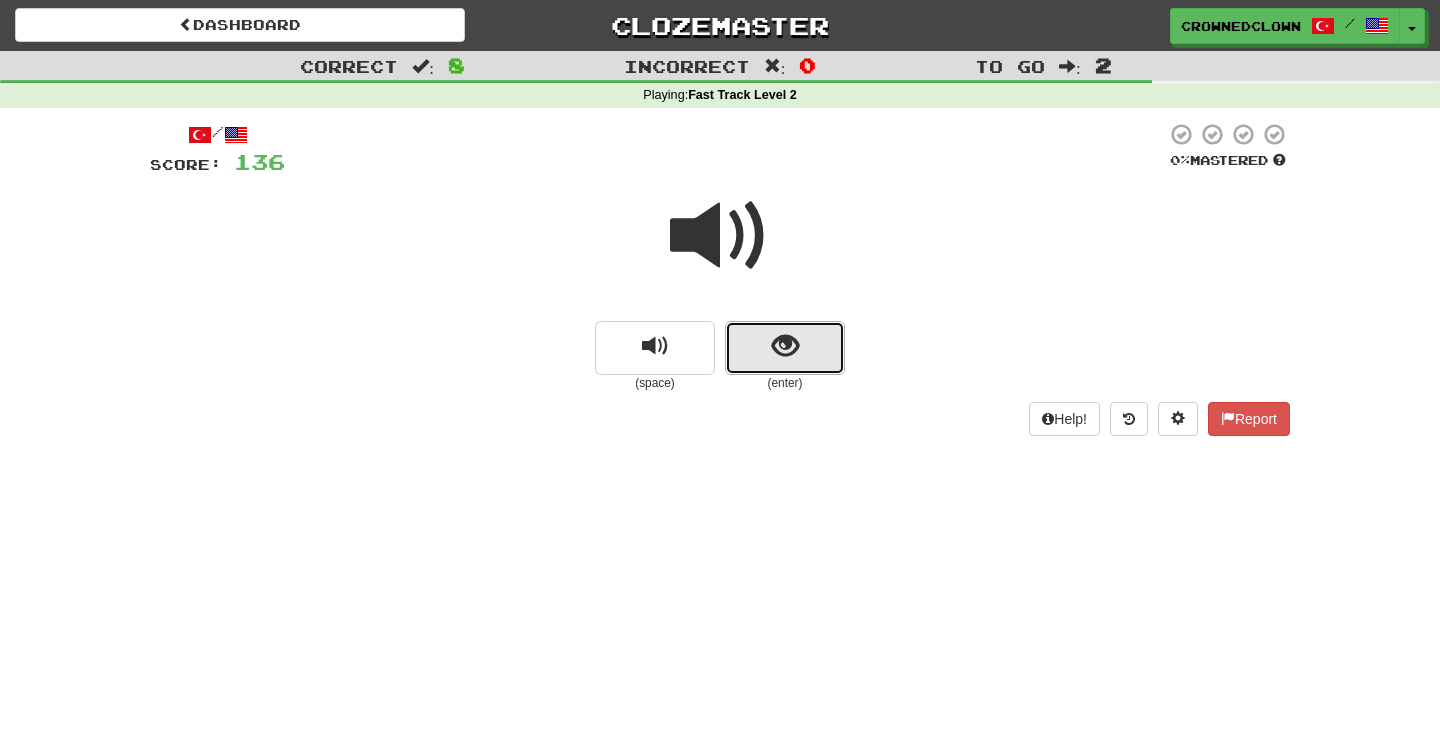 click at bounding box center [785, 346] 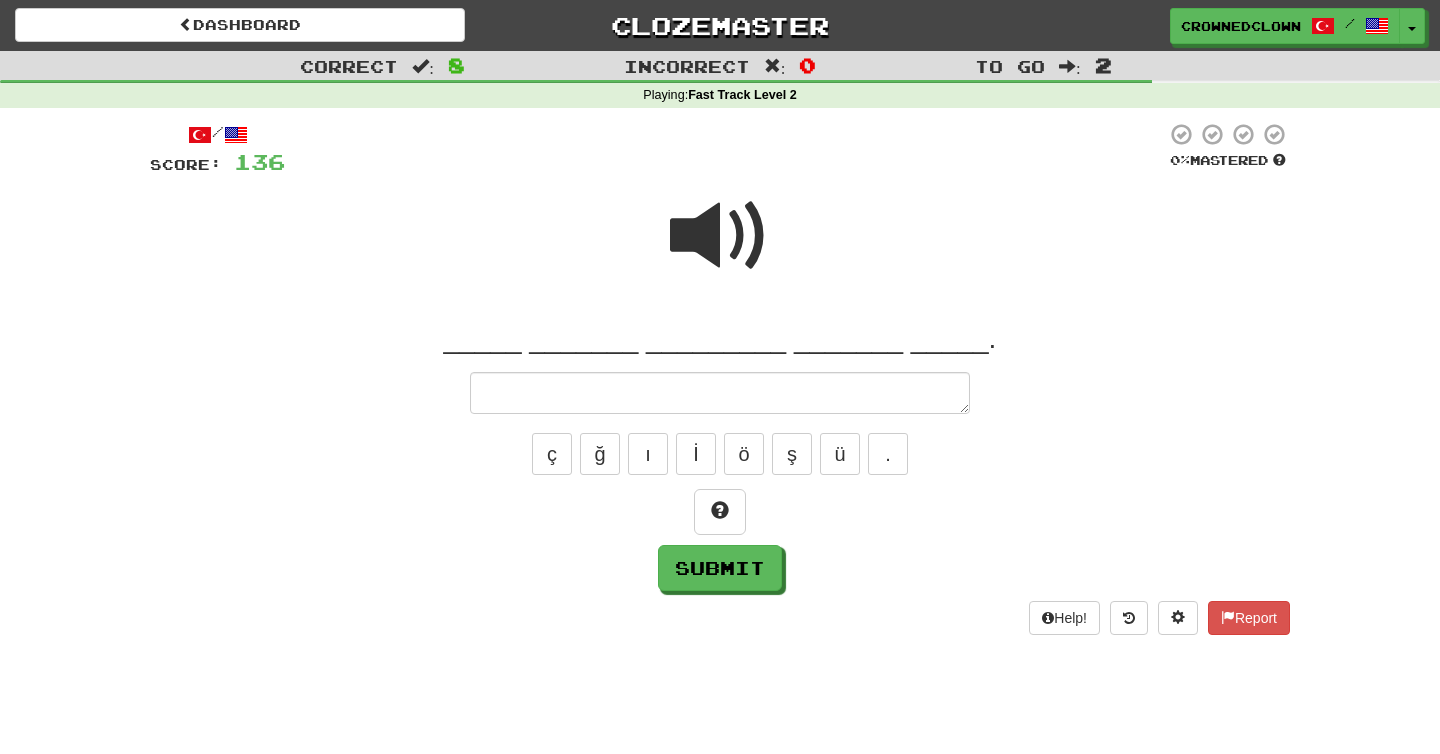 click at bounding box center (720, 236) 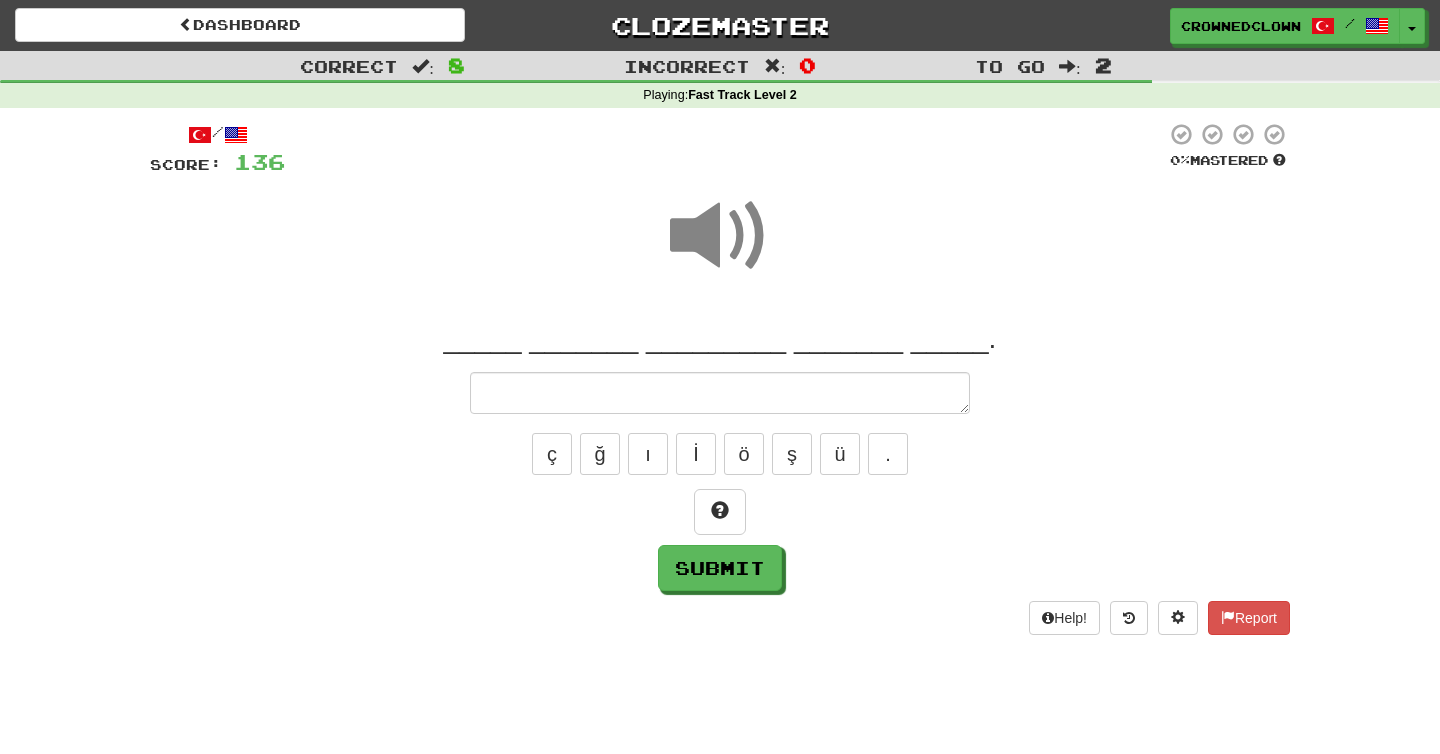 click on "_____ _______ _________ _______ _____." at bounding box center [720, 339] 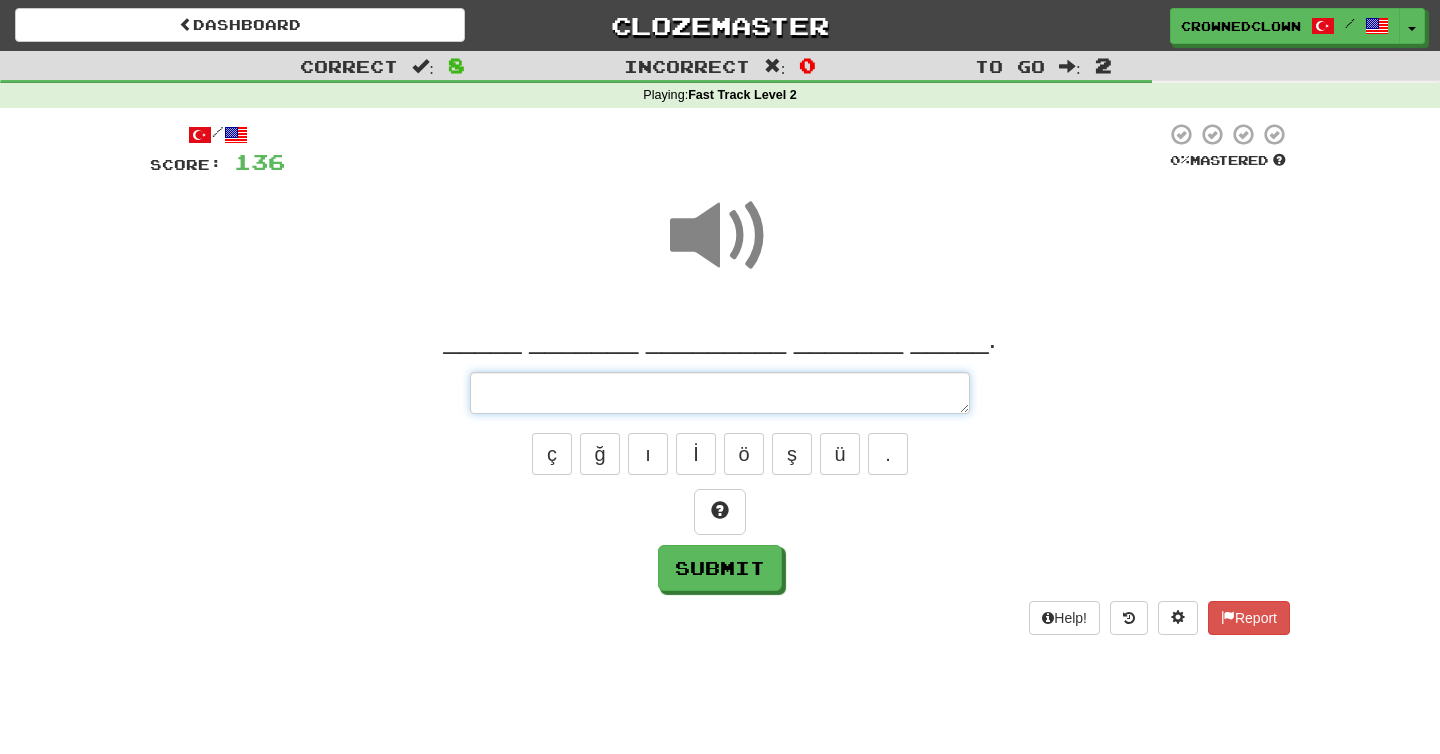 click at bounding box center (720, 393) 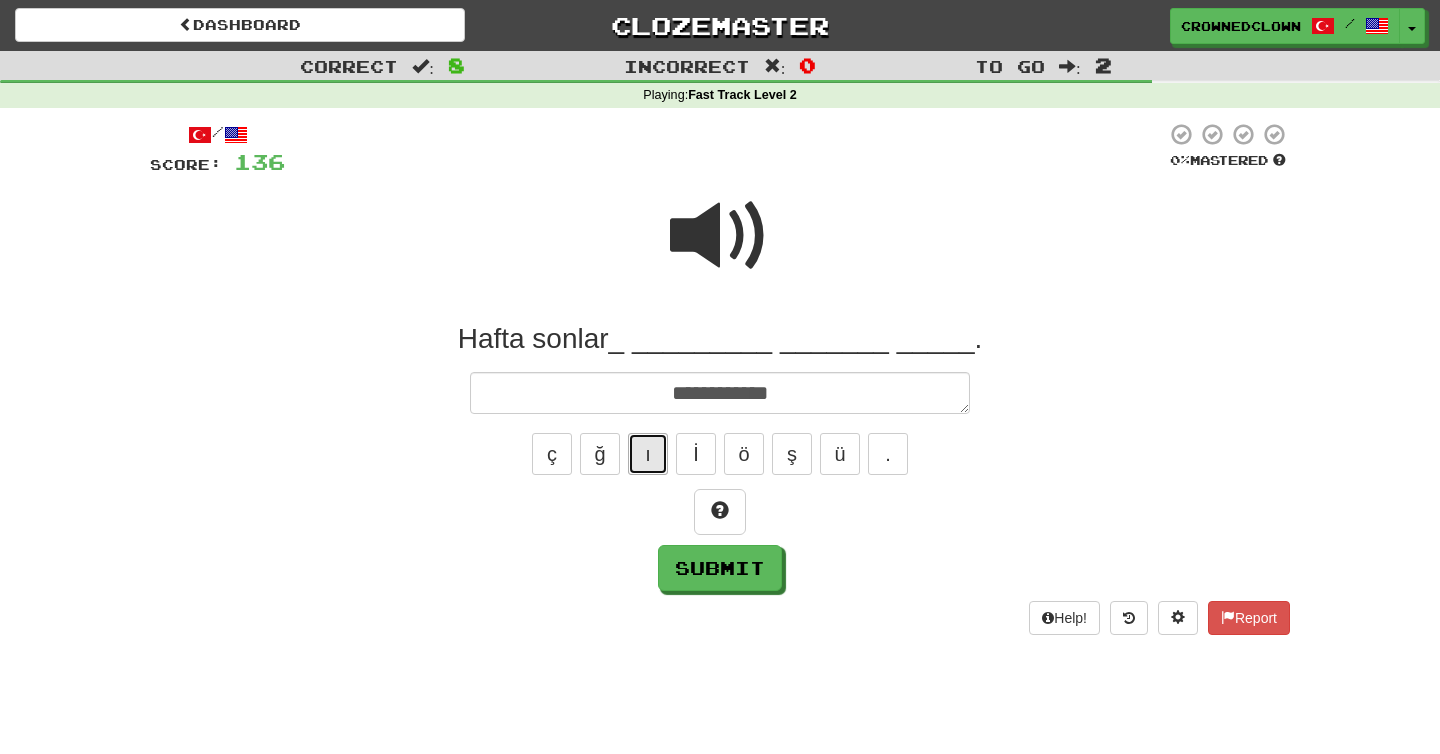 click on "ı" at bounding box center (648, 454) 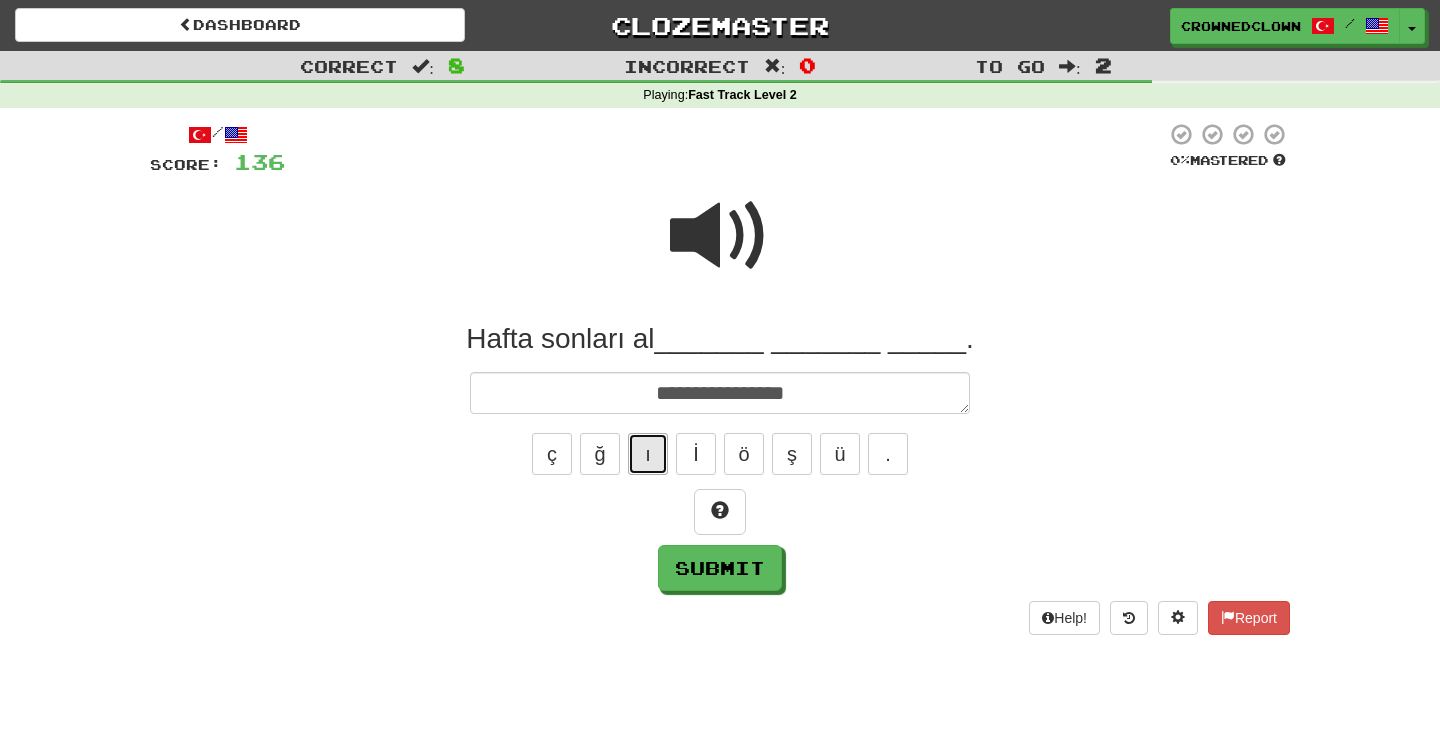 click on "ı" at bounding box center (648, 454) 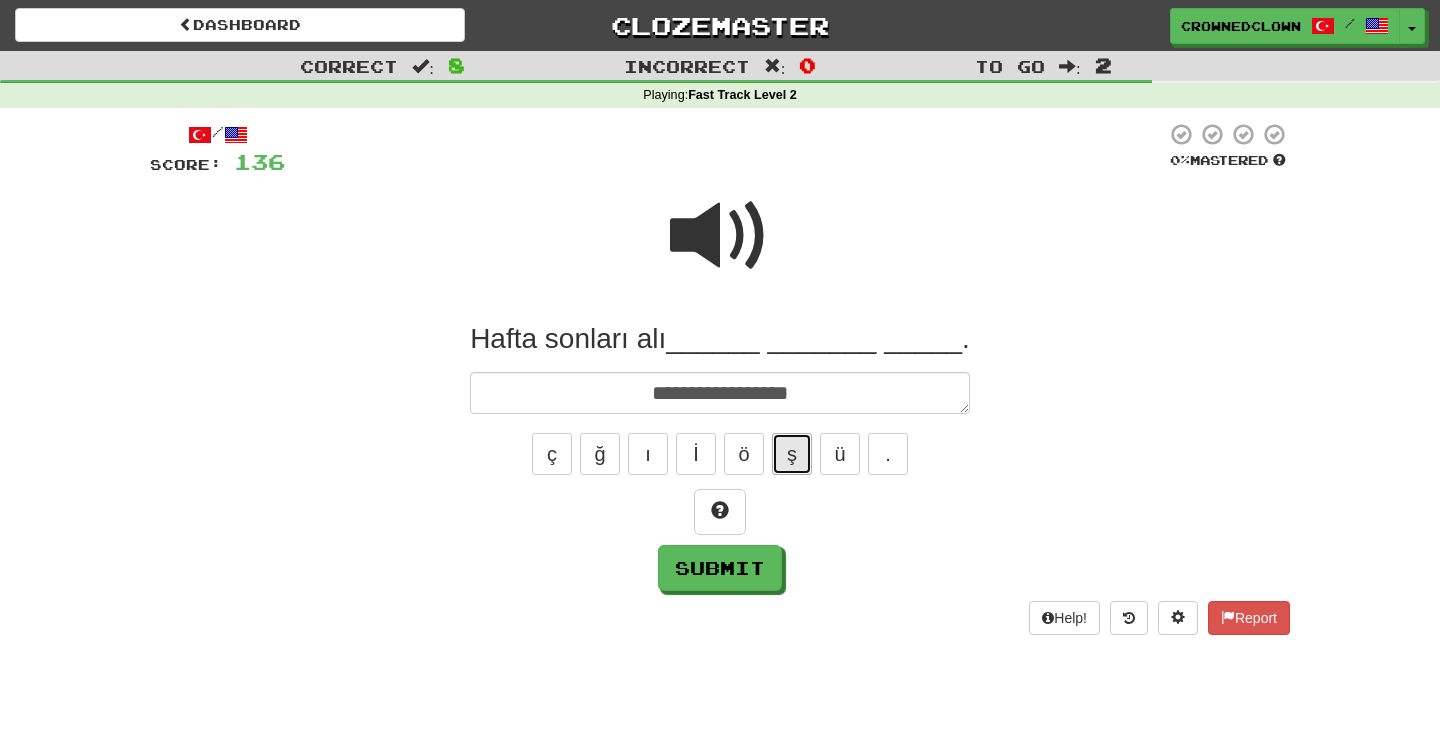 click on "ş" at bounding box center [792, 454] 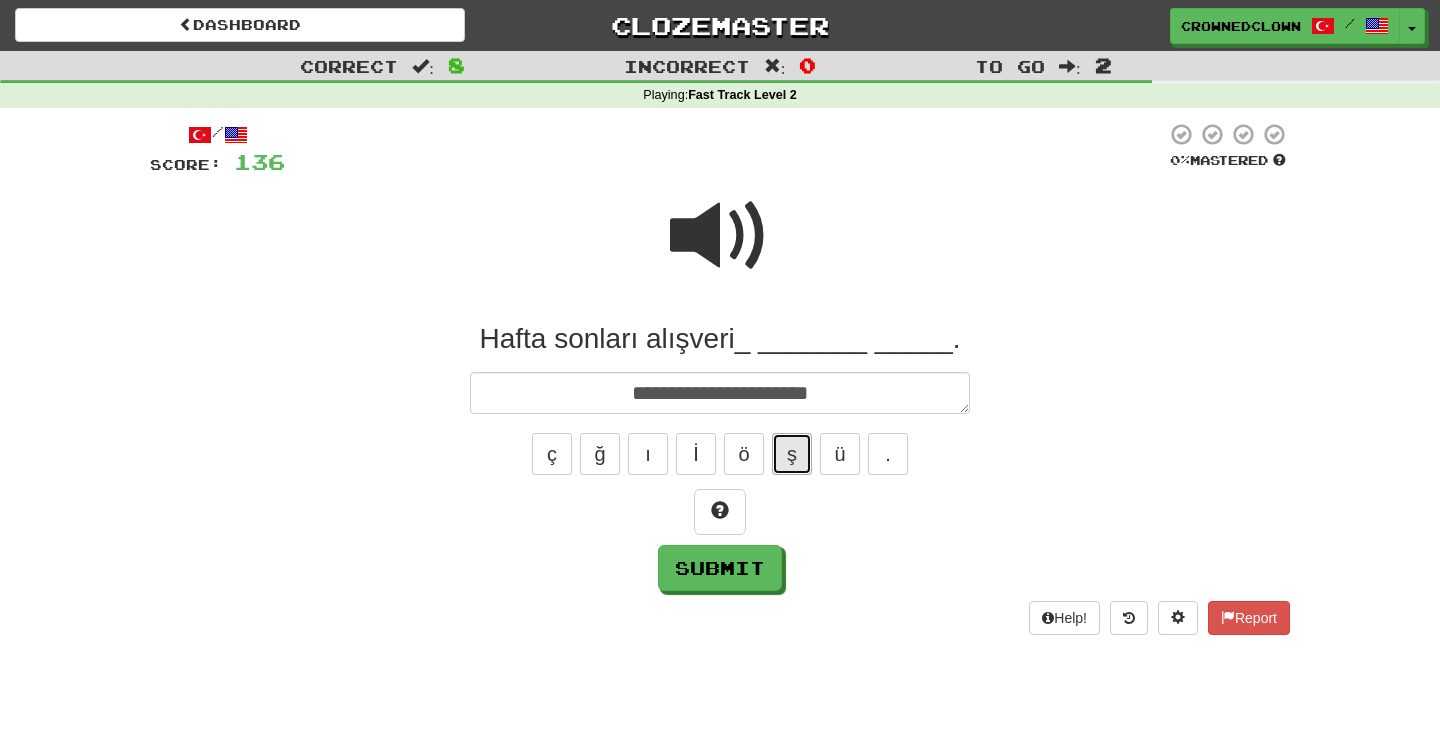 click on "ş" at bounding box center [792, 454] 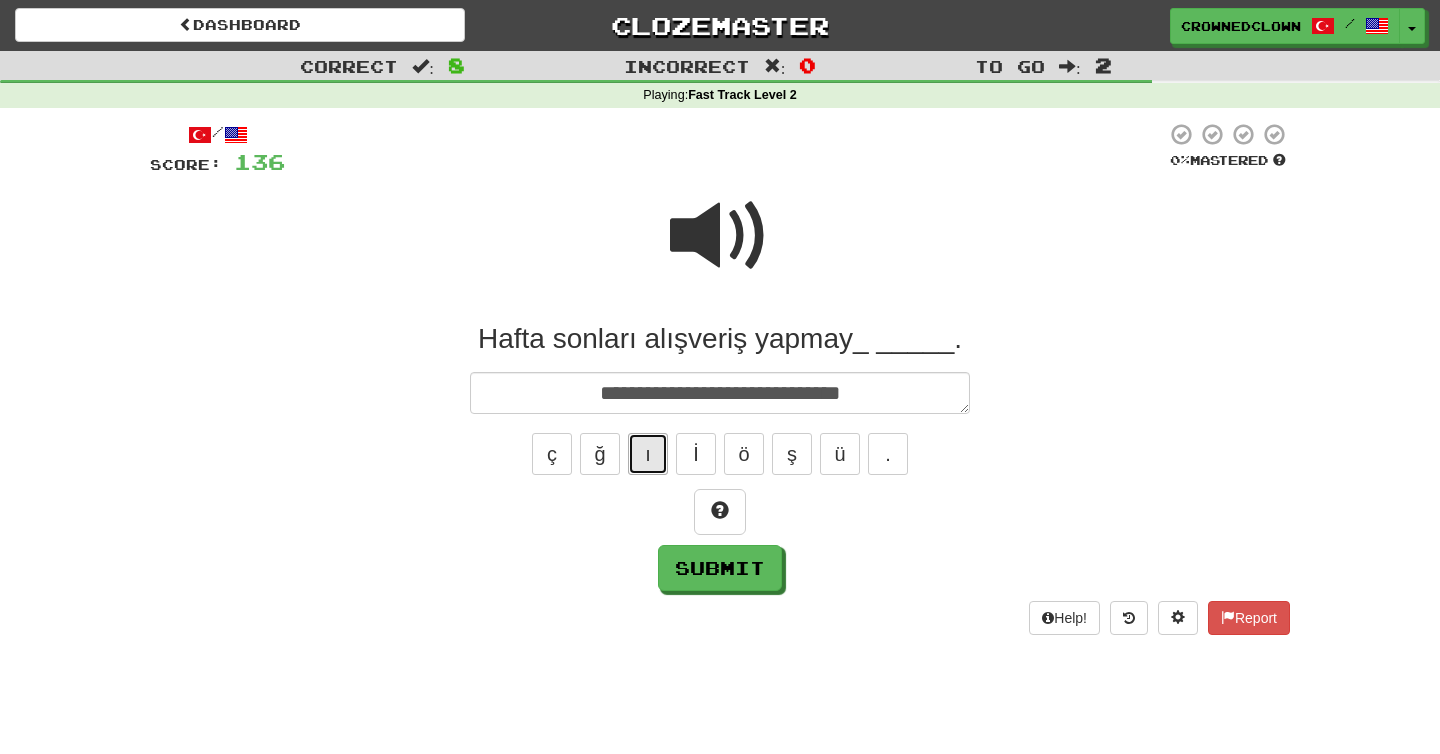 click on "ı" at bounding box center [648, 454] 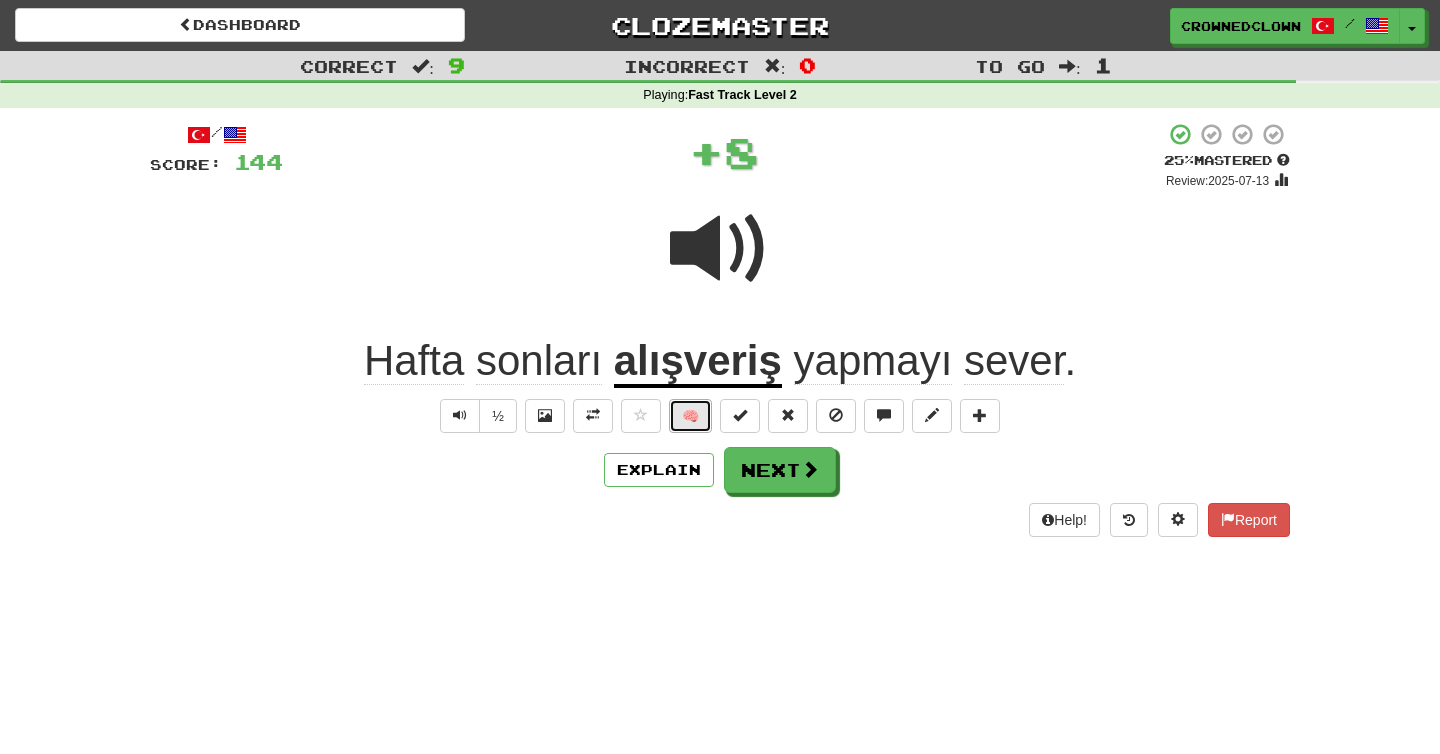 click on "🧠" at bounding box center (690, 416) 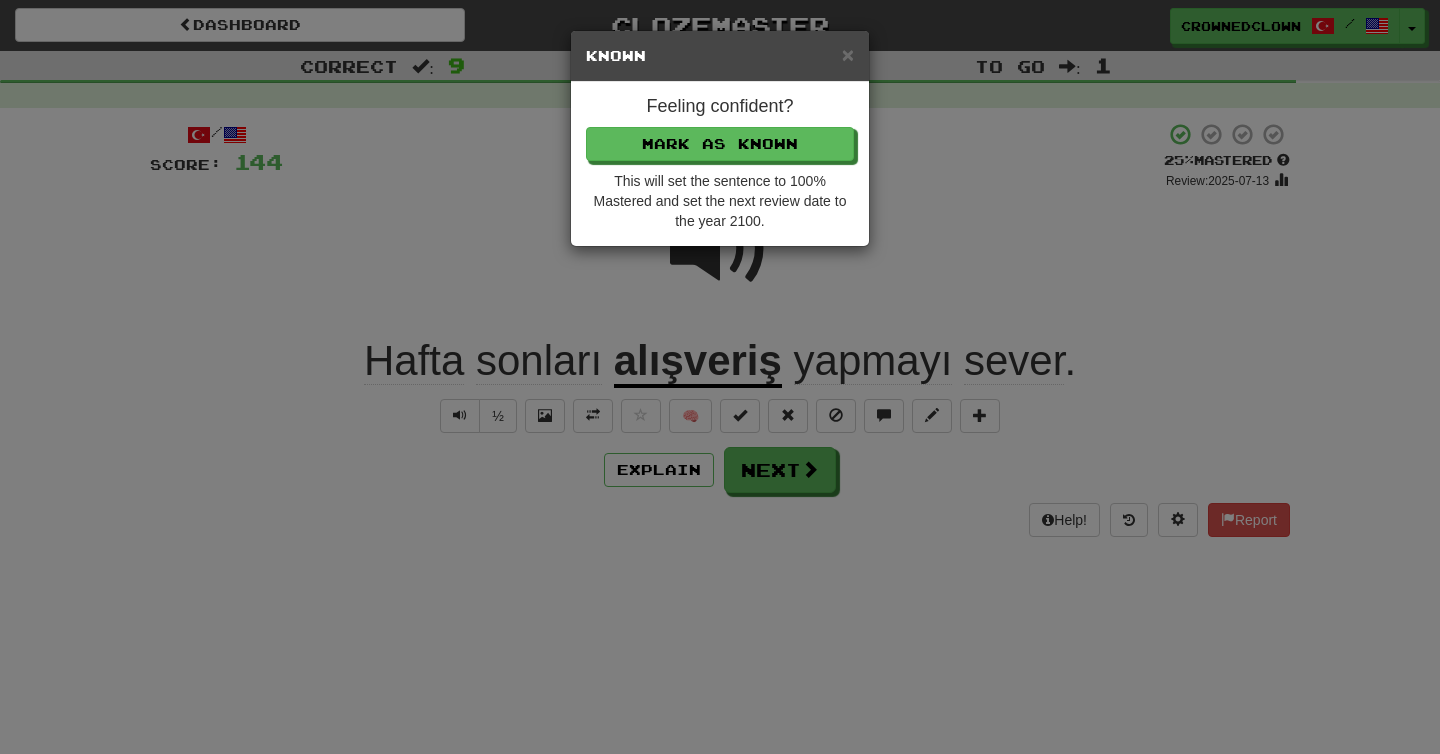 click on "Feeling confident? Mark as Known This will set the sentence to 100% Mastered and set the next review date to the year 2100." at bounding box center [720, 164] 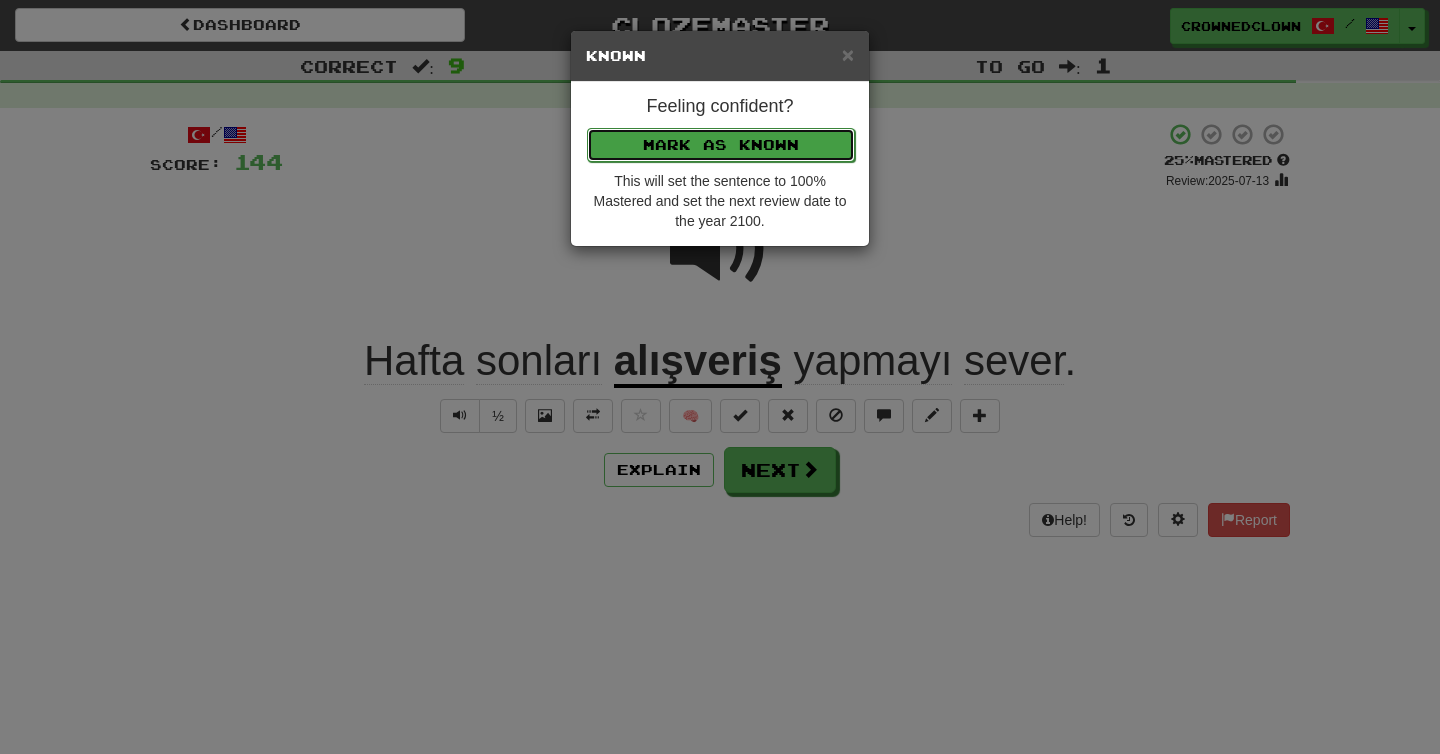 click on "Mark as Known" at bounding box center [721, 145] 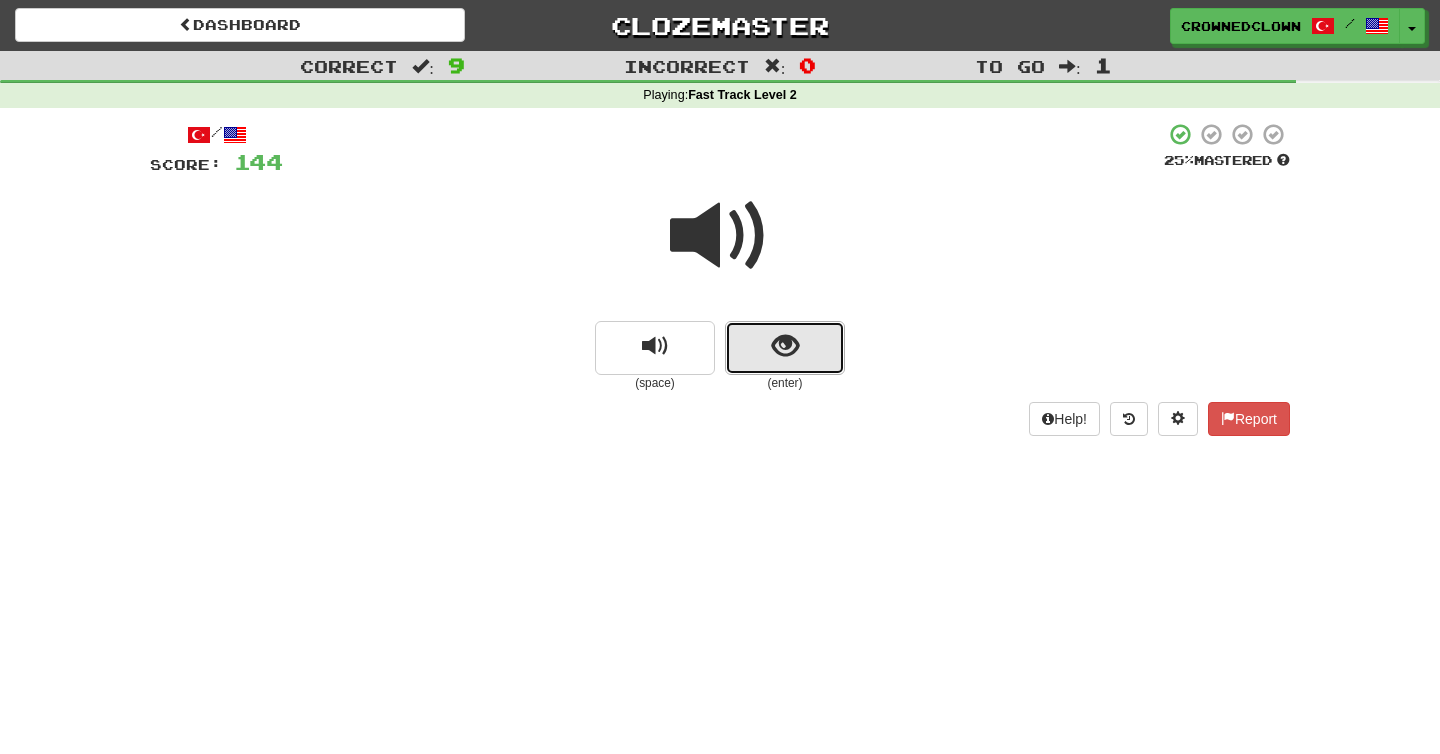 click at bounding box center [785, 348] 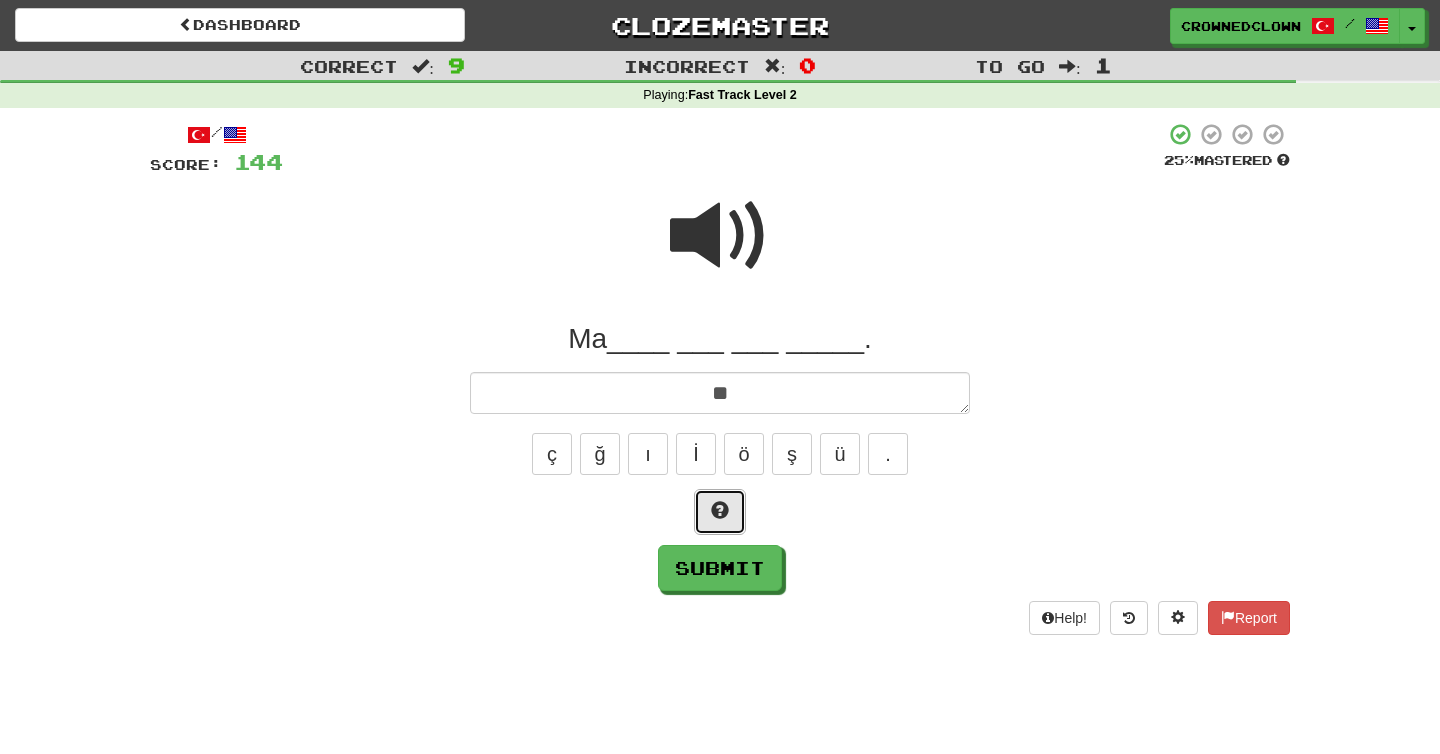 click at bounding box center [720, 510] 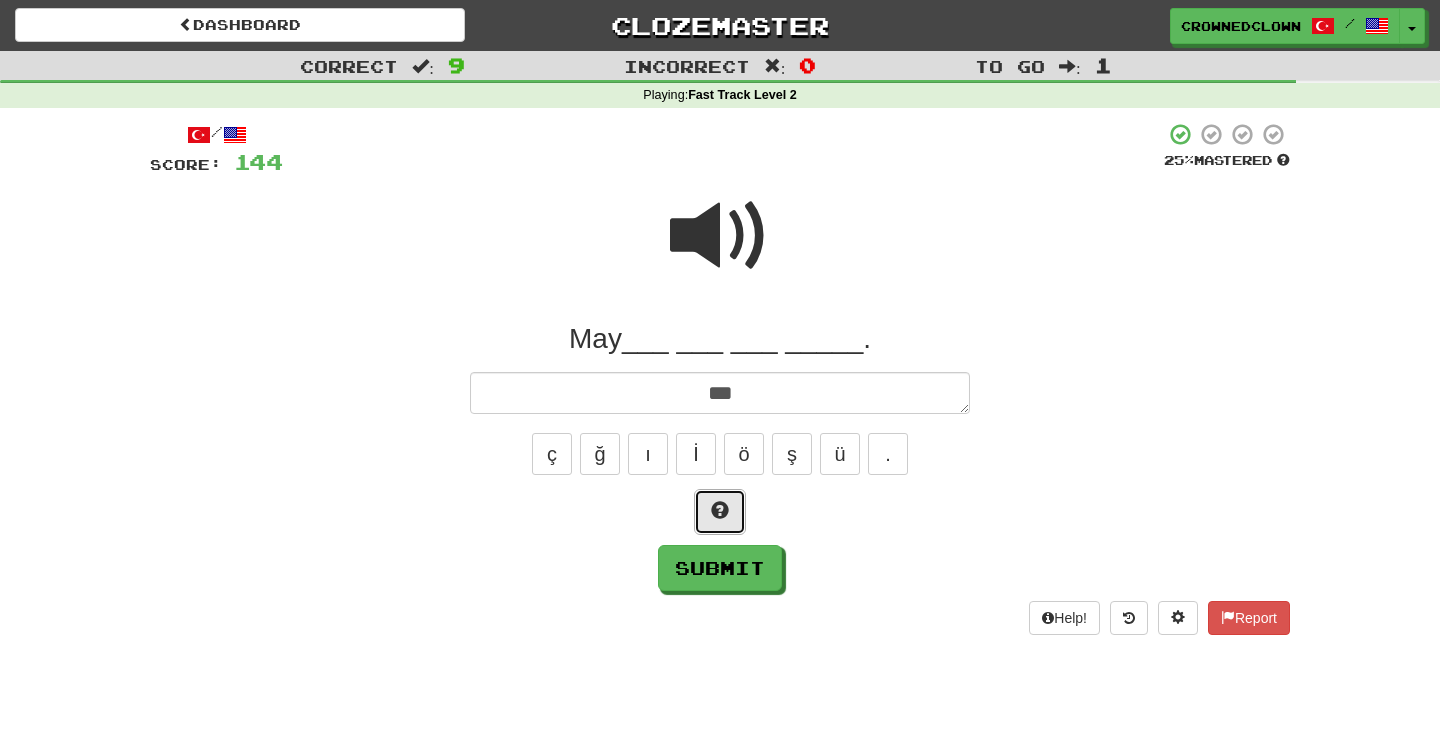 click at bounding box center [720, 510] 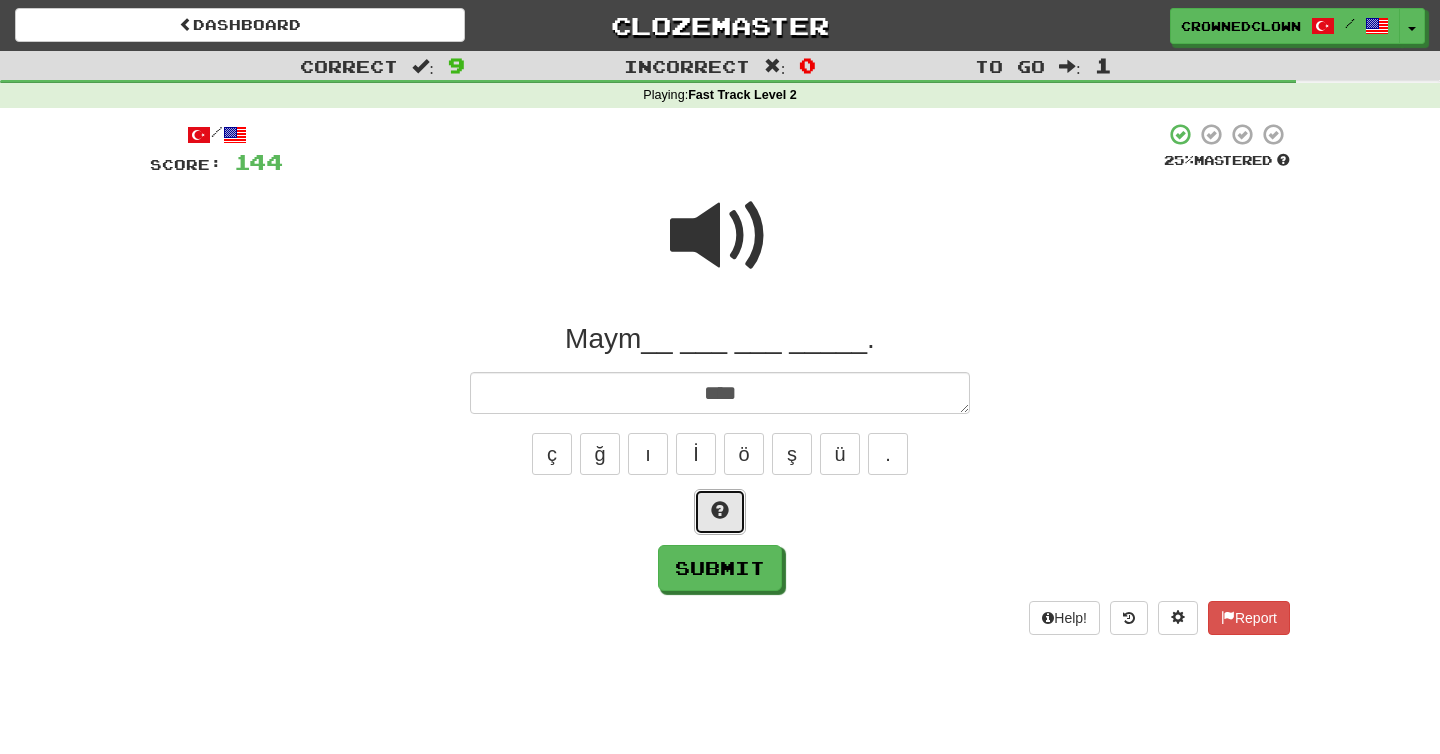 click at bounding box center (720, 510) 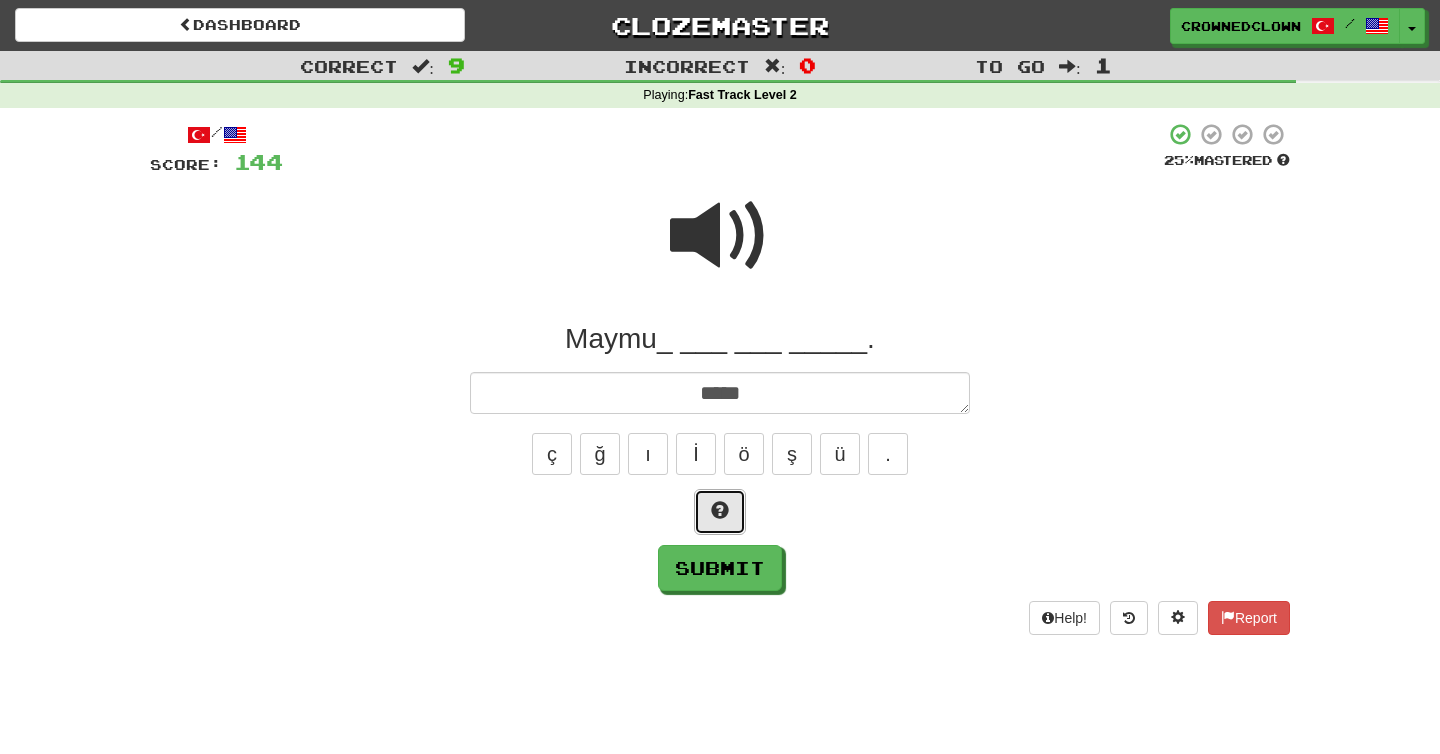 click at bounding box center [720, 510] 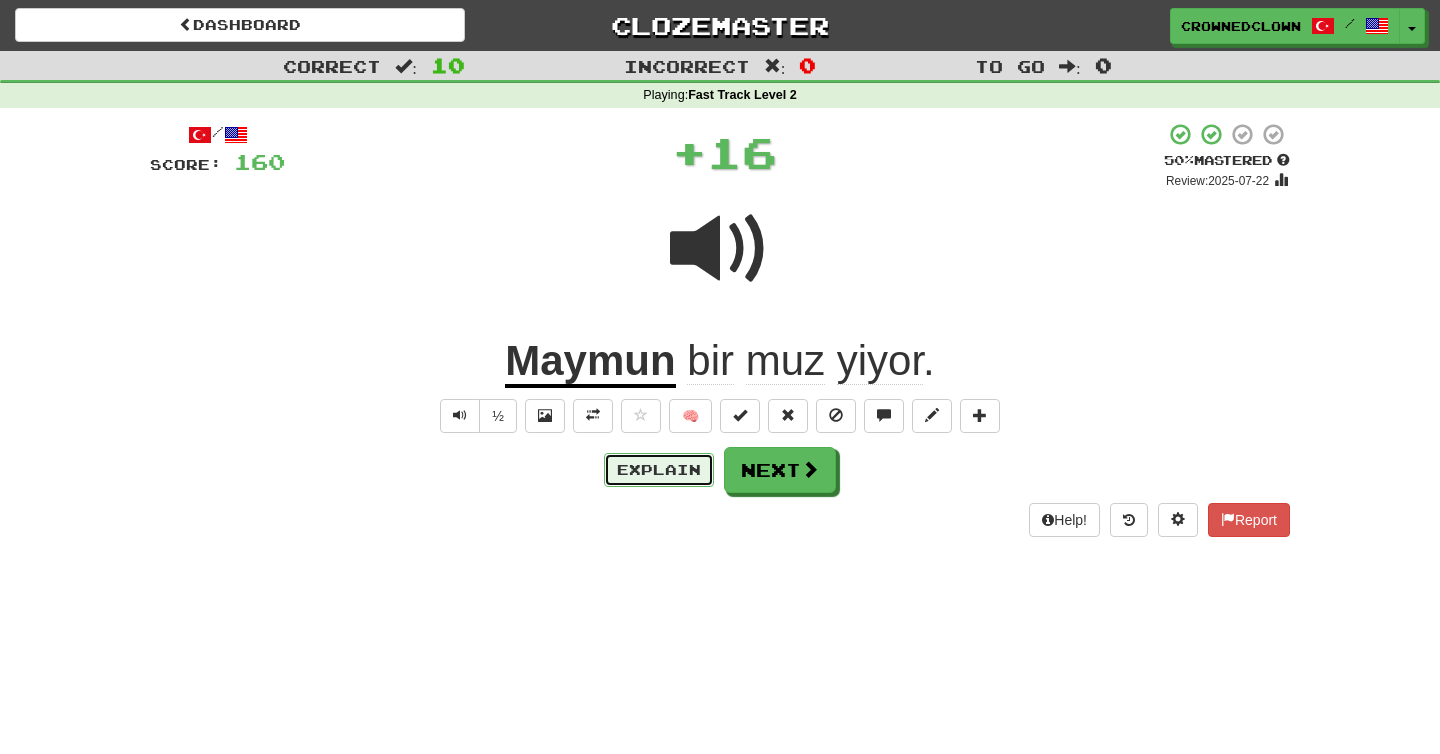 click on "Explain" at bounding box center (659, 470) 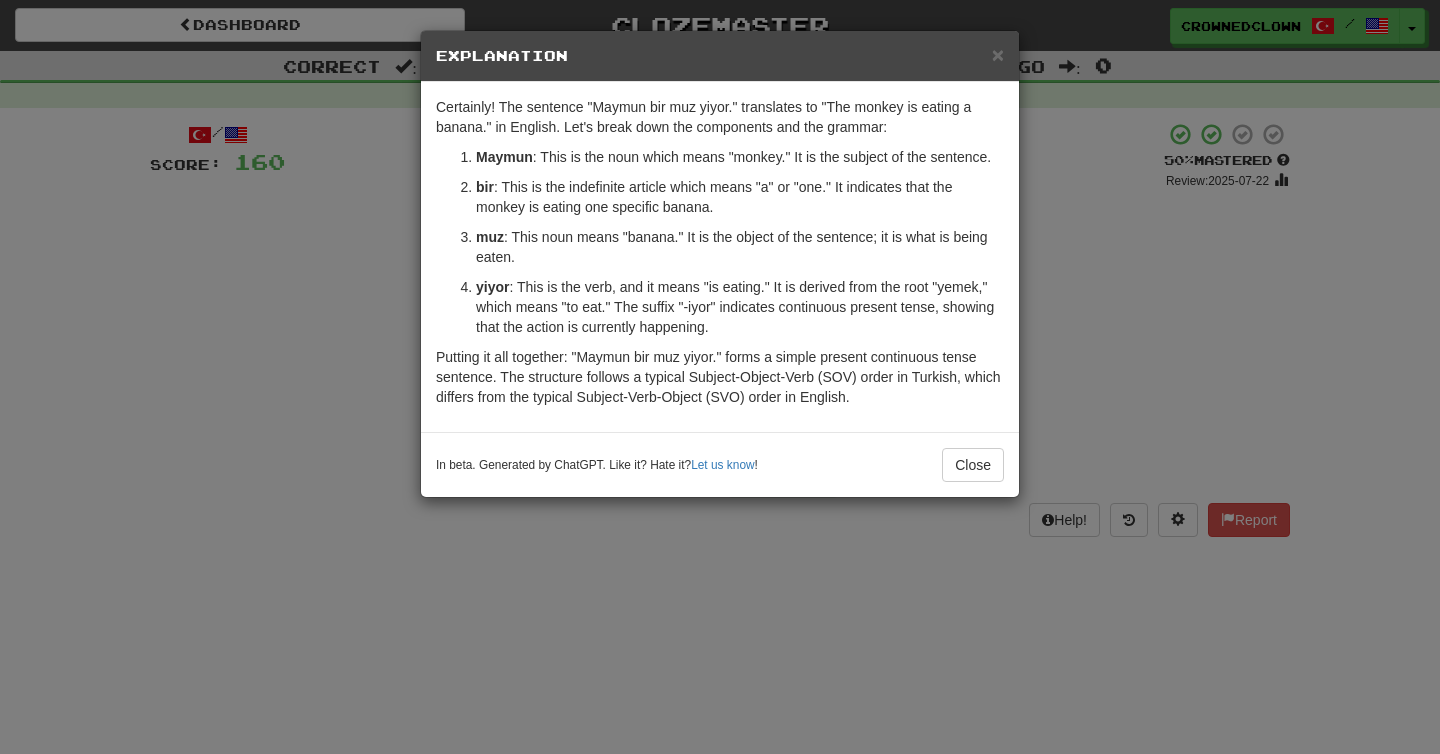 click on "× Explanation Certainly! The sentence "Maymun bir muz yiyor." translates to "The monkey is eating a banana." in English. Let's break down the components and the grammar:
Maymun : This is the noun which means "monkey." It is the subject of the sentence.
bir : This is the indefinite article which means "a" or "one." It indicates that the monkey is eating one specific banana.
muz : This noun means "banana." It is the object of the sentence; it is what is being eaten.
yiyor : This is the verb, and it means "is eating." It is derived from the root "yemek," which means "to eat." The suffix "-iyor" indicates continuous present tense, showing that the action is currently happening.
Putting it all together: "Maymun bir muz yiyor." forms a simple present continuous tense sentence. The structure follows a typical Subject-Object-Verb (SOV) order in Turkish, which differs from the typical Subject-Verb-Object (SVO) order in English. In beta. Generated by ChatGPT. Like it? Hate it?  ! Close" at bounding box center [720, 377] 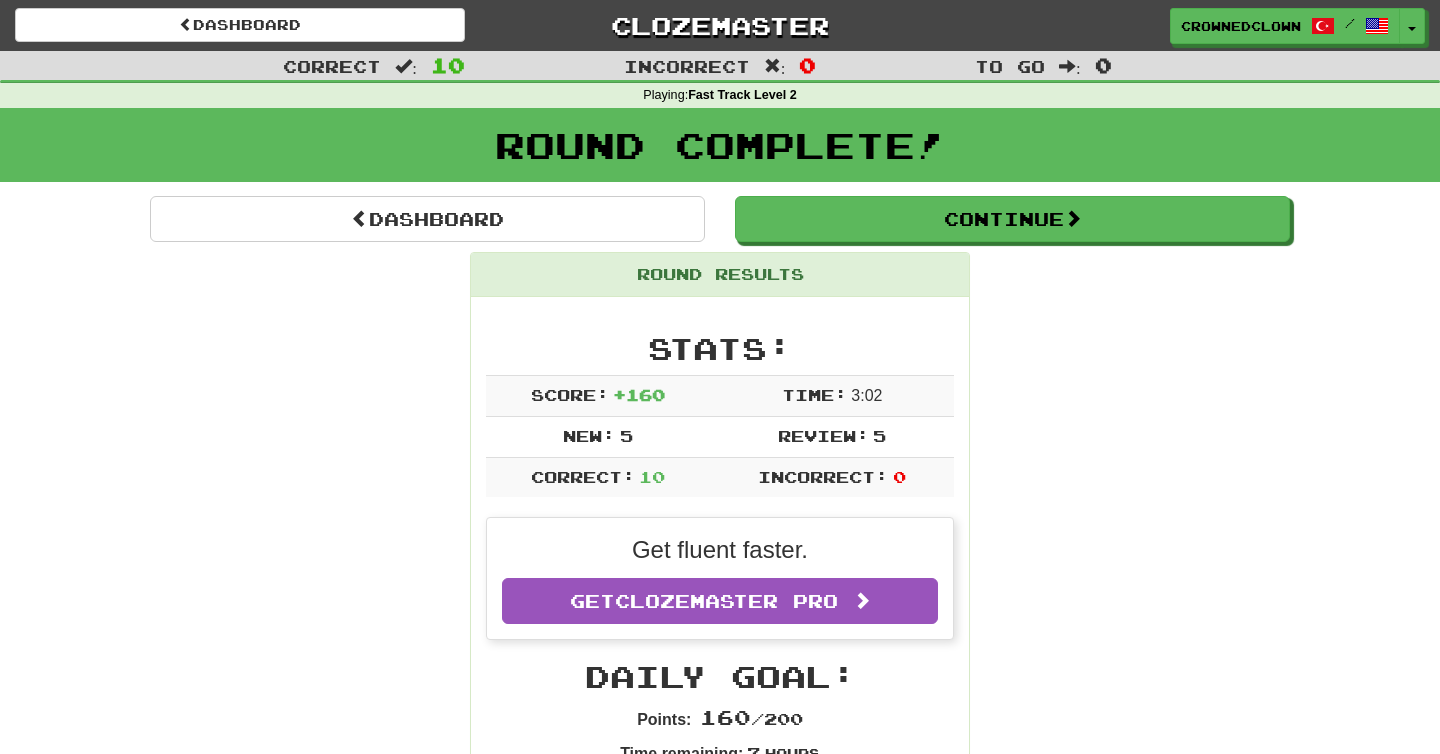 click on "Dashboard
Clozemaster
CrownedClown
/
Toggle Dropdown
Dashboard
Leaderboard
Activity Feed
Notifications
Profile
Discussions
Türkçe
/
English
Streak:
3
Review:
86
Daily Goal:  0 /200
Languages
Account
Logout
CrownedClown
/
Toggle Dropdown
Dashboard
Leaderboard
Activity Feed
Notifications
Profile
Discussions
Türkçe
/
English
Streak:
3
Review:
86
Daily Goal:  0 /200
Languages
Account
Logout
clozemaster" at bounding box center [720, 22] 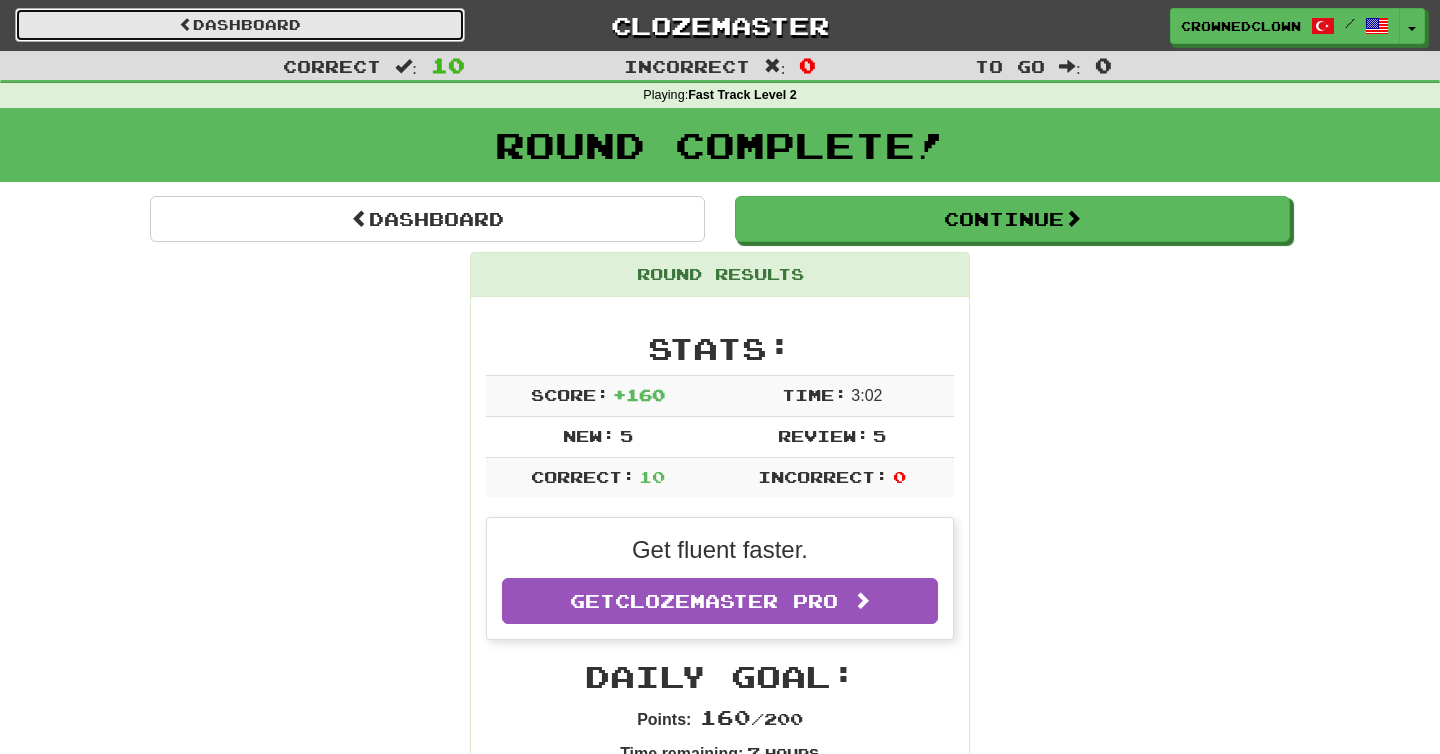 click on "Dashboard" at bounding box center [240, 25] 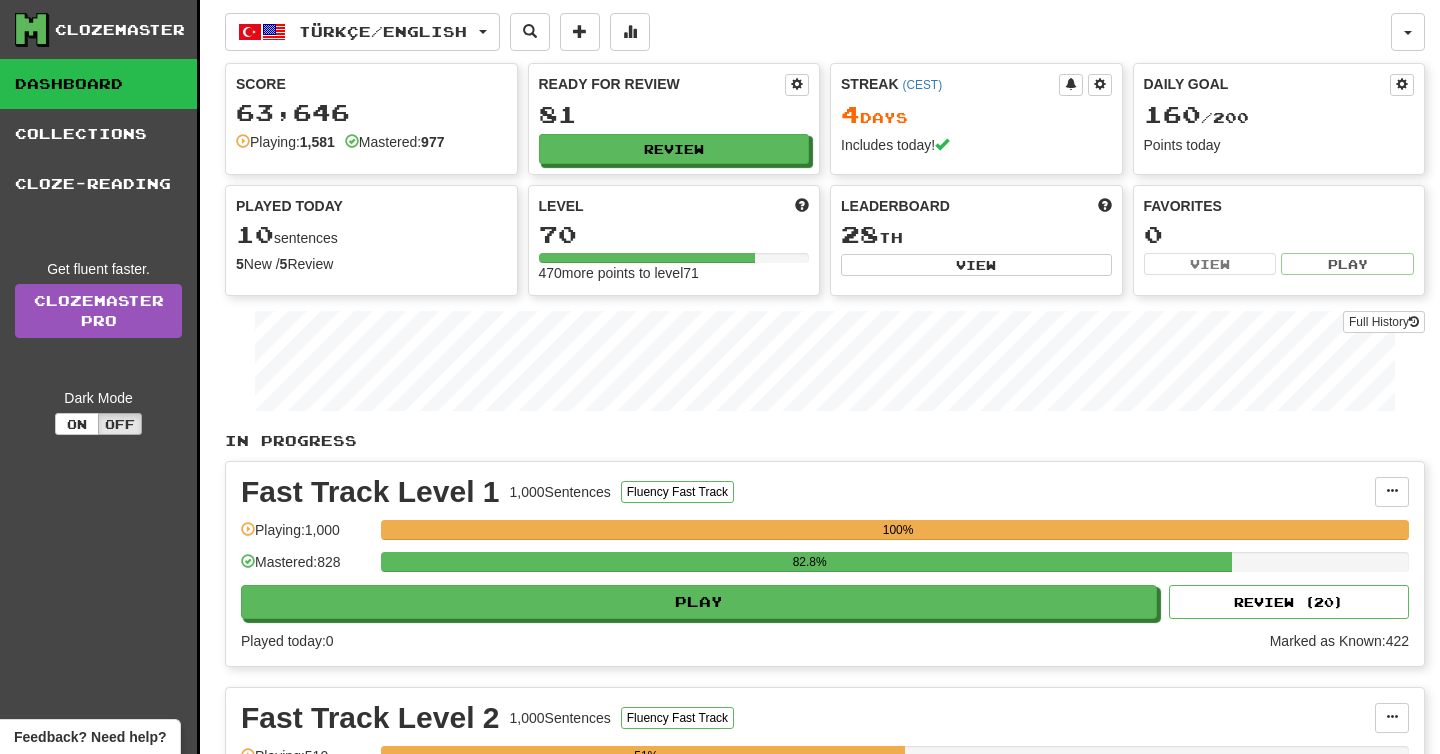 scroll, scrollTop: 0, scrollLeft: 0, axis: both 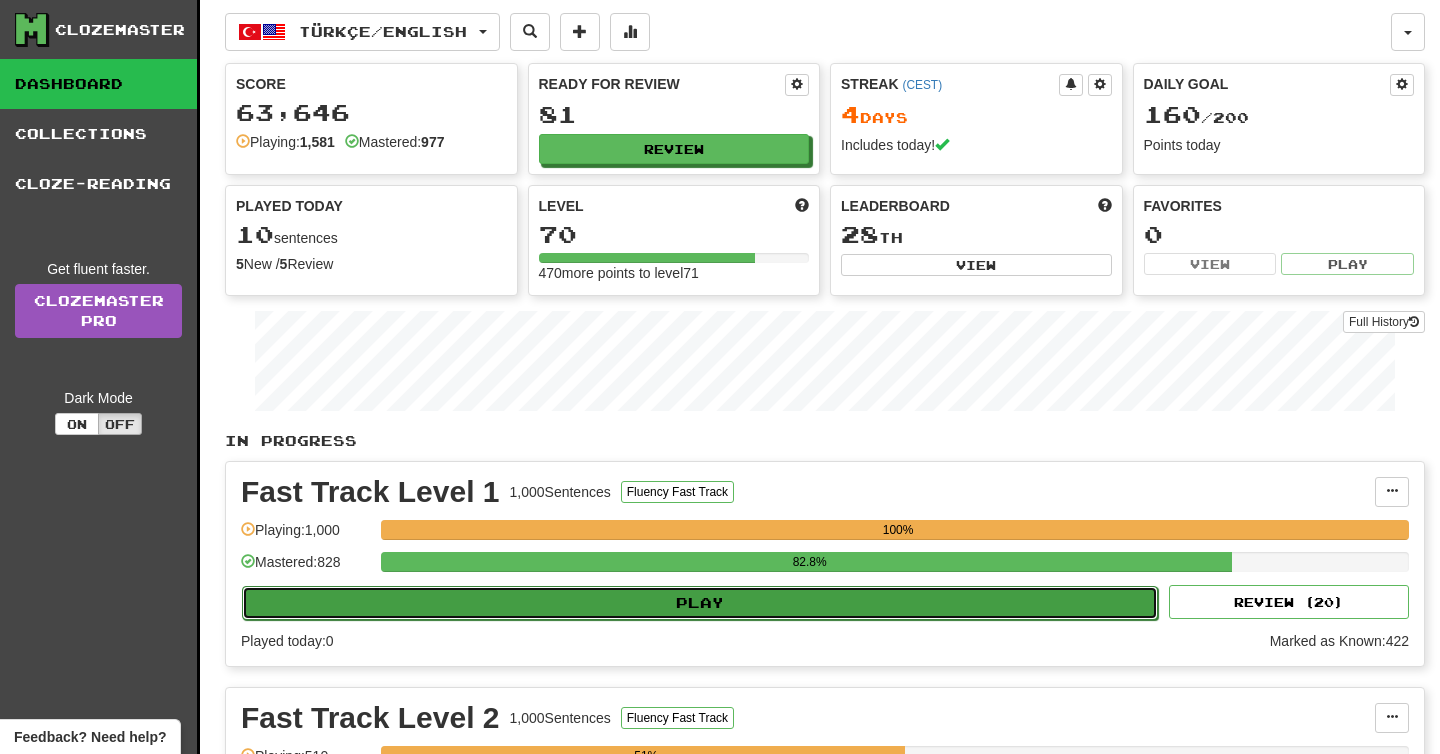 click on "Play Review ( 20 )" at bounding box center (825, 602) 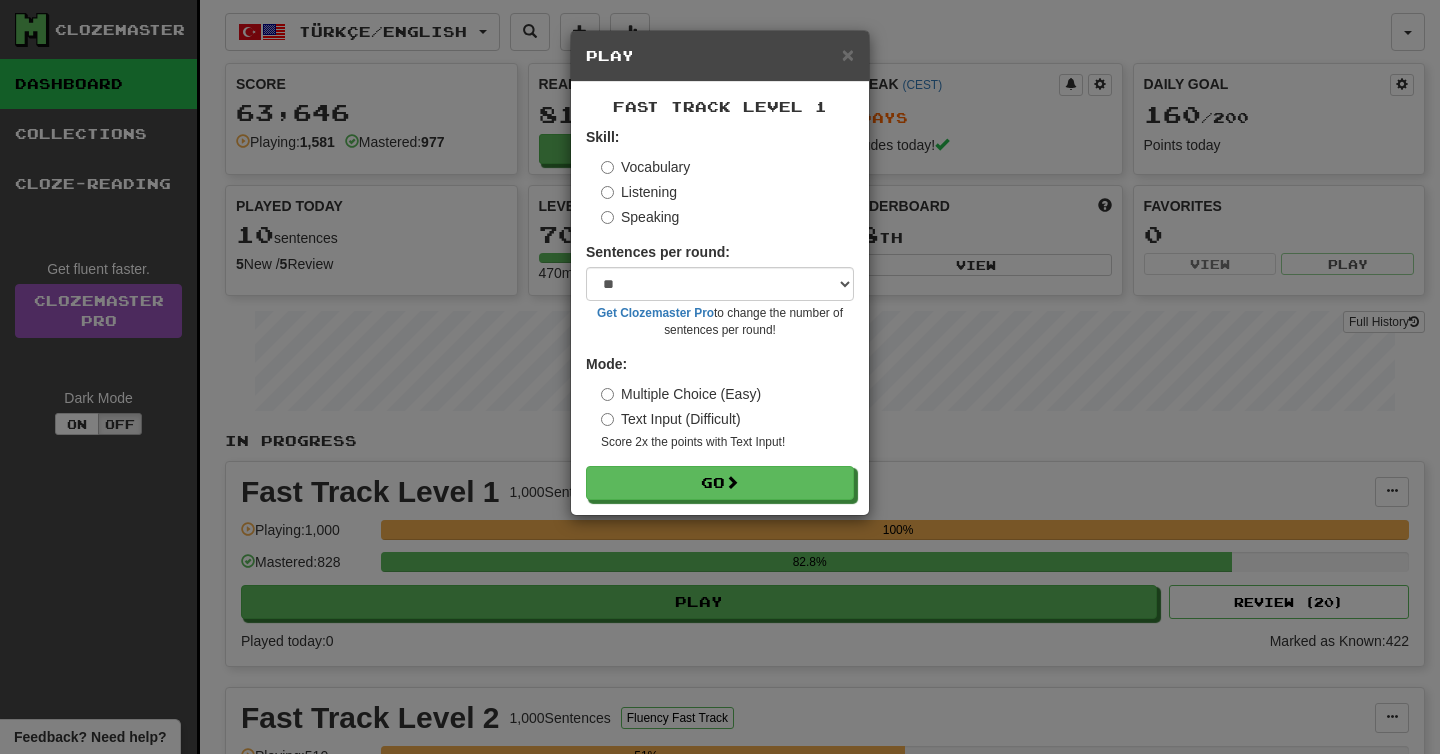 click on "Text Input (Difficult)" at bounding box center [671, 419] 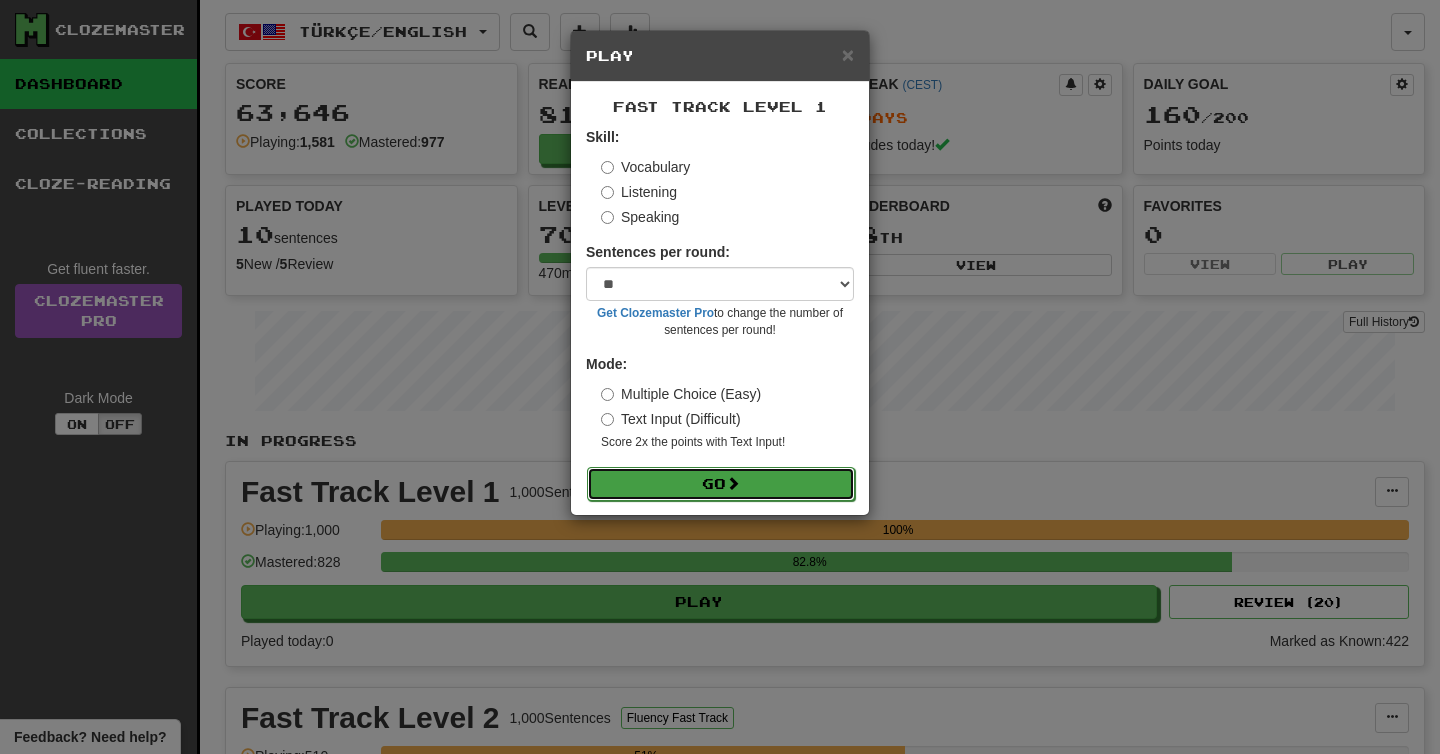 click on "Go" at bounding box center (721, 484) 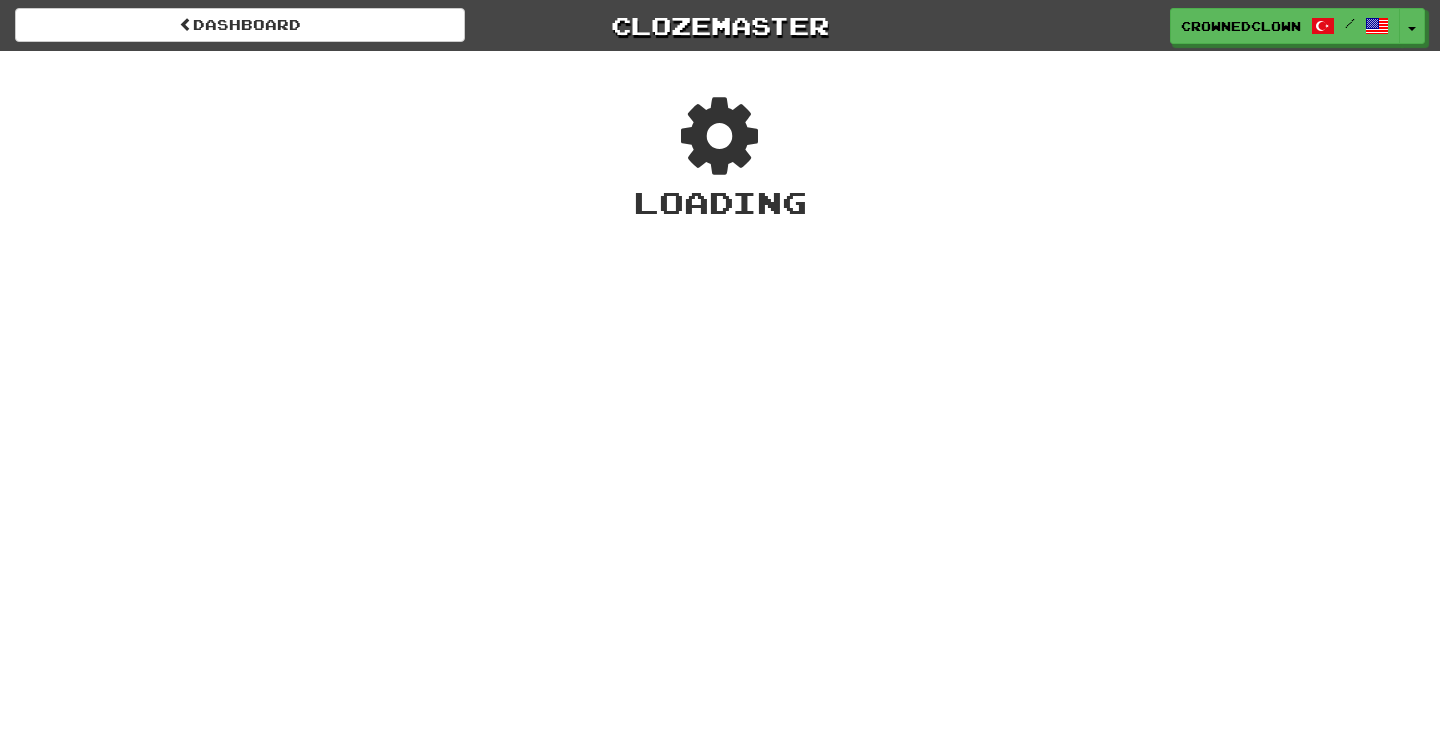 scroll, scrollTop: 0, scrollLeft: 0, axis: both 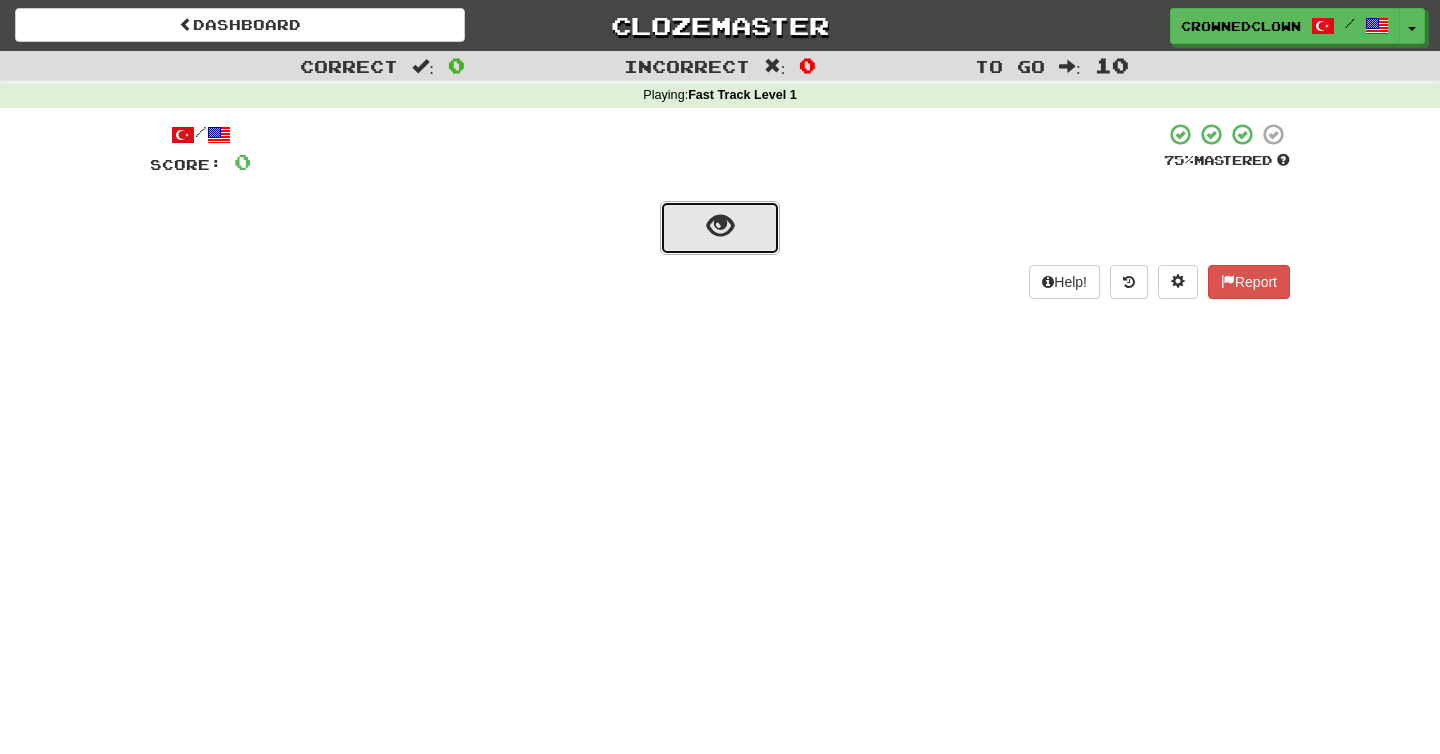 click at bounding box center (720, 228) 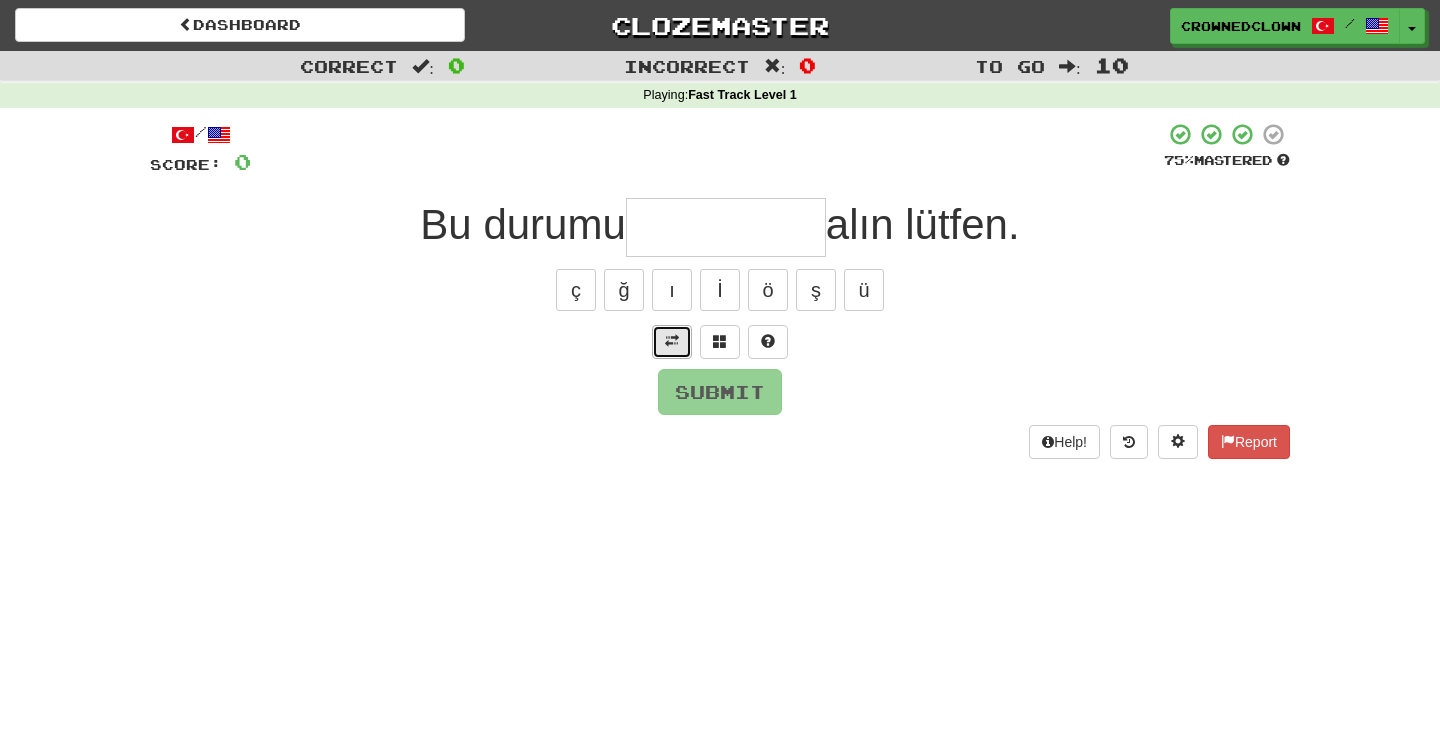 click at bounding box center [672, 342] 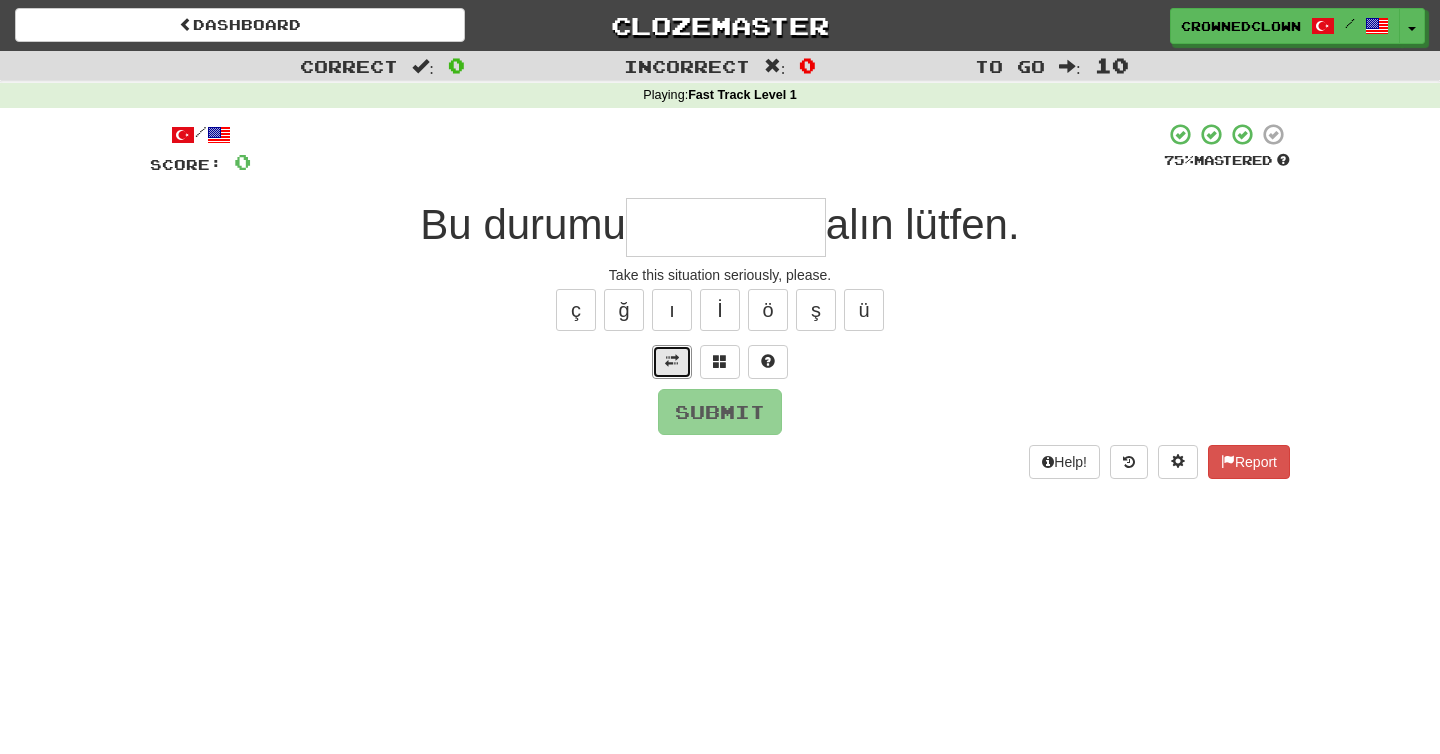 type 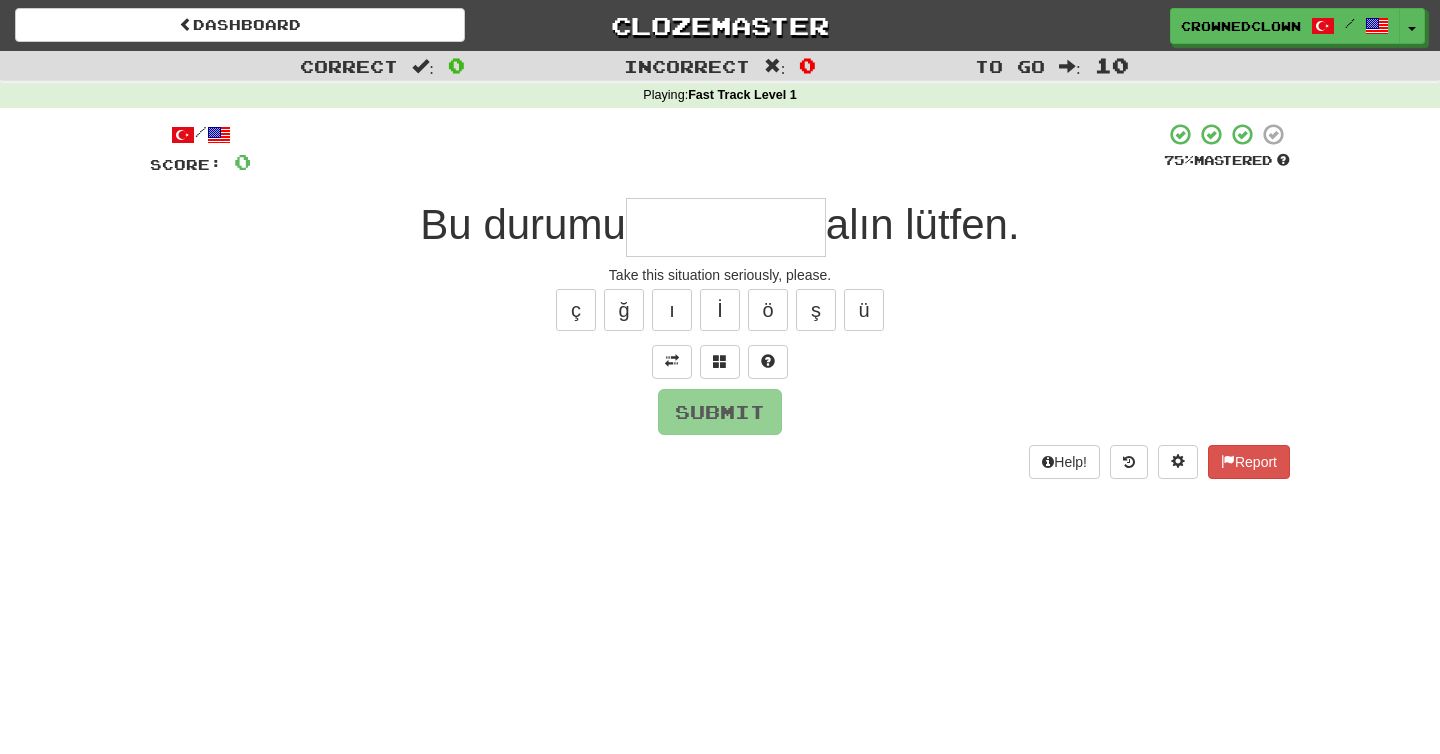 click at bounding box center [726, 227] 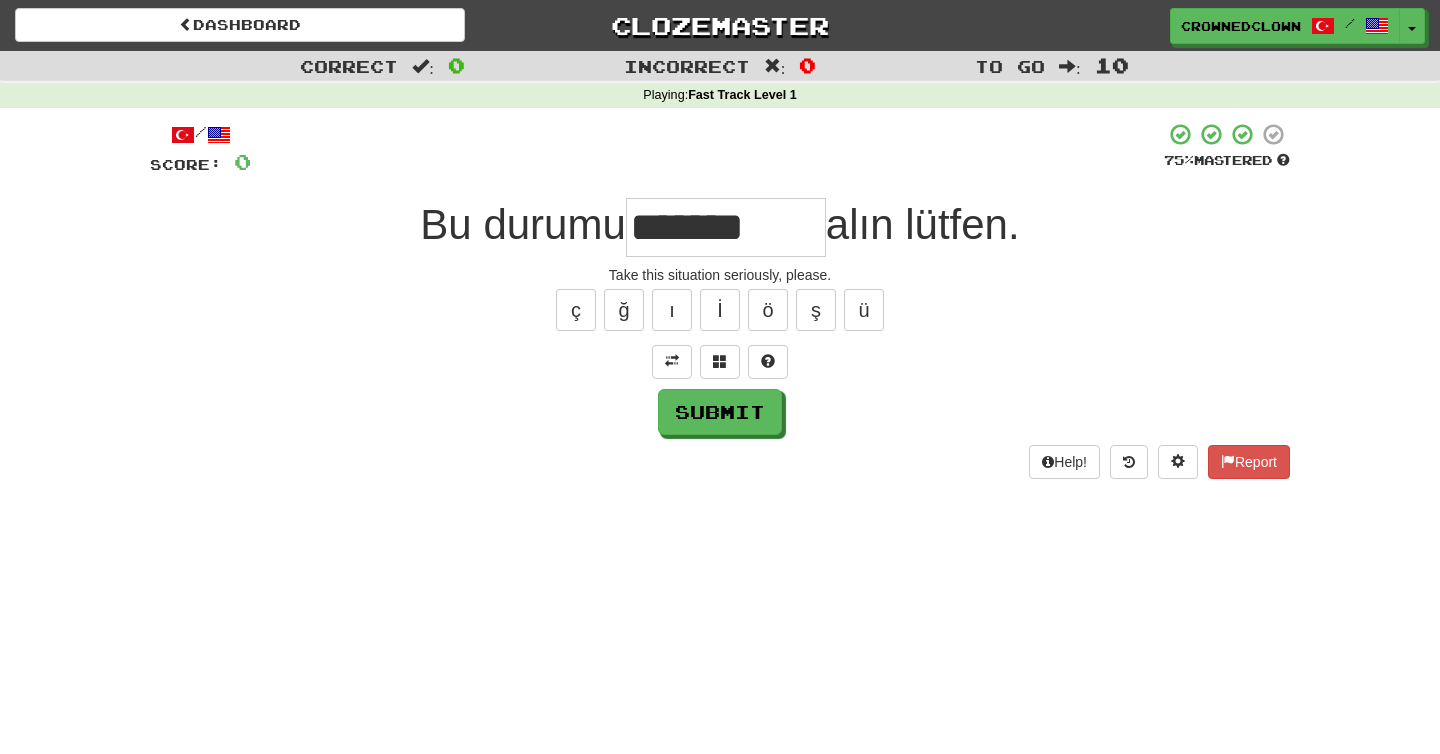 type on "*******" 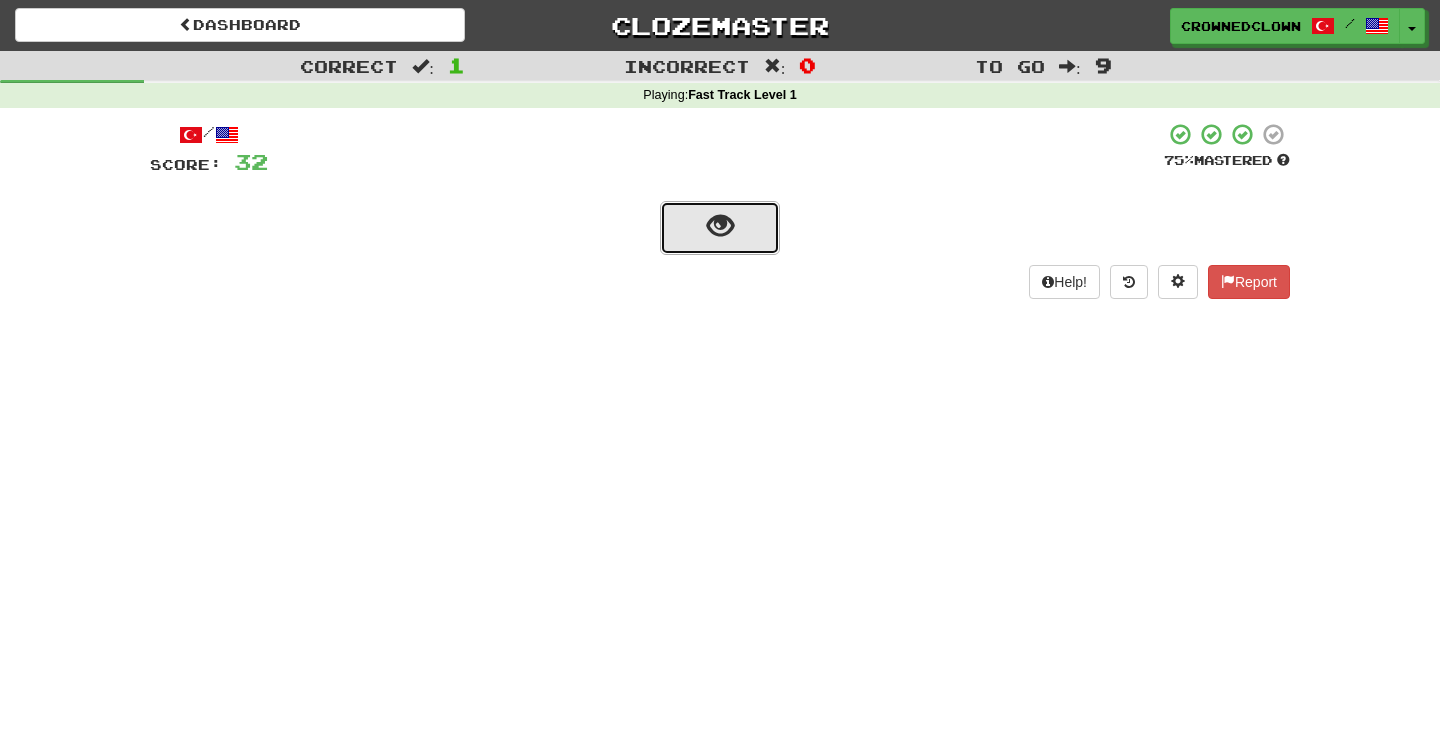 click at bounding box center (720, 226) 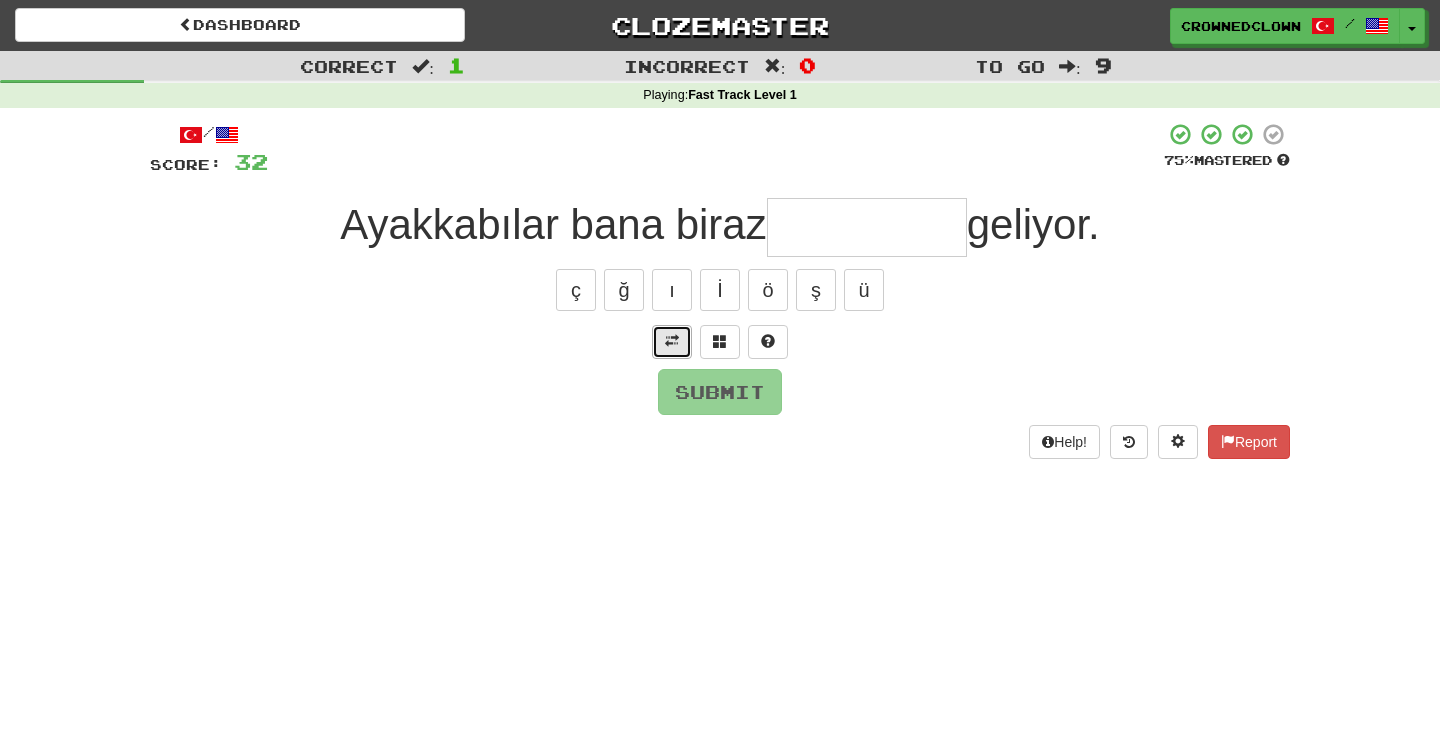click at bounding box center (672, 342) 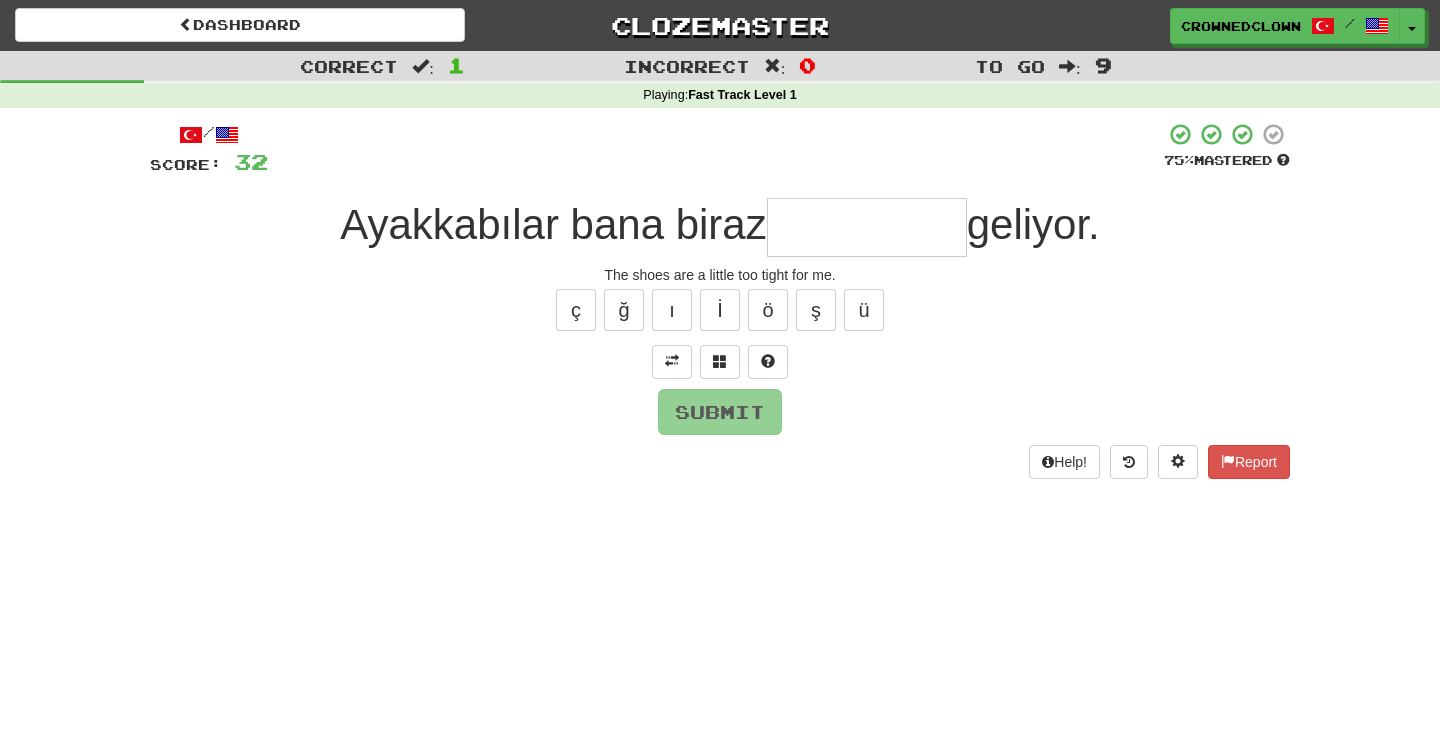click at bounding box center (867, 227) 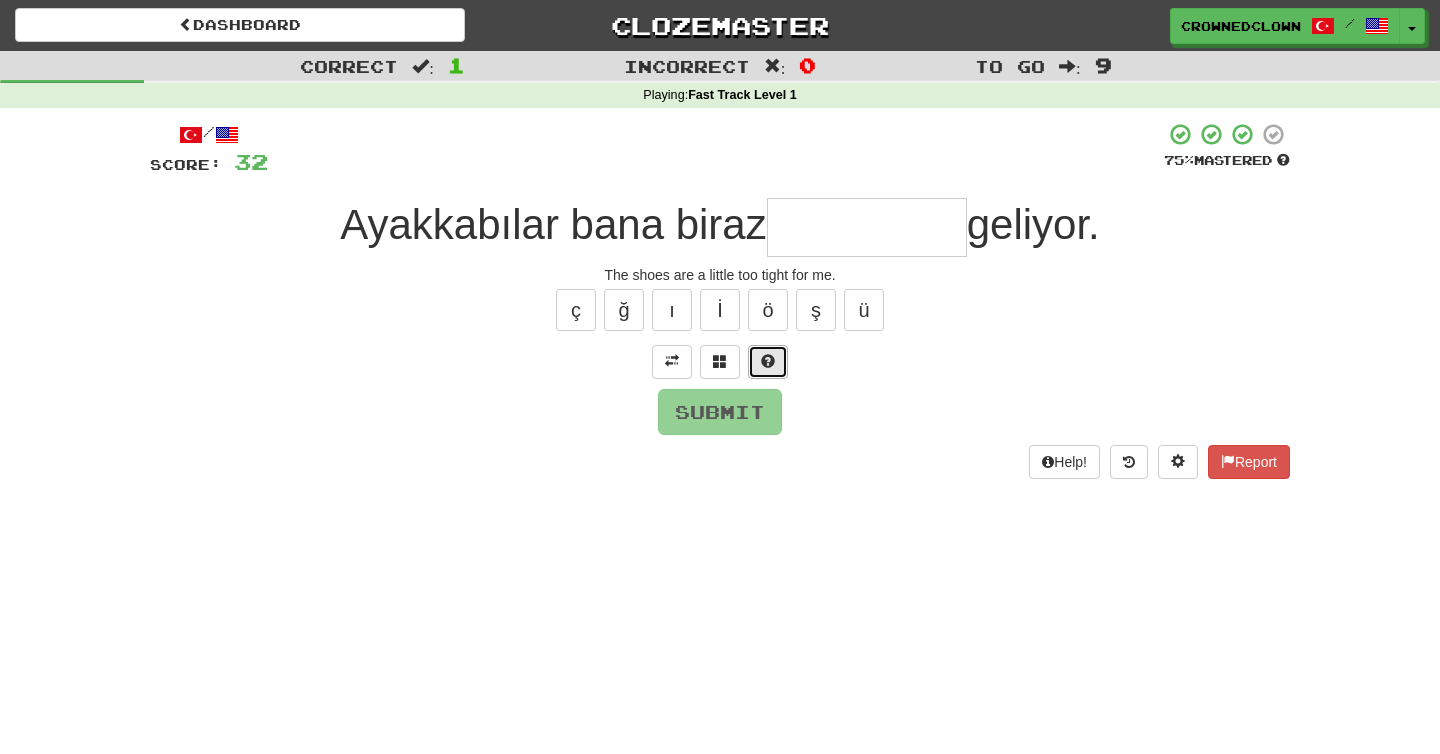 click at bounding box center [768, 362] 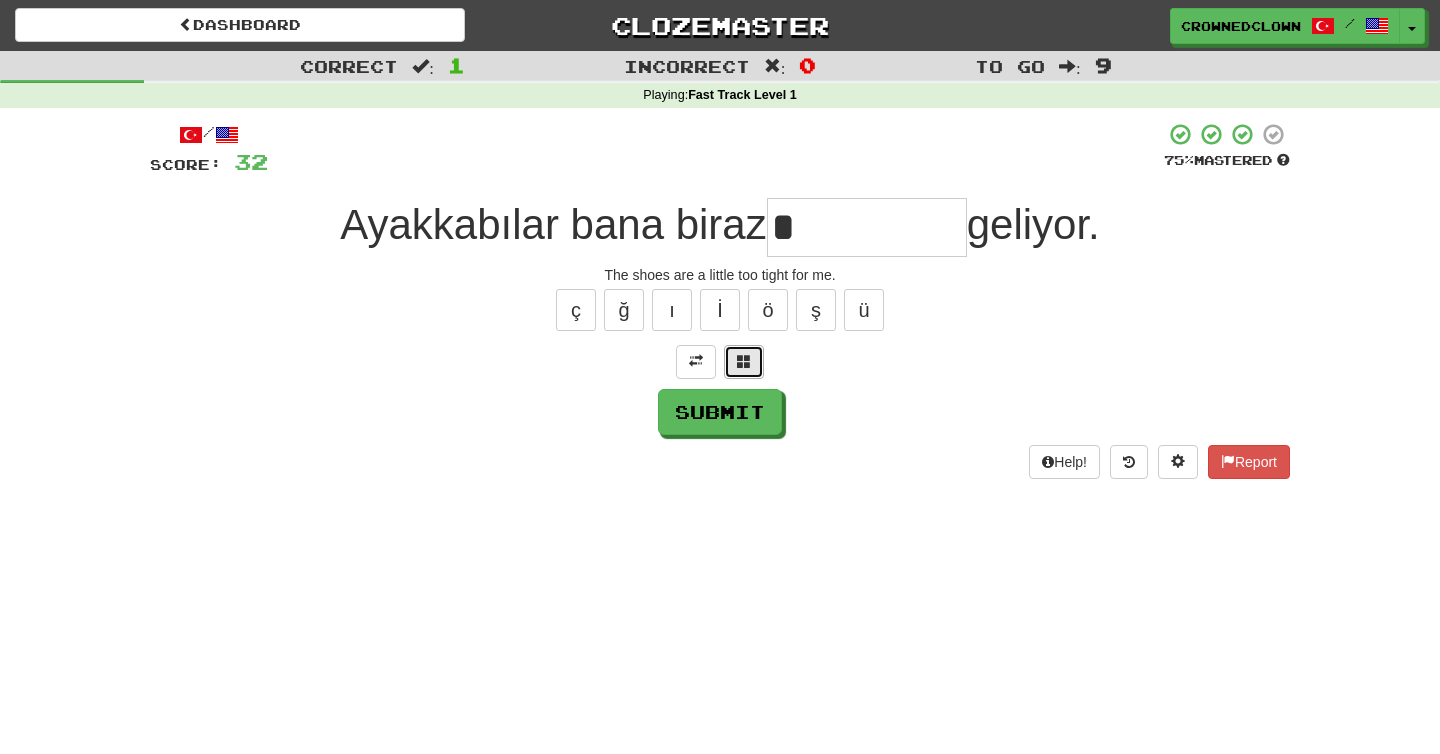 click at bounding box center [744, 362] 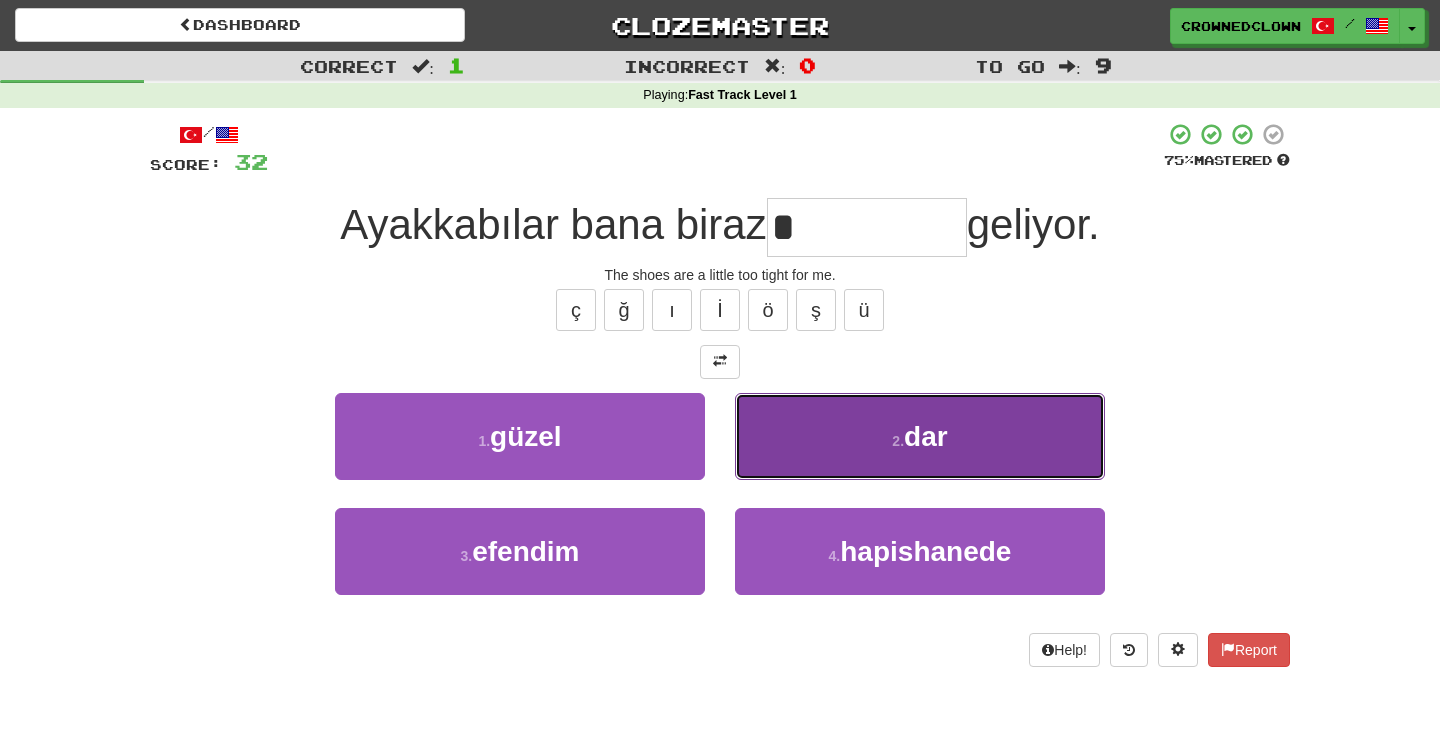 click on "2 .  dar" at bounding box center [920, 436] 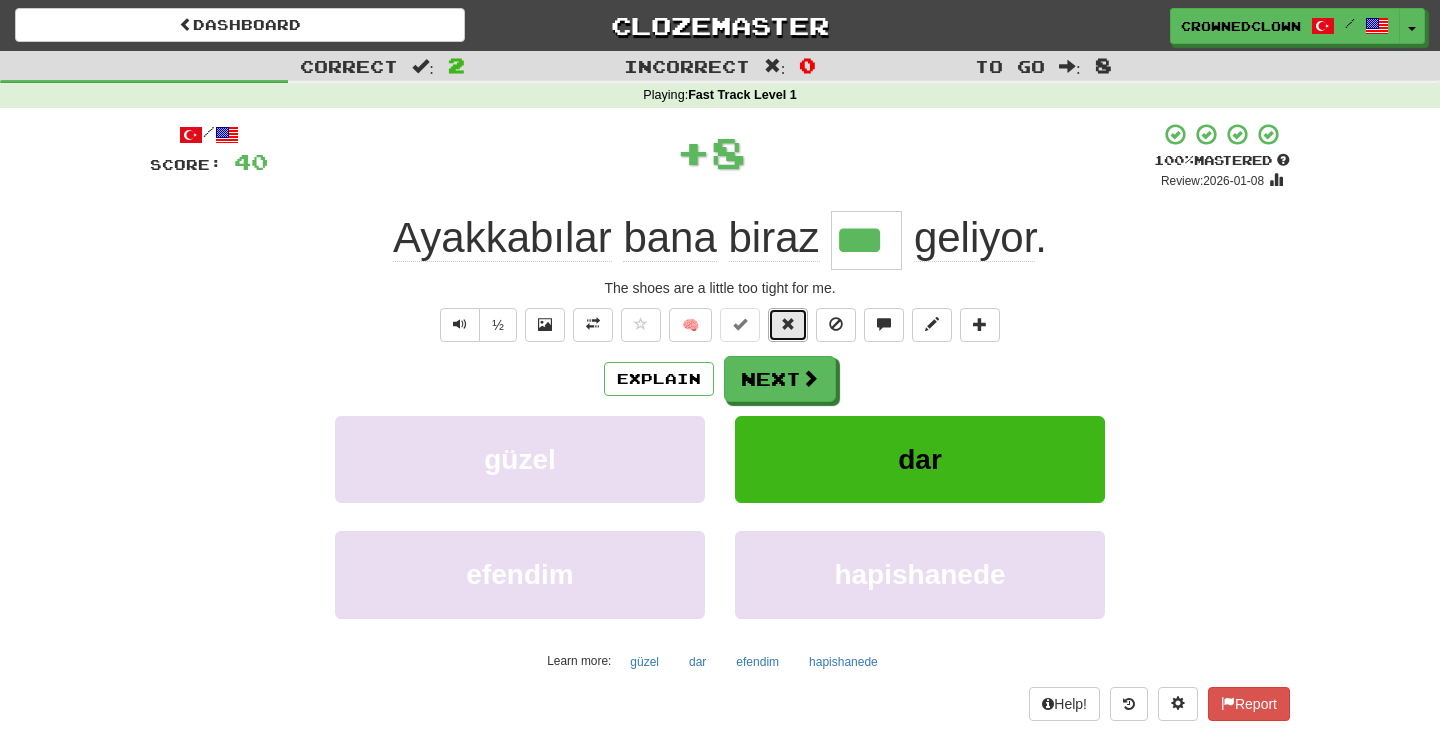 click at bounding box center [788, 324] 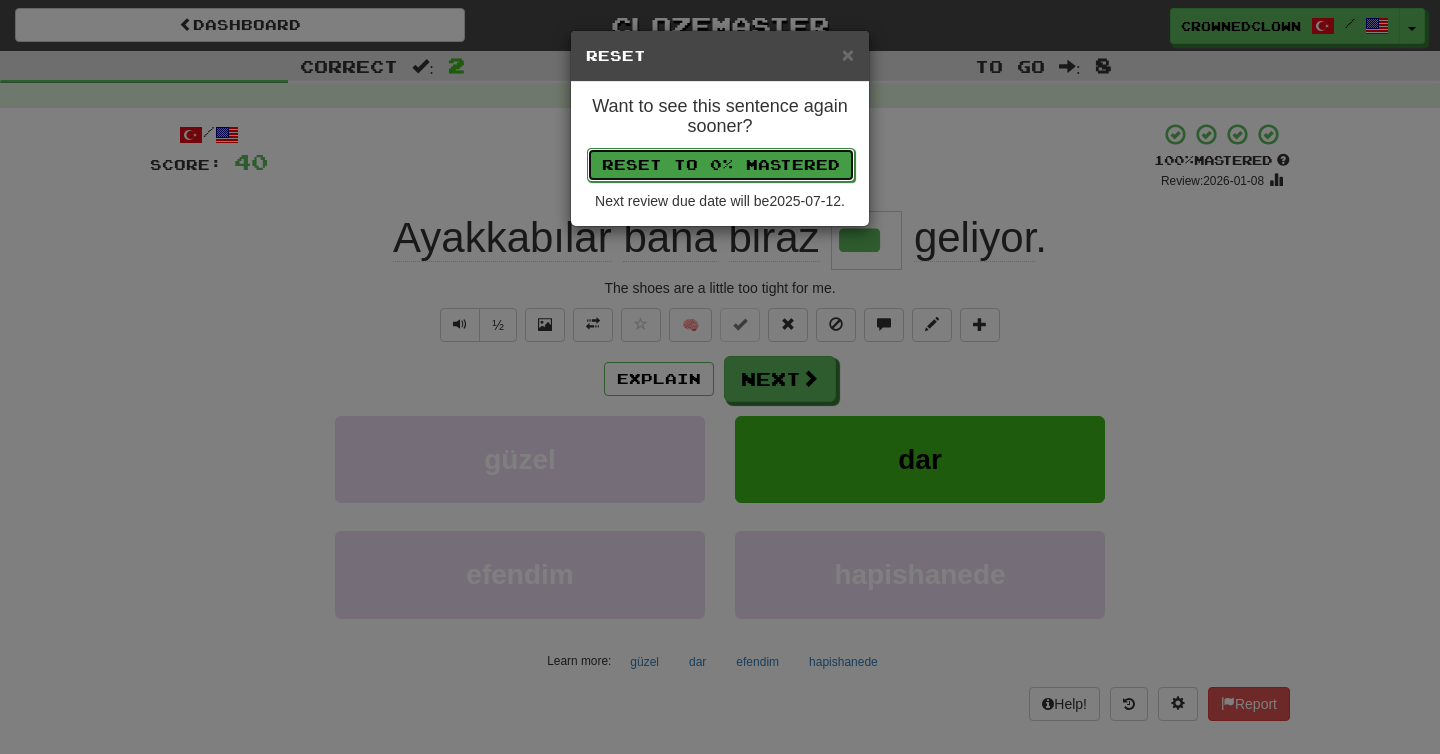 click on "Reset to 0% Mastered" at bounding box center (721, 165) 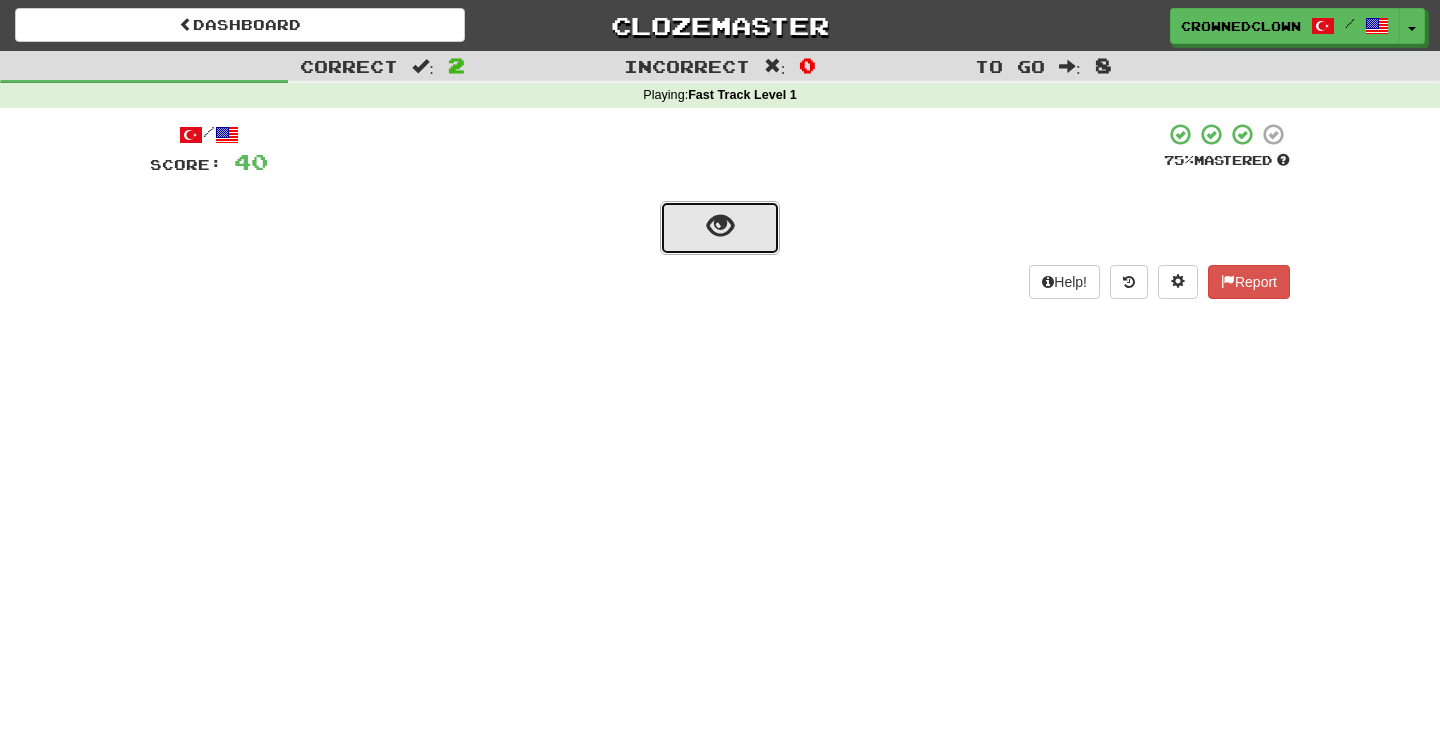click at bounding box center (720, 228) 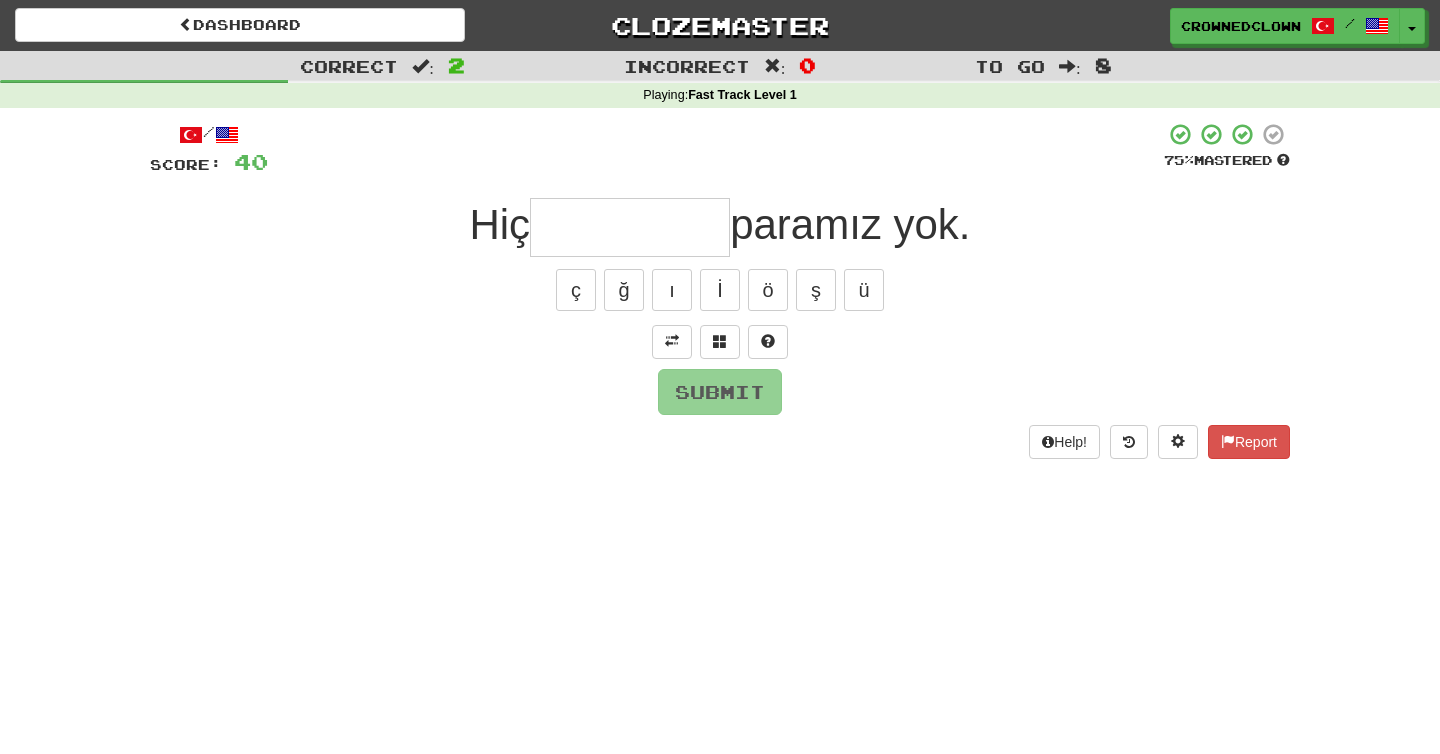 click at bounding box center [720, 342] 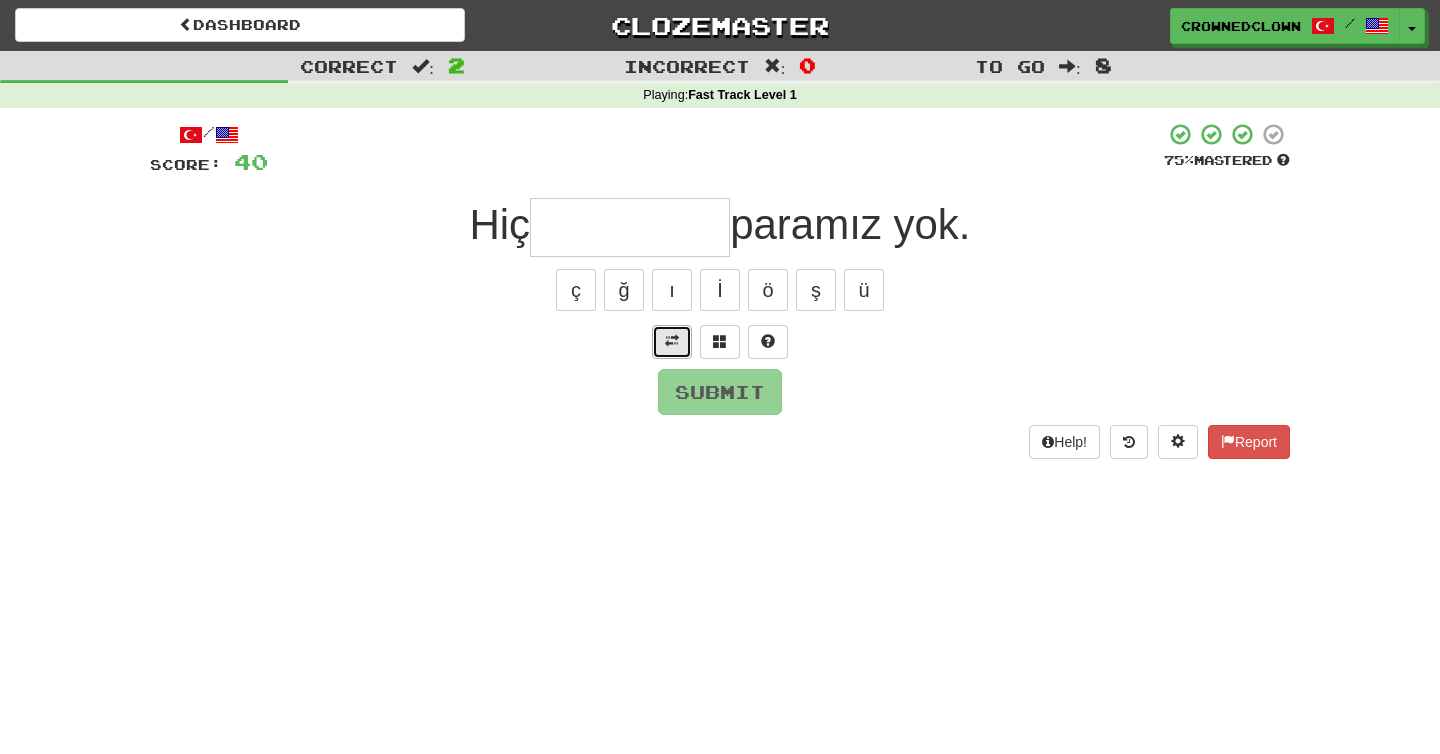 click at bounding box center (672, 341) 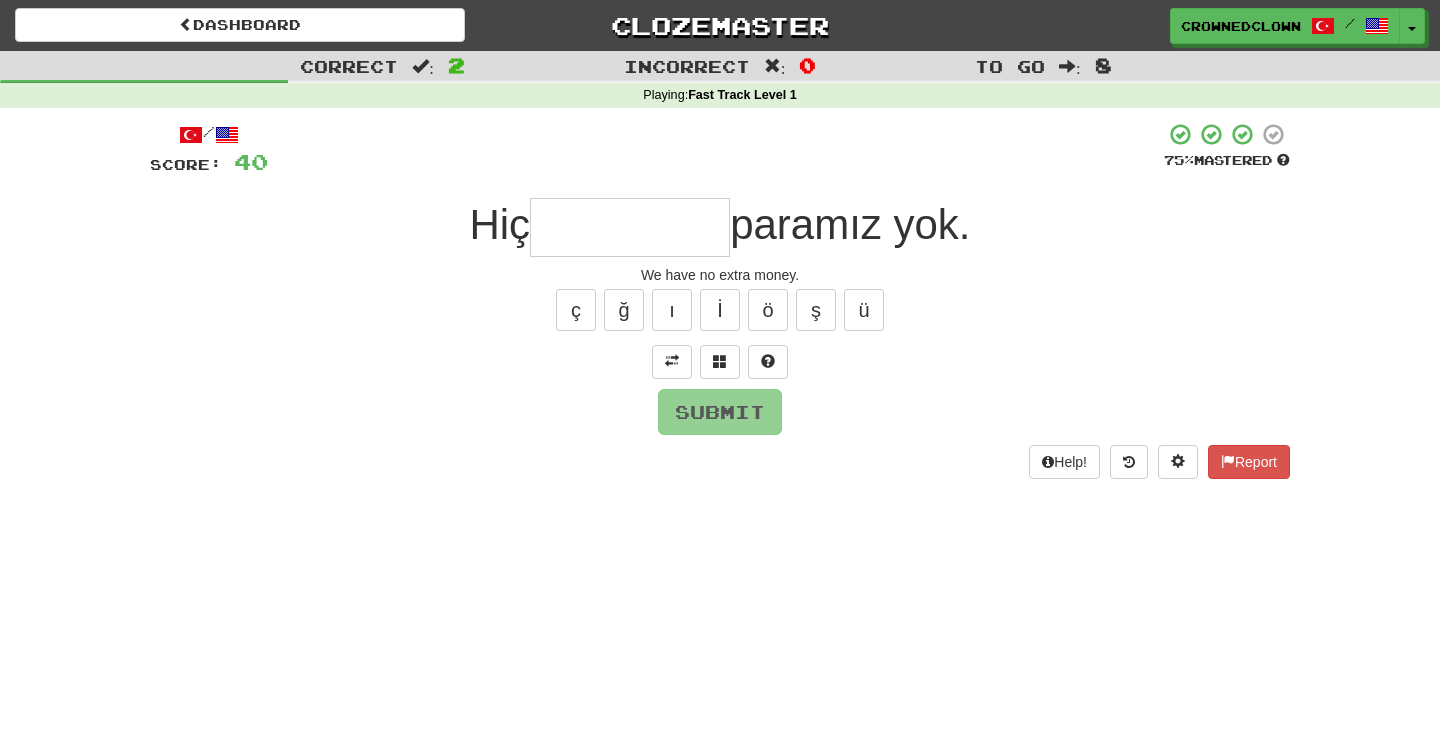 click at bounding box center [630, 227] 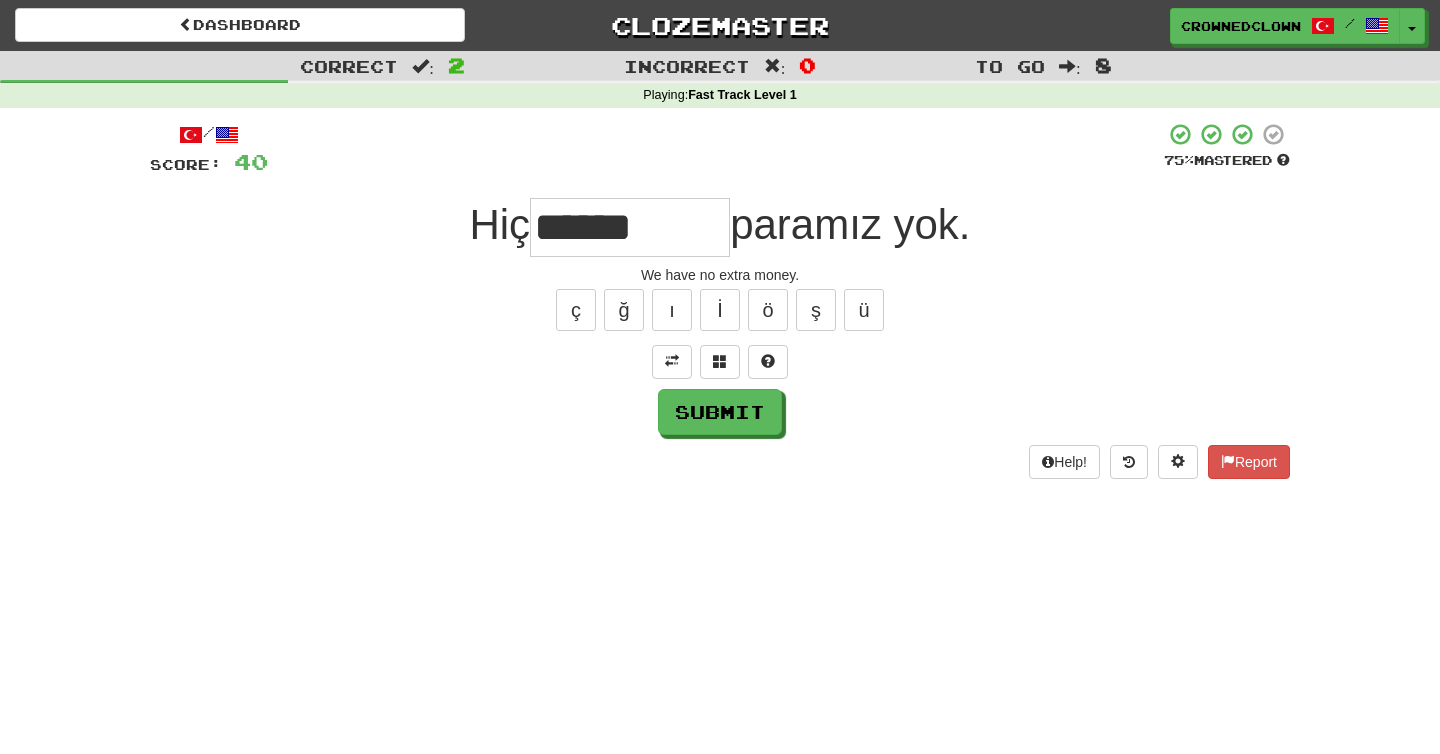 type on "******" 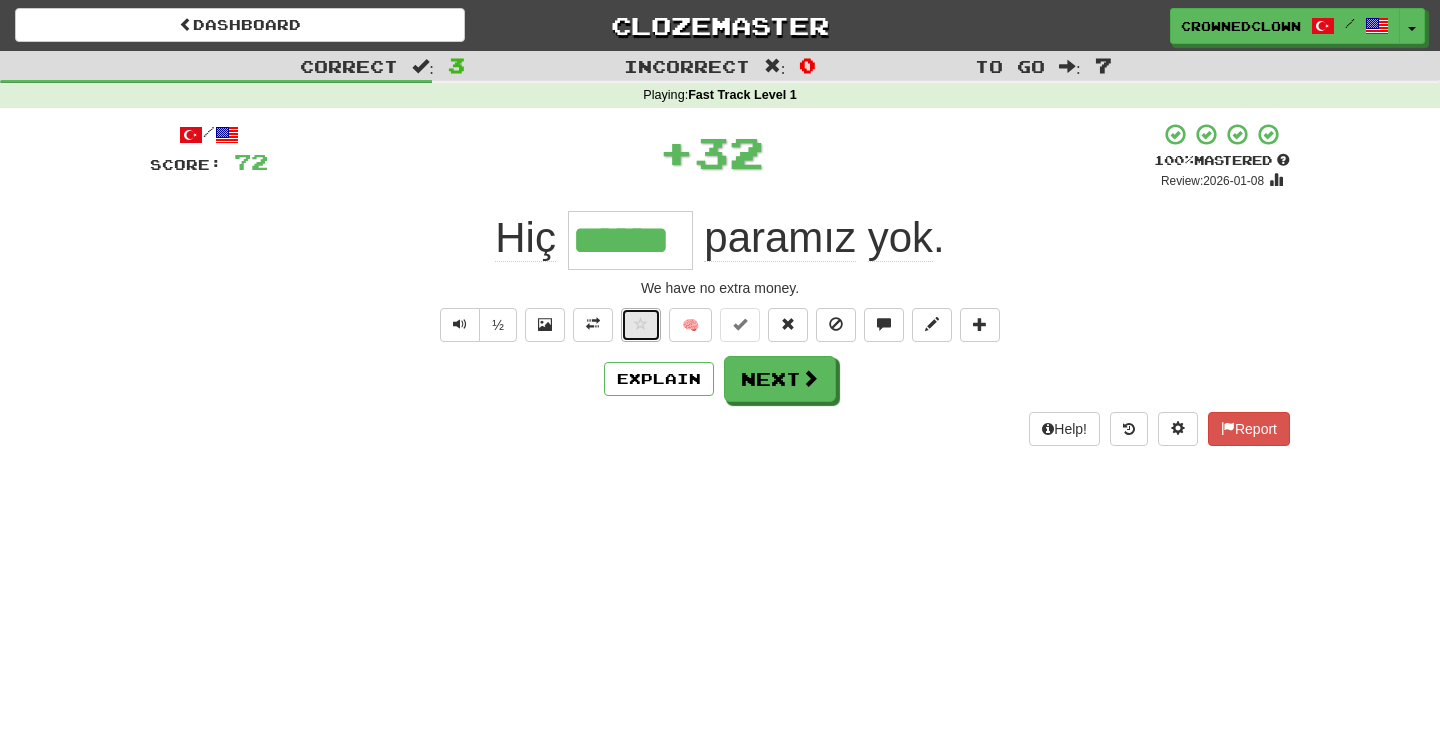click at bounding box center [641, 325] 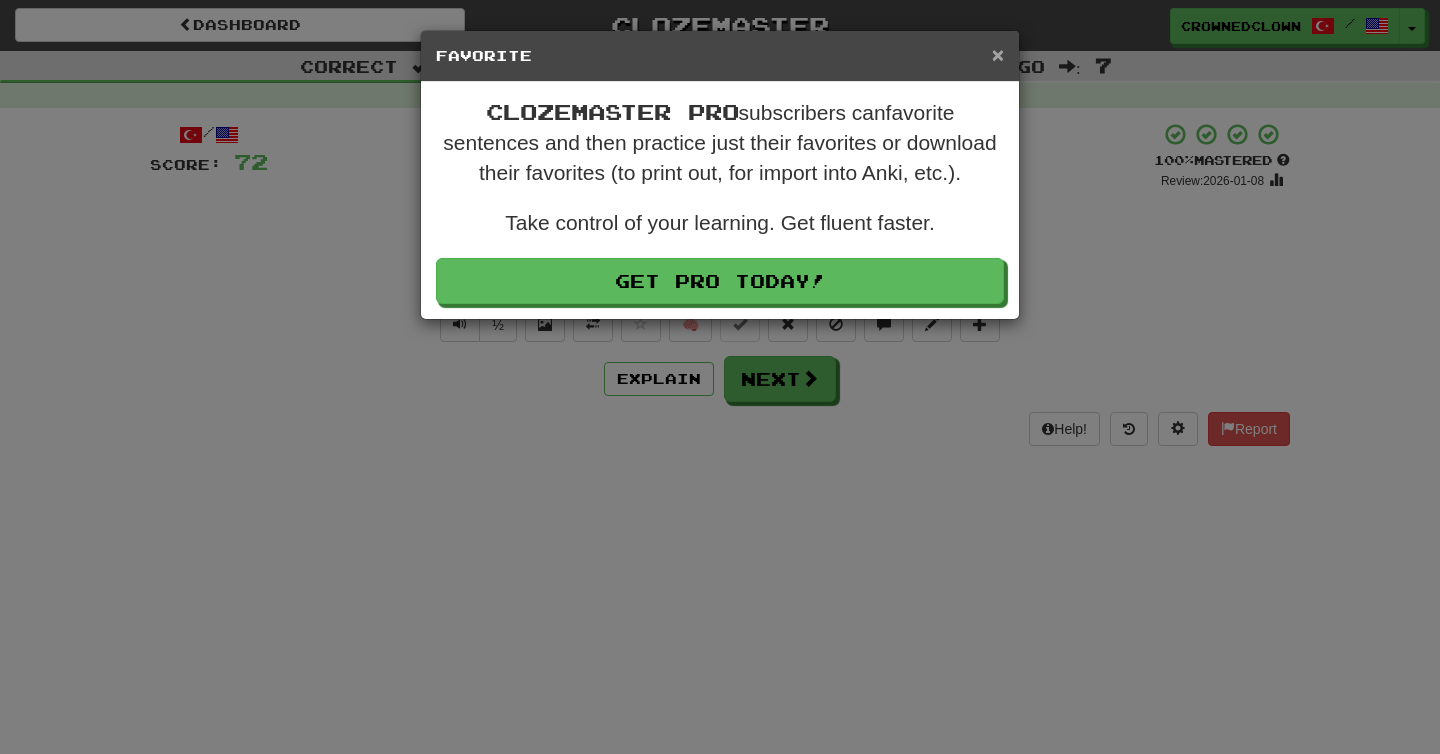 click on "×" at bounding box center (998, 54) 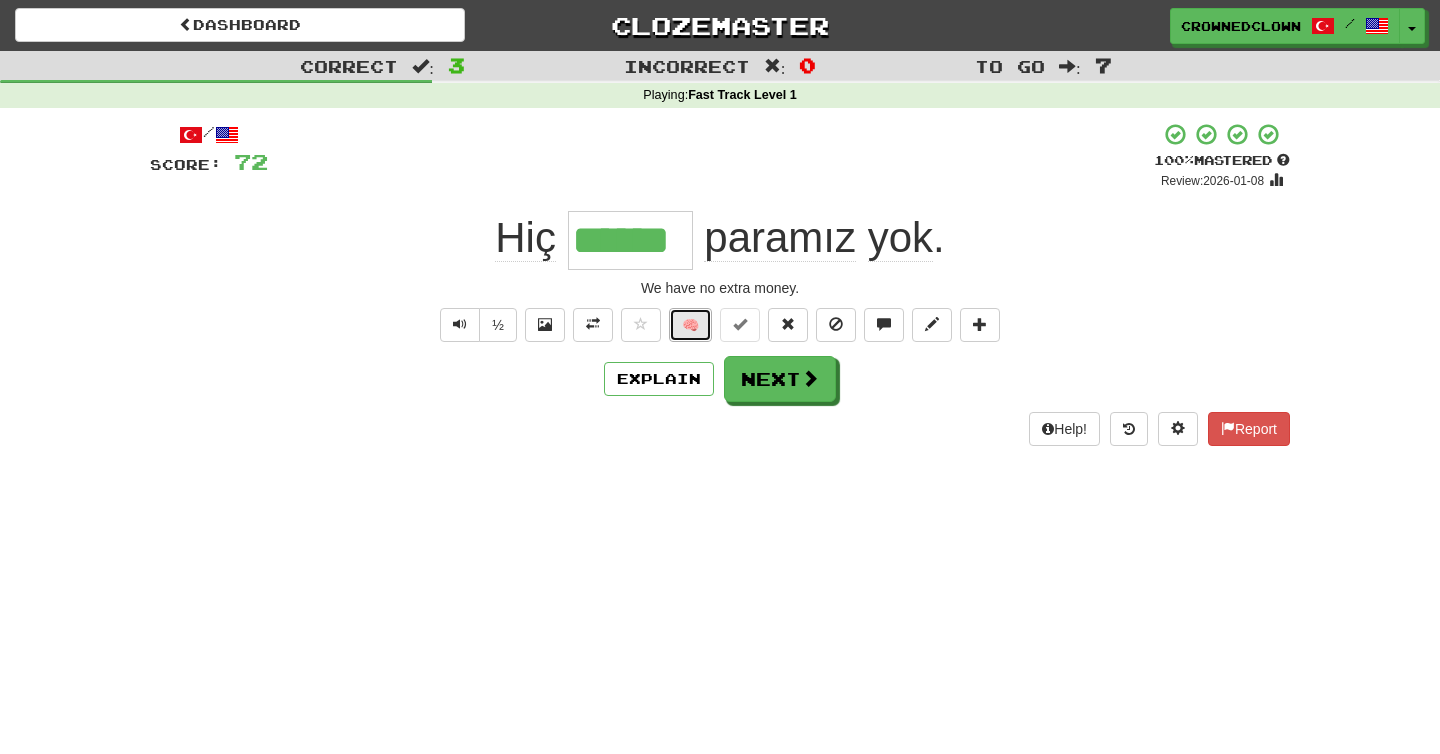 click on "🧠" at bounding box center (690, 325) 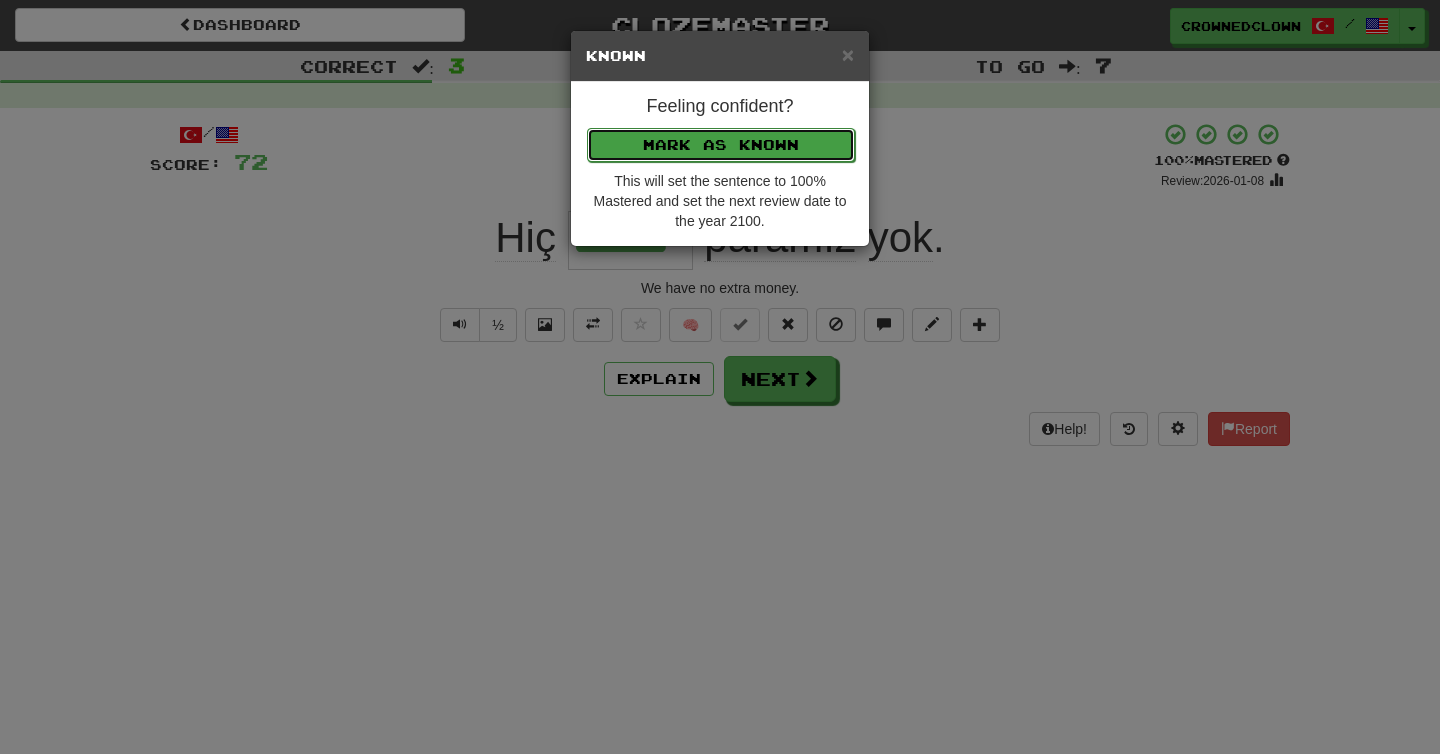 click on "Mark as Known" at bounding box center (721, 145) 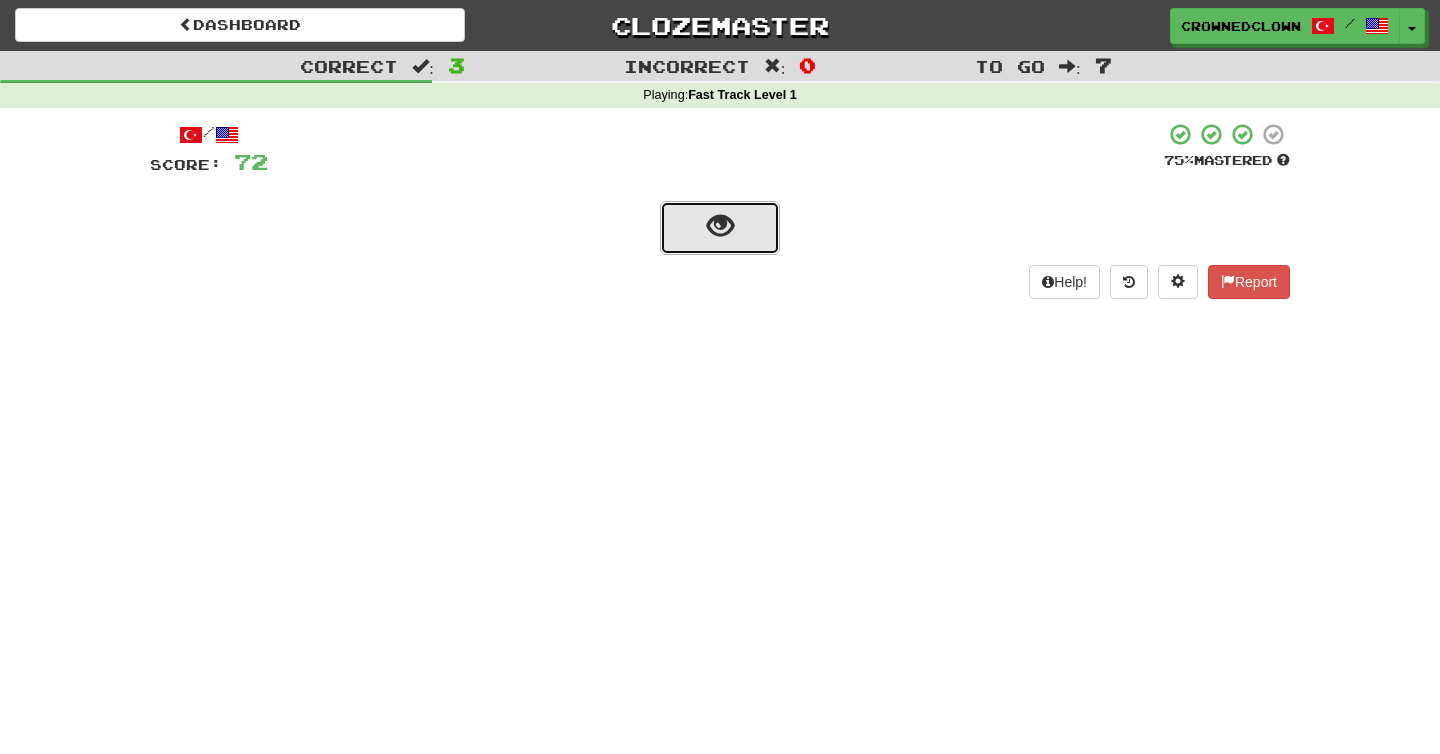 click at bounding box center [720, 226] 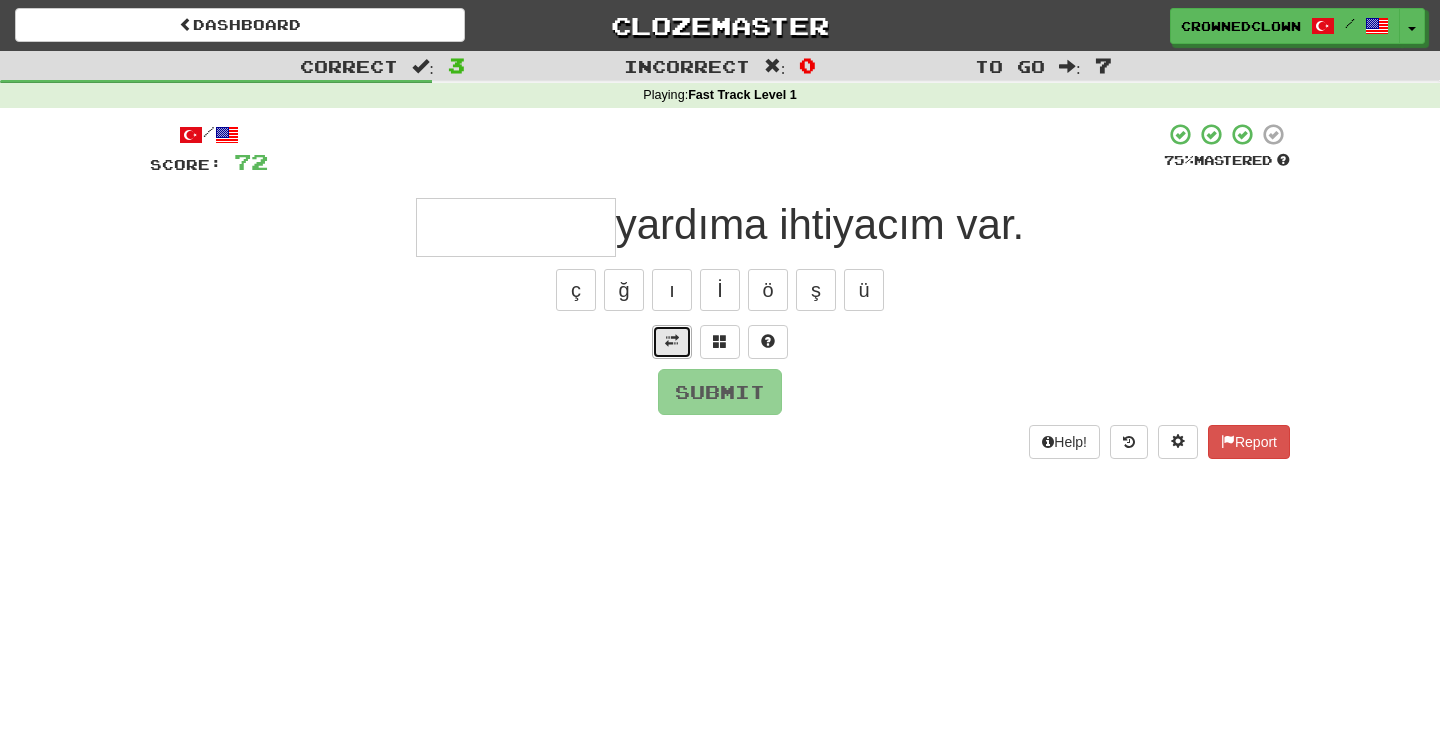 click at bounding box center (672, 341) 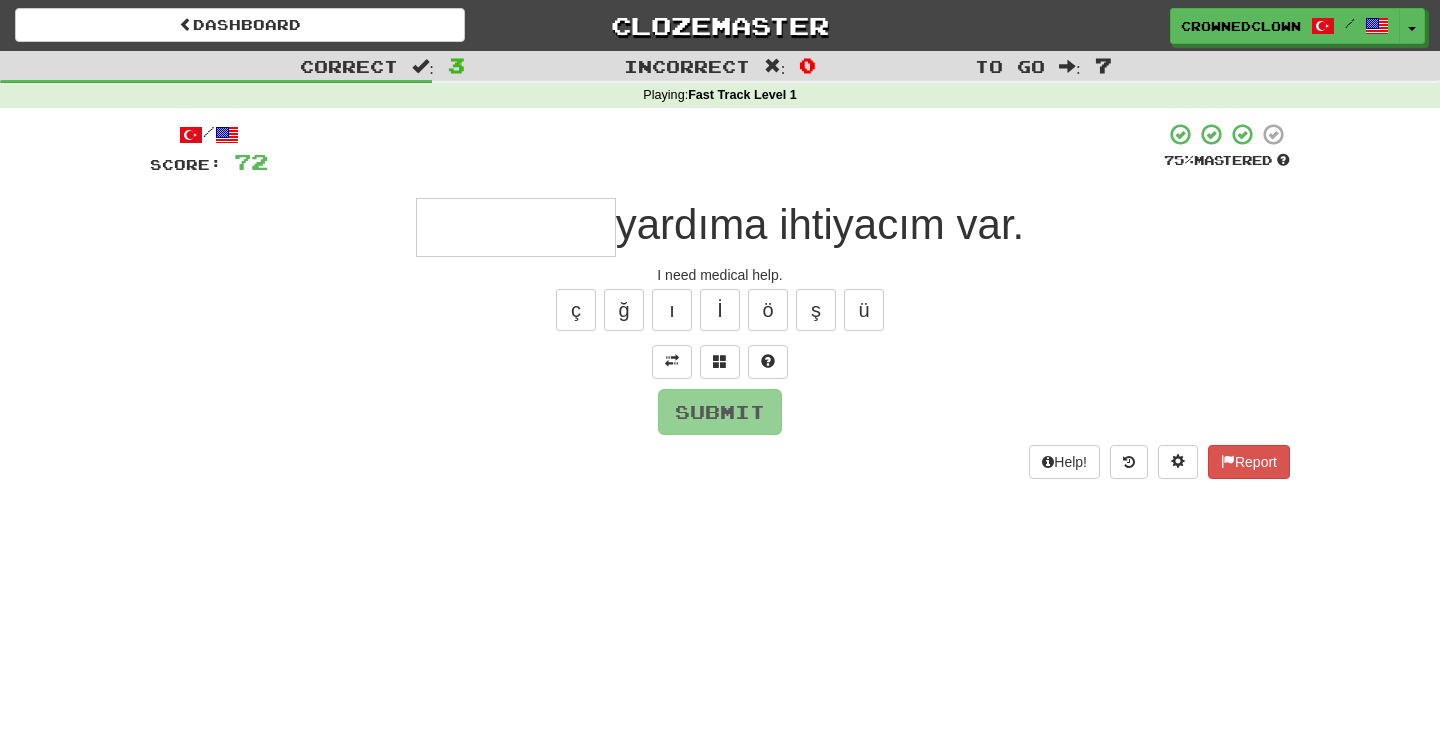 click at bounding box center (516, 227) 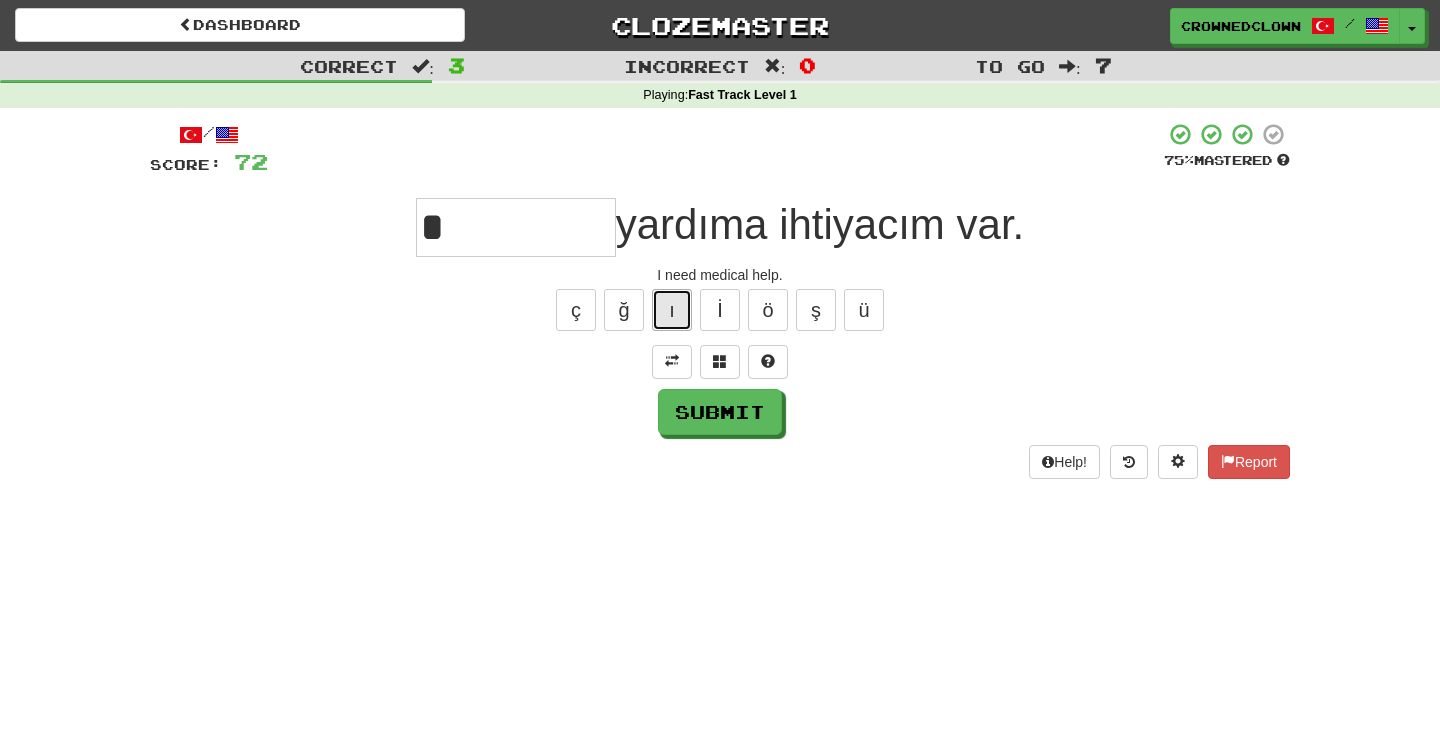 click on "ı" at bounding box center (672, 310) 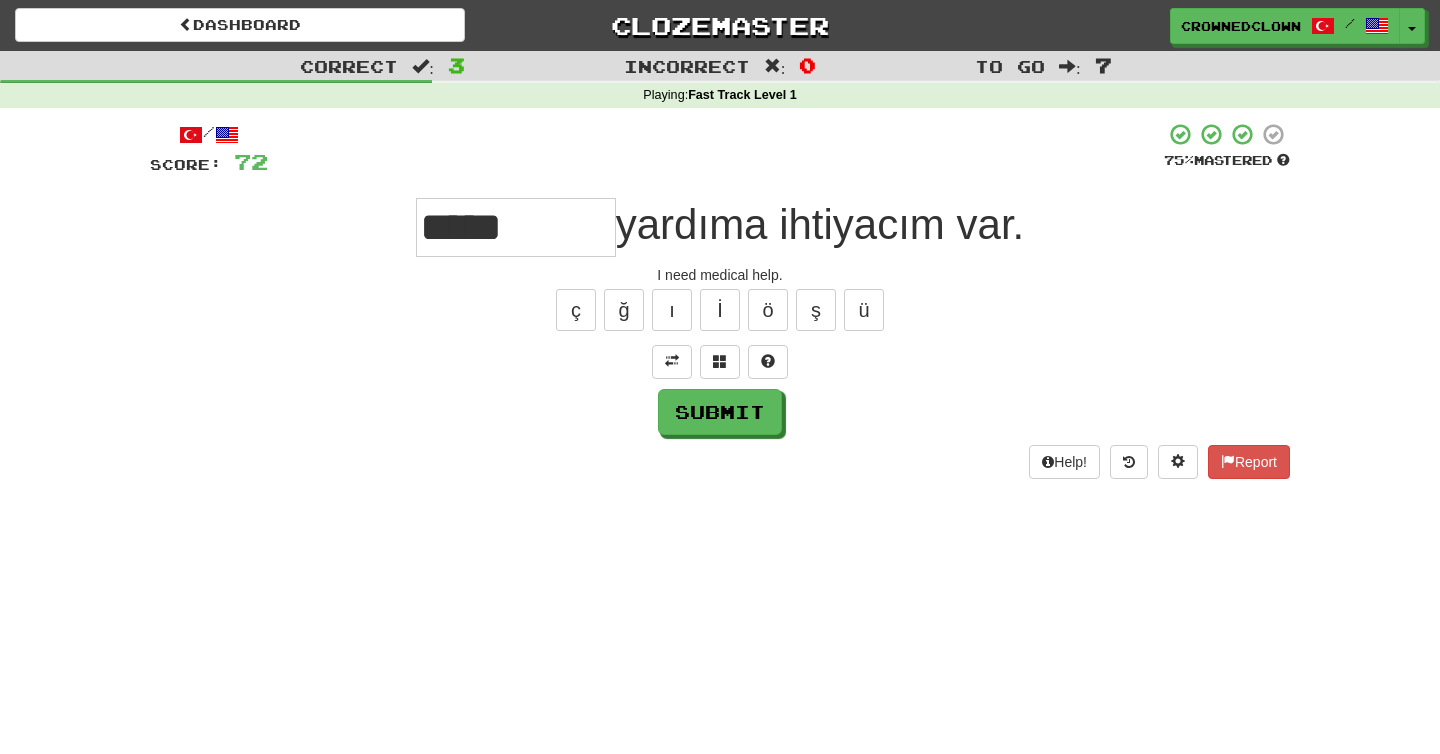 type on "*****" 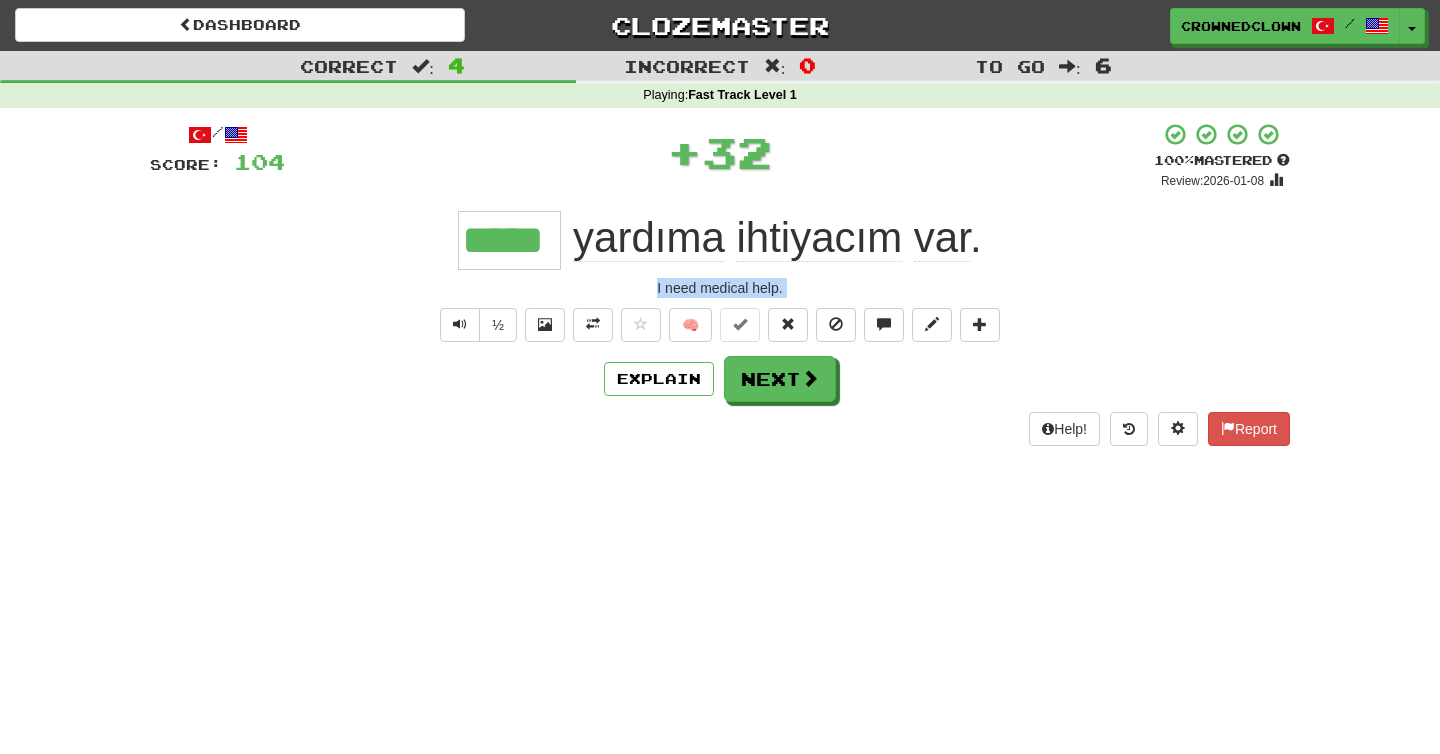 drag, startPoint x: 669, startPoint y: 281, endPoint x: 832, endPoint y: 299, distance: 163.99086 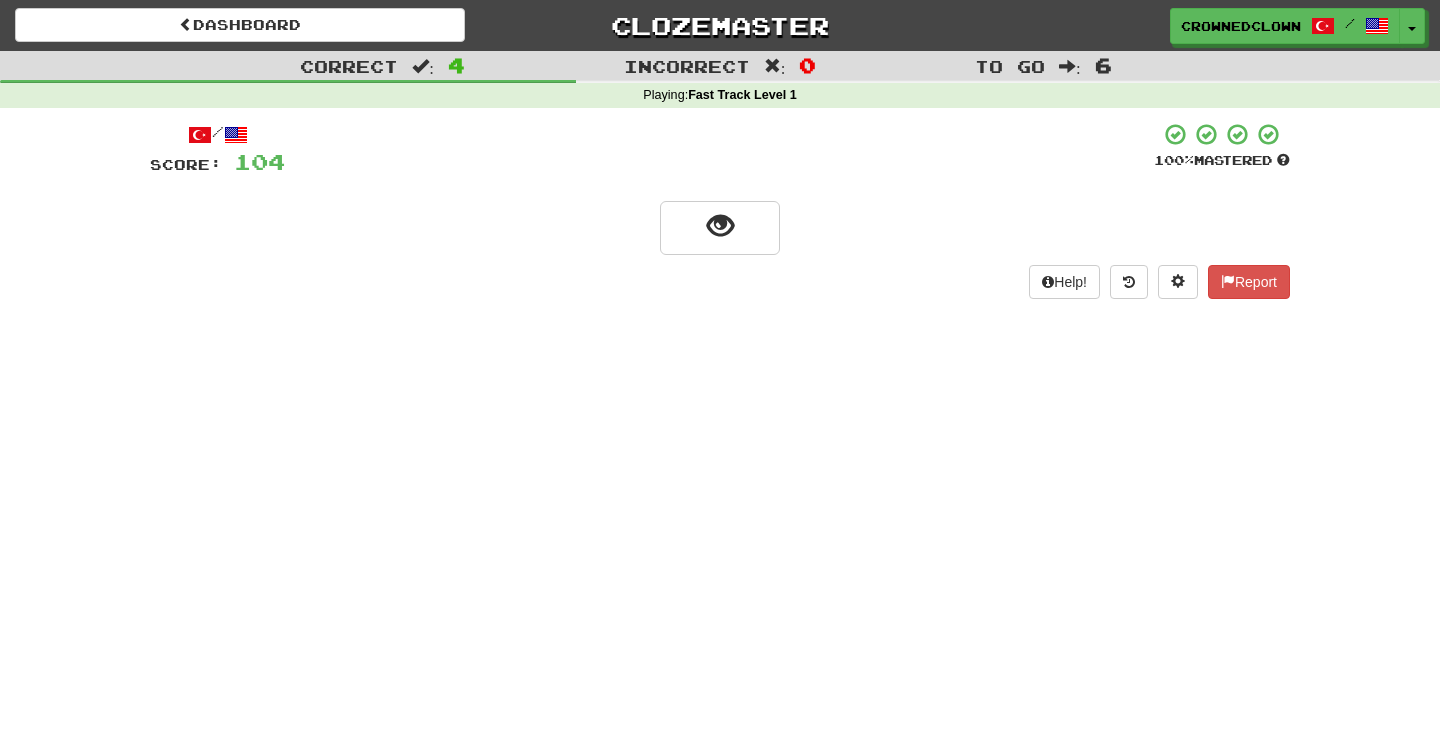 click at bounding box center [720, 226] 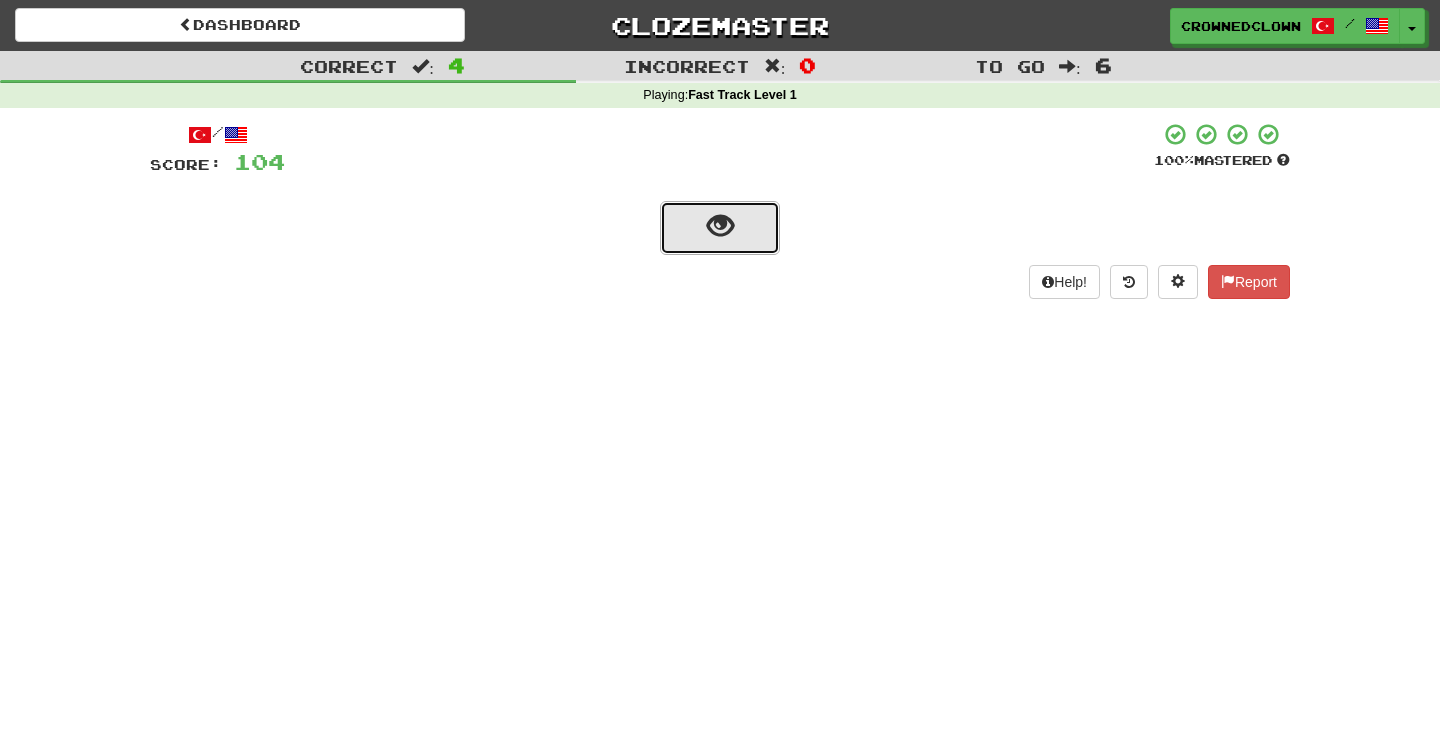 click at bounding box center [720, 228] 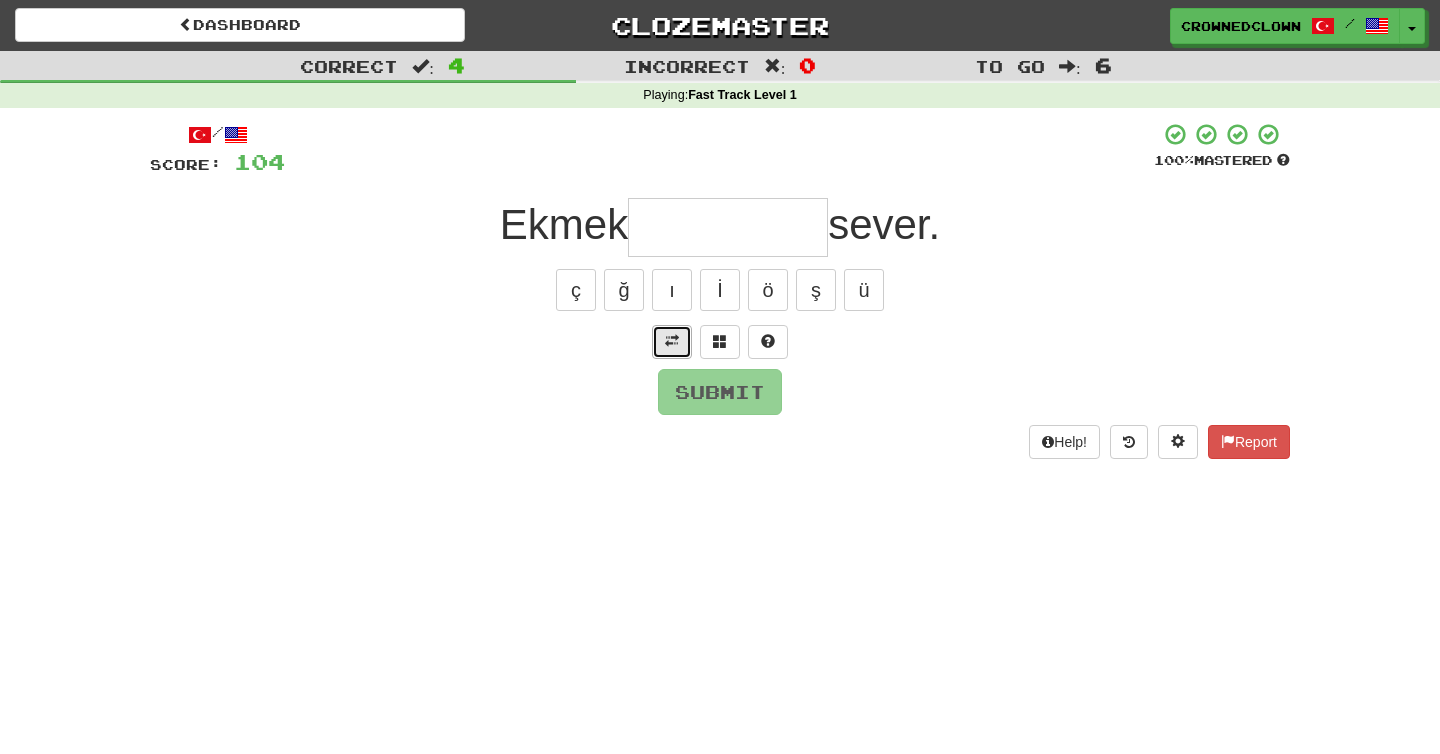 click at bounding box center [672, 342] 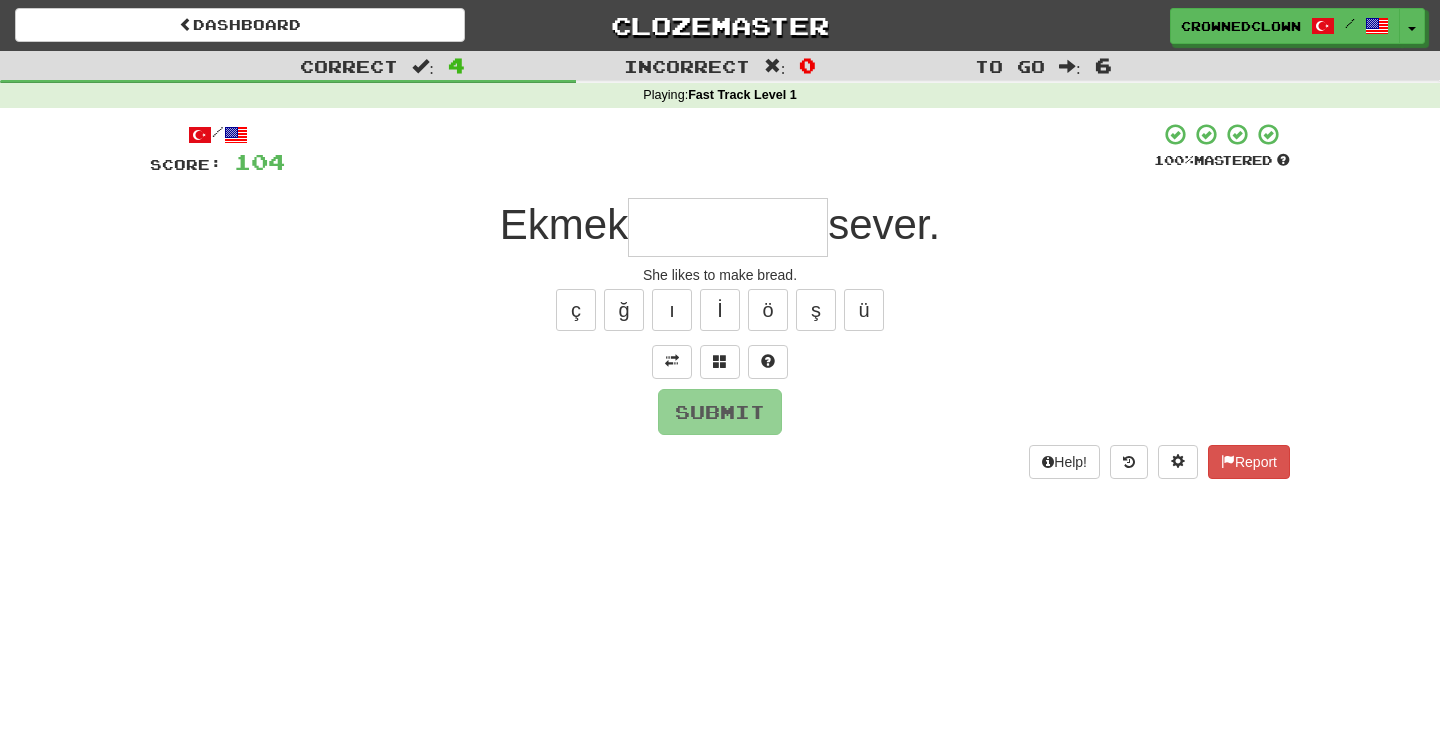 click at bounding box center (728, 227) 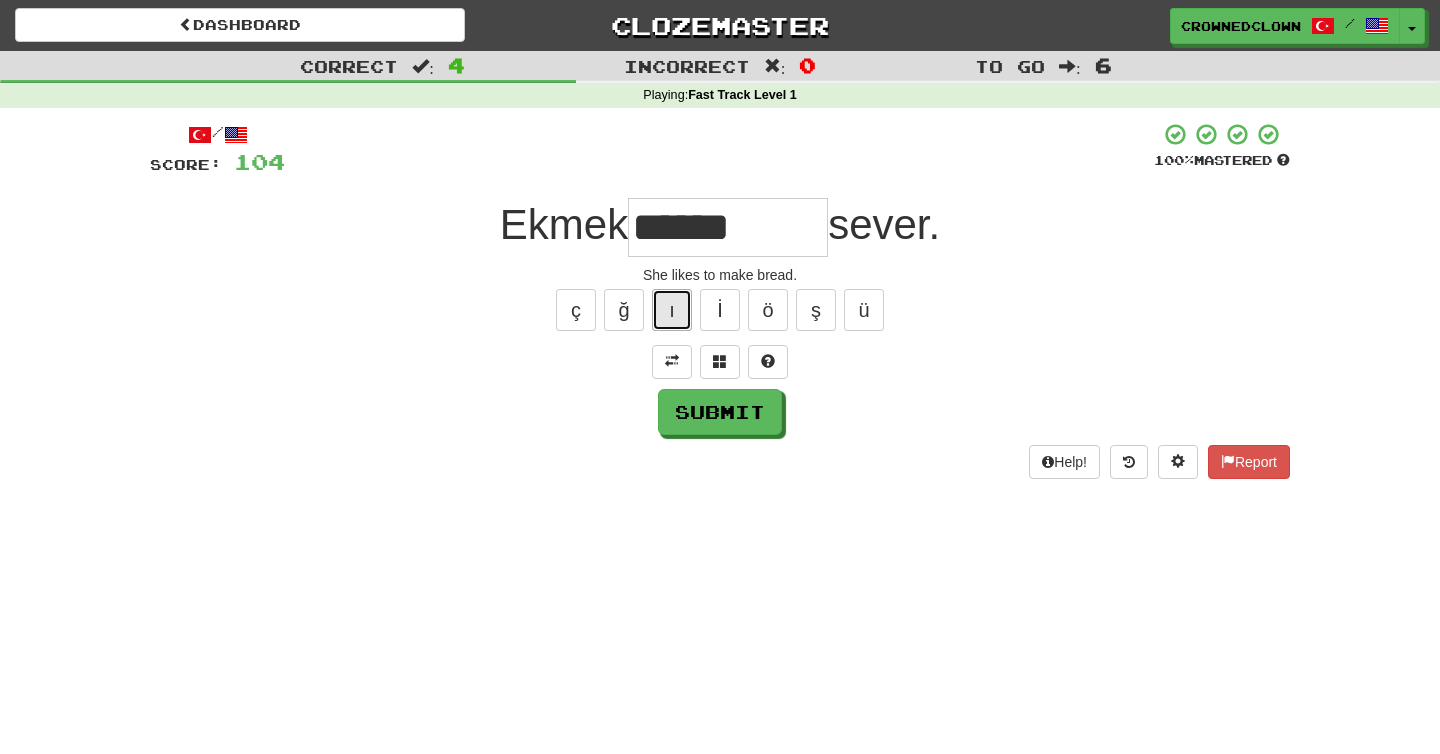 click on "ı" at bounding box center (672, 310) 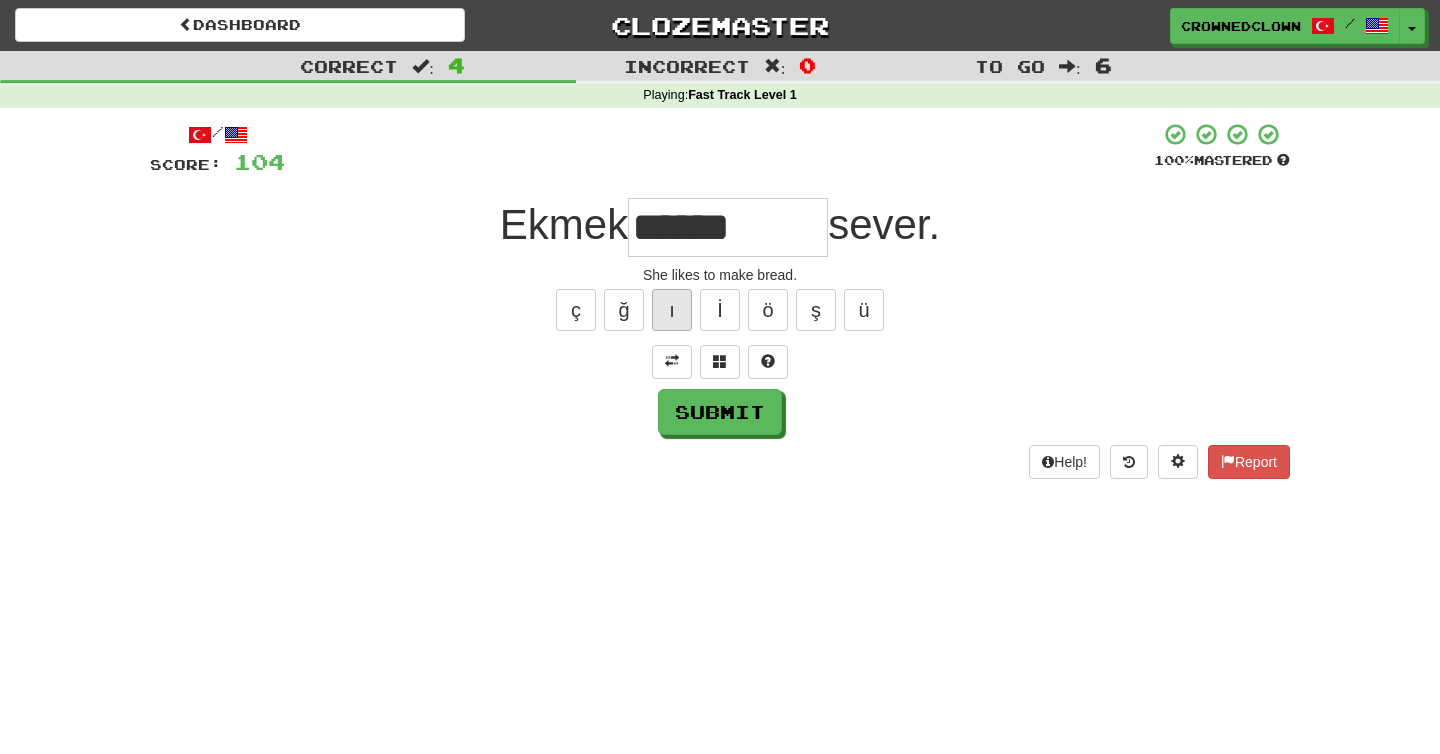type on "*******" 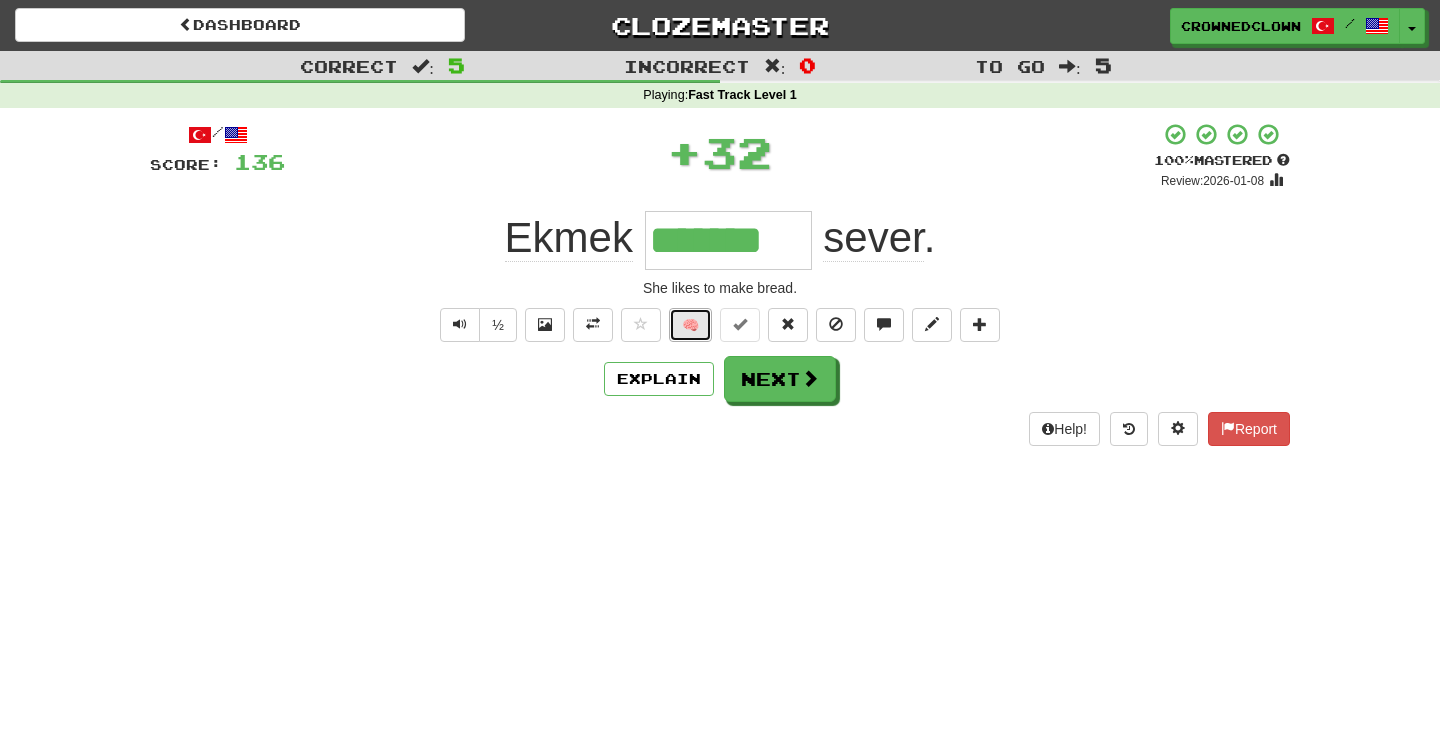 click on "🧠" at bounding box center (690, 325) 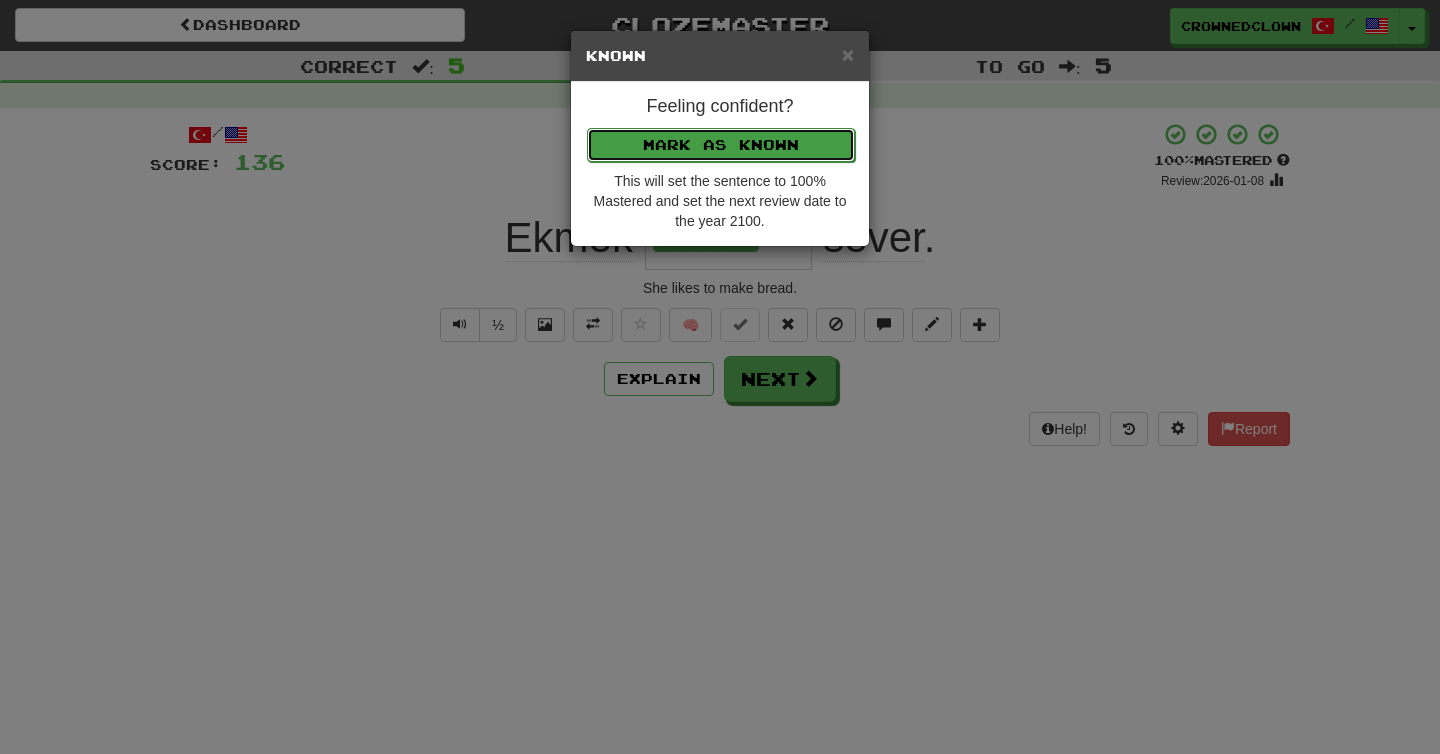 click on "Mark as Known" at bounding box center [721, 145] 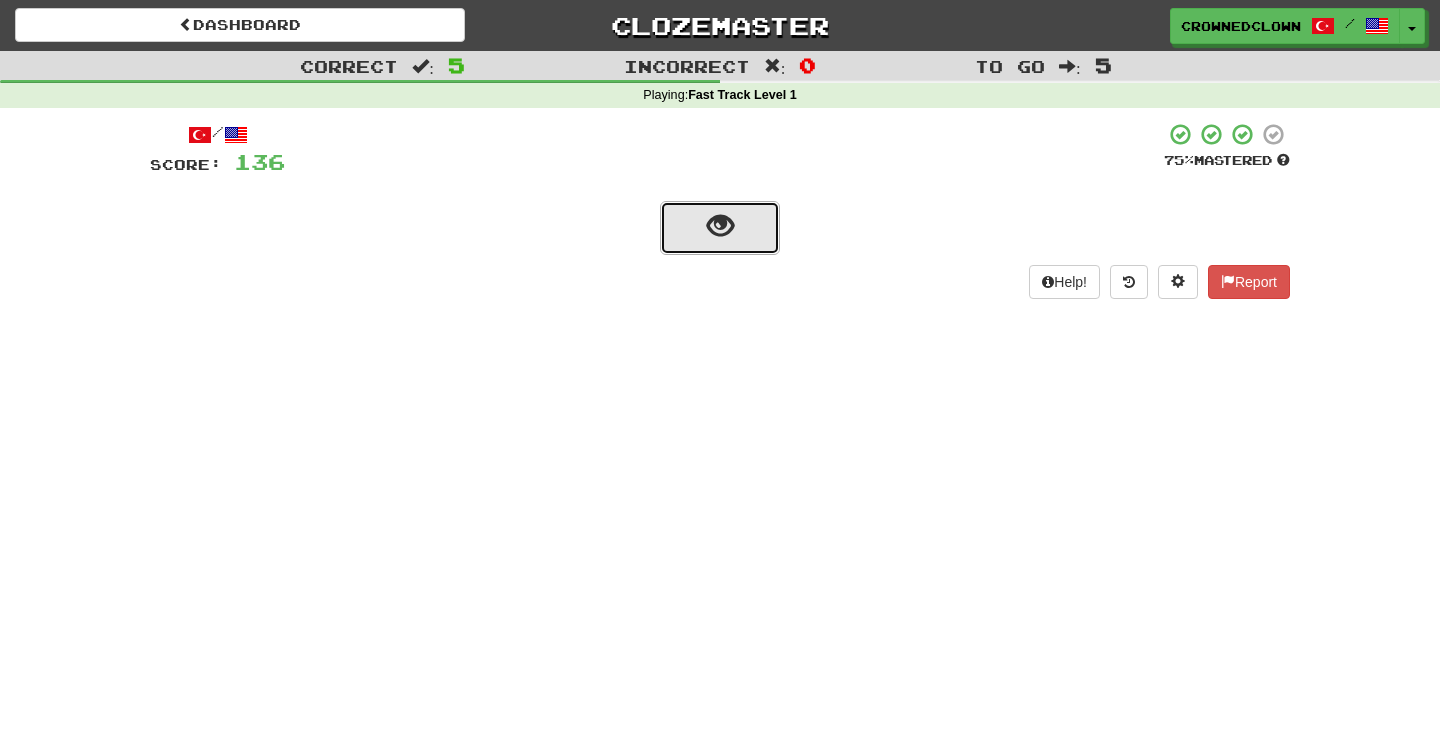 click at bounding box center (720, 228) 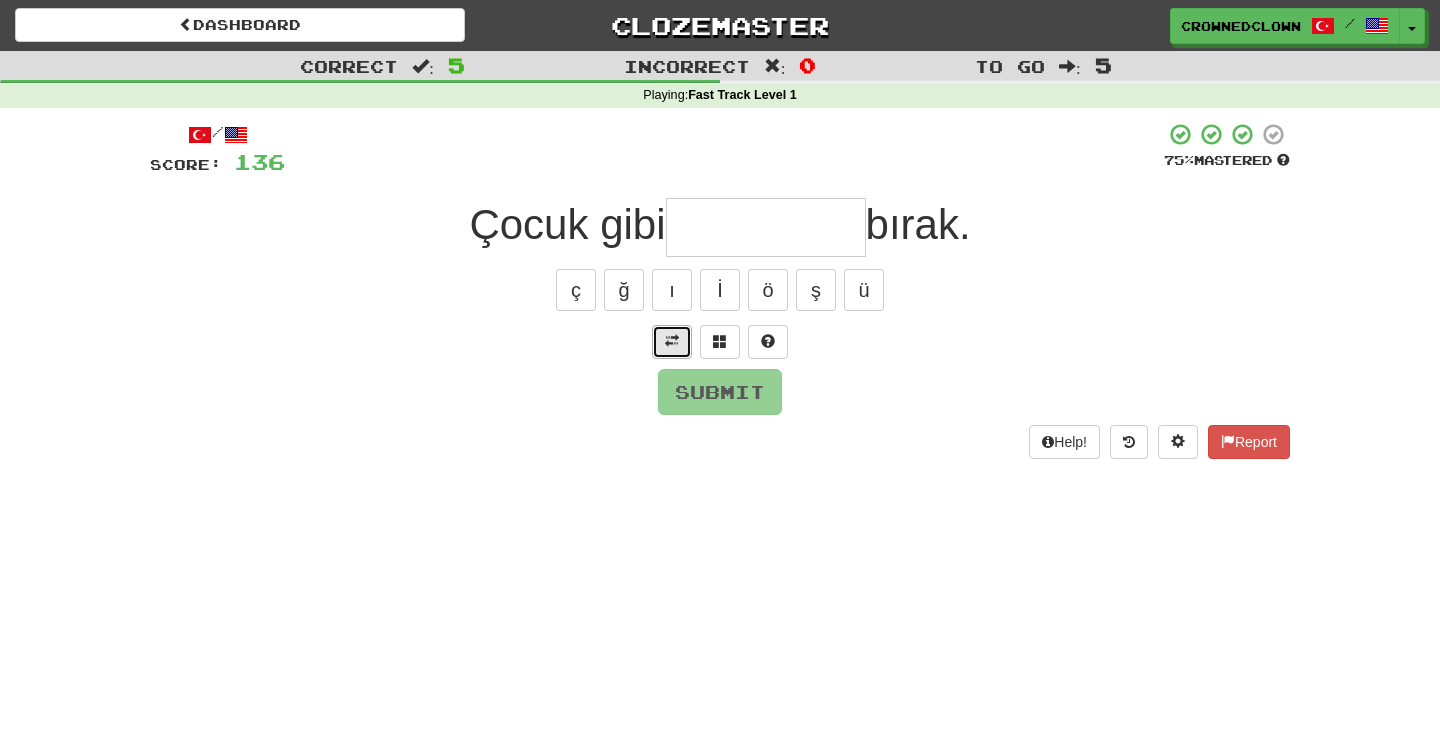 click at bounding box center [672, 342] 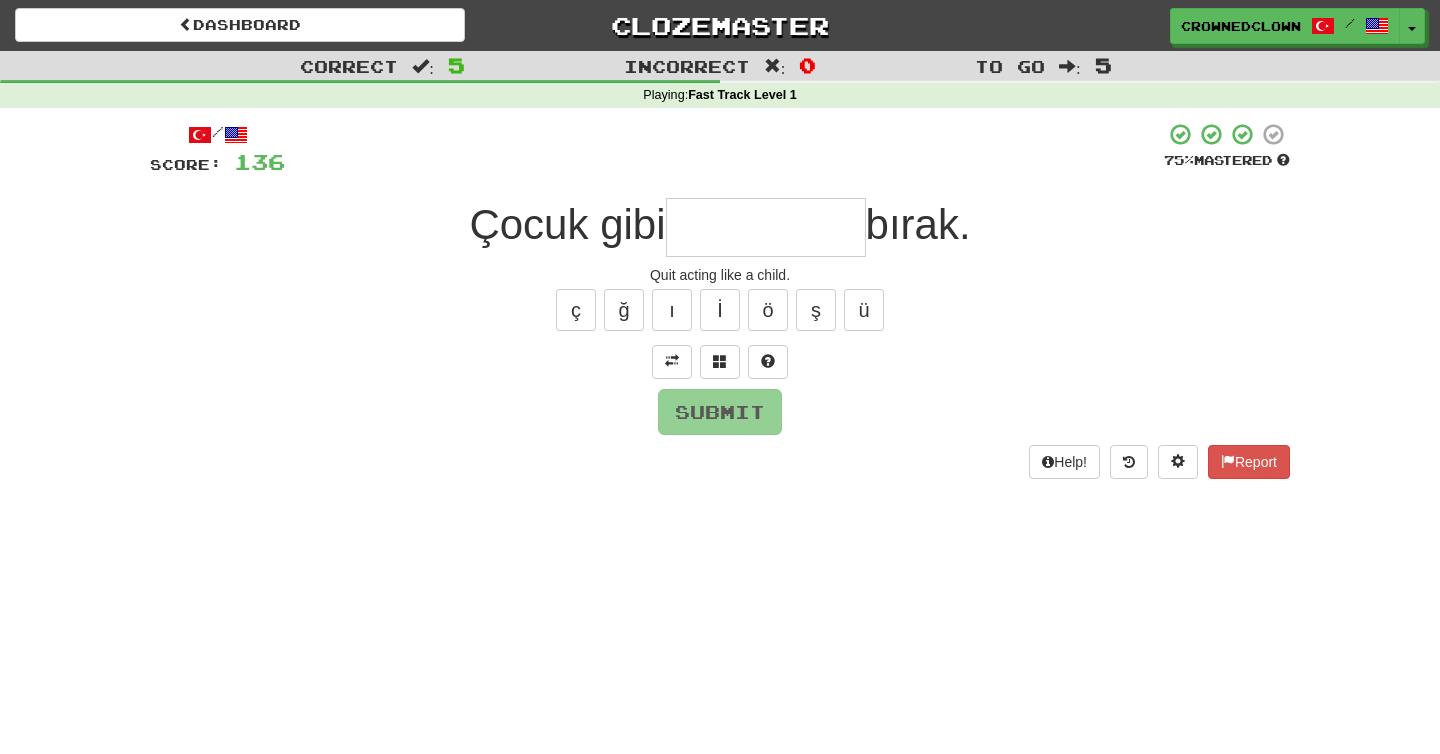 click at bounding box center [766, 227] 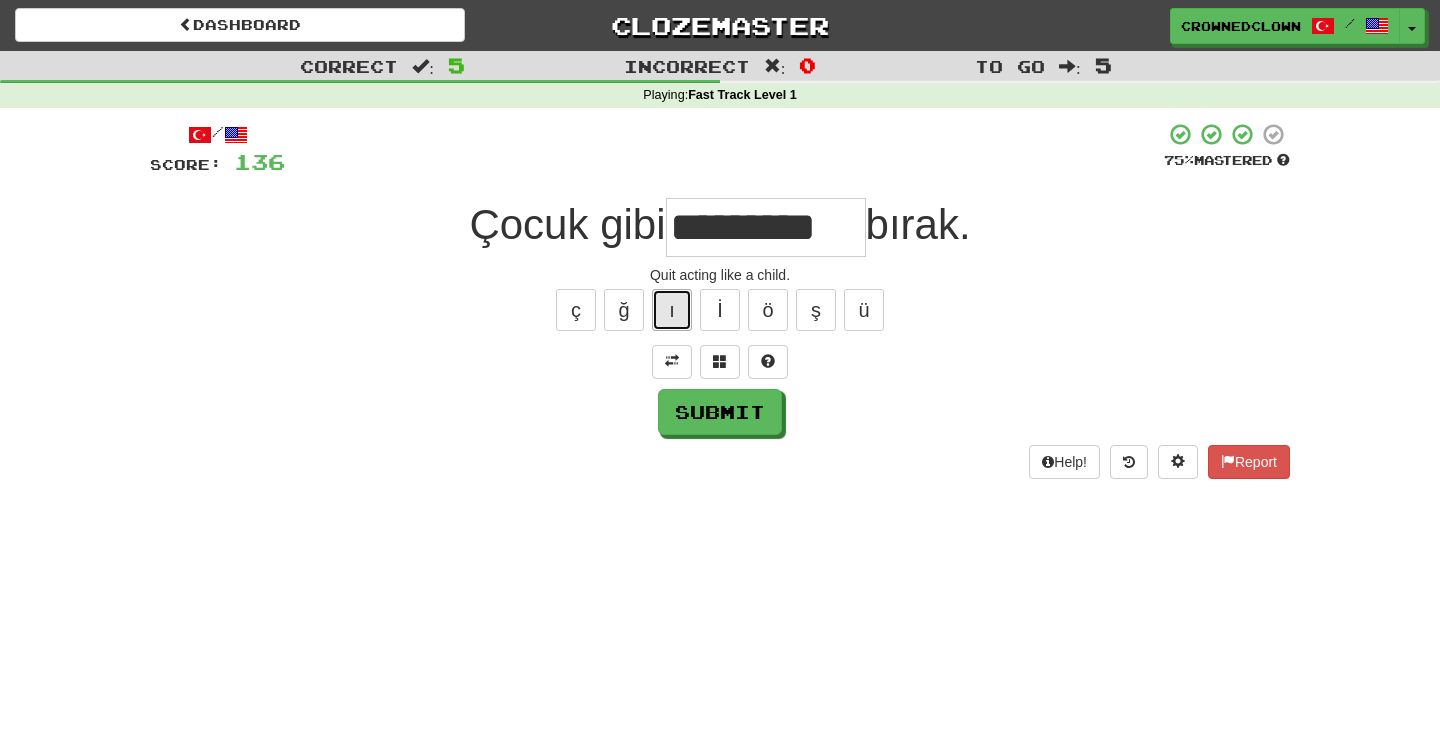 click on "ı" at bounding box center [672, 310] 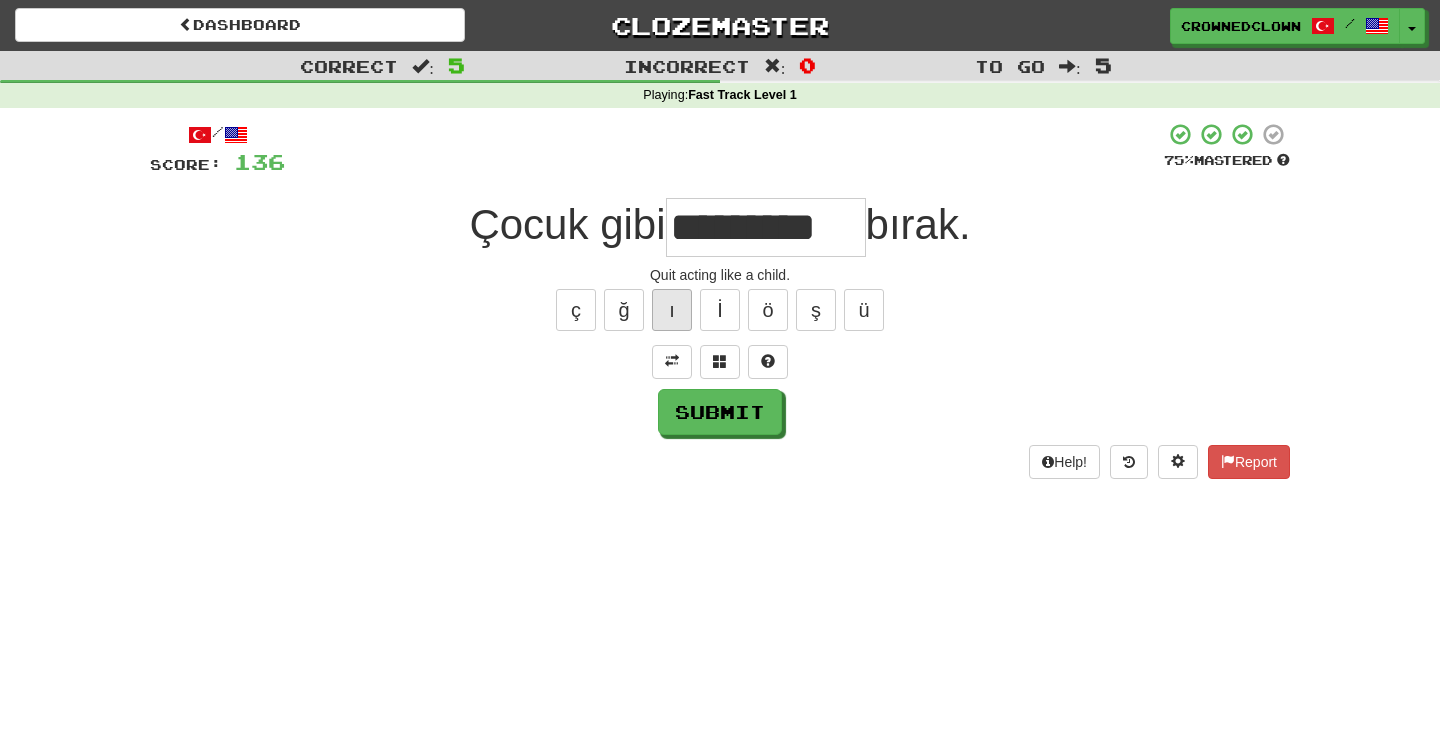 type on "**********" 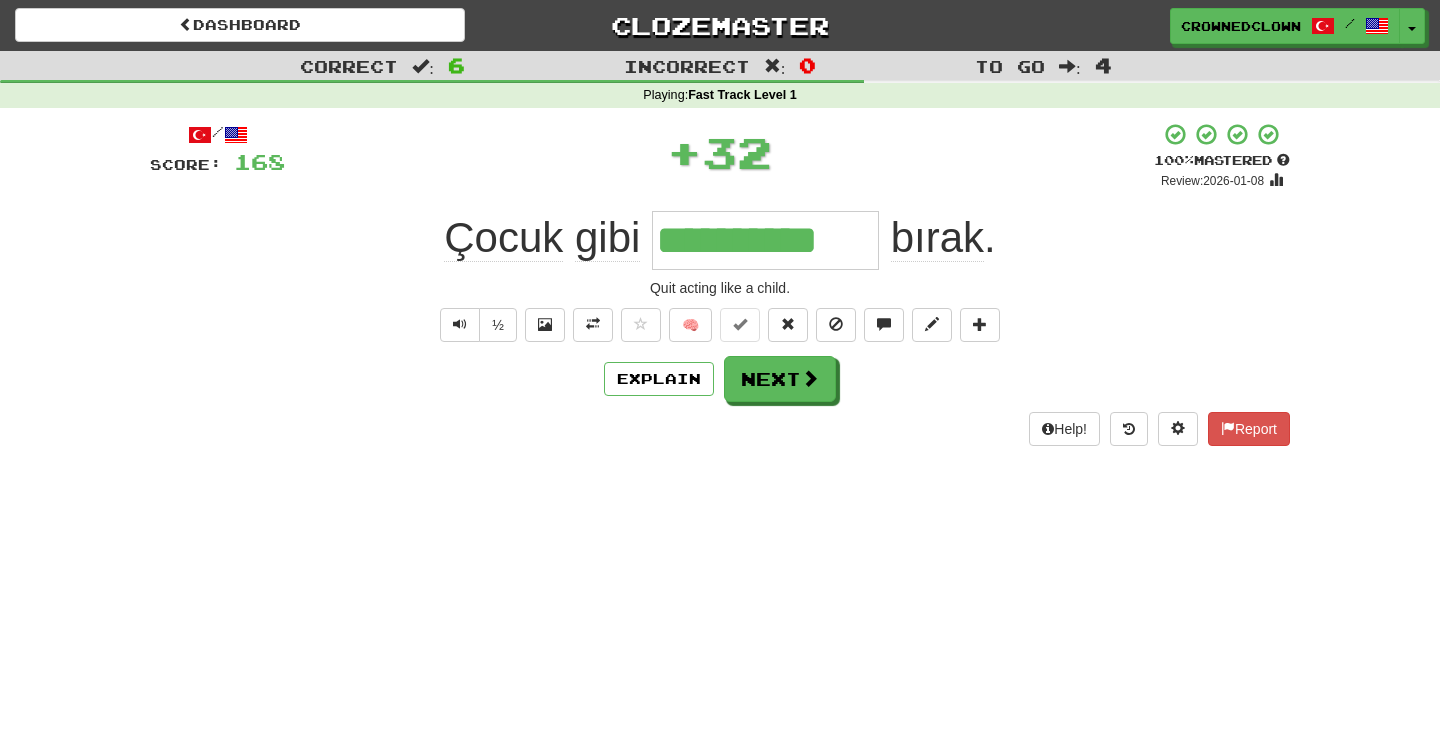 scroll, scrollTop: 0, scrollLeft: 0, axis: both 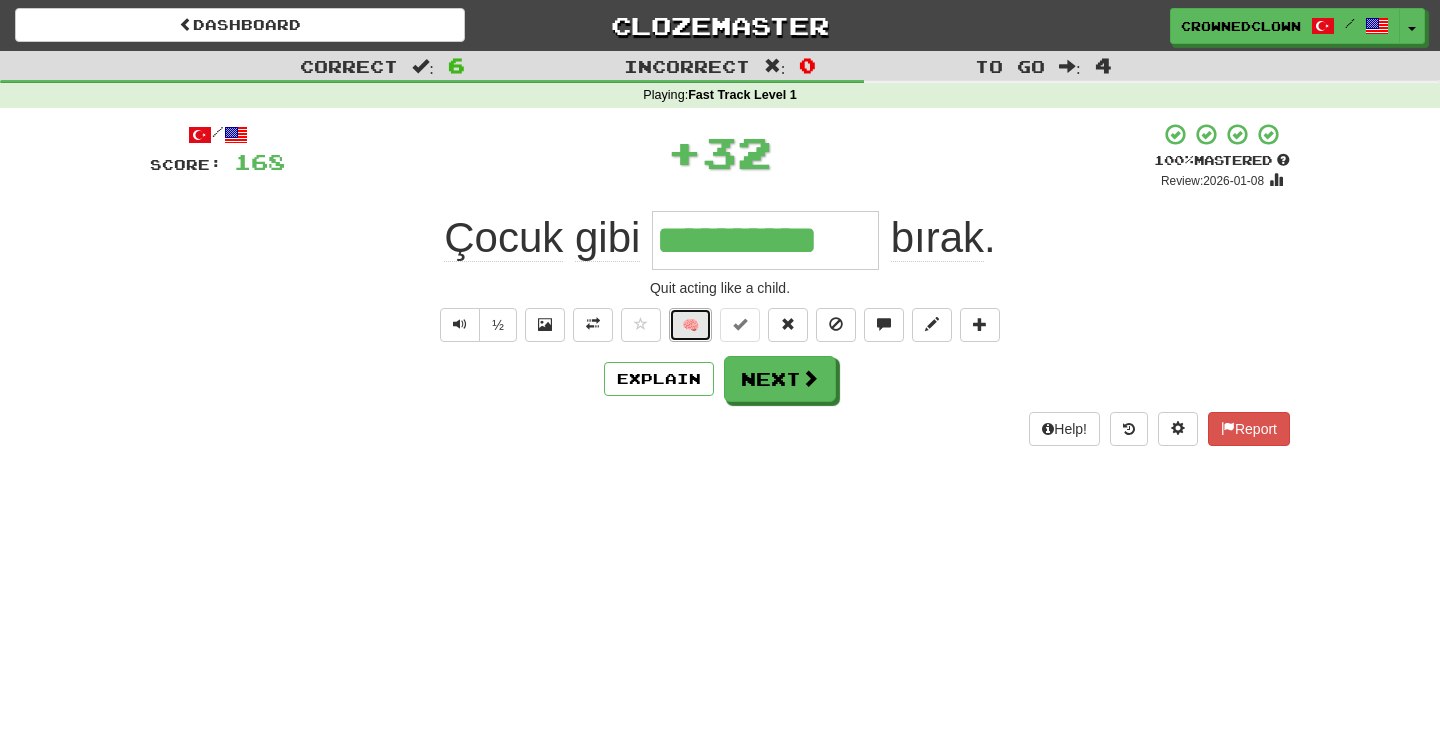 click on "🧠" at bounding box center (690, 325) 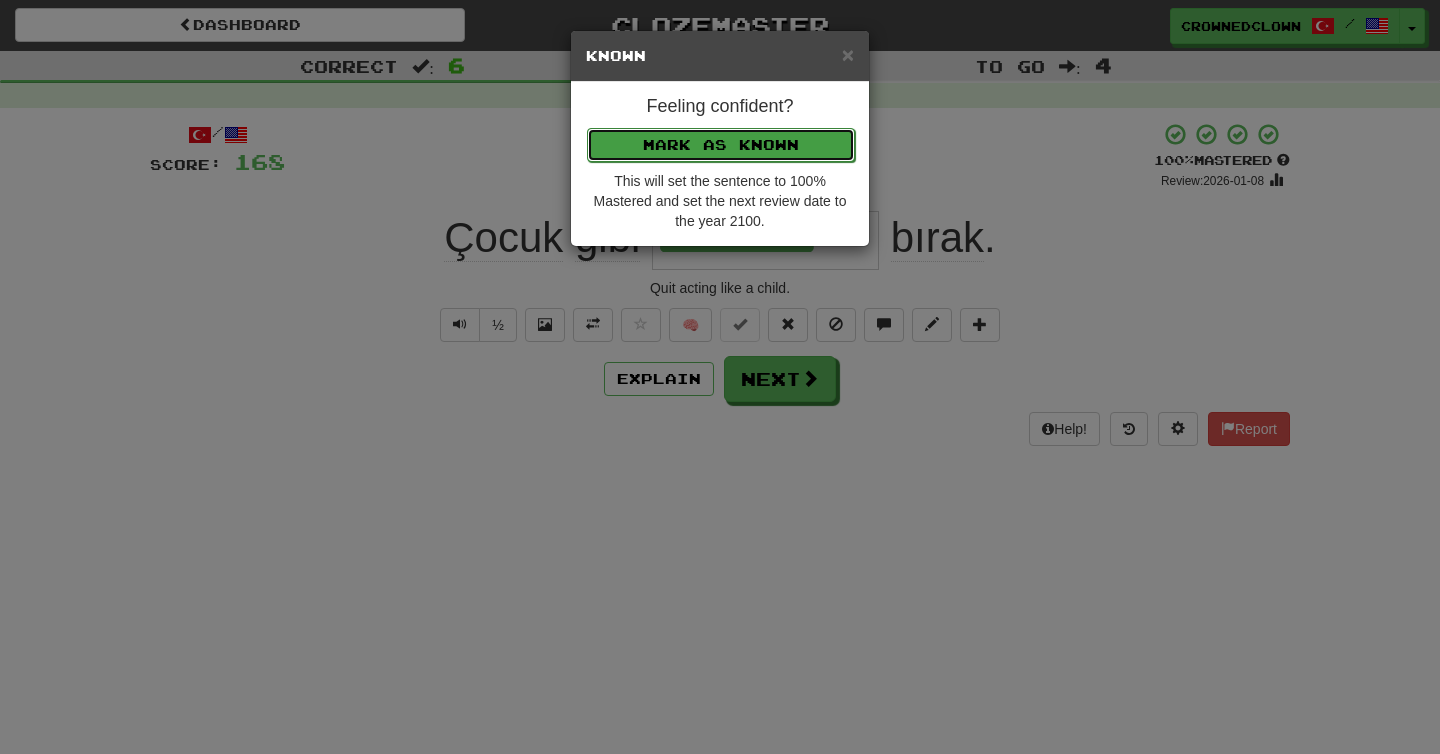 click on "Mark as Known" at bounding box center [721, 145] 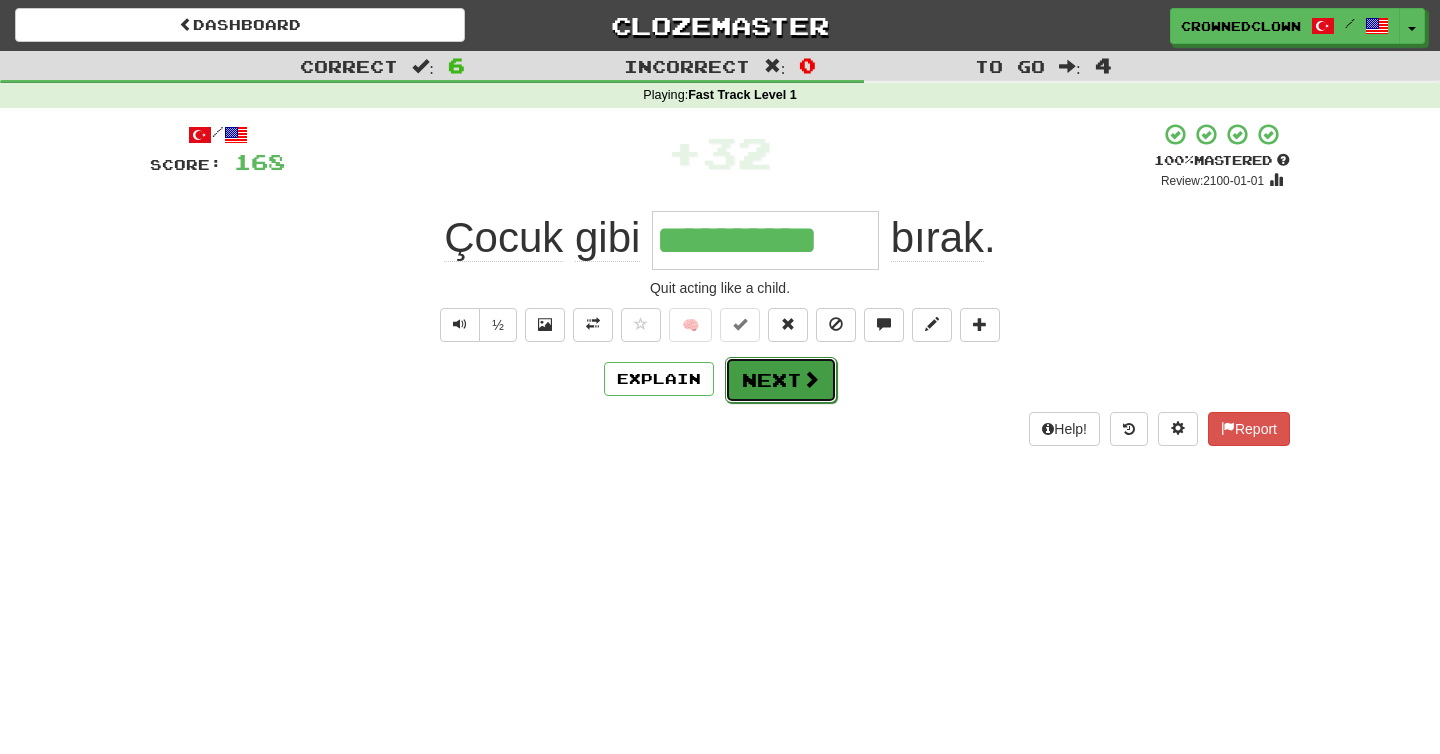 click on "Next" at bounding box center (781, 380) 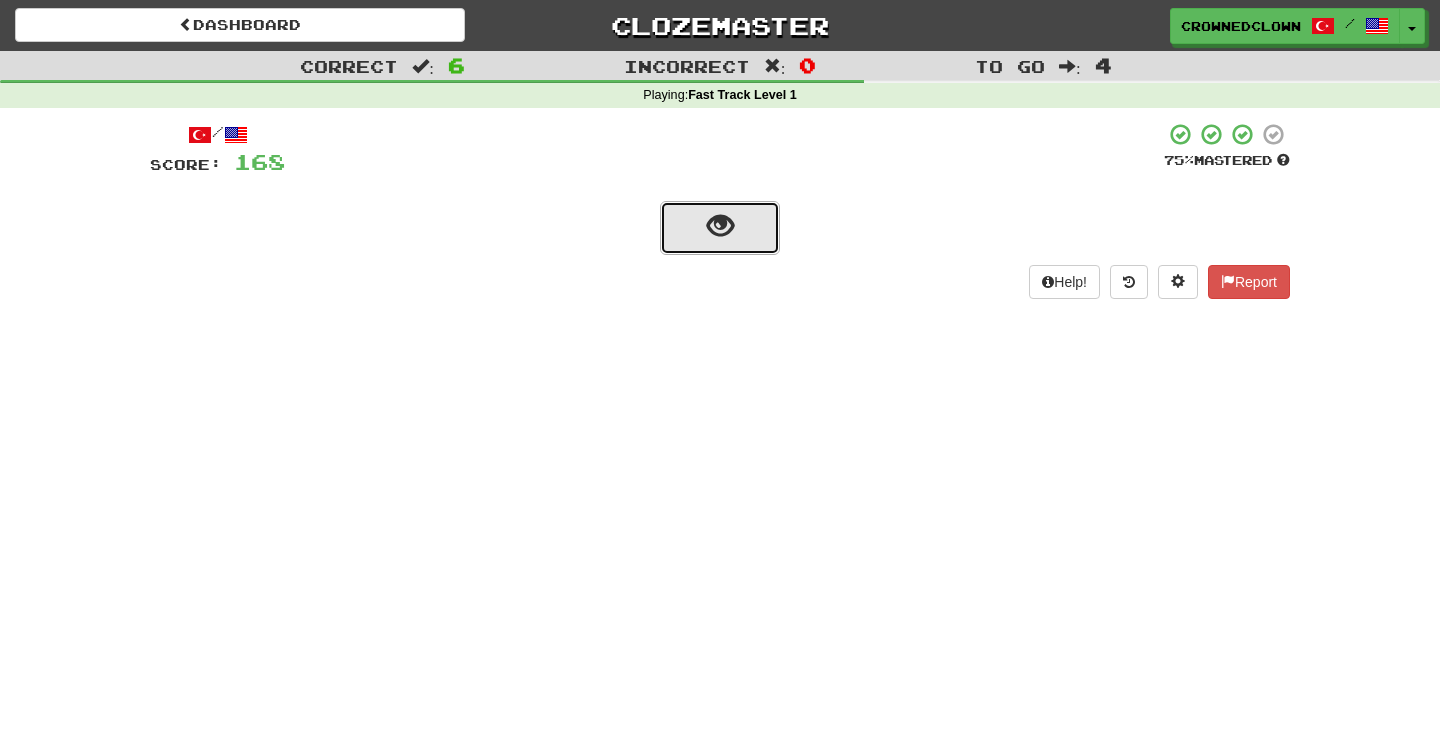 click at bounding box center [720, 228] 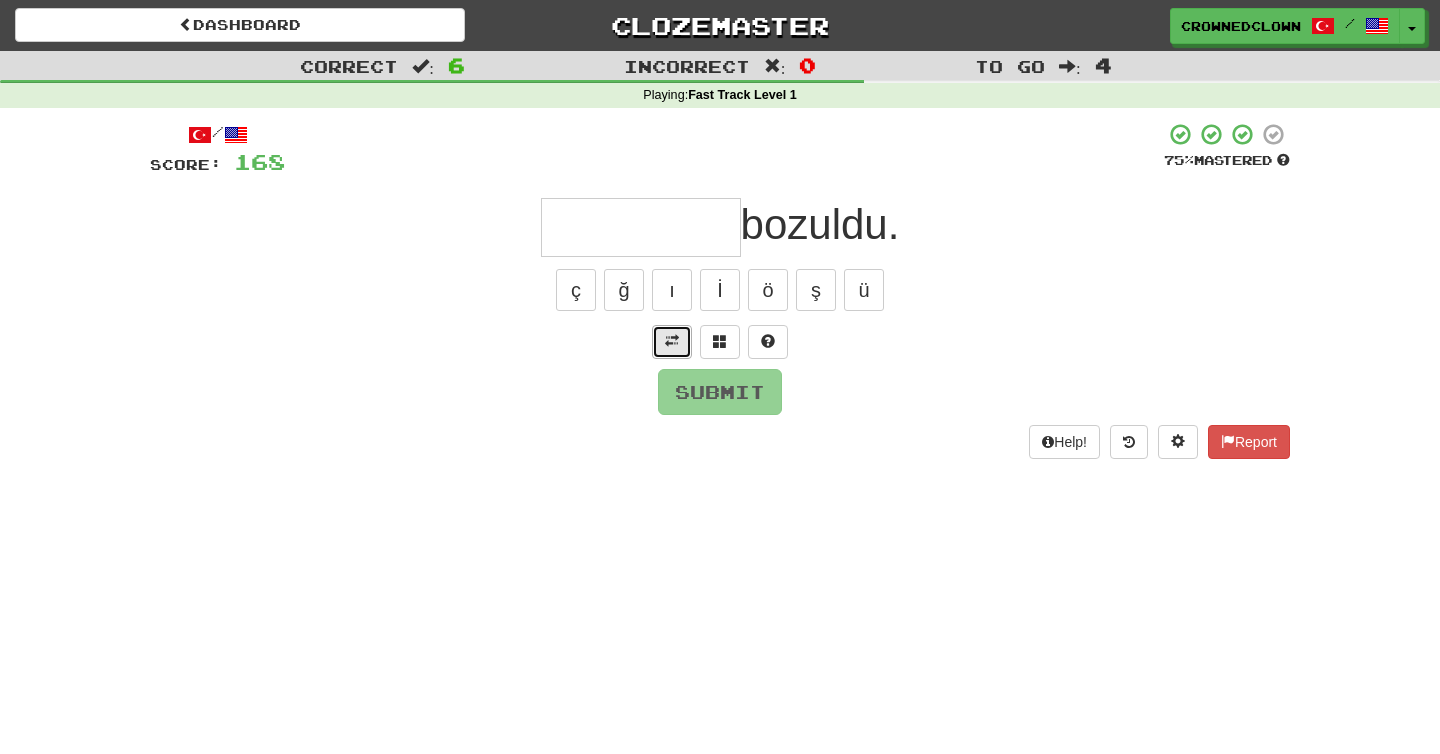click at bounding box center (672, 342) 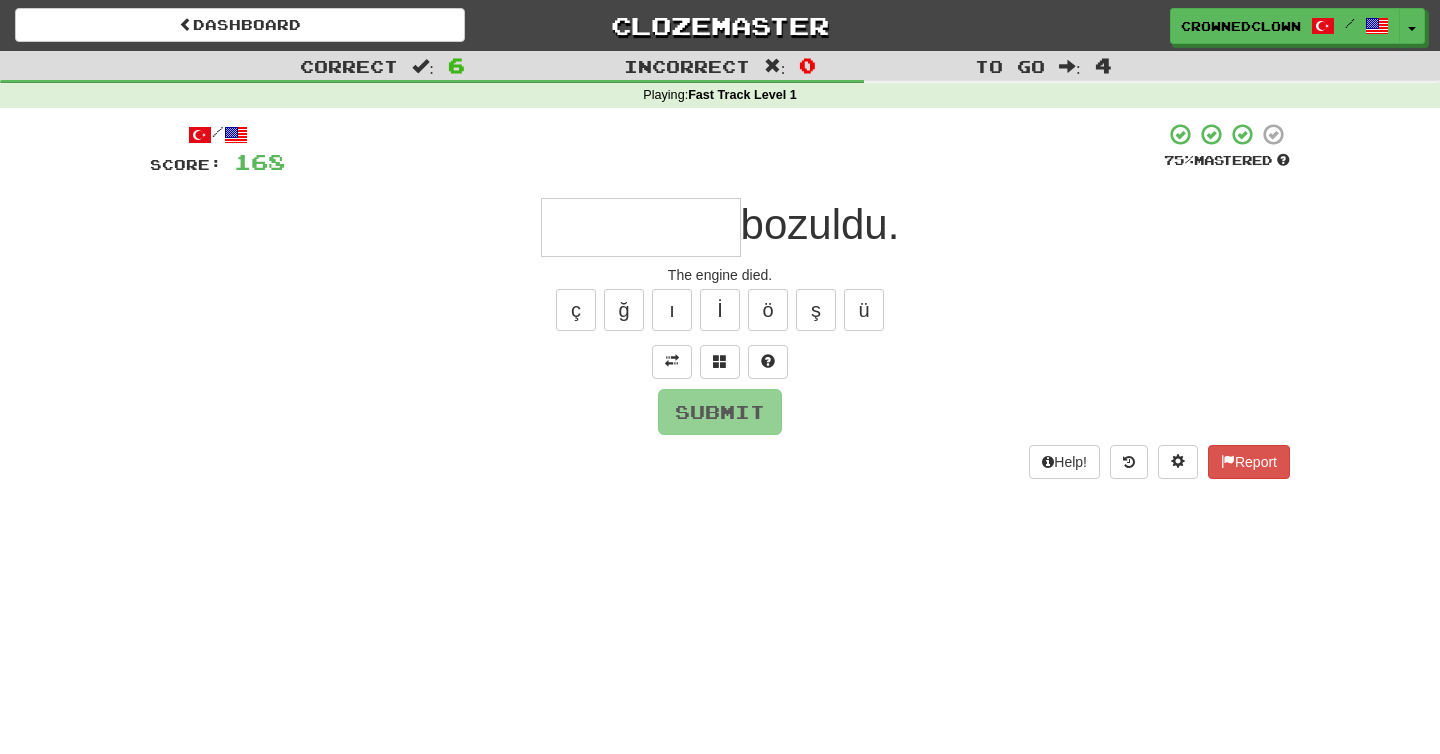 click at bounding box center (641, 227) 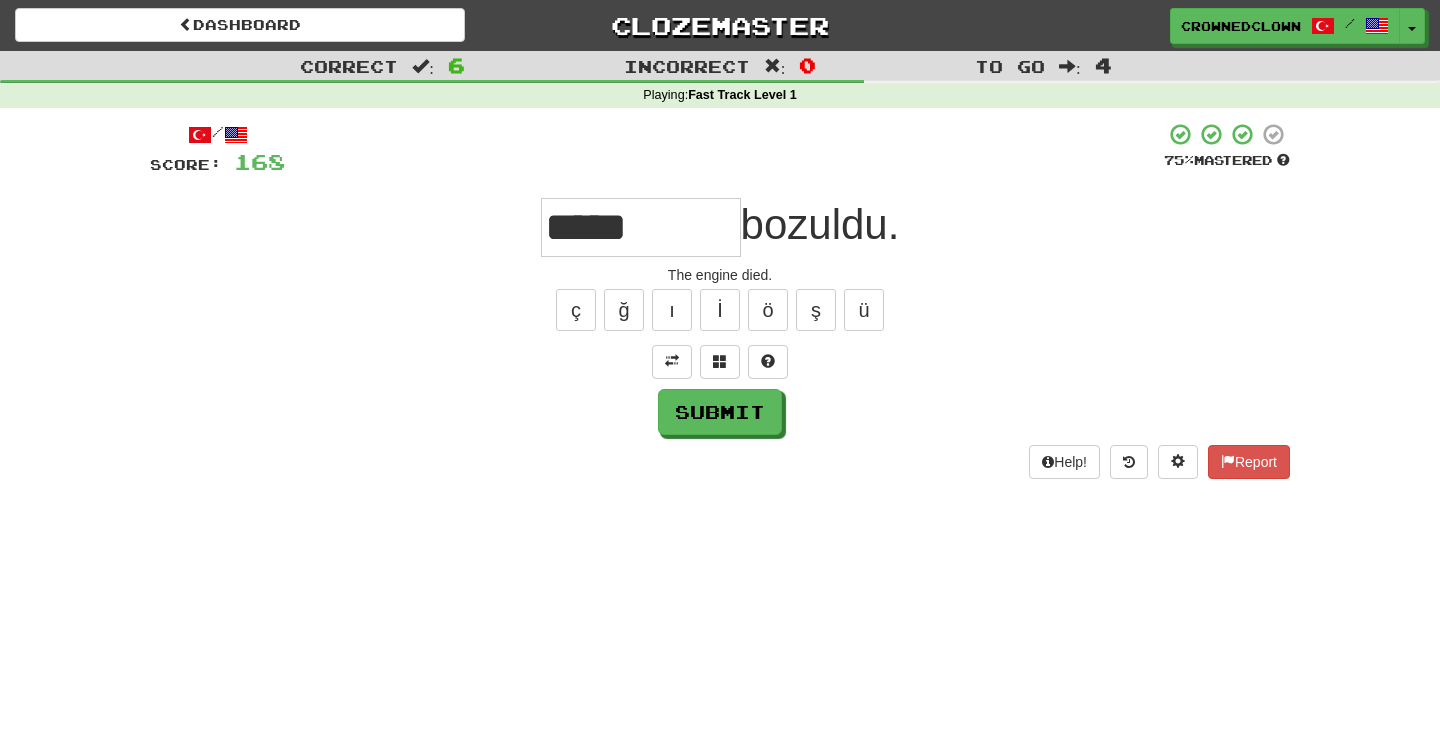 type on "*****" 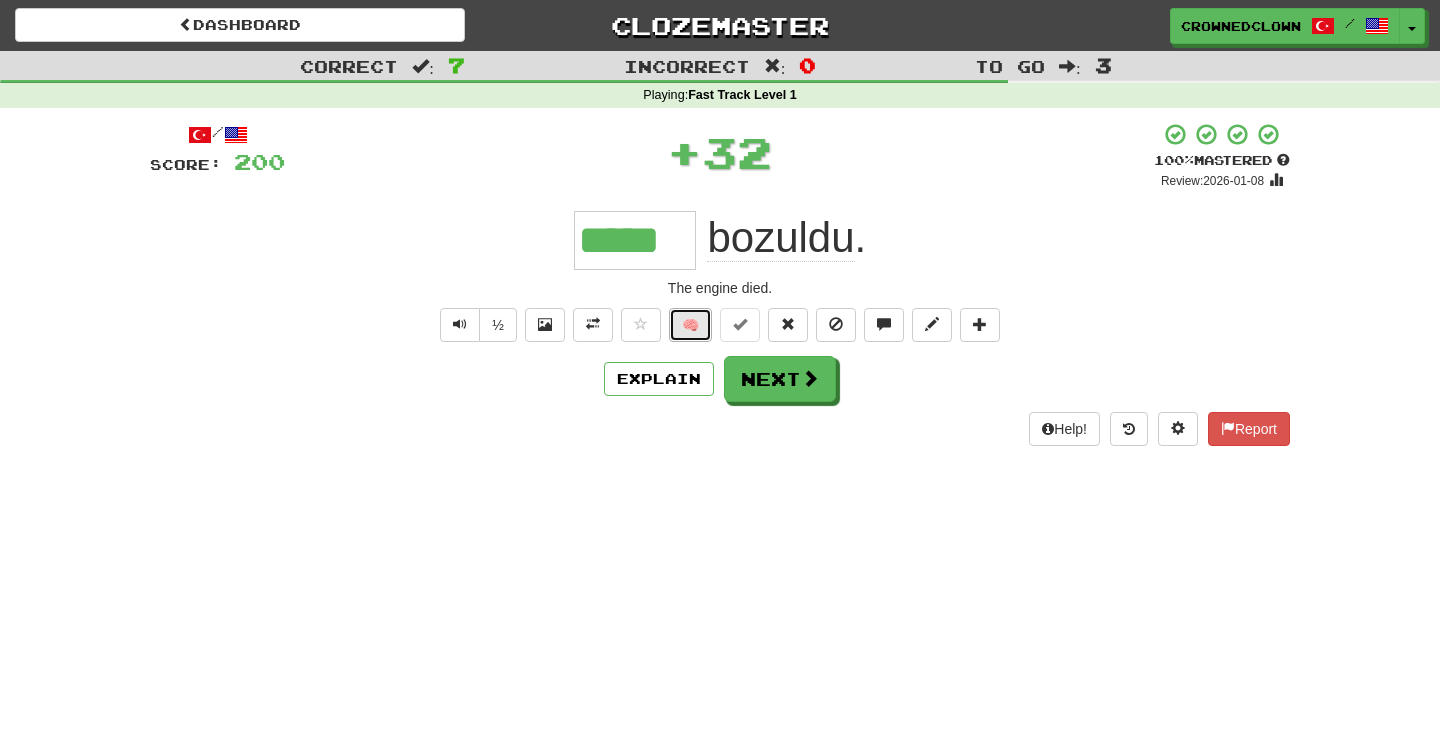 click on "🧠" at bounding box center (690, 325) 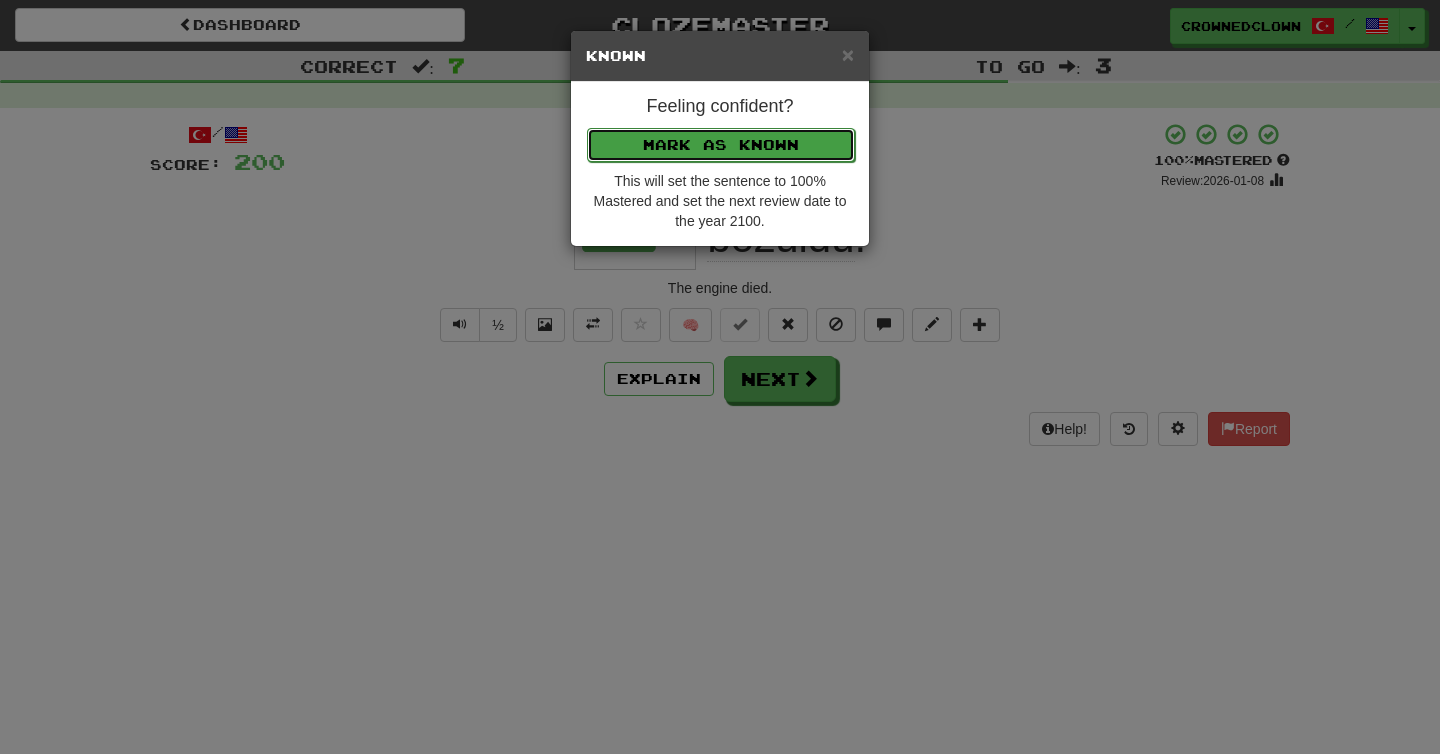 click on "Mark as Known" at bounding box center (721, 145) 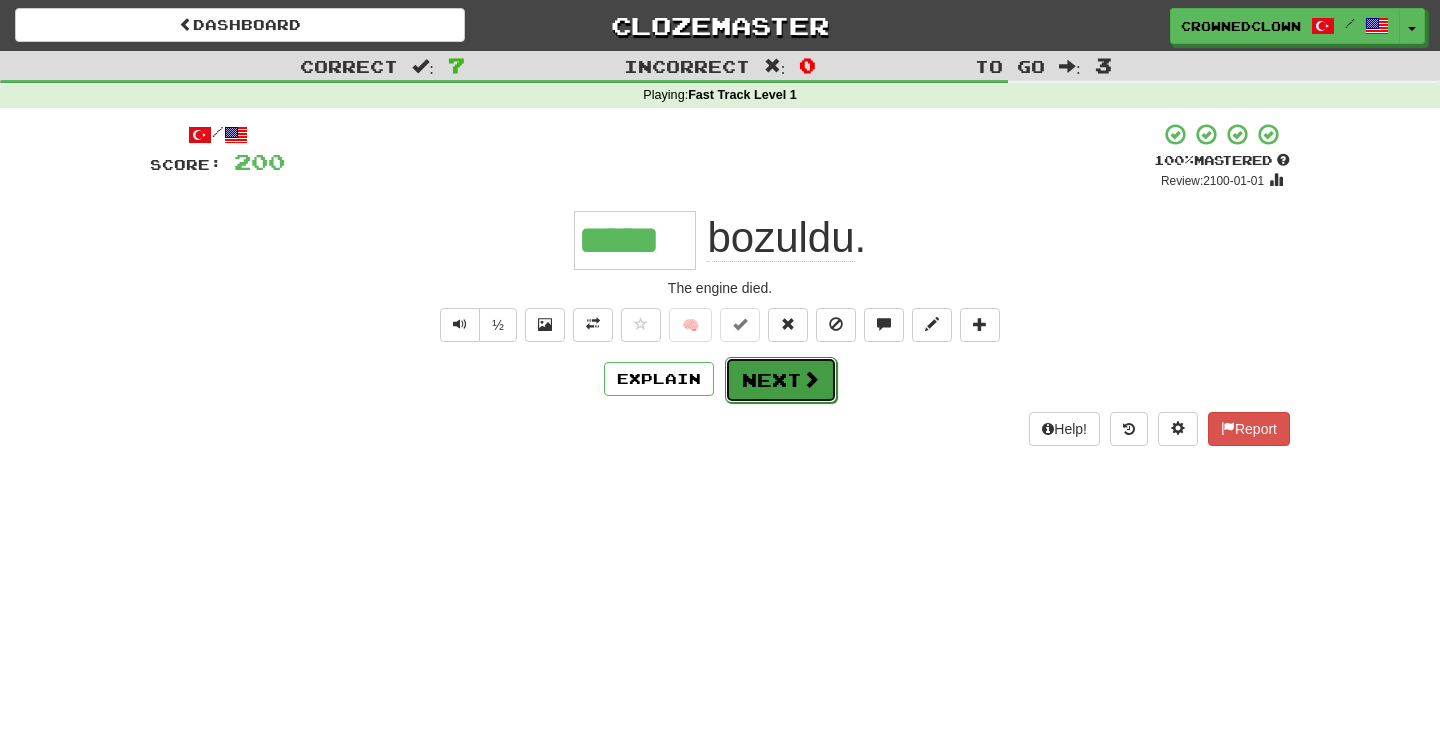 click on "Next" at bounding box center (781, 380) 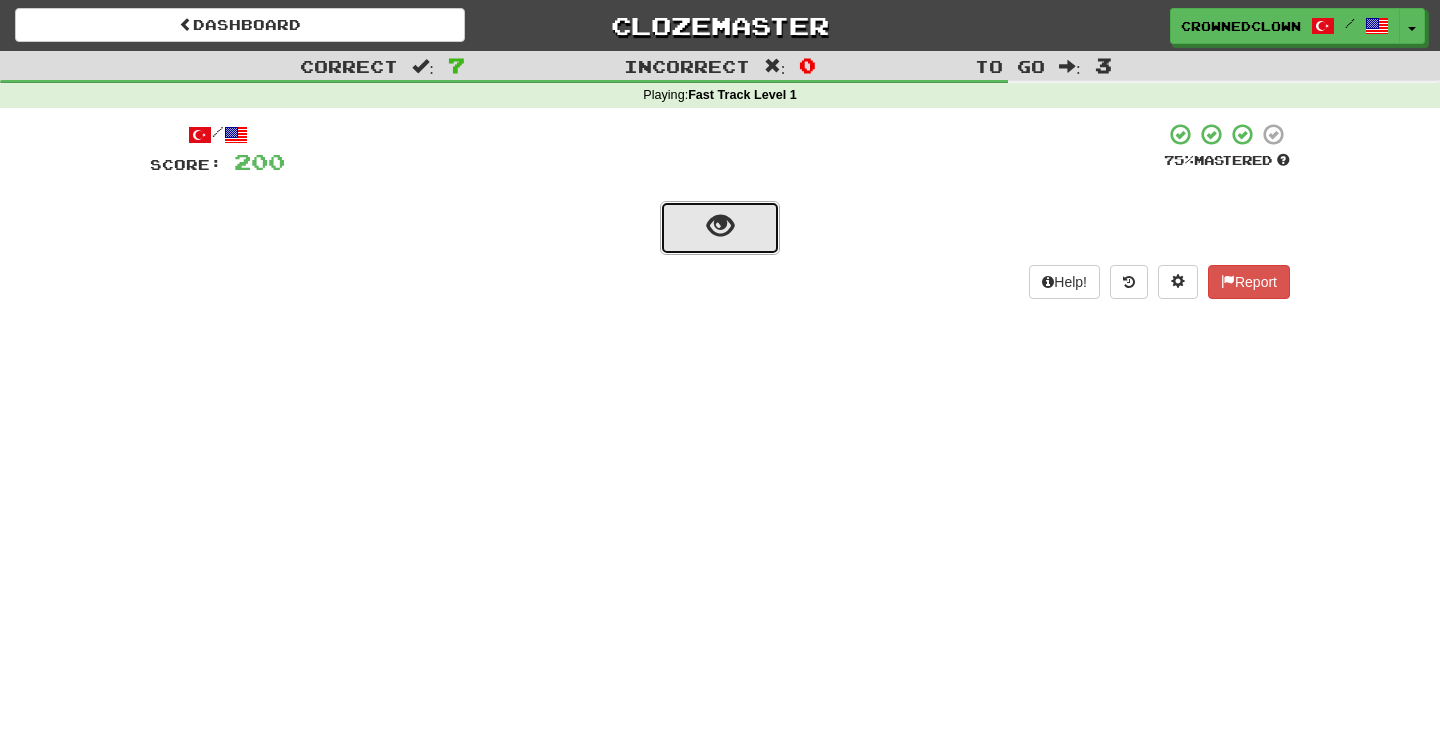click at bounding box center (720, 226) 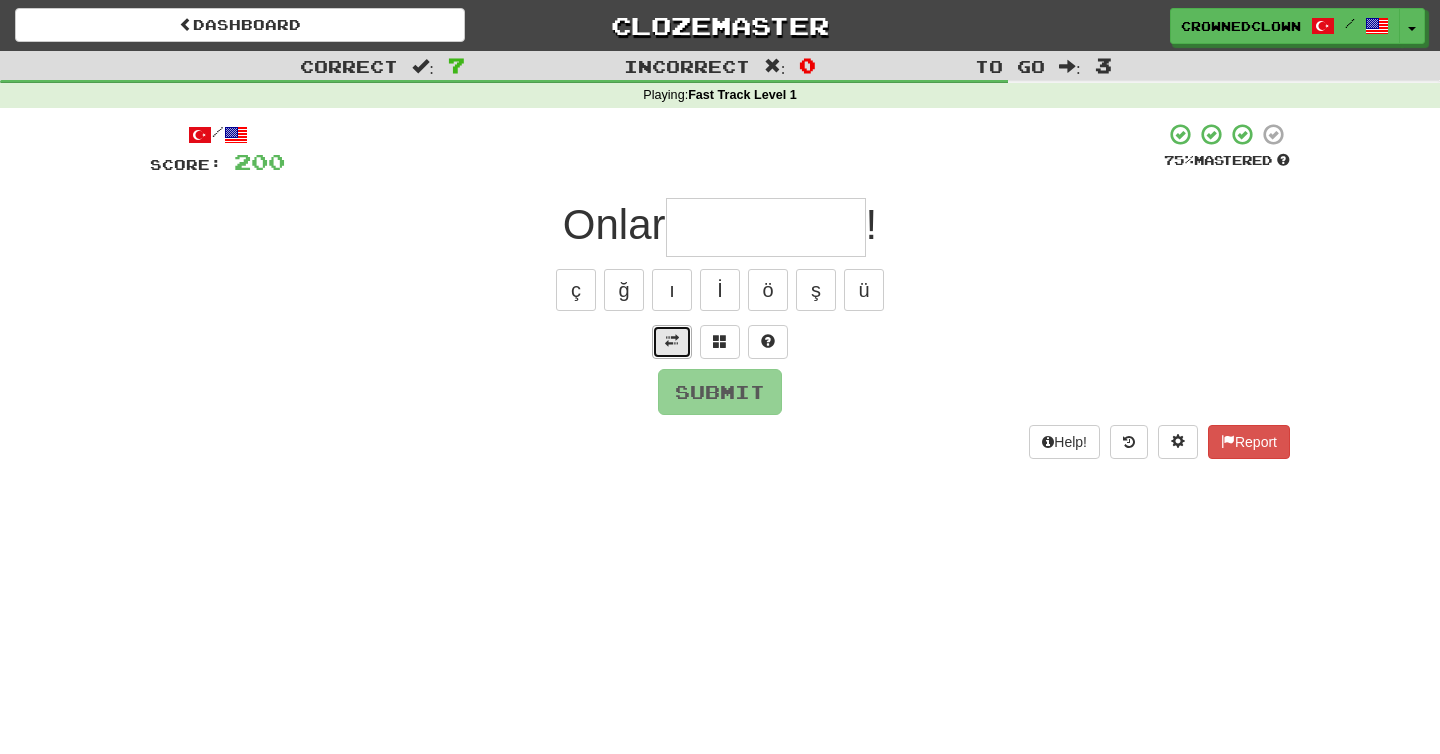 click at bounding box center [672, 342] 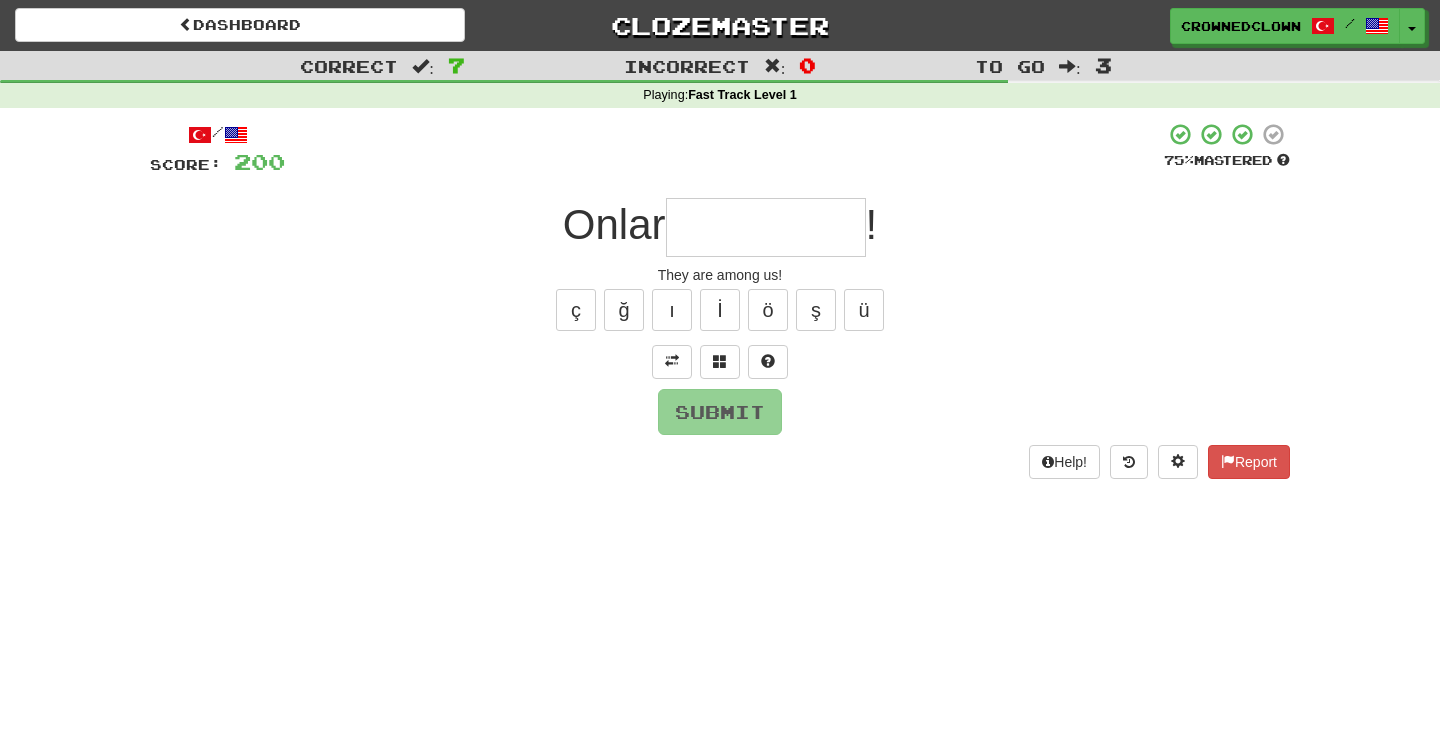 click at bounding box center (766, 227) 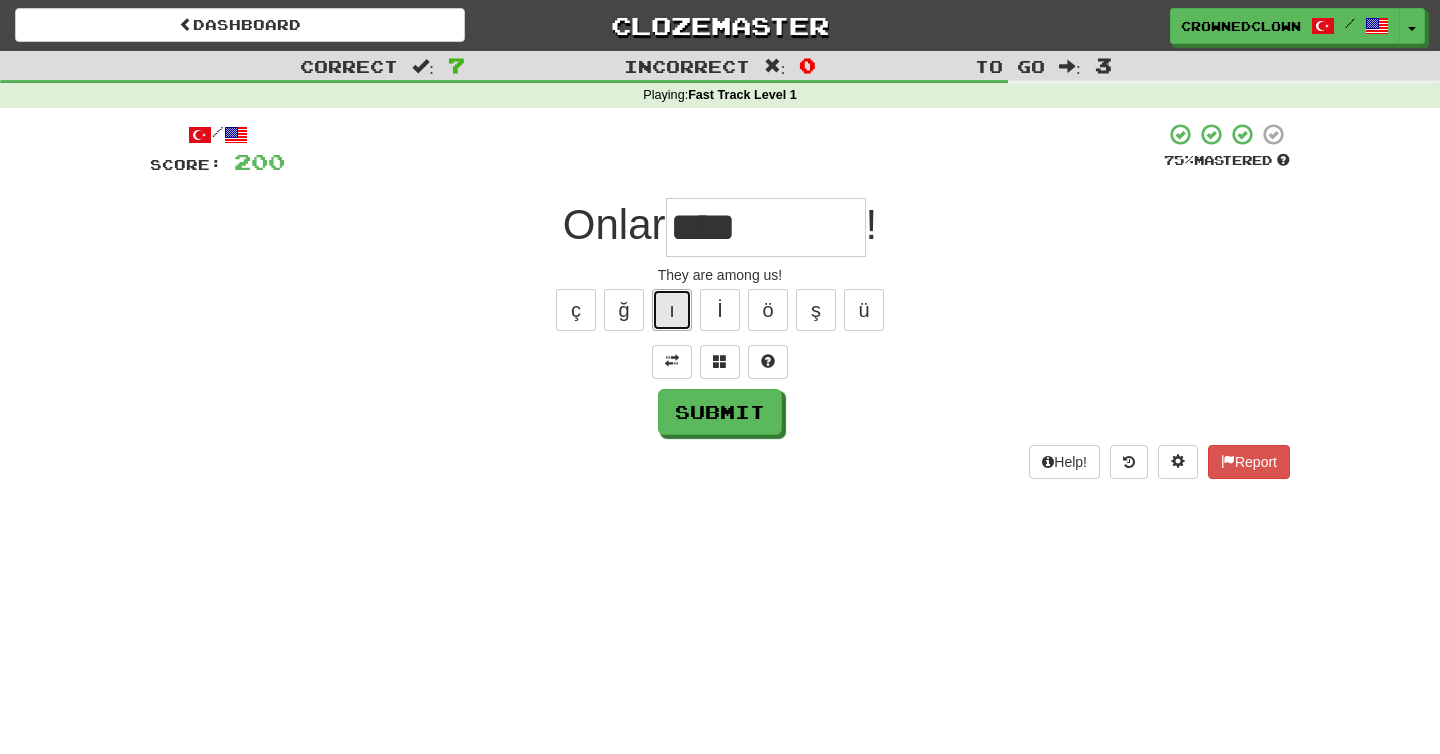 click on "ı" at bounding box center [672, 310] 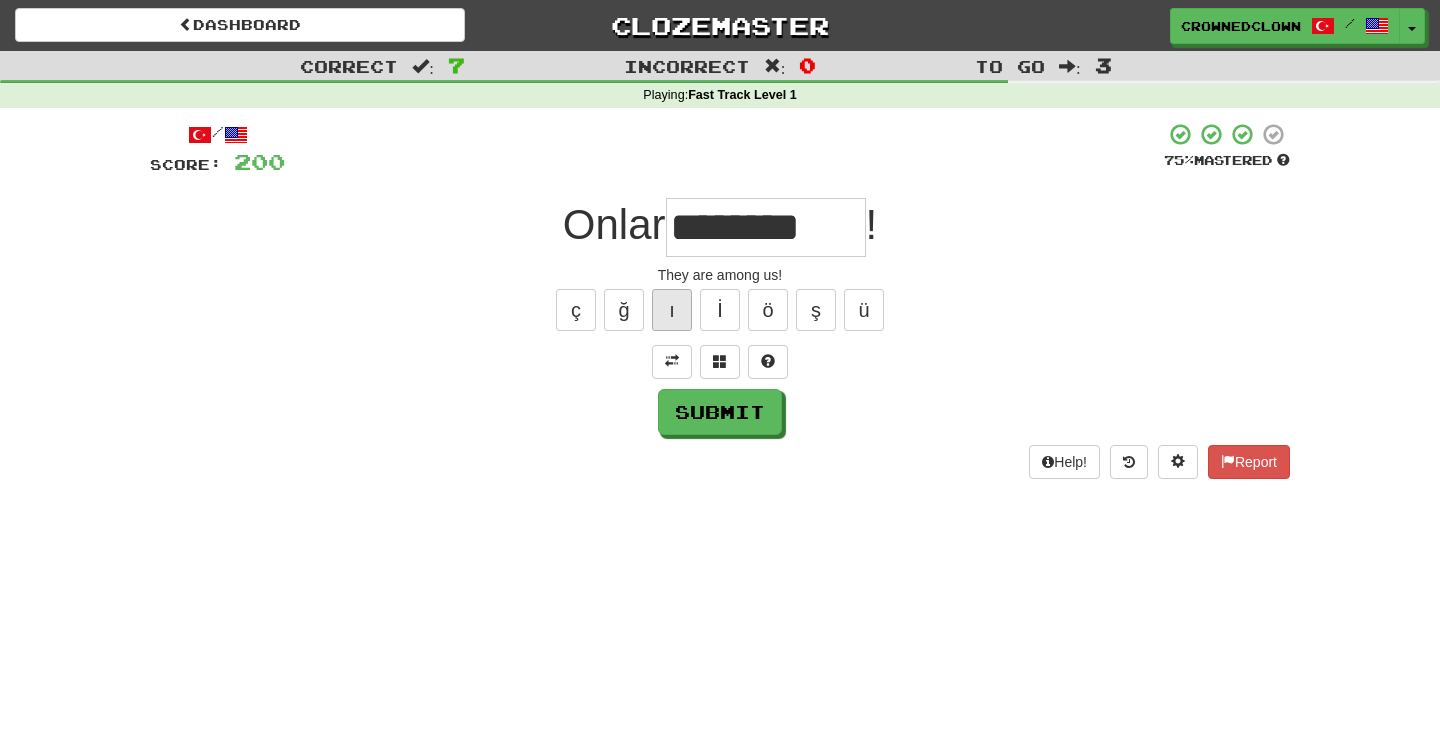 type on "********" 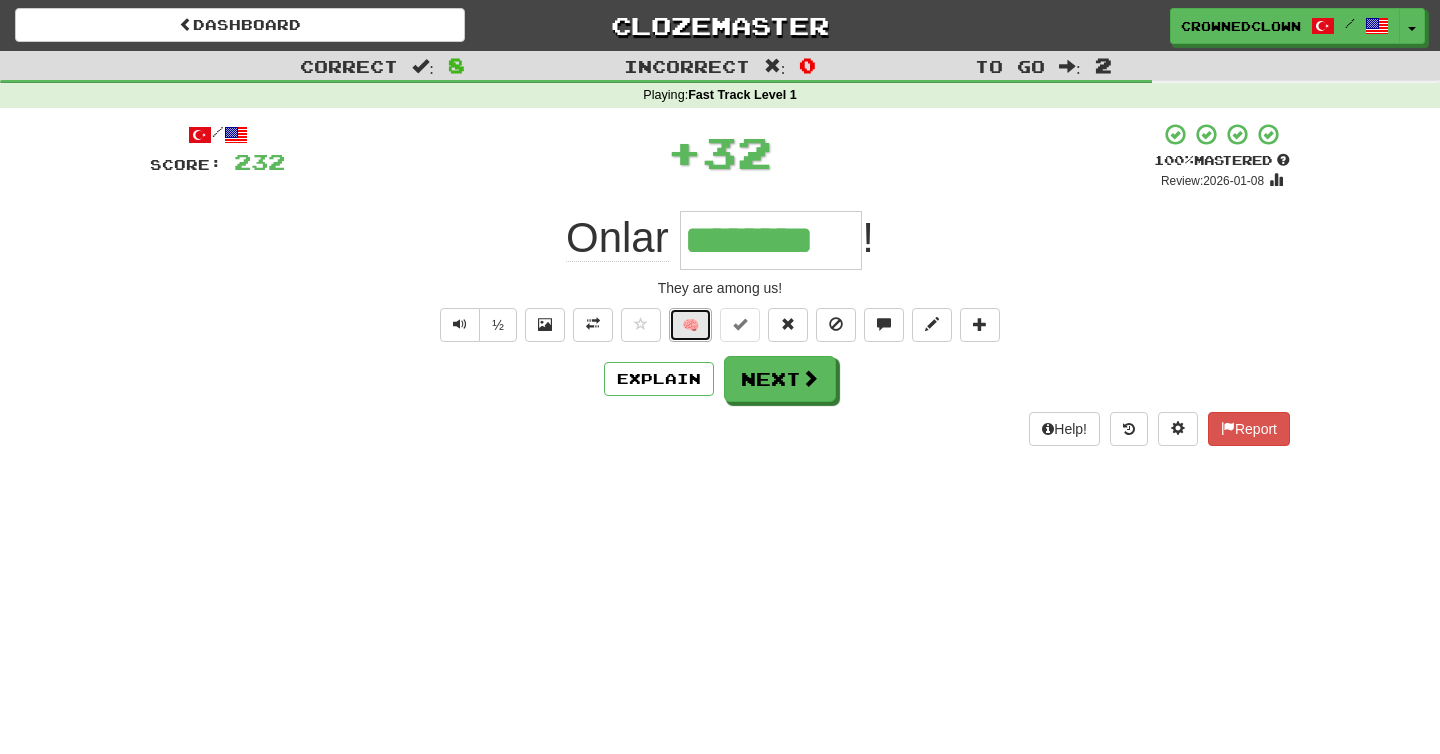 click on "🧠" at bounding box center (690, 325) 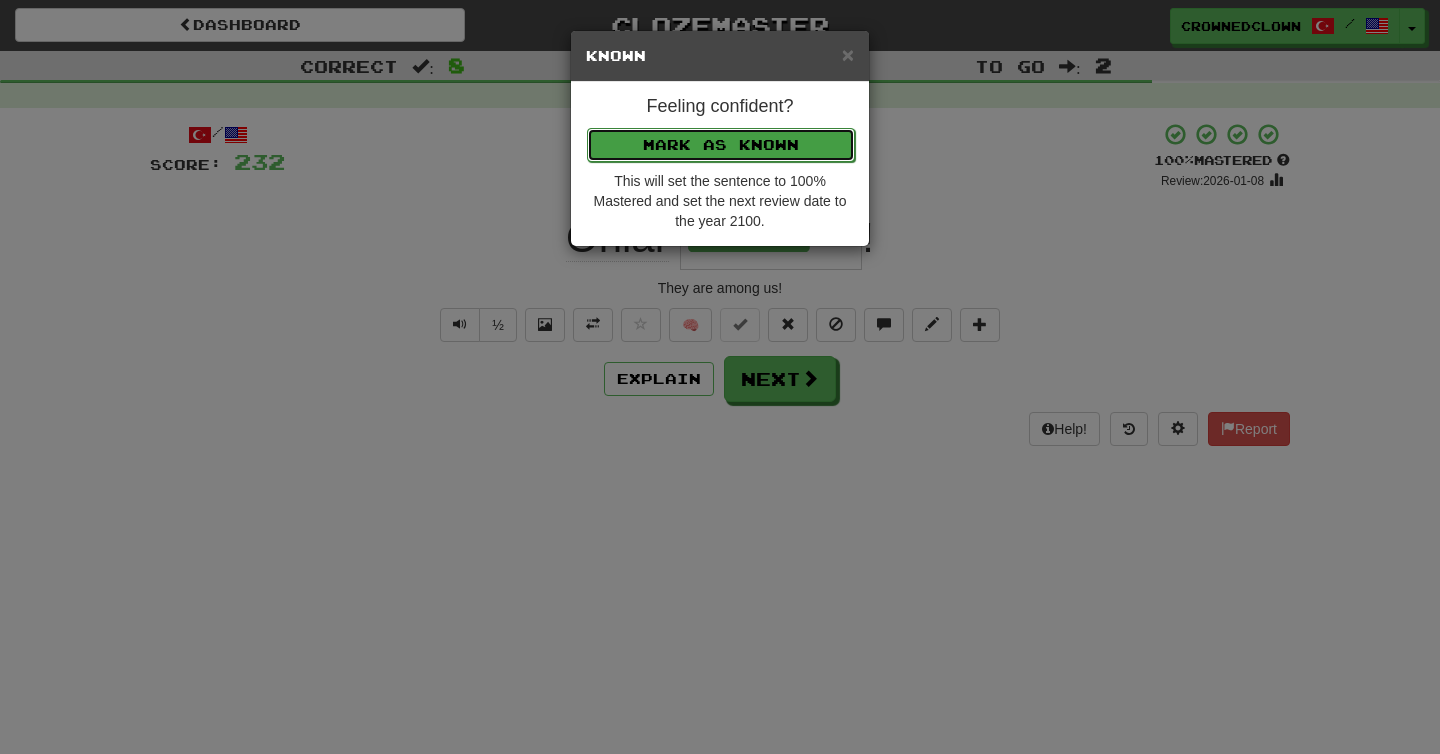 click on "Mark as Known" at bounding box center (721, 145) 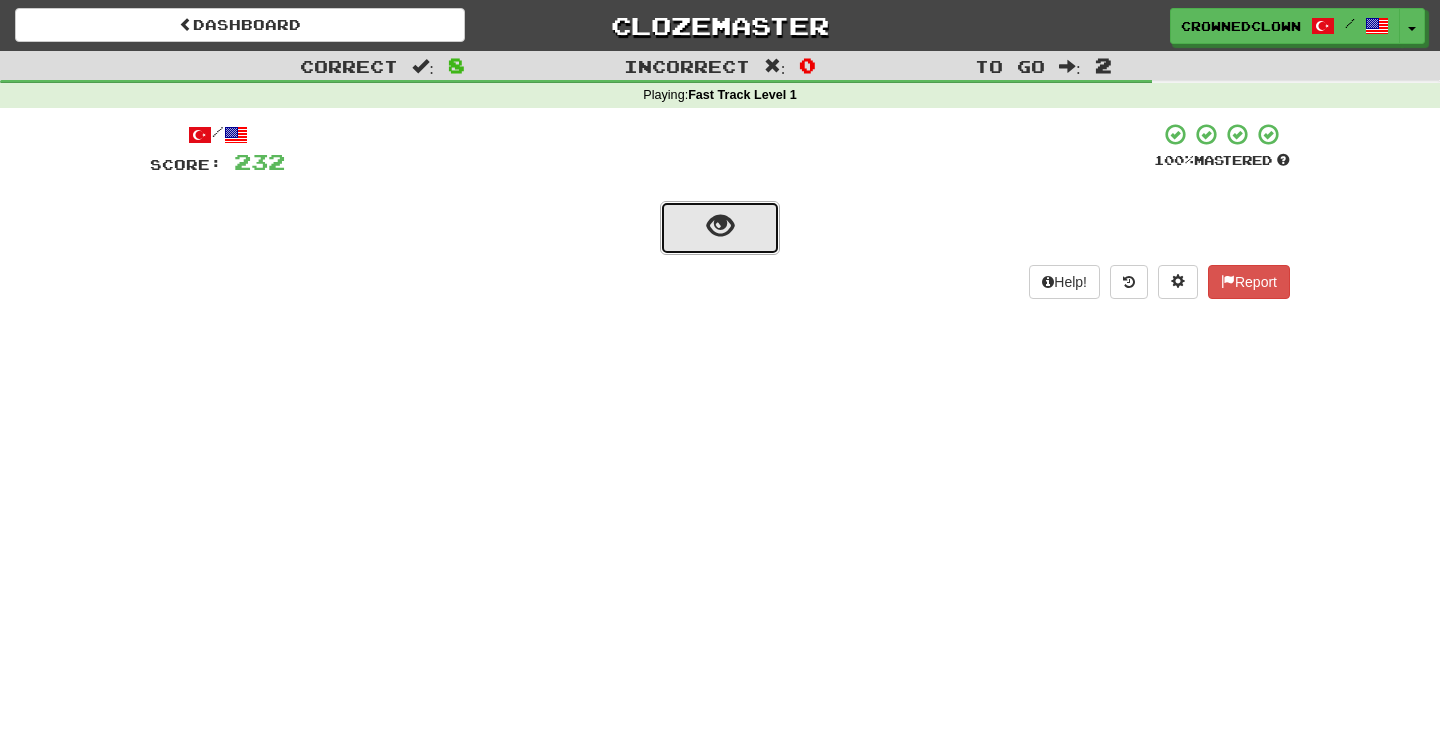 click at bounding box center (720, 228) 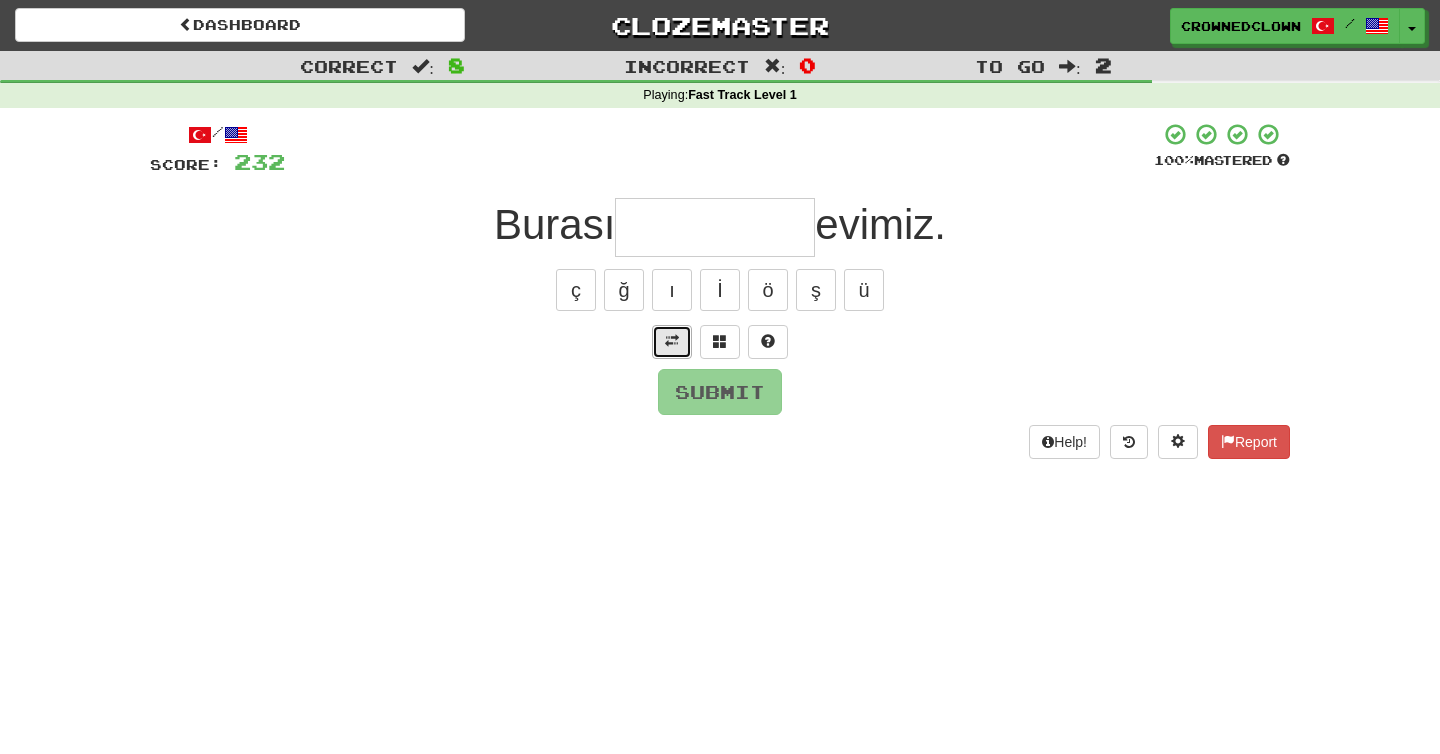 click at bounding box center (672, 341) 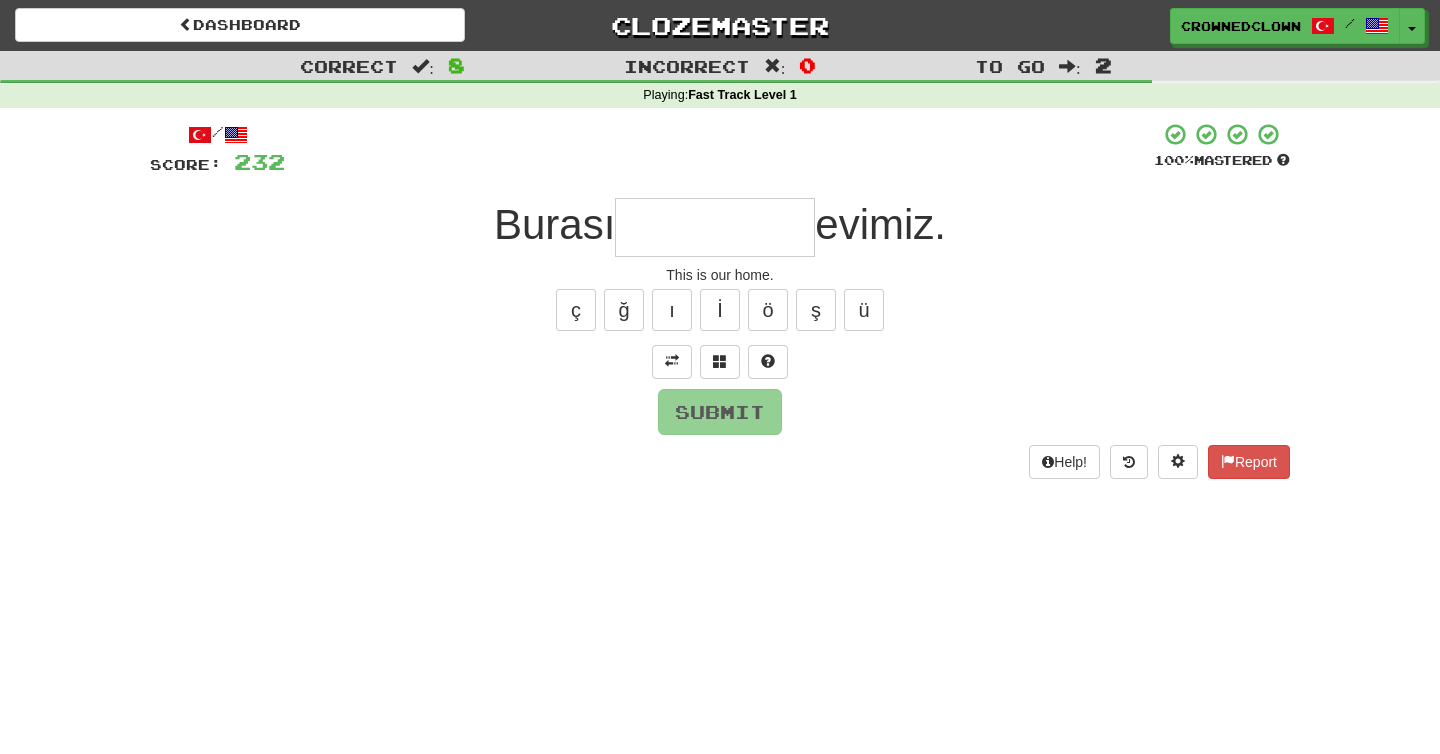 click at bounding box center [715, 227] 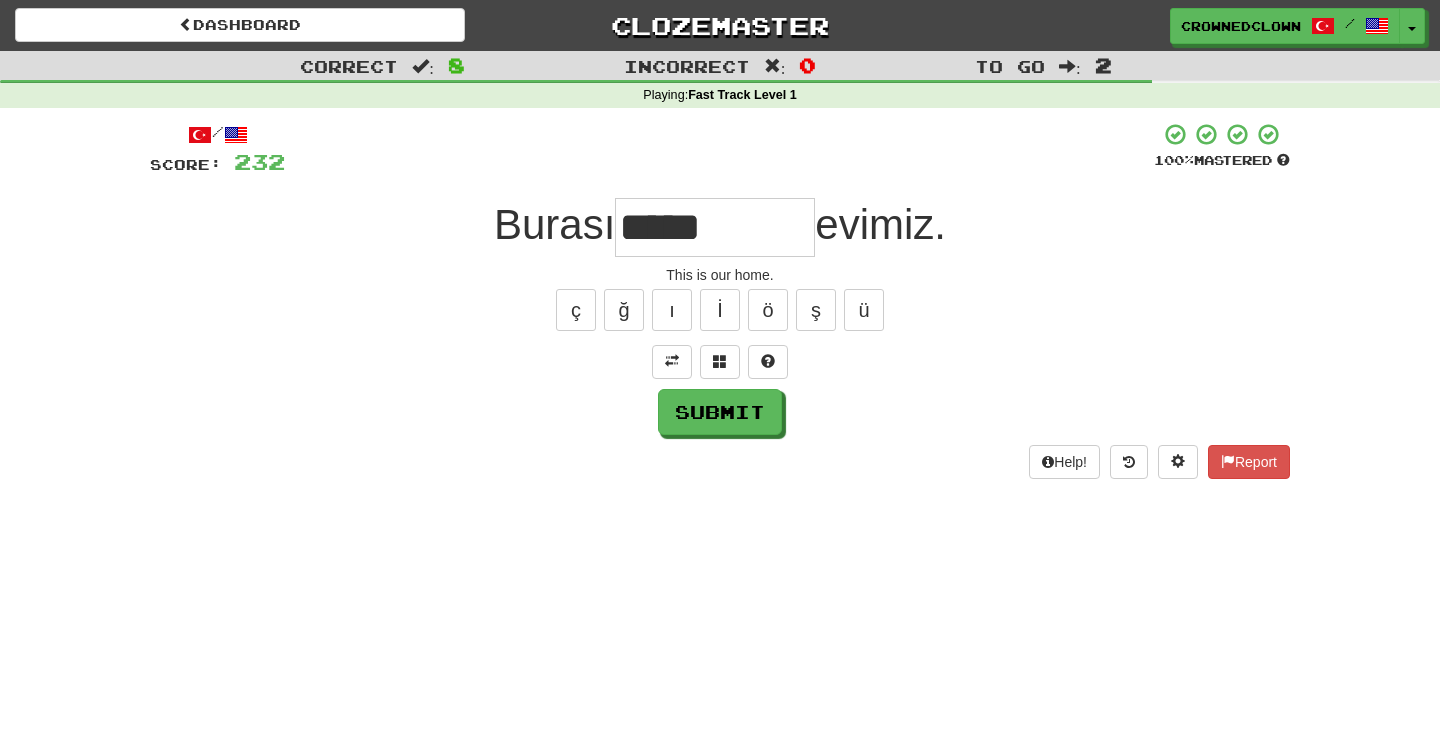 type on "*****" 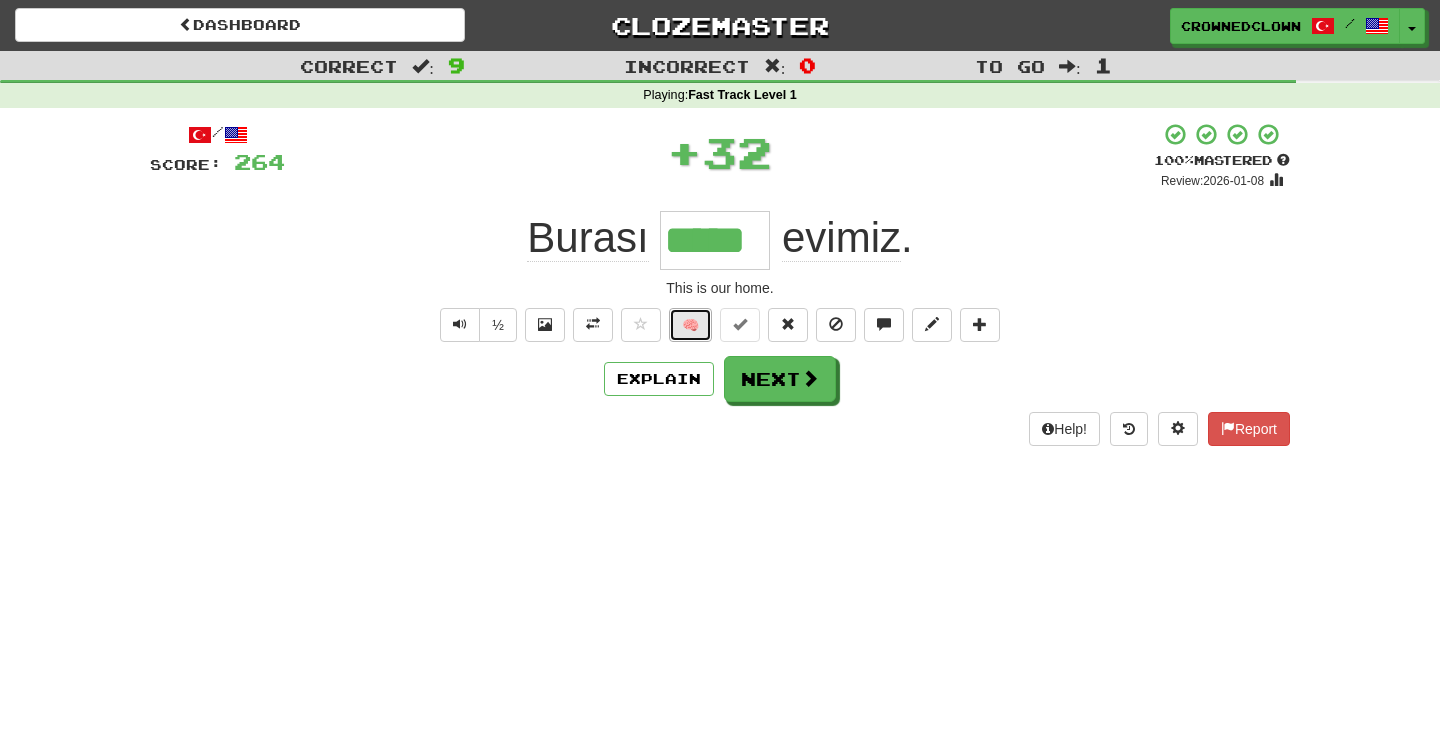 click on "🧠" at bounding box center (690, 325) 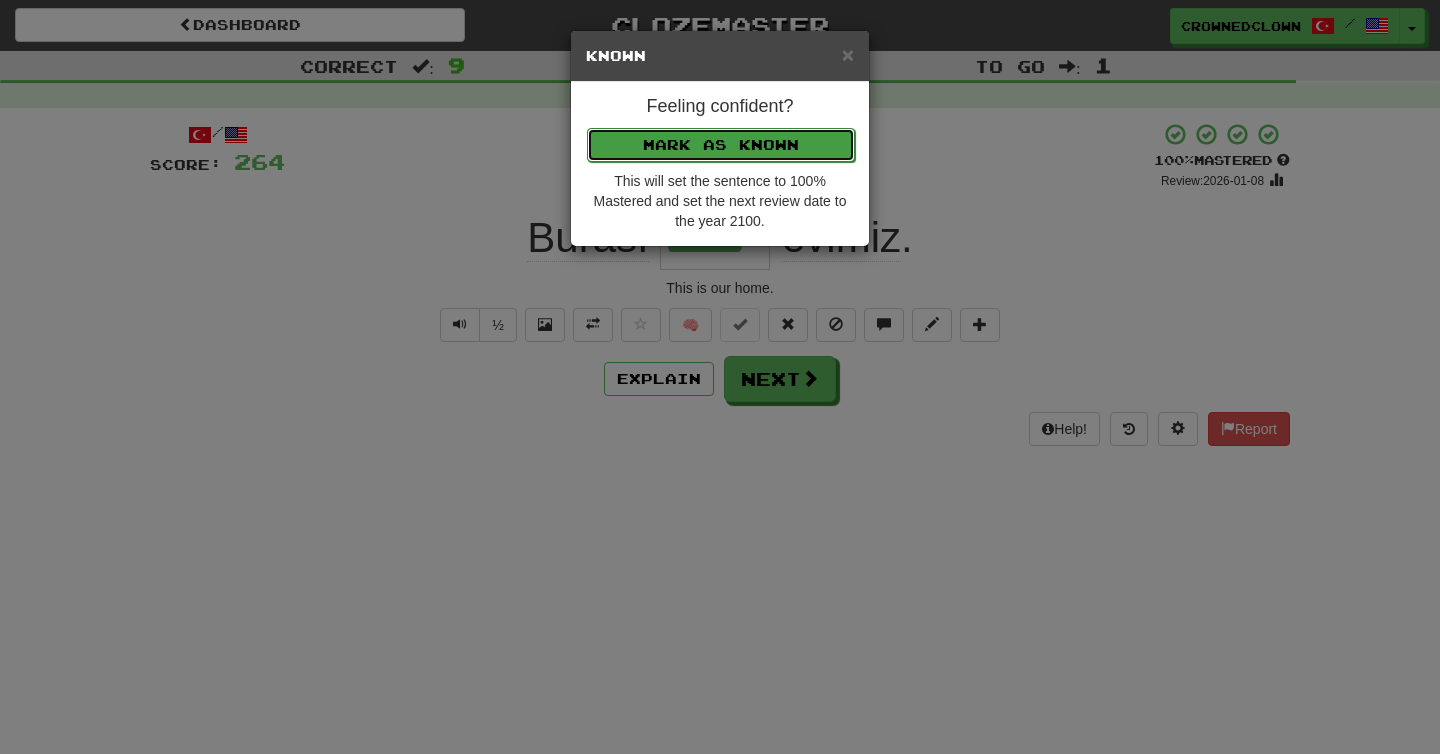 click on "Mark as Known" at bounding box center (721, 145) 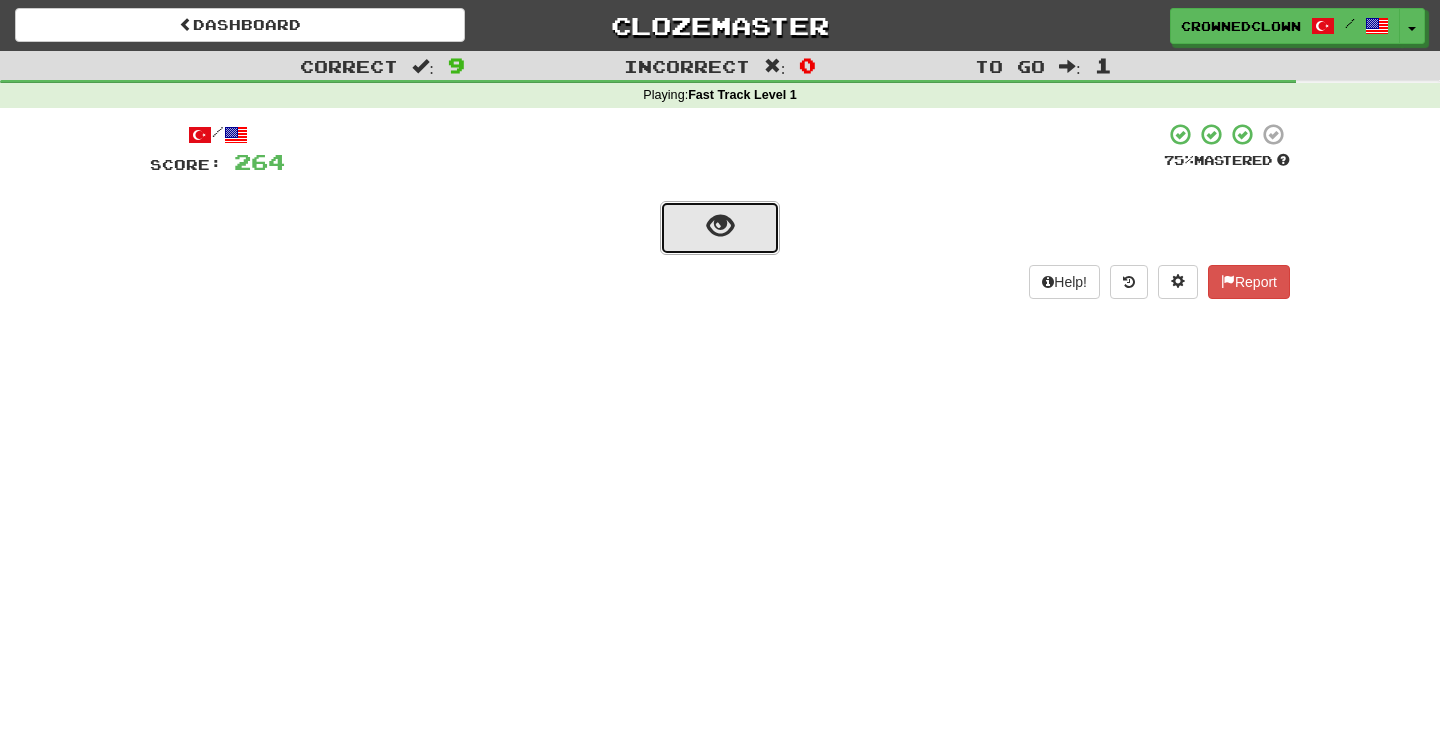 click at bounding box center (720, 228) 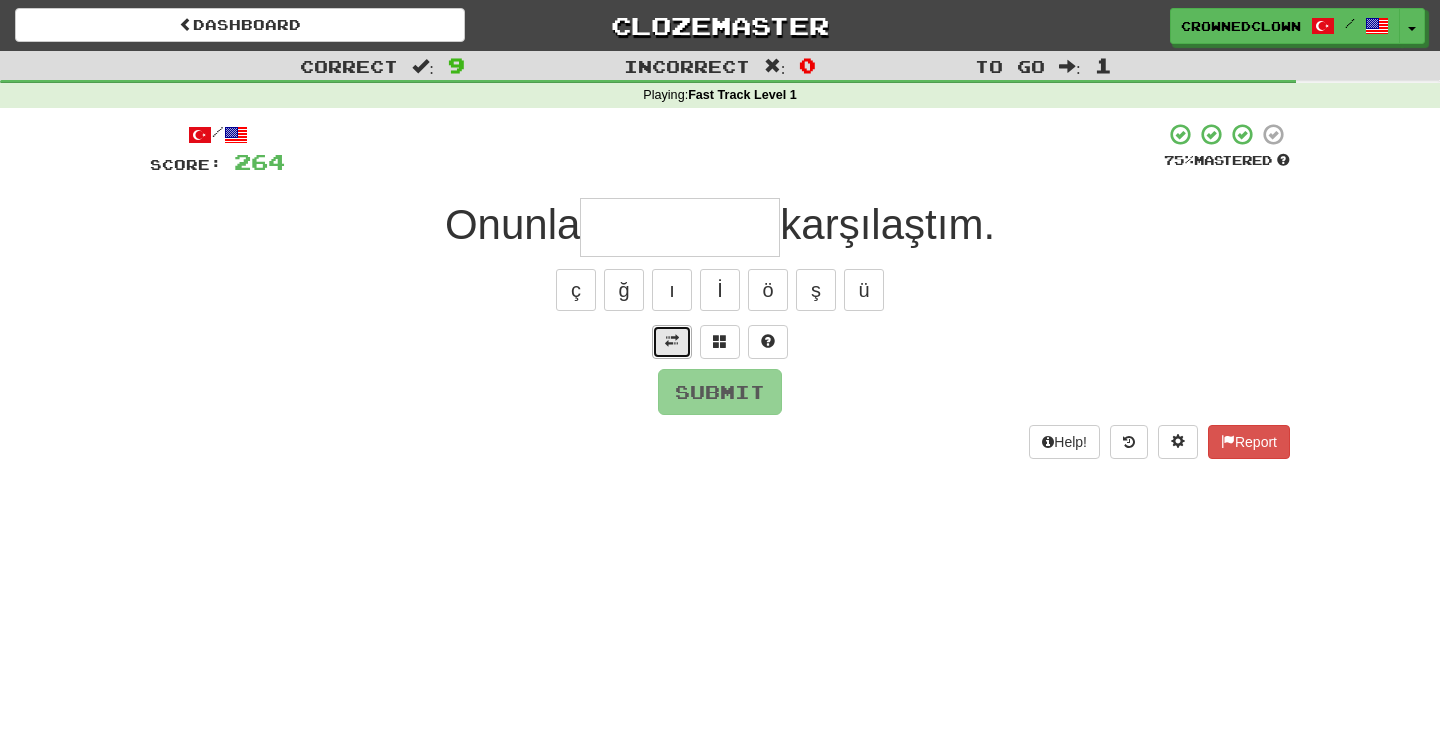 click at bounding box center [672, 342] 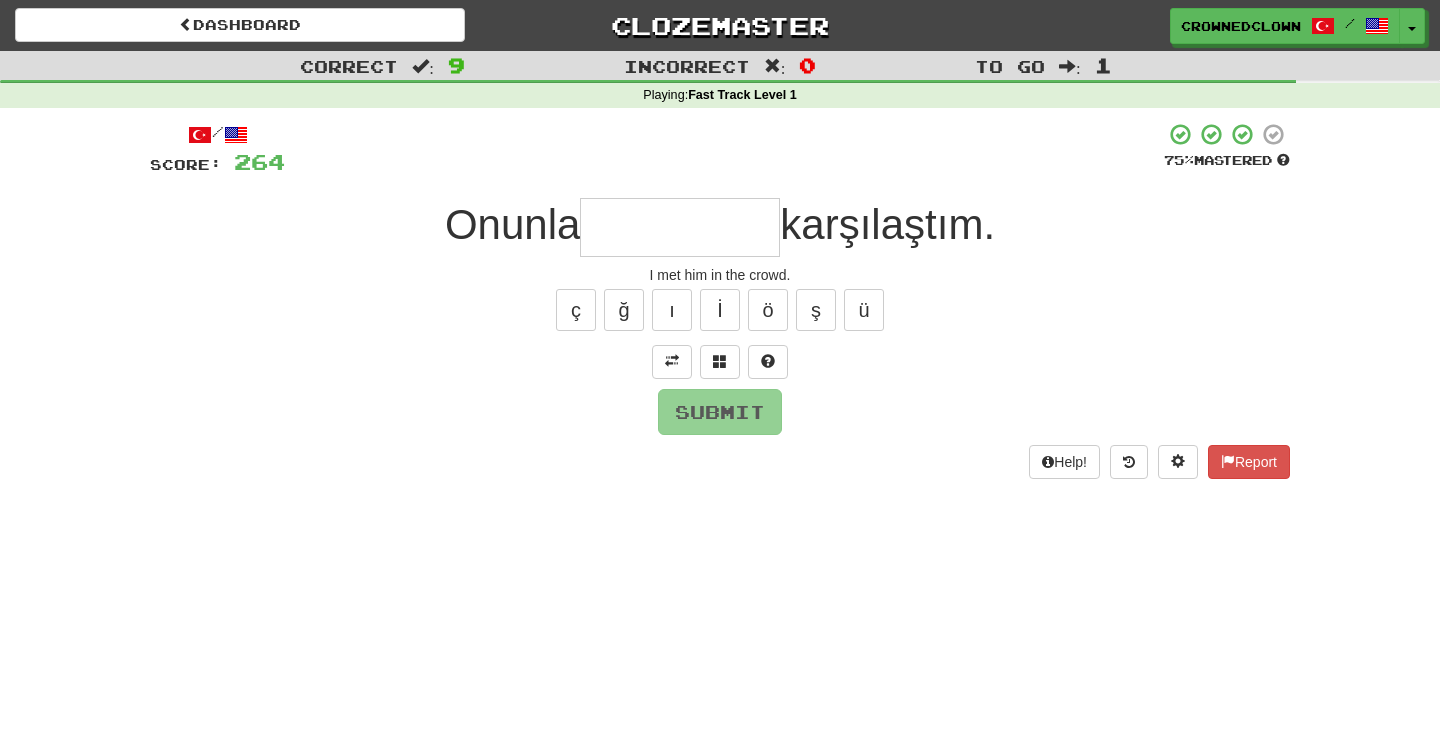 click at bounding box center (680, 227) 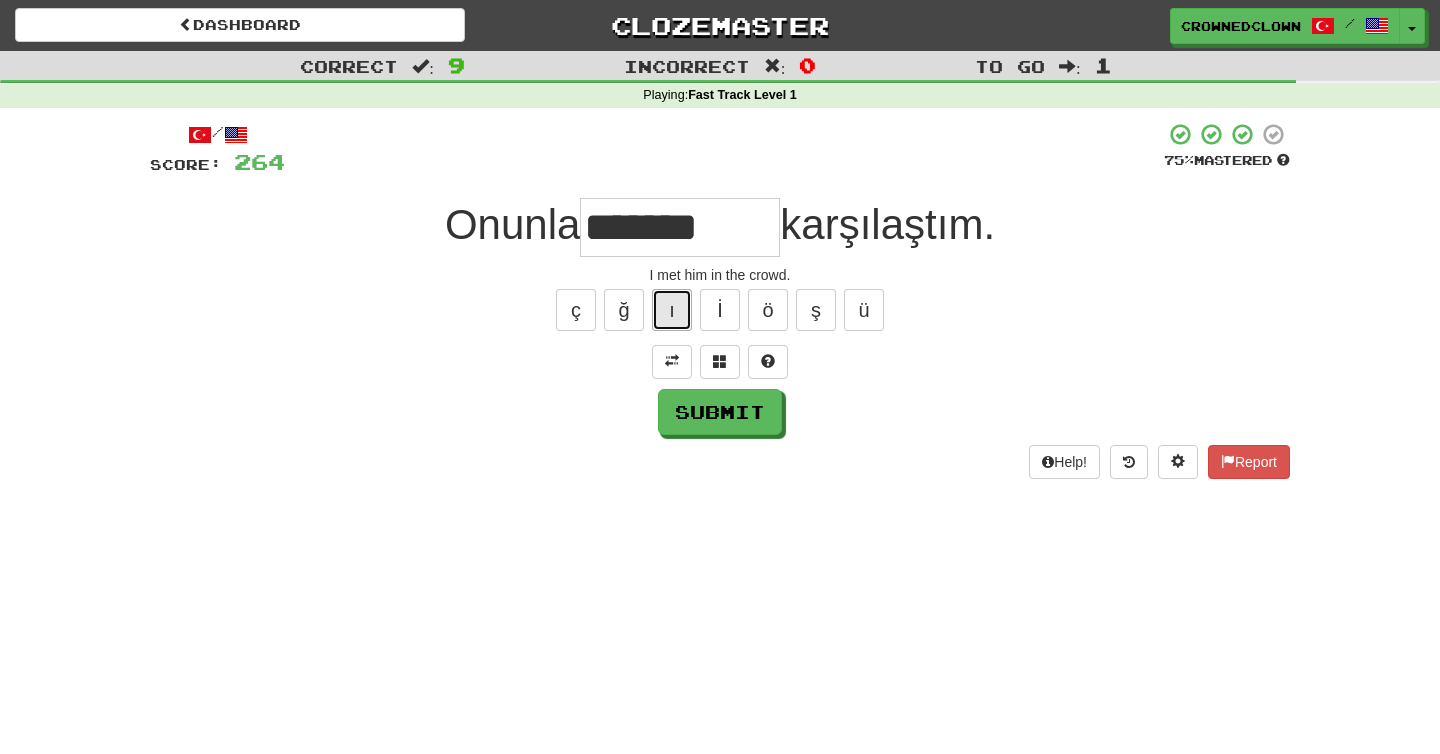 click on "ı" at bounding box center [672, 310] 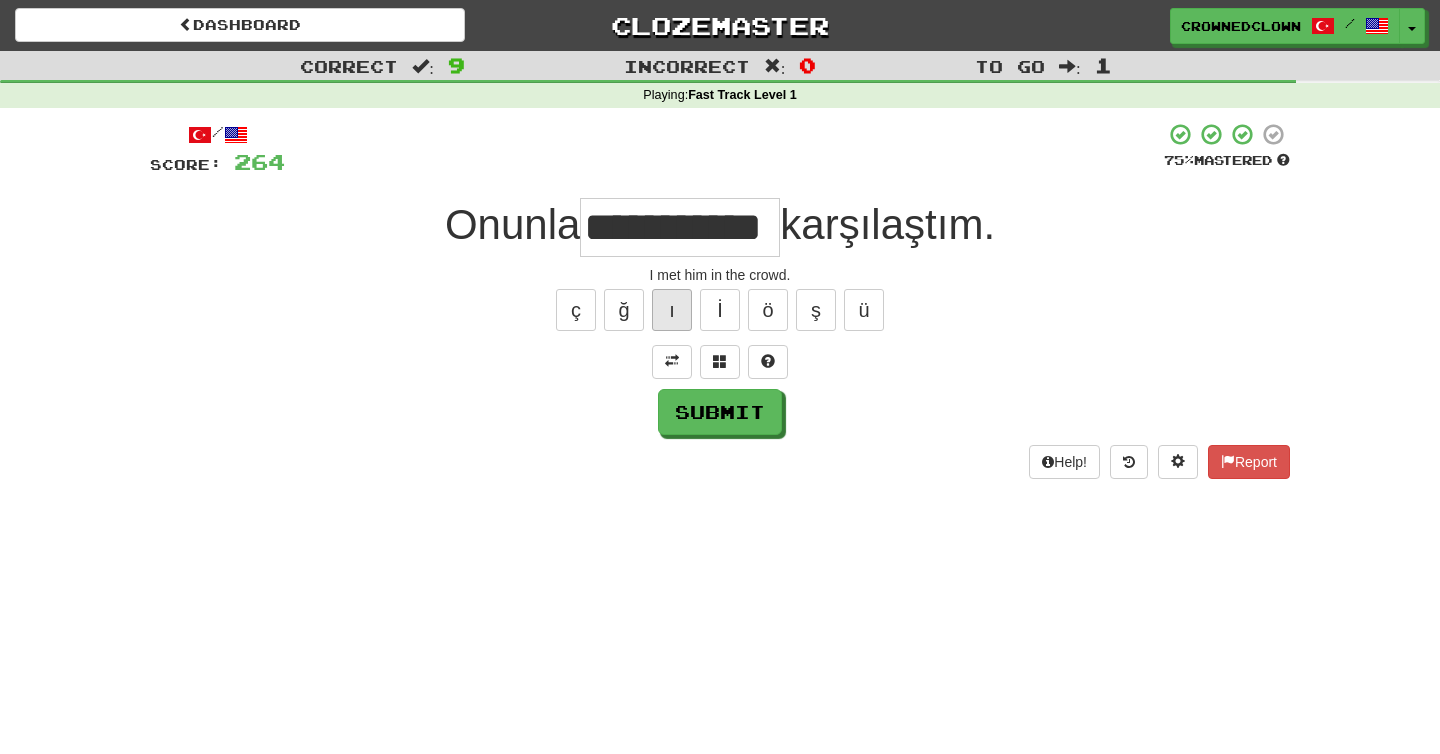 scroll, scrollTop: 0, scrollLeft: 8, axis: horizontal 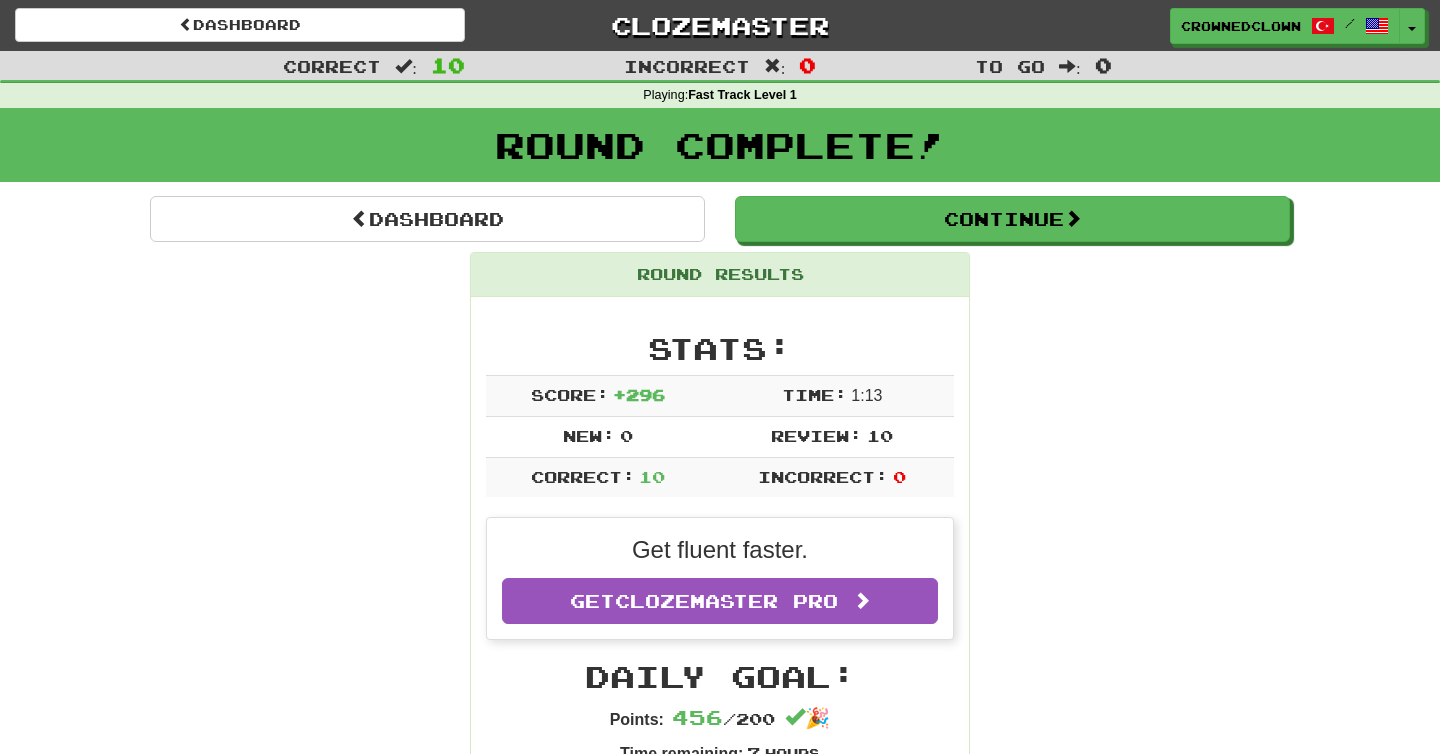 click on "Round Results" at bounding box center (720, 275) 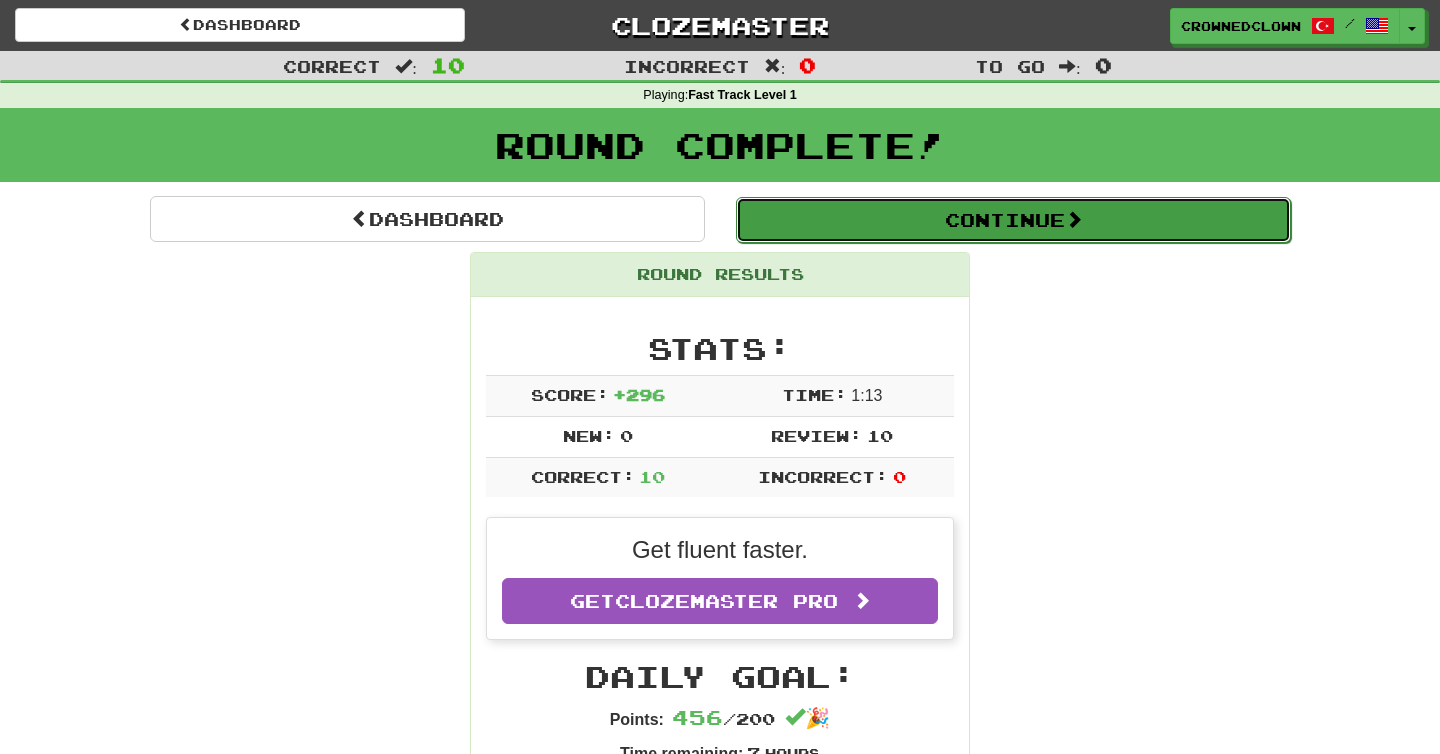 click on "Continue" at bounding box center (1013, 220) 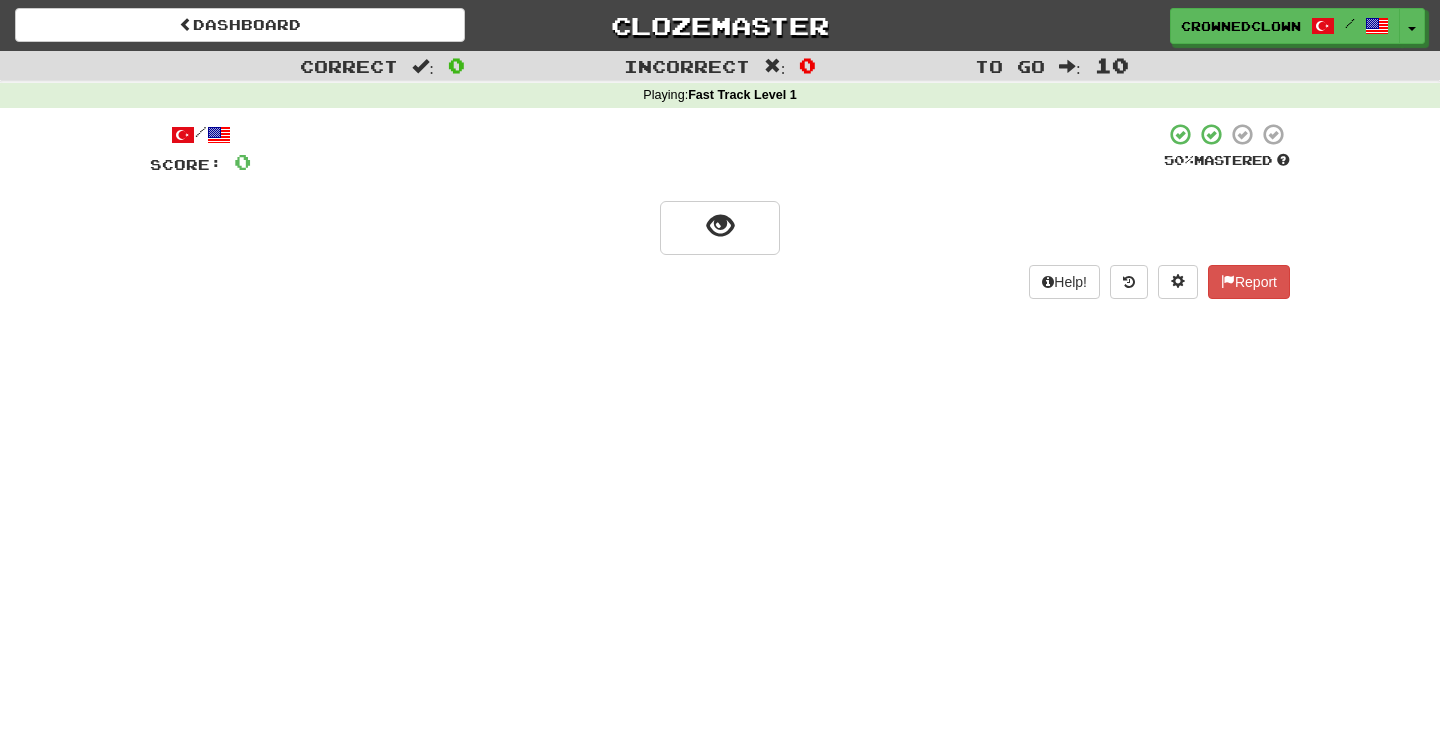 drag, startPoint x: 666, startPoint y: 292, endPoint x: 666, endPoint y: 271, distance: 21 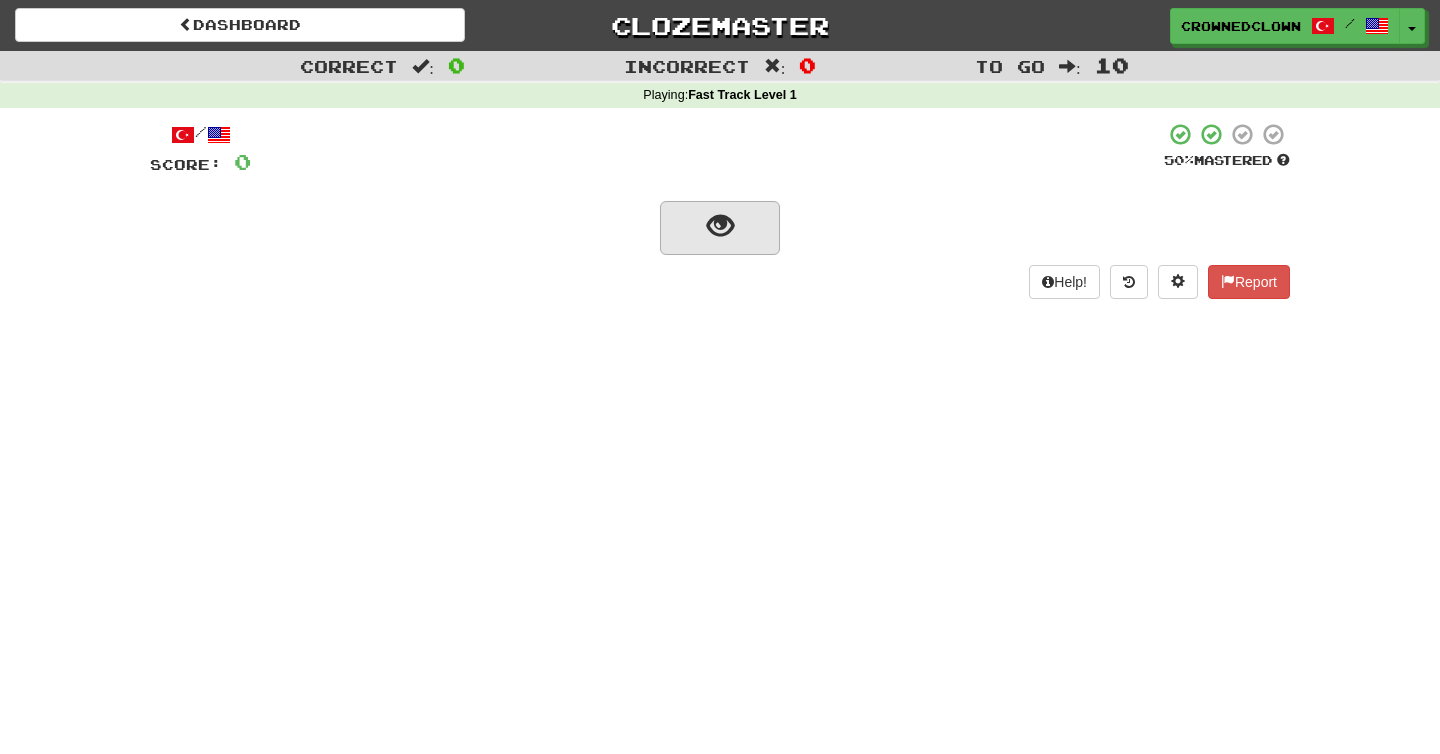 drag, startPoint x: 670, startPoint y: 267, endPoint x: 679, endPoint y: 228, distance: 40.024994 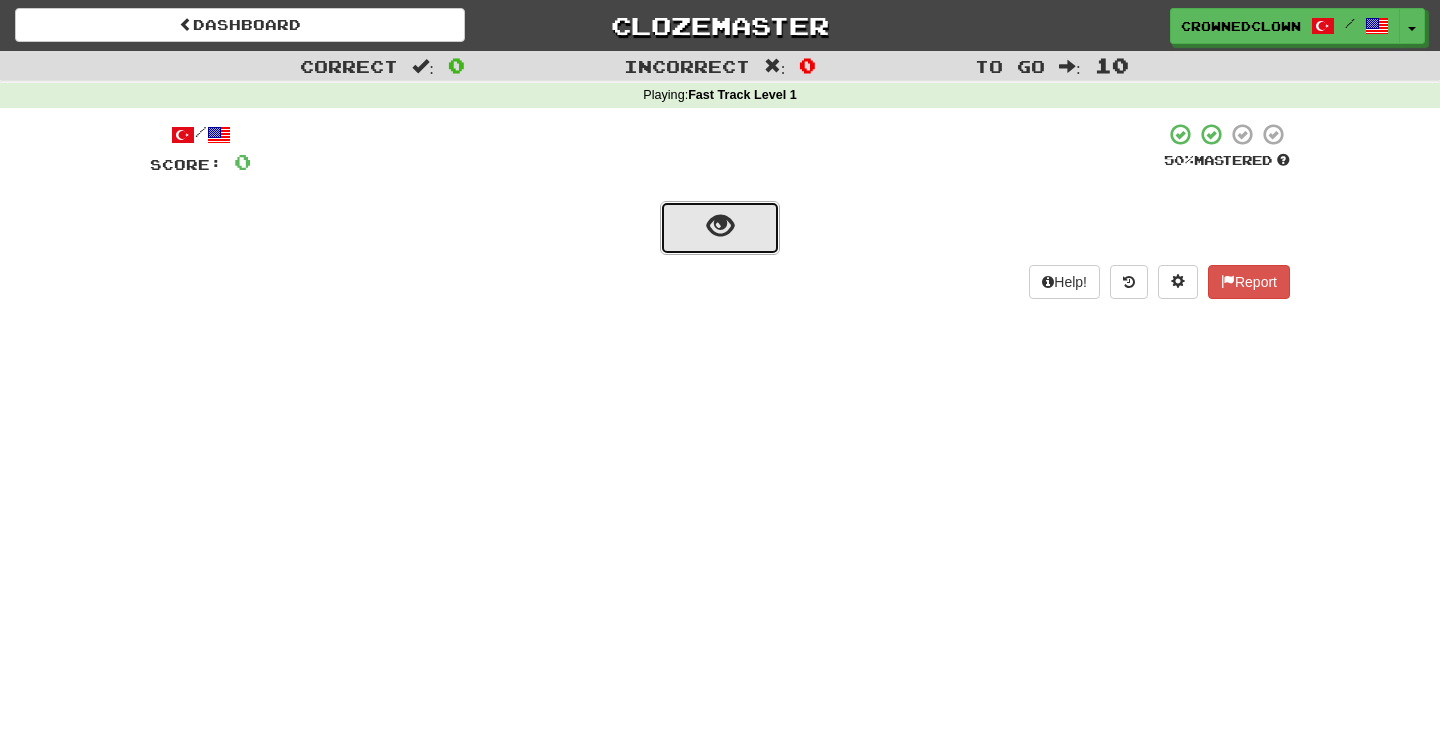 click at bounding box center (720, 228) 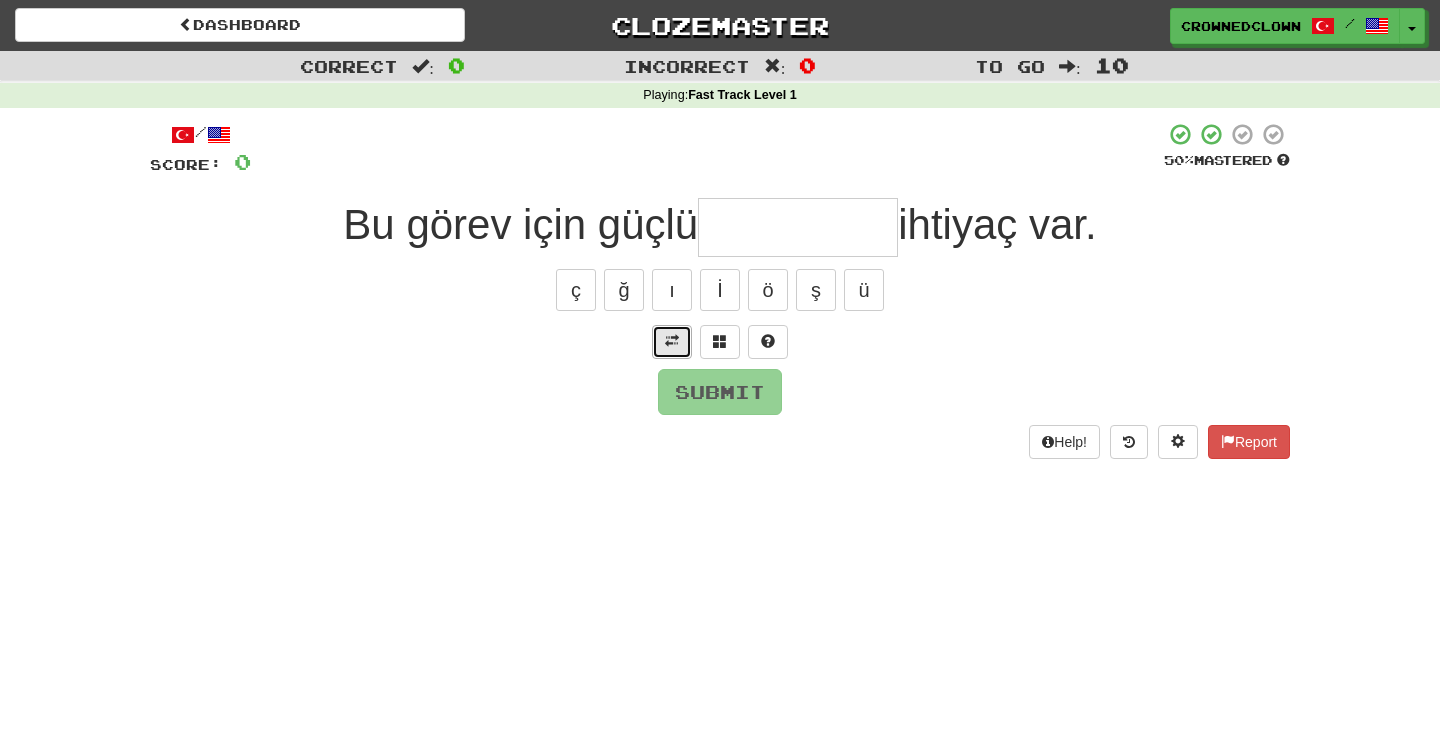 click at bounding box center [672, 341] 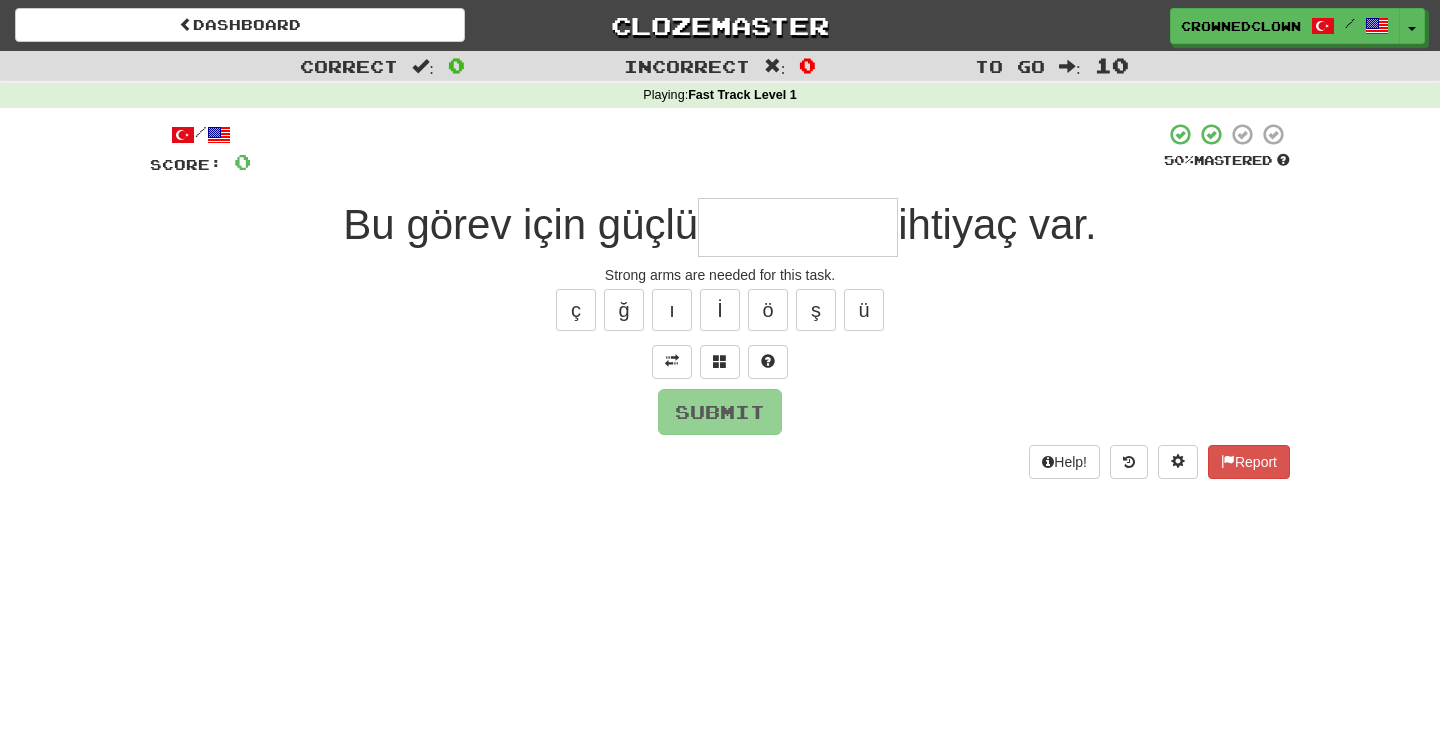 click at bounding box center (798, 227) 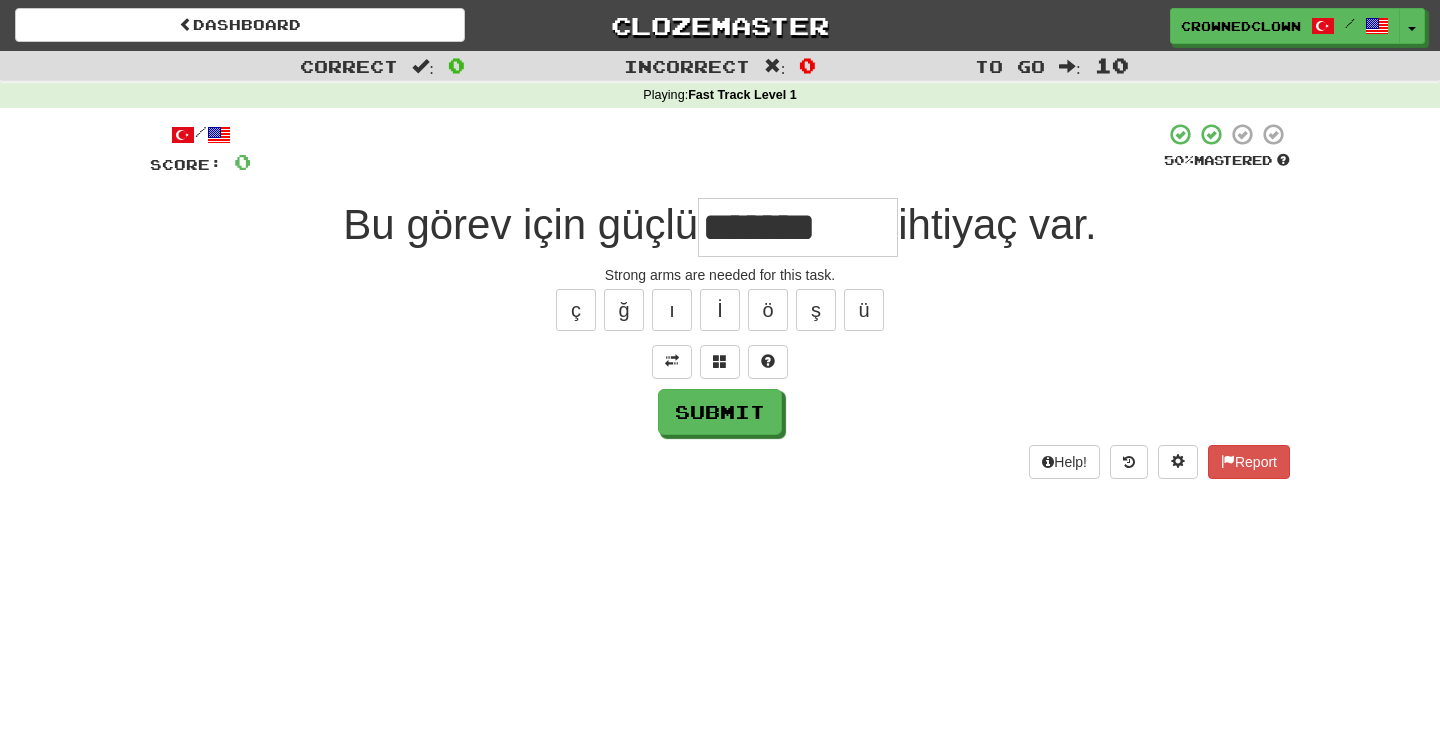 type on "*******" 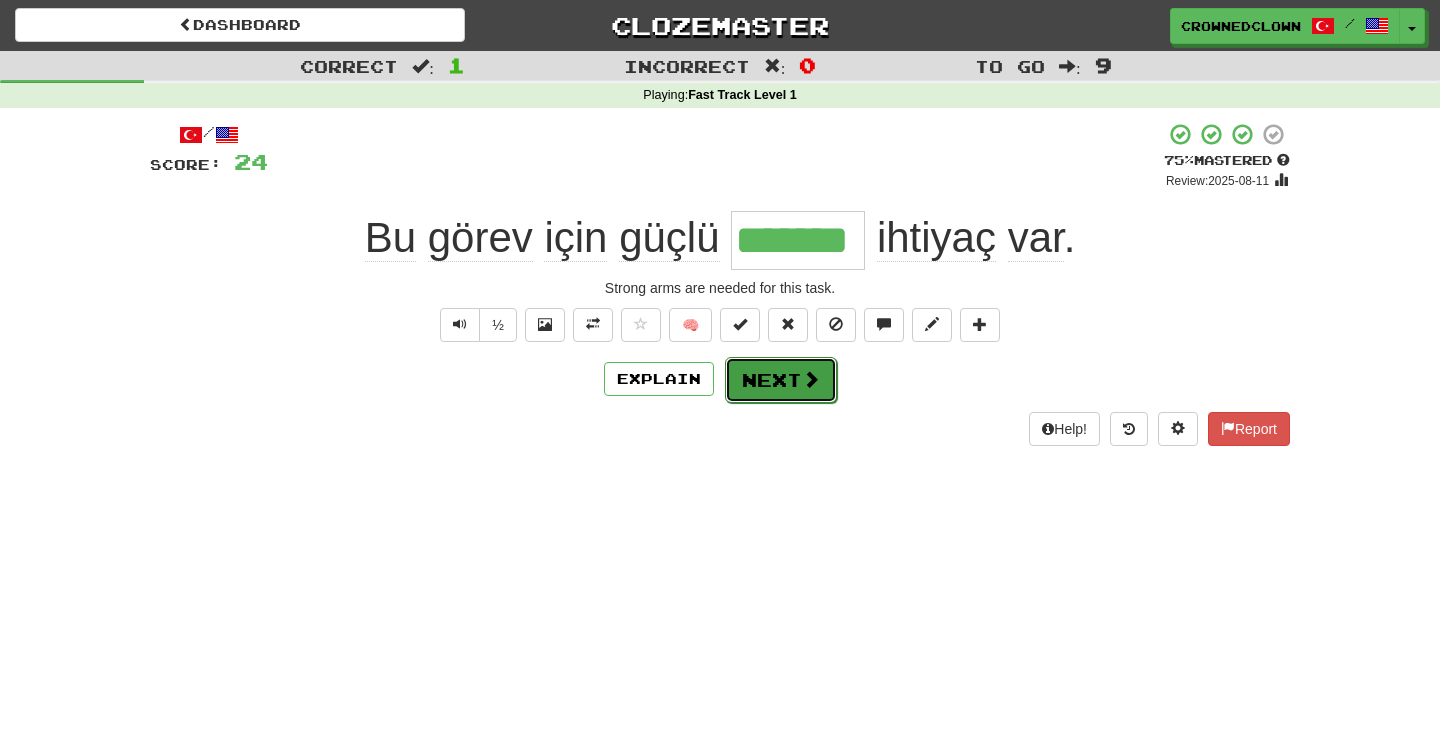 click on "Next" at bounding box center [781, 380] 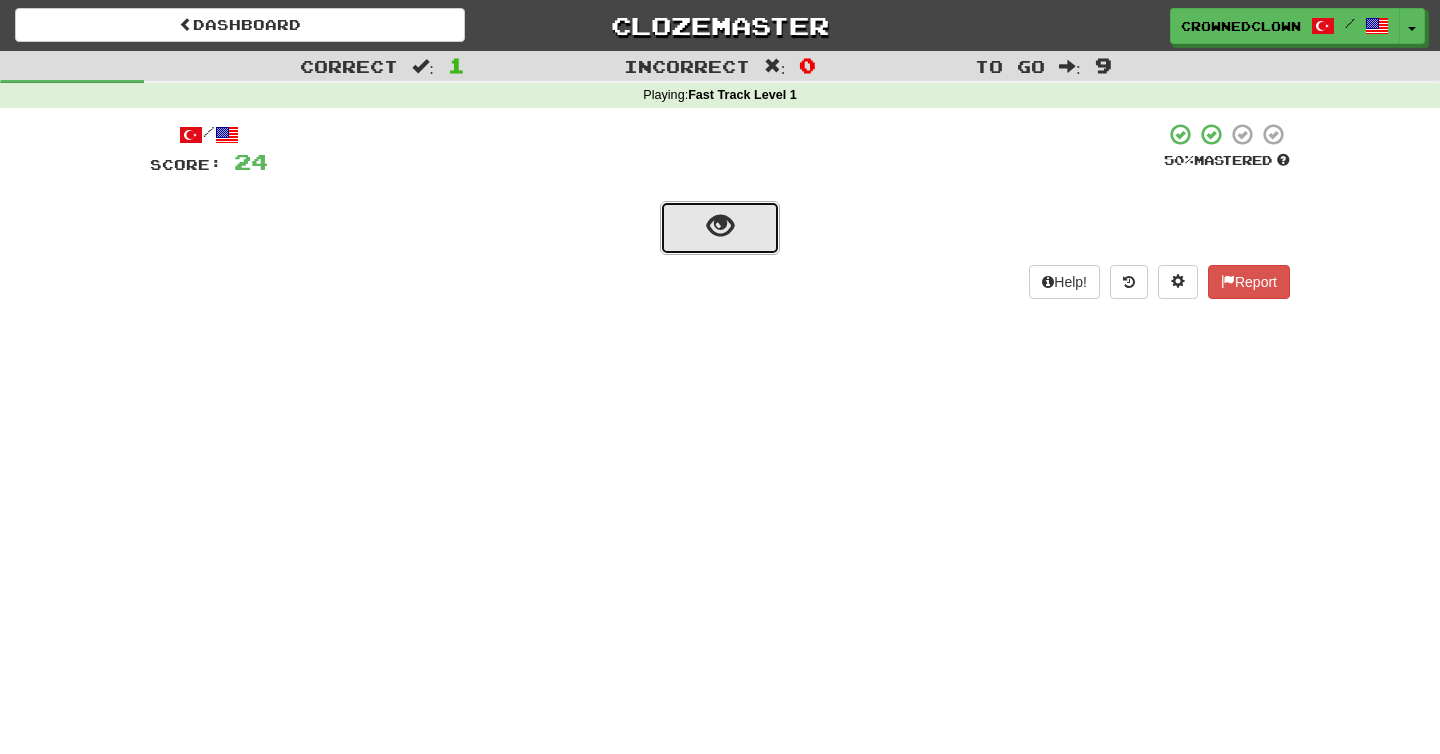 click at bounding box center [720, 226] 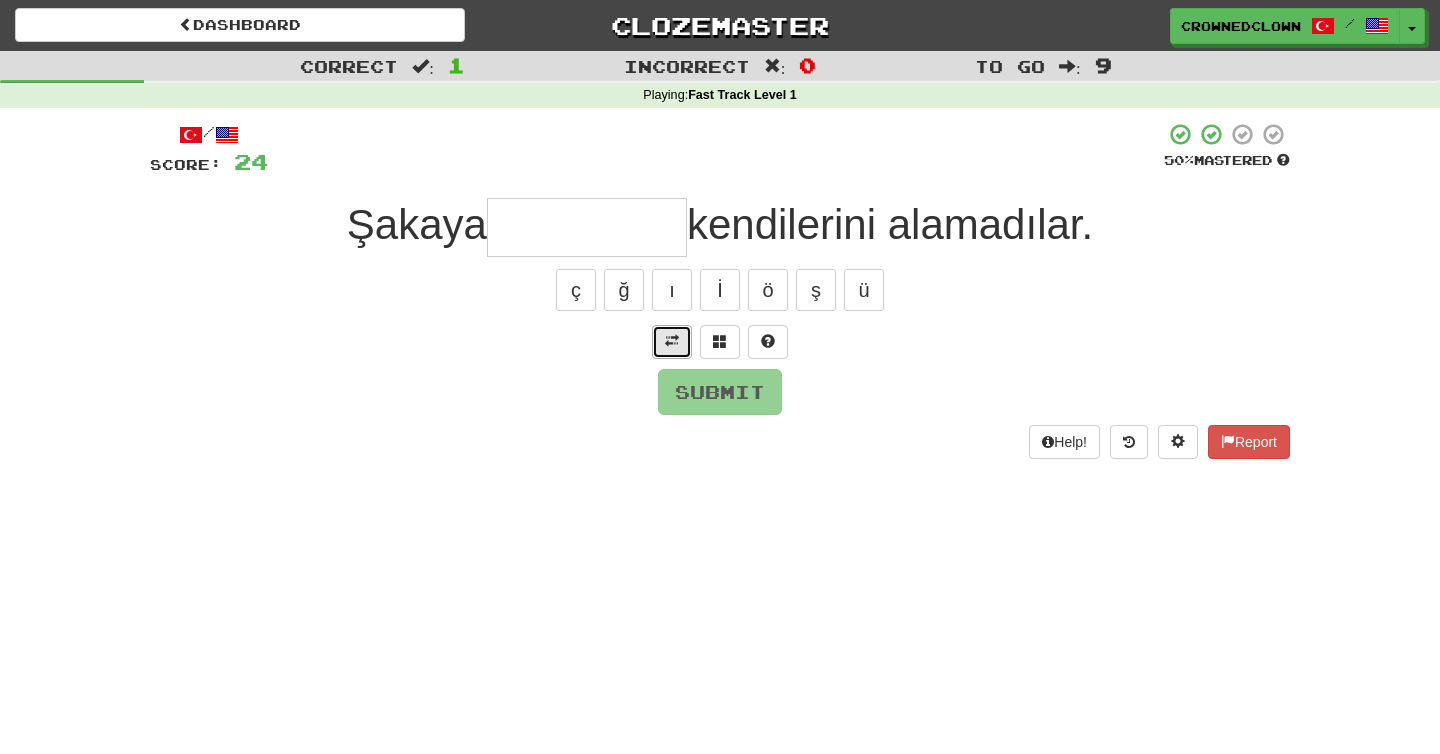 click at bounding box center (672, 342) 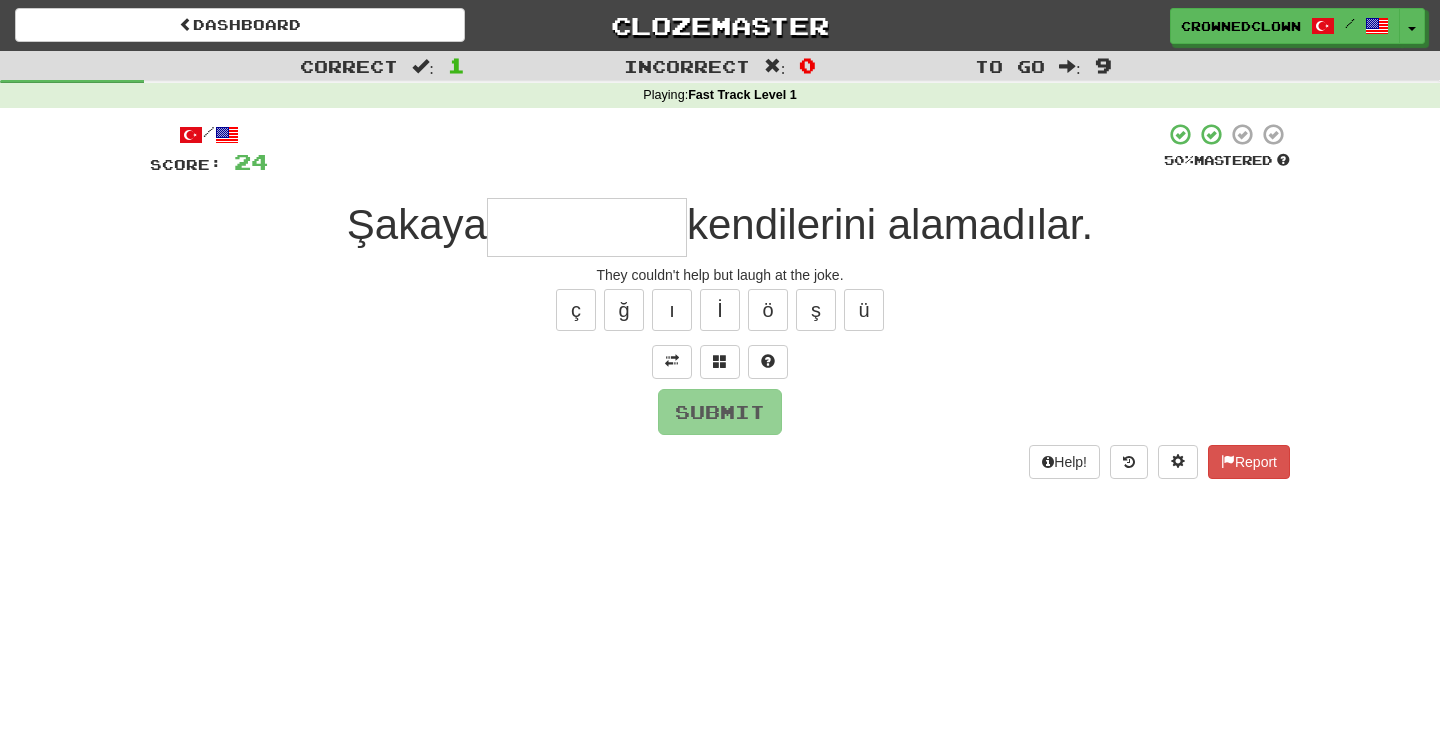 click at bounding box center [587, 227] 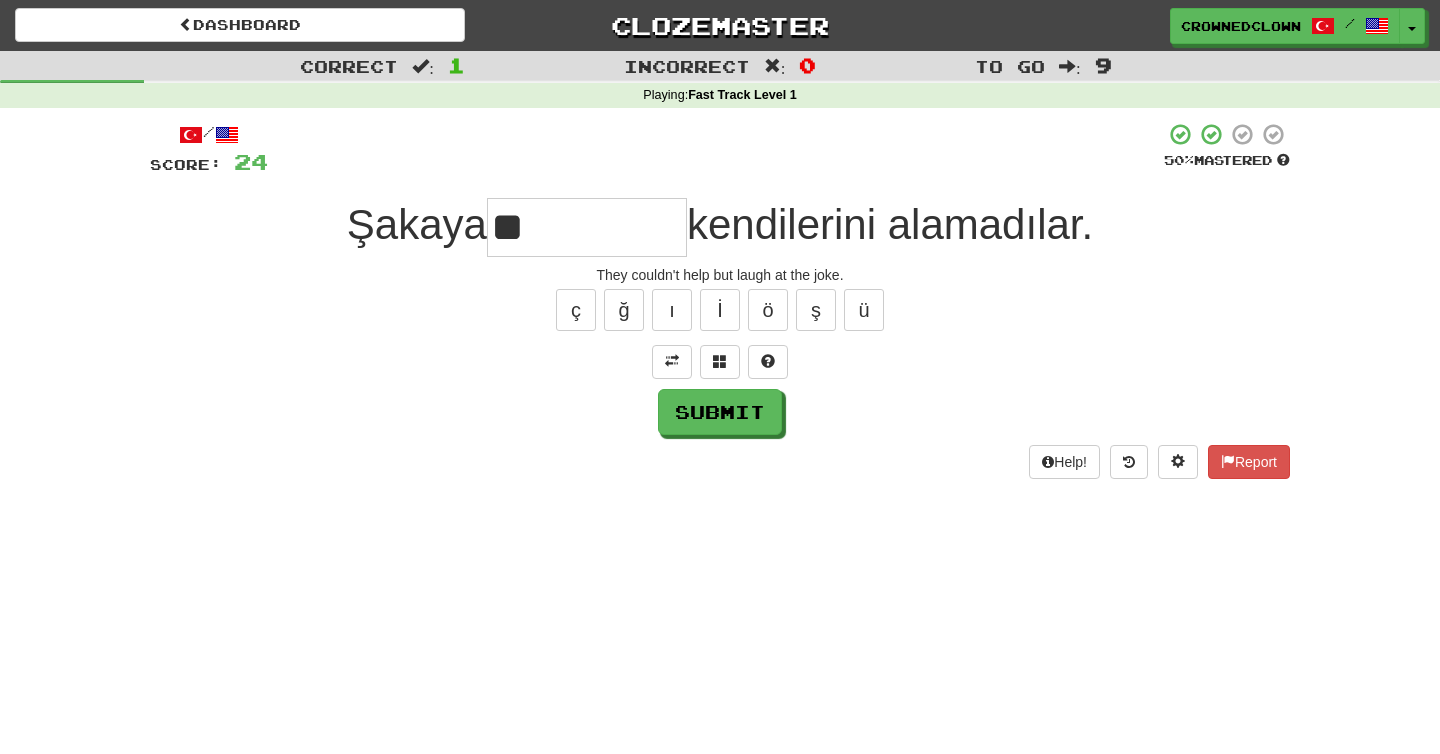type on "*" 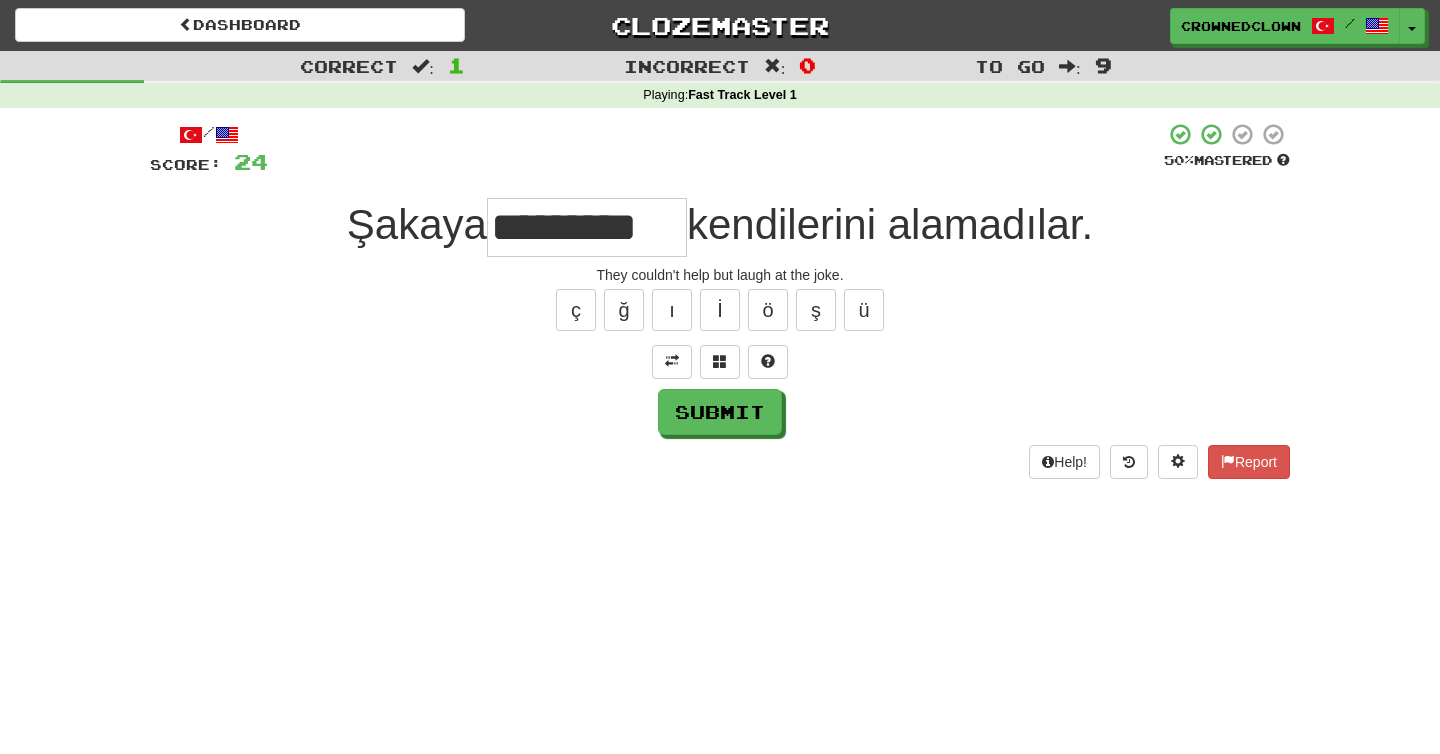 scroll, scrollTop: 0, scrollLeft: 4, axis: horizontal 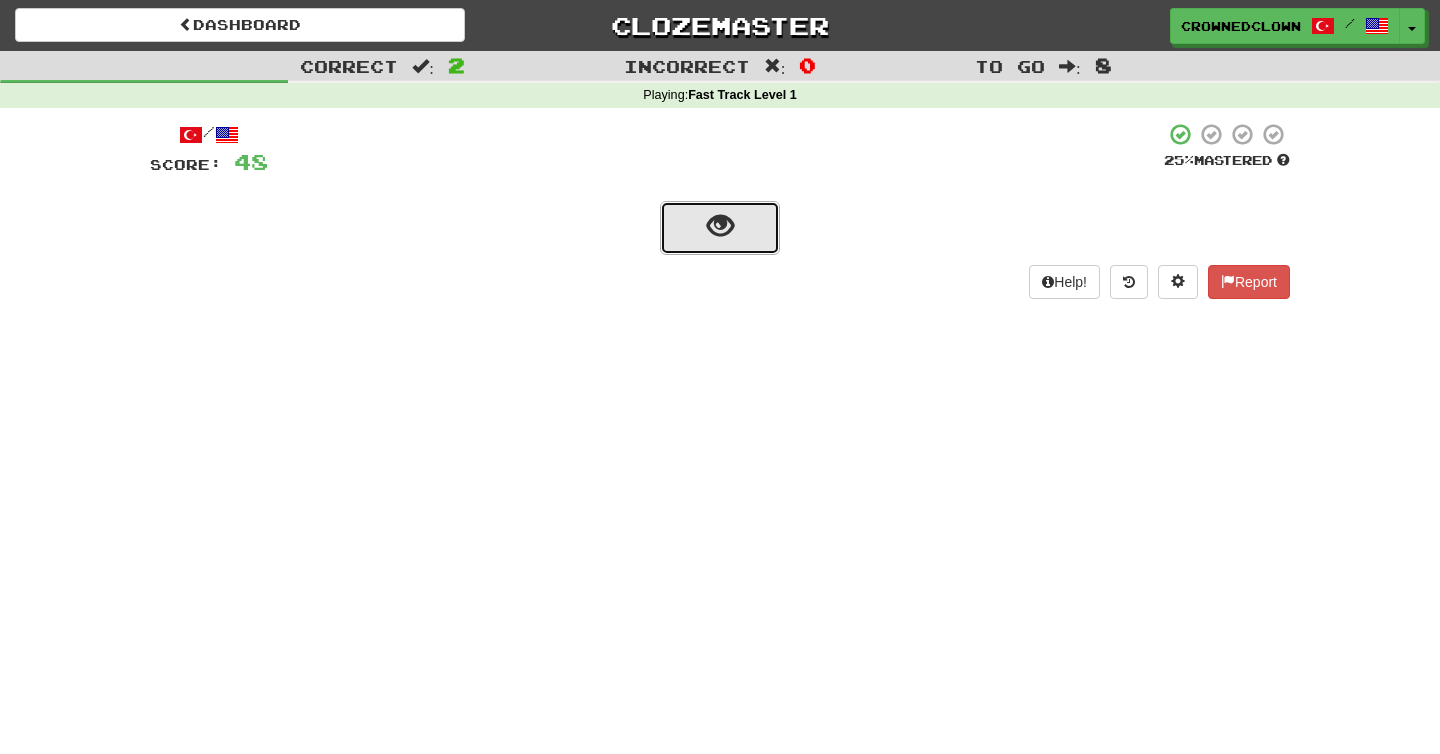 click at bounding box center (720, 228) 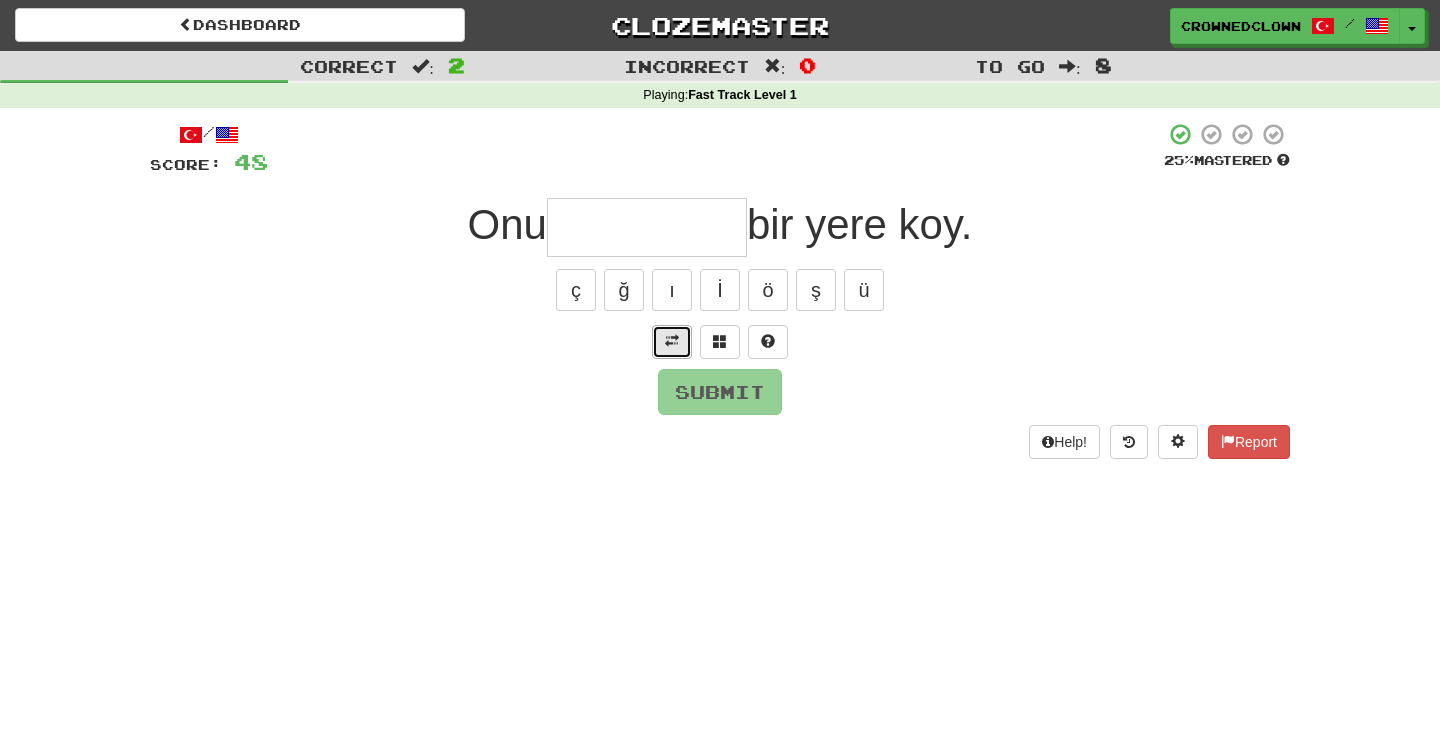 click at bounding box center [672, 342] 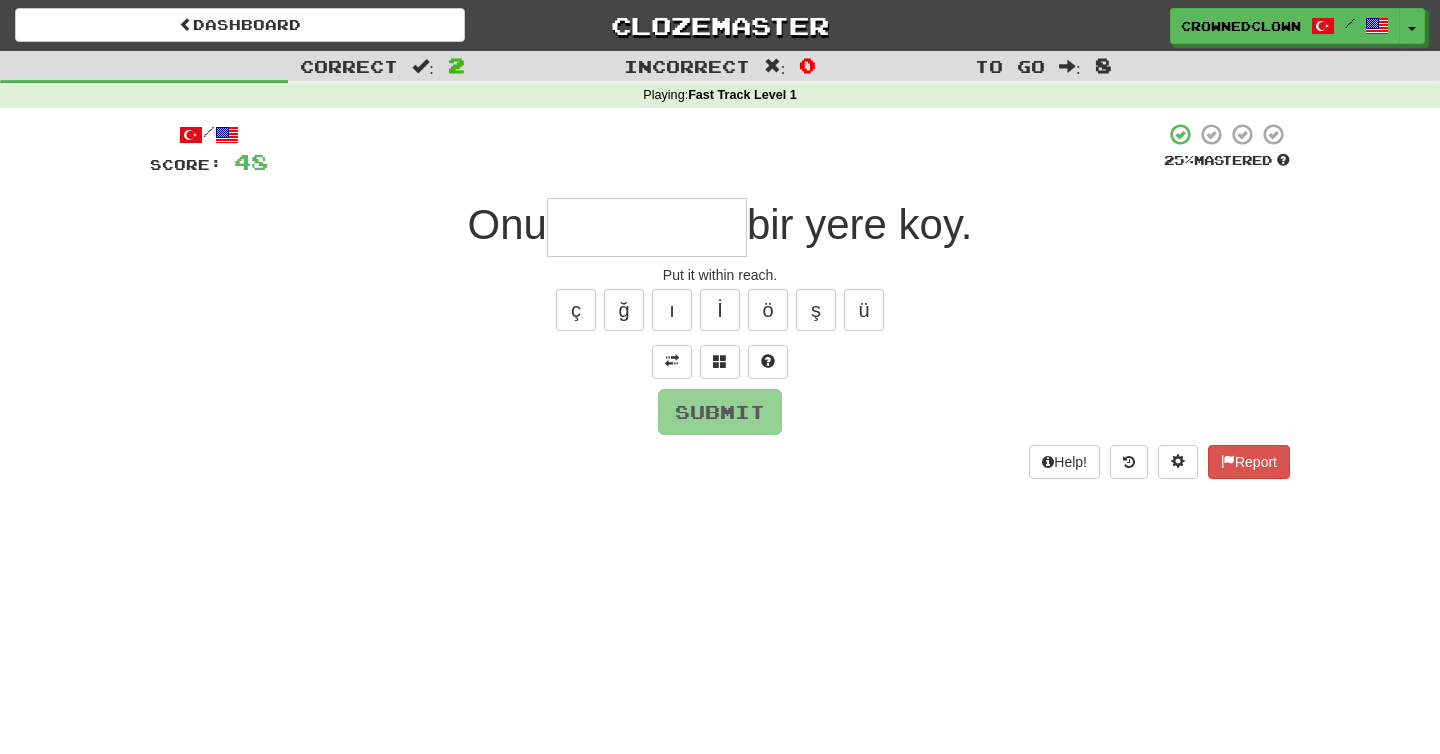 click at bounding box center [647, 227] 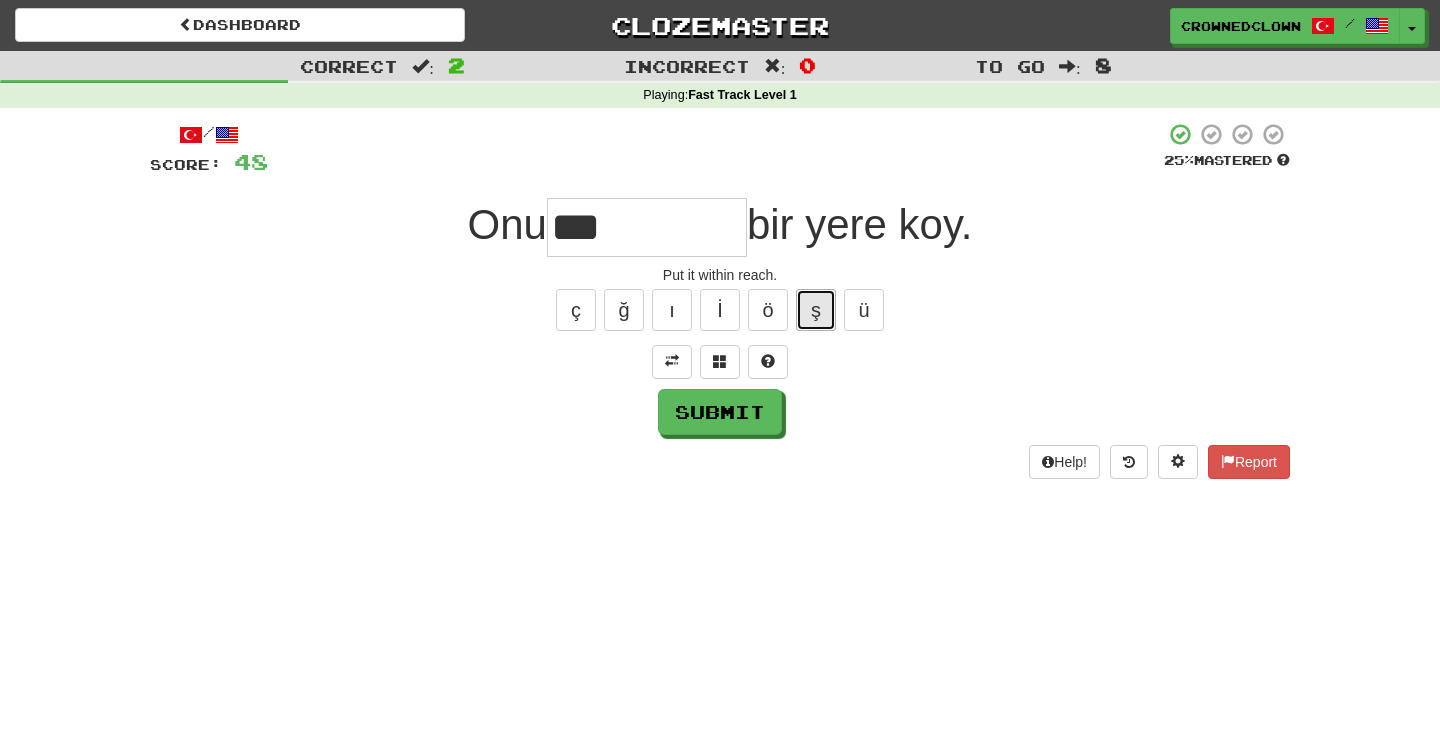 click on "ş" at bounding box center (816, 310) 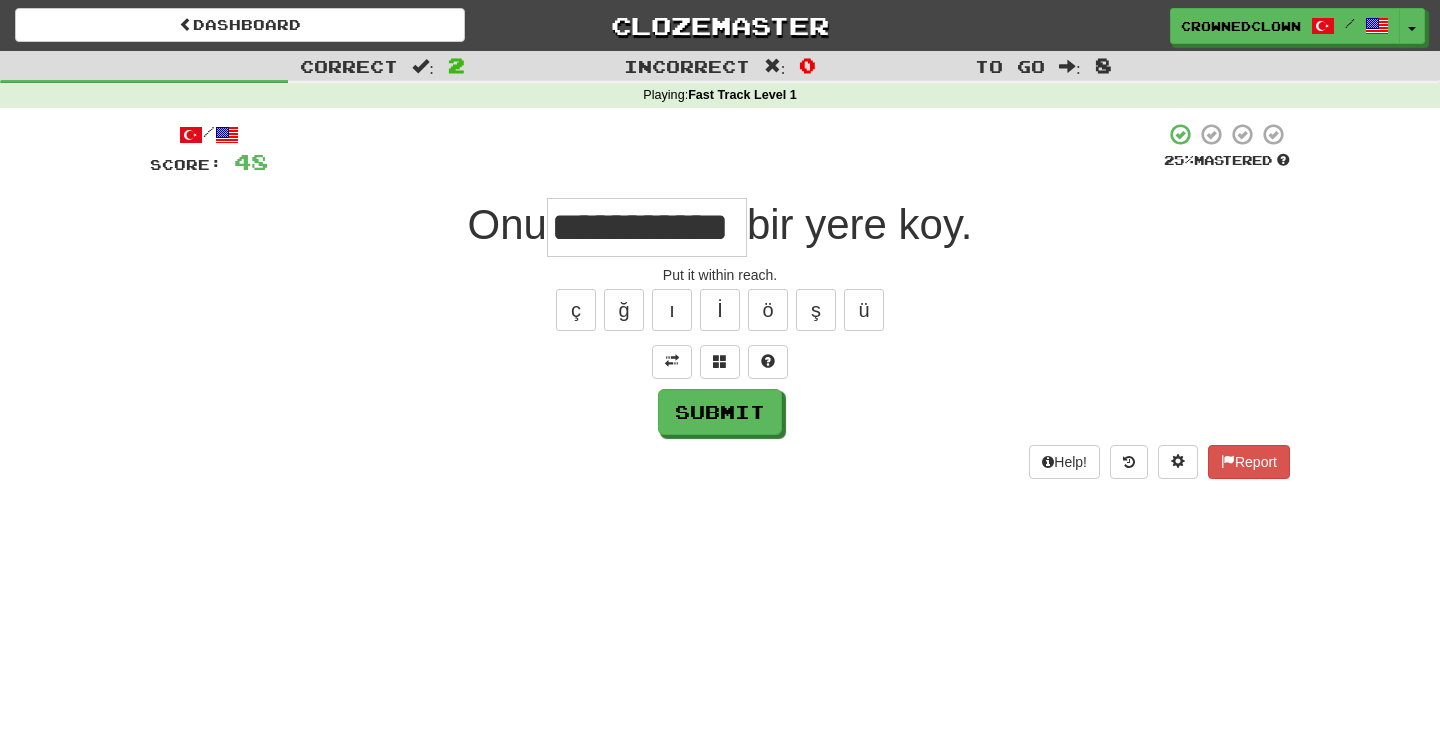scroll, scrollTop: 0, scrollLeft: 18, axis: horizontal 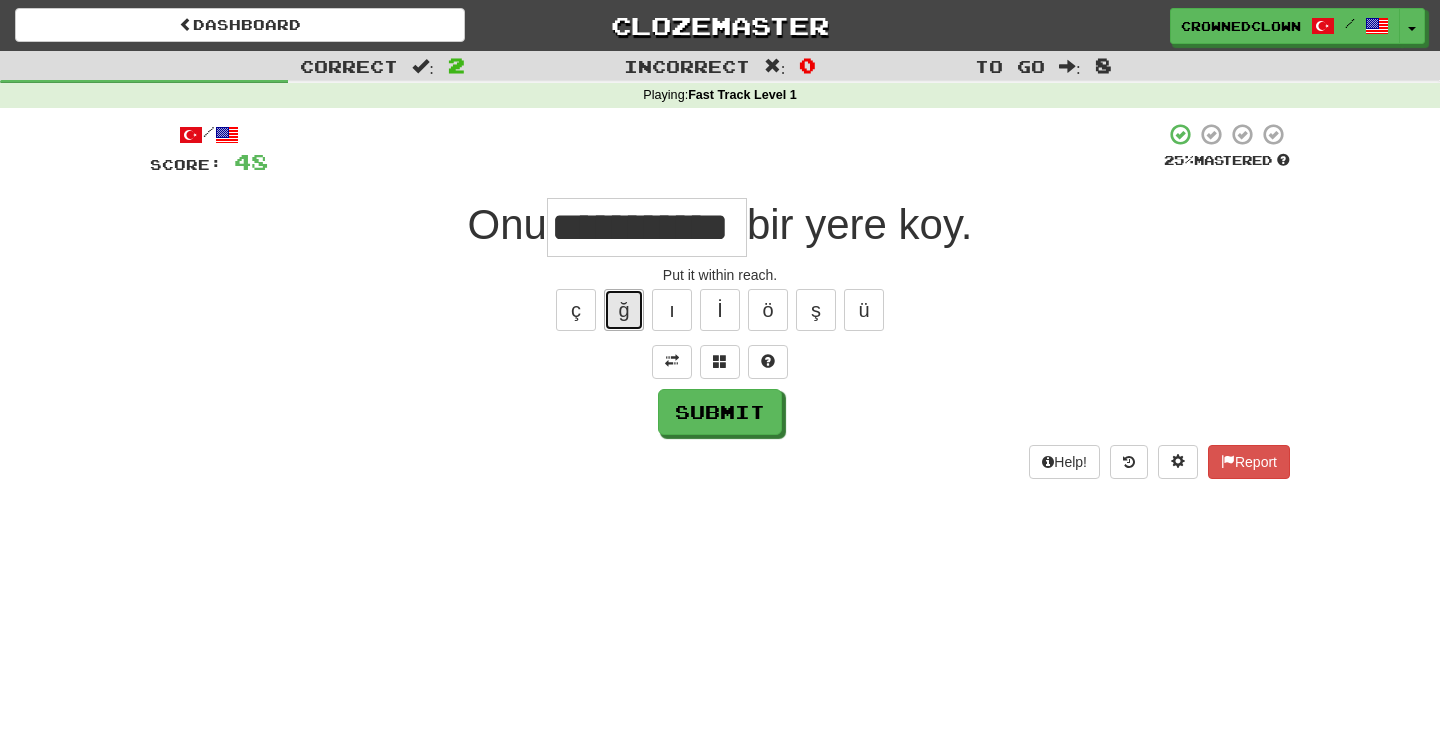 click on "ğ" at bounding box center (624, 310) 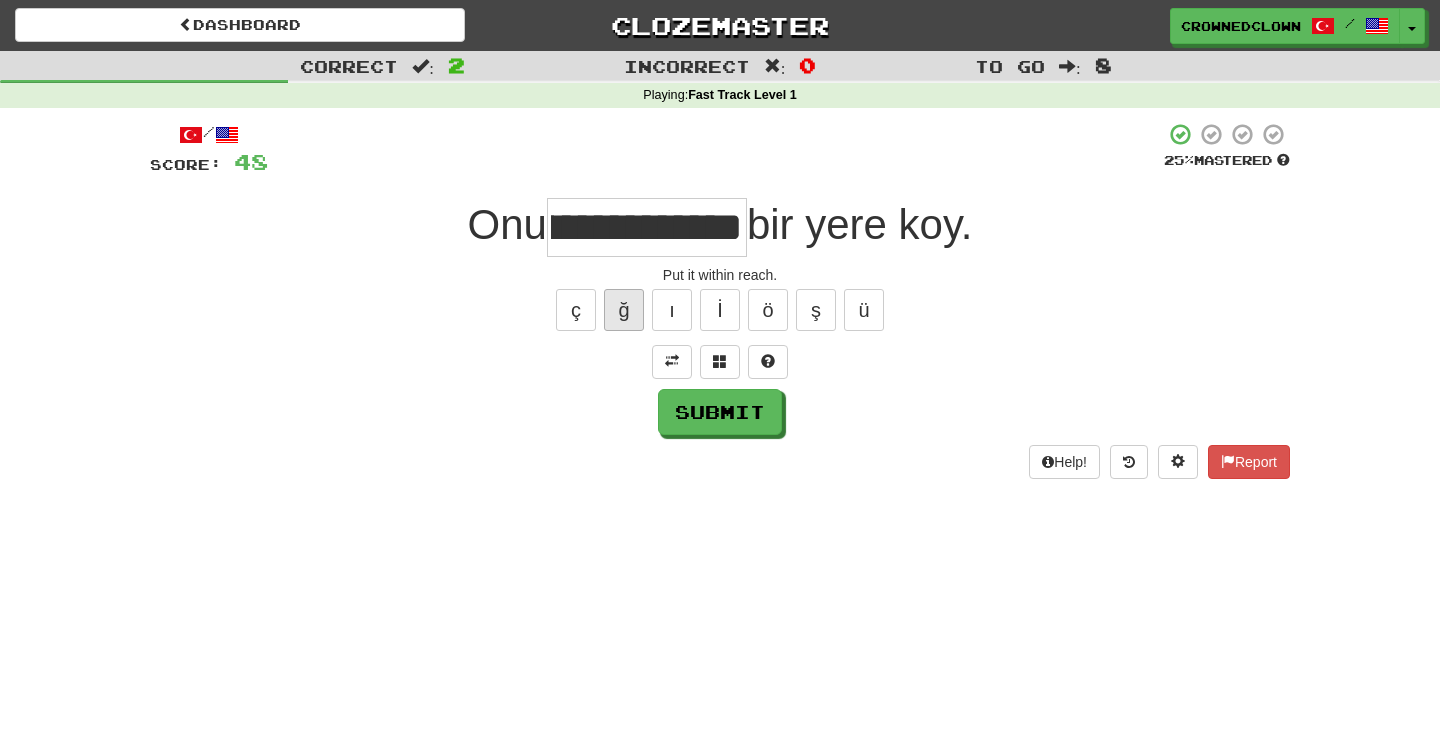 scroll, scrollTop: 0, scrollLeft: 75, axis: horizontal 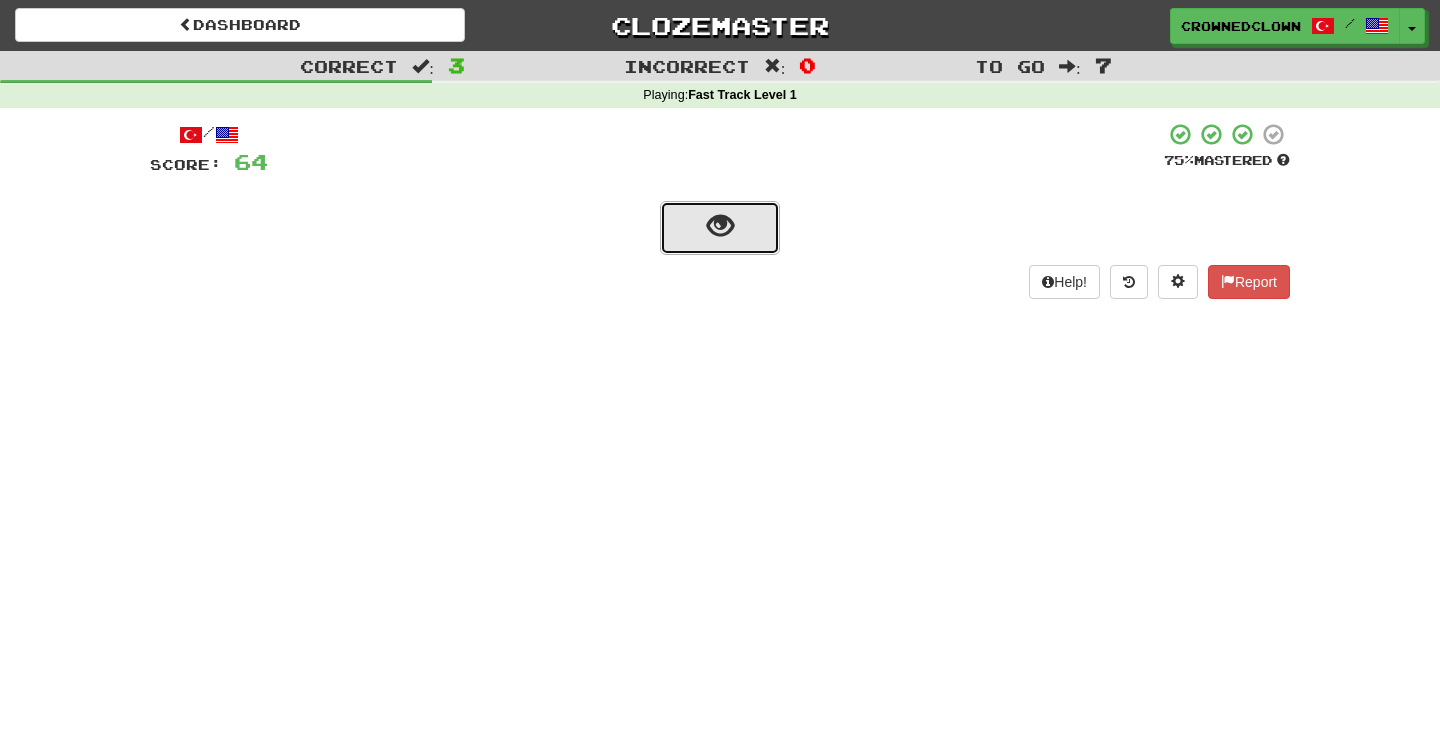 click at bounding box center (720, 228) 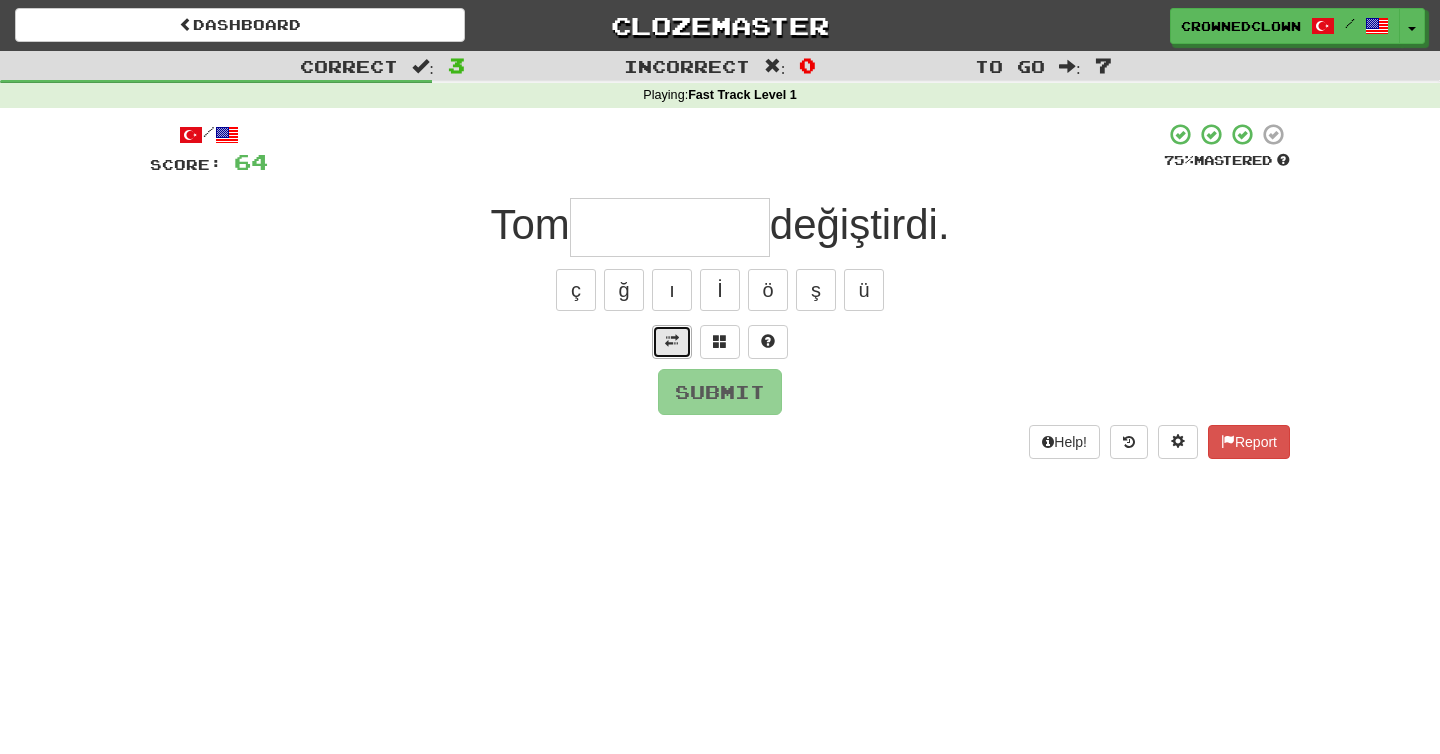 click at bounding box center [672, 341] 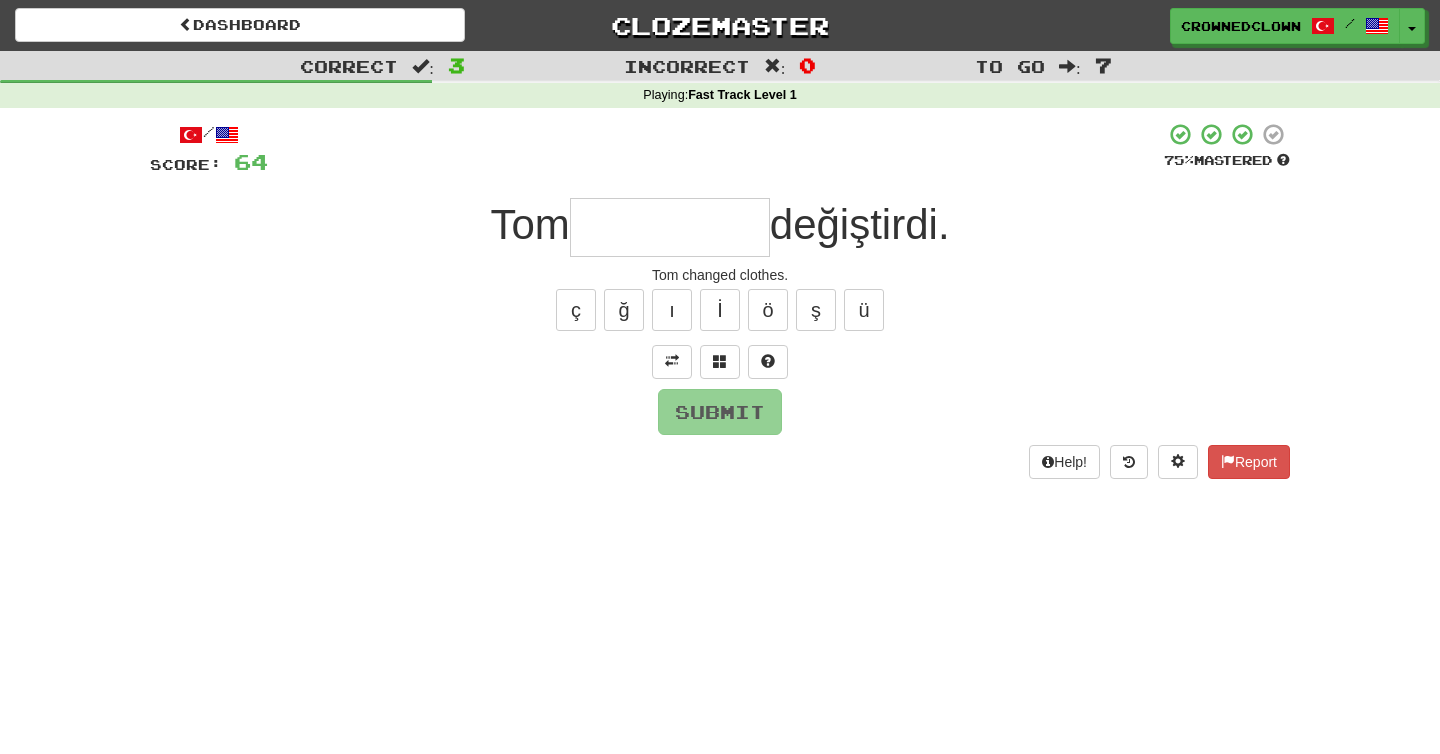 click at bounding box center [670, 227] 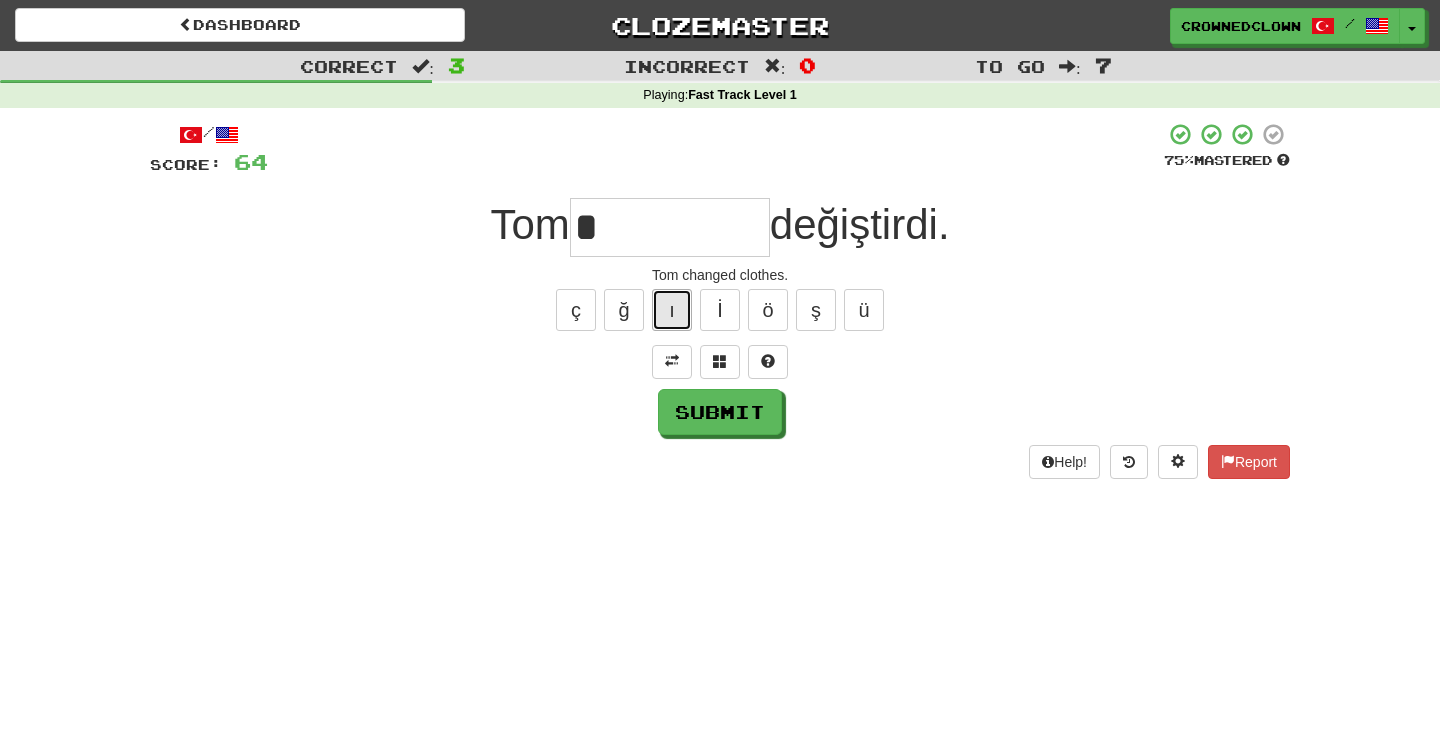 click on "ı" at bounding box center (672, 310) 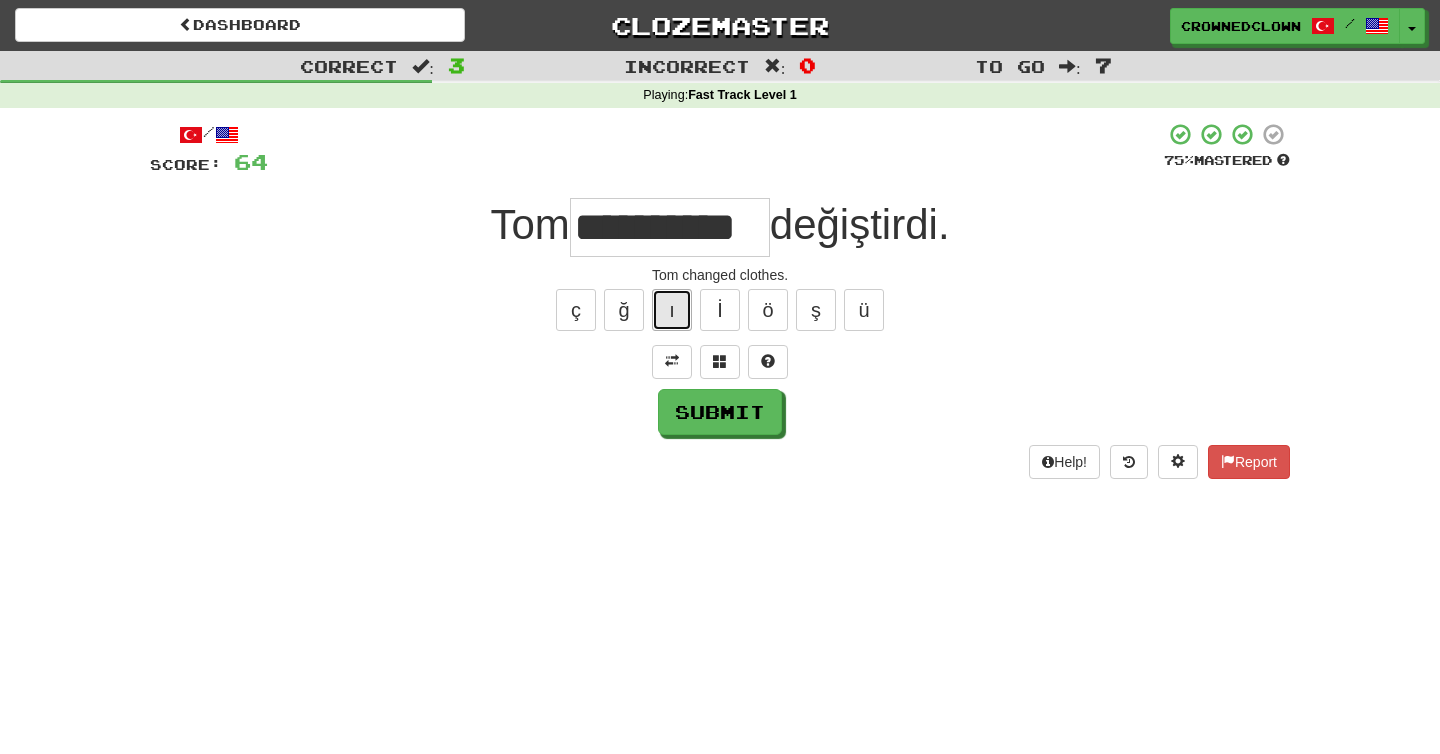 click on "ı" at bounding box center [672, 310] 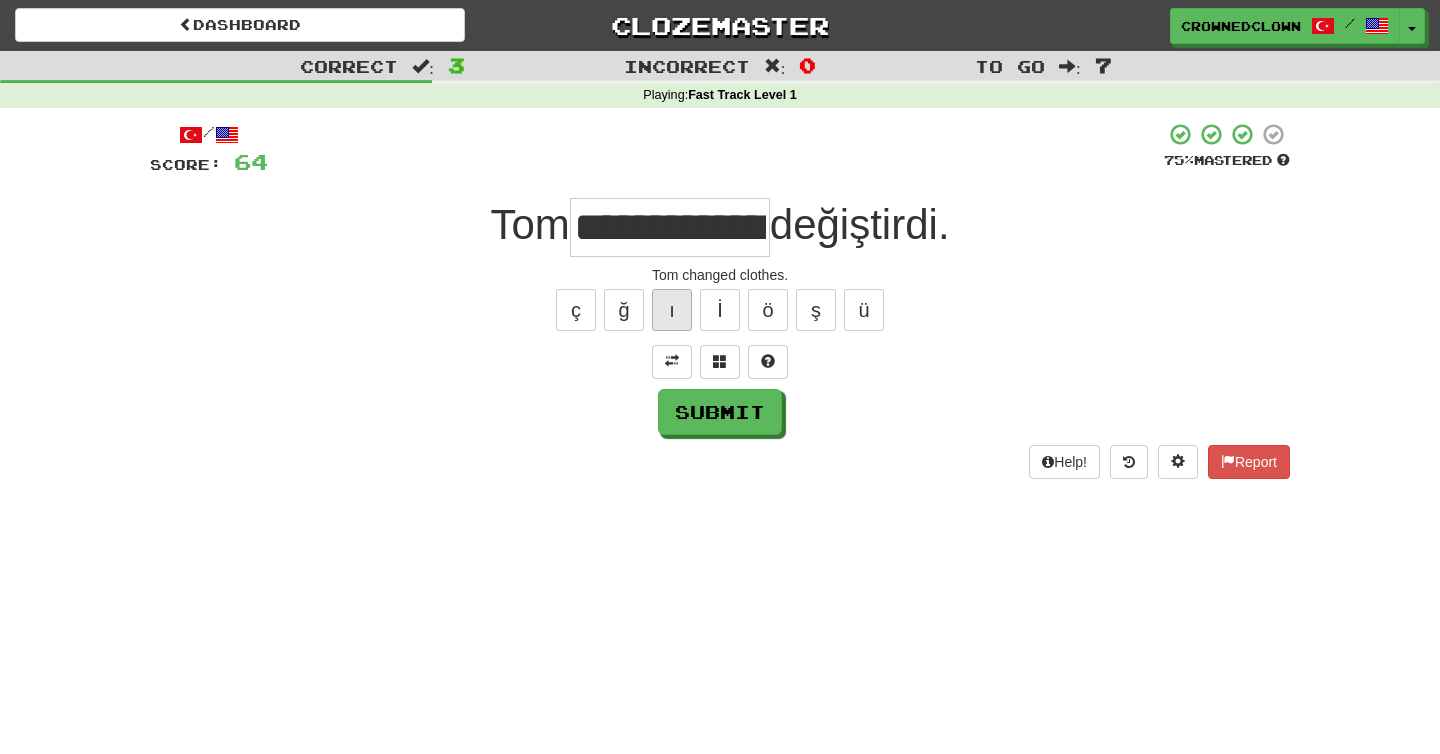 scroll, scrollTop: 0, scrollLeft: 18, axis: horizontal 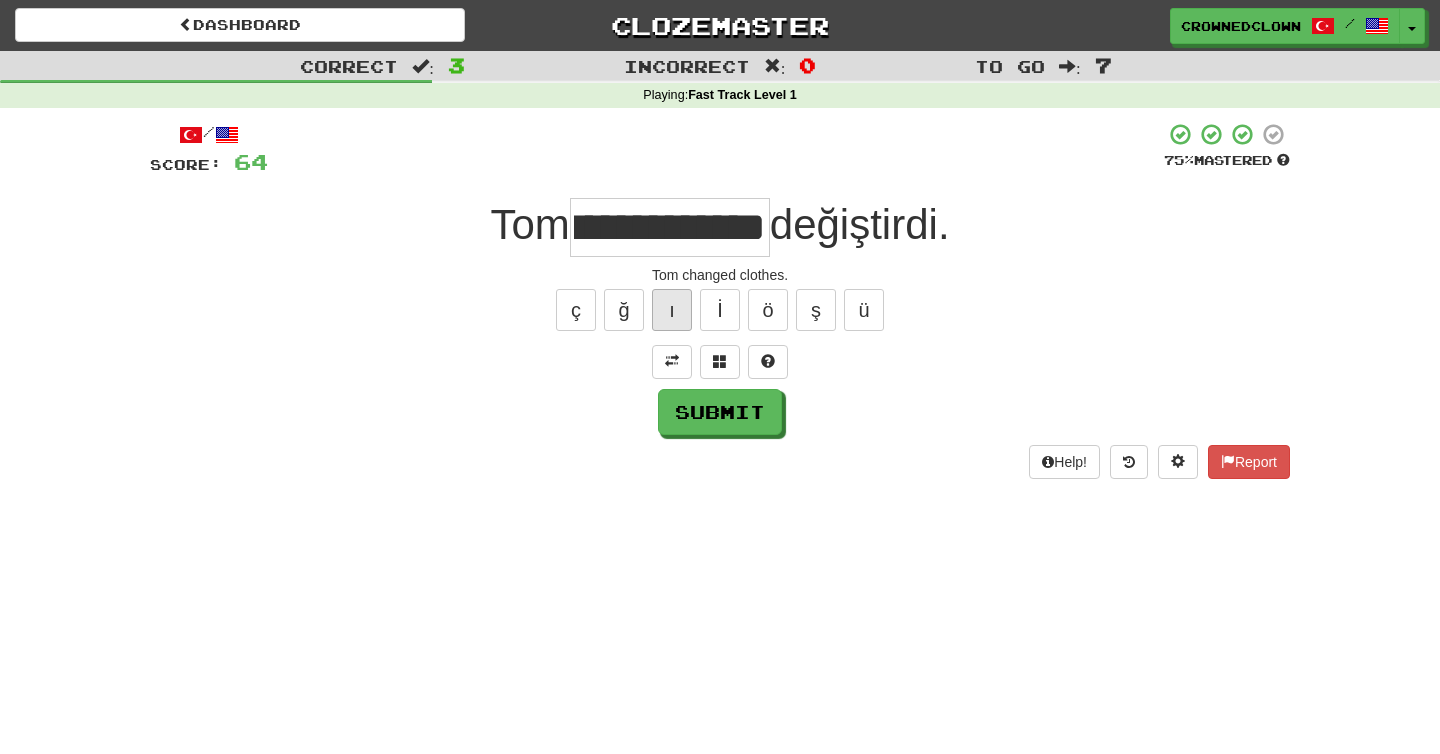 type on "**********" 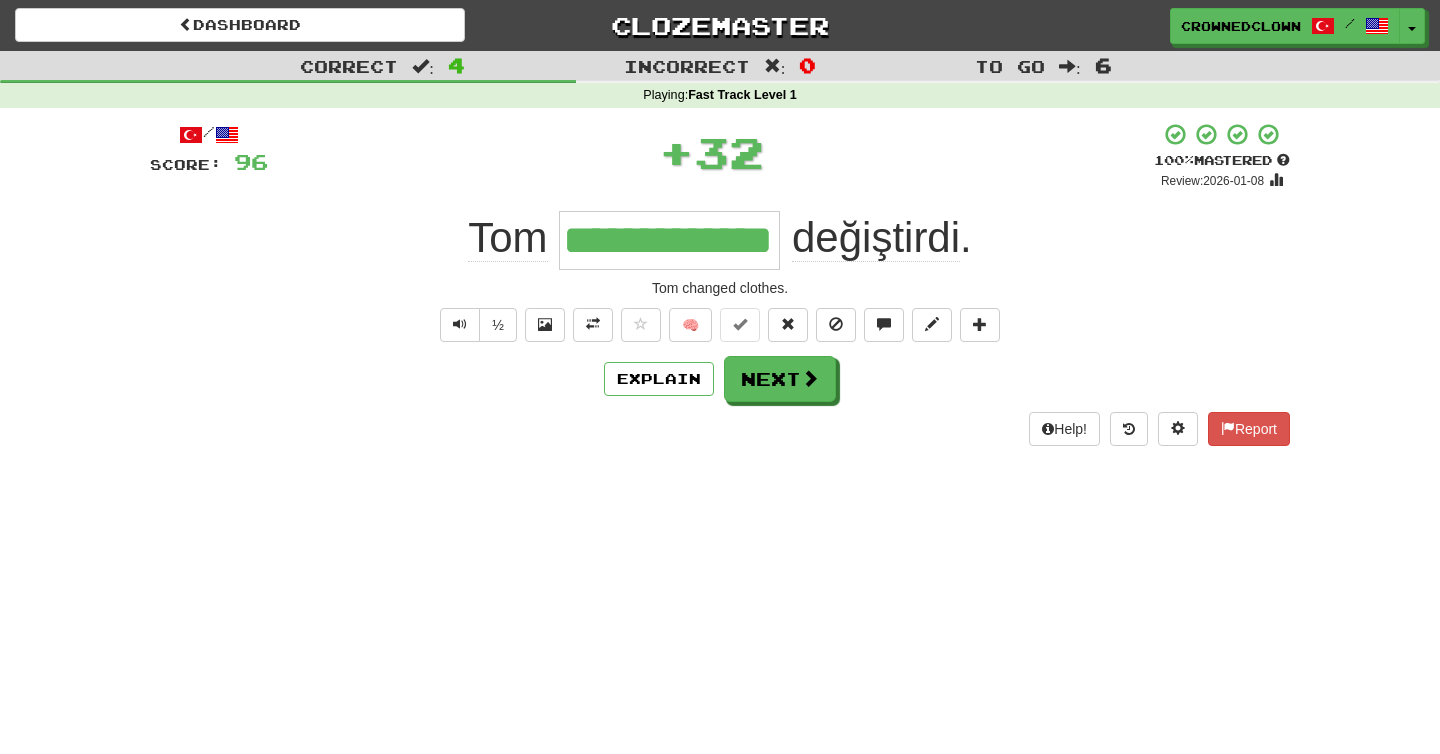 scroll, scrollTop: 0, scrollLeft: 0, axis: both 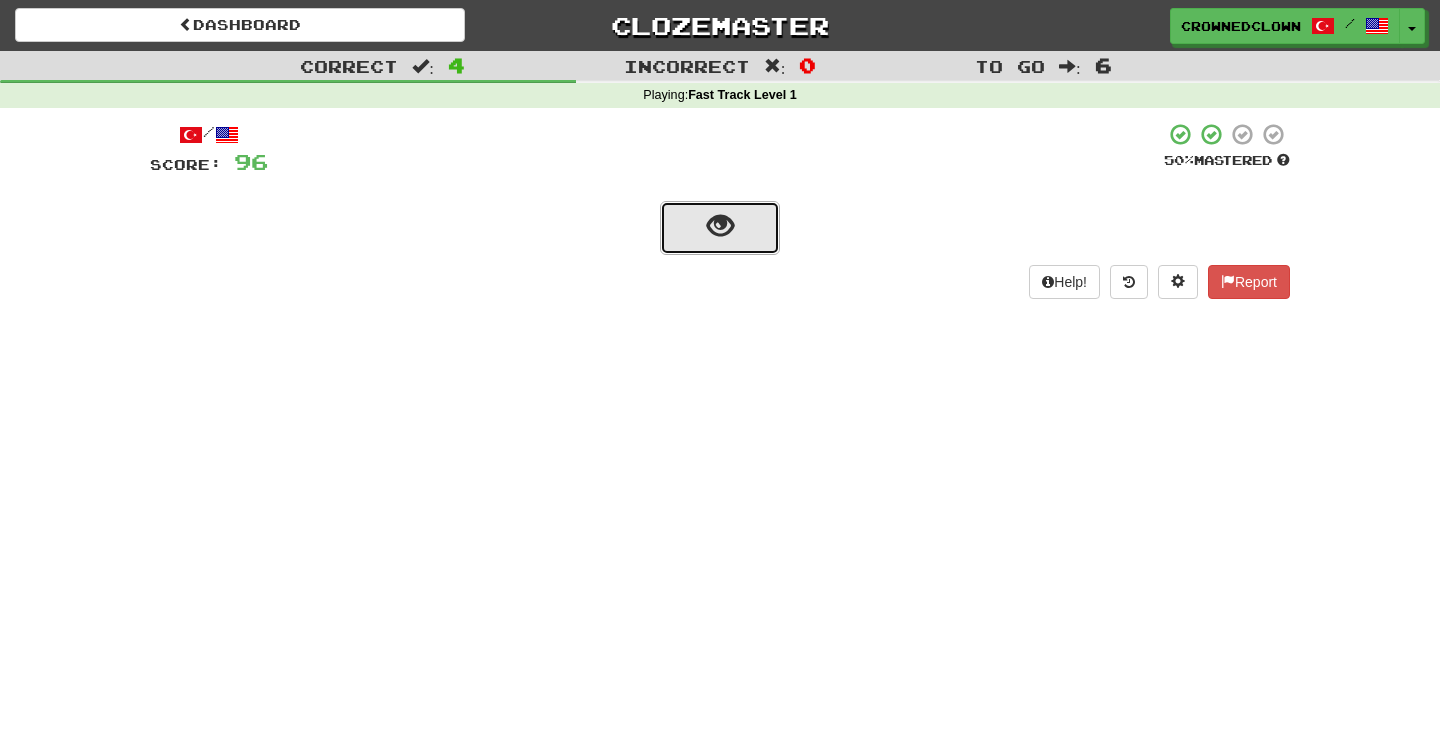 click at bounding box center [720, 226] 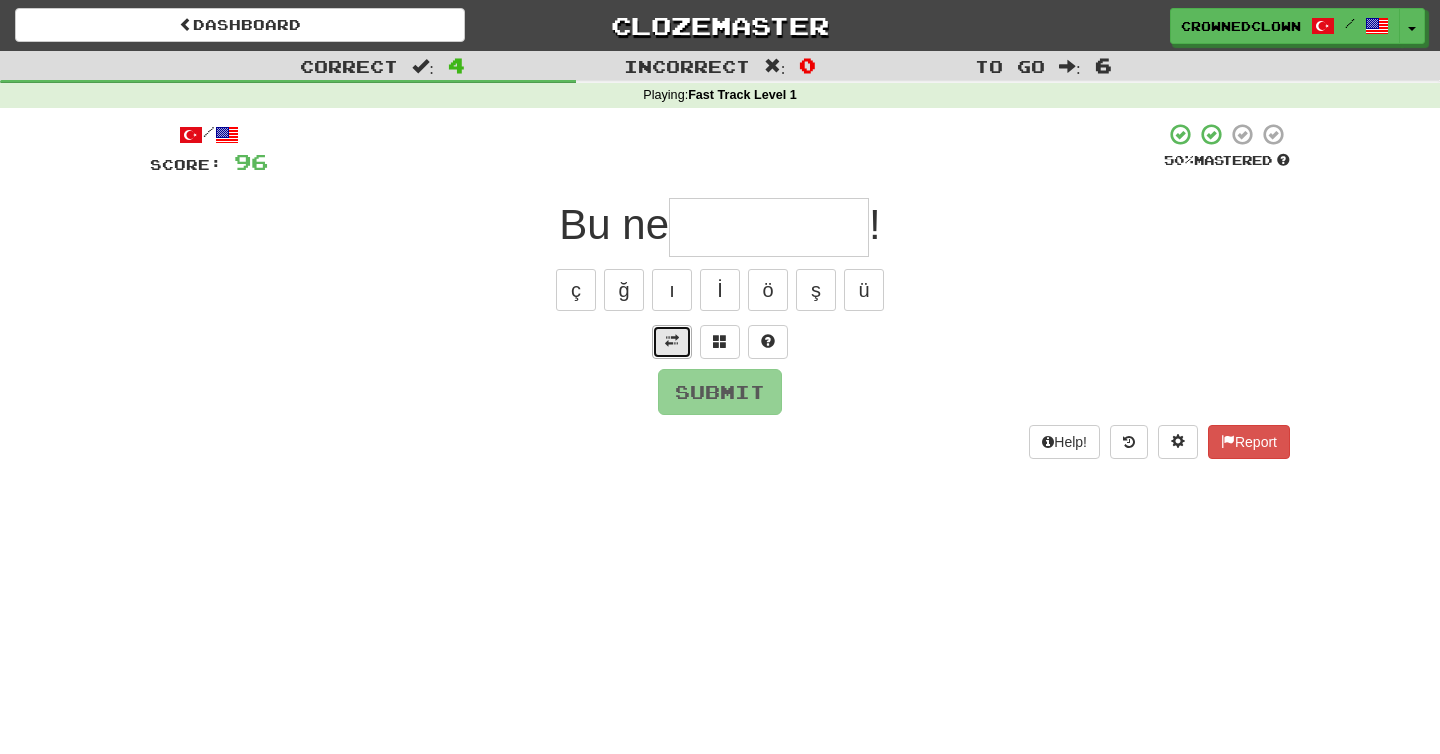 click at bounding box center (672, 341) 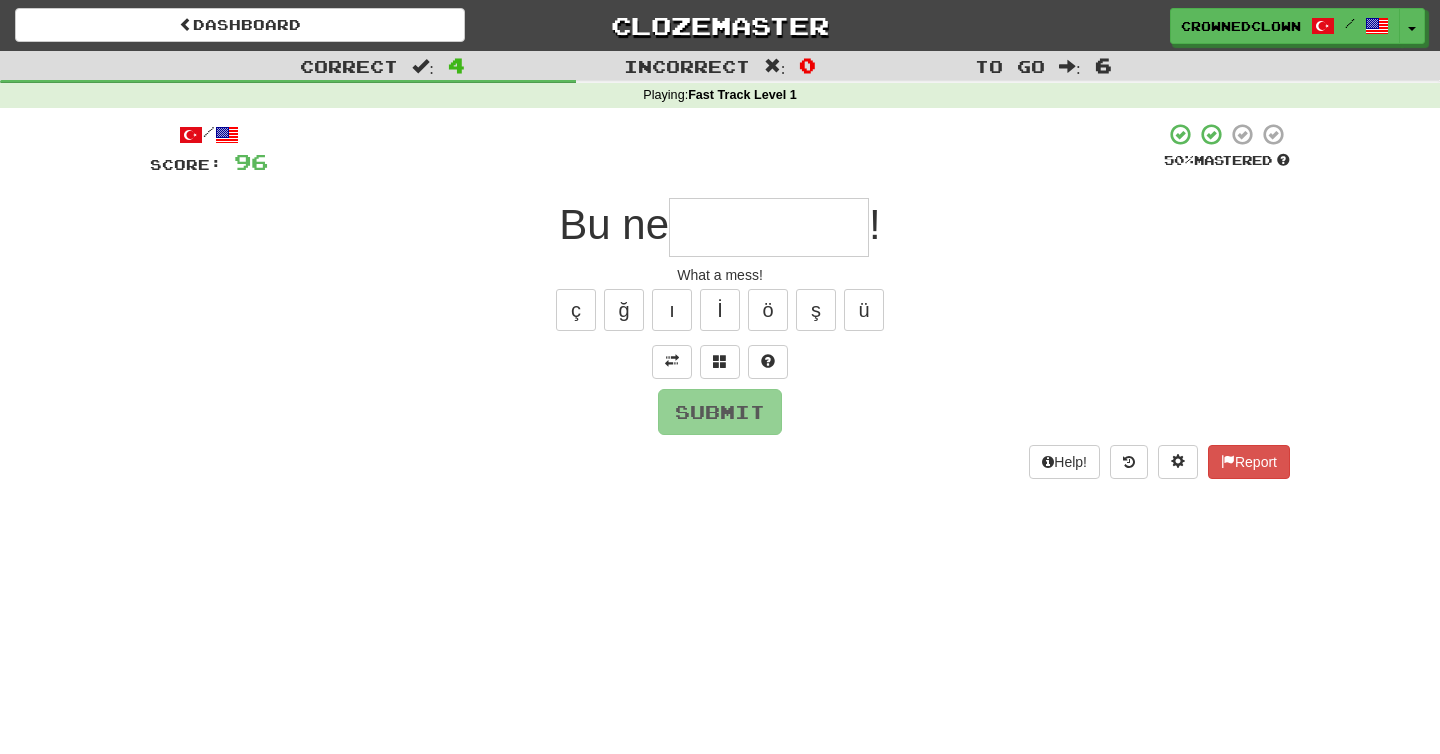 click at bounding box center (769, 227) 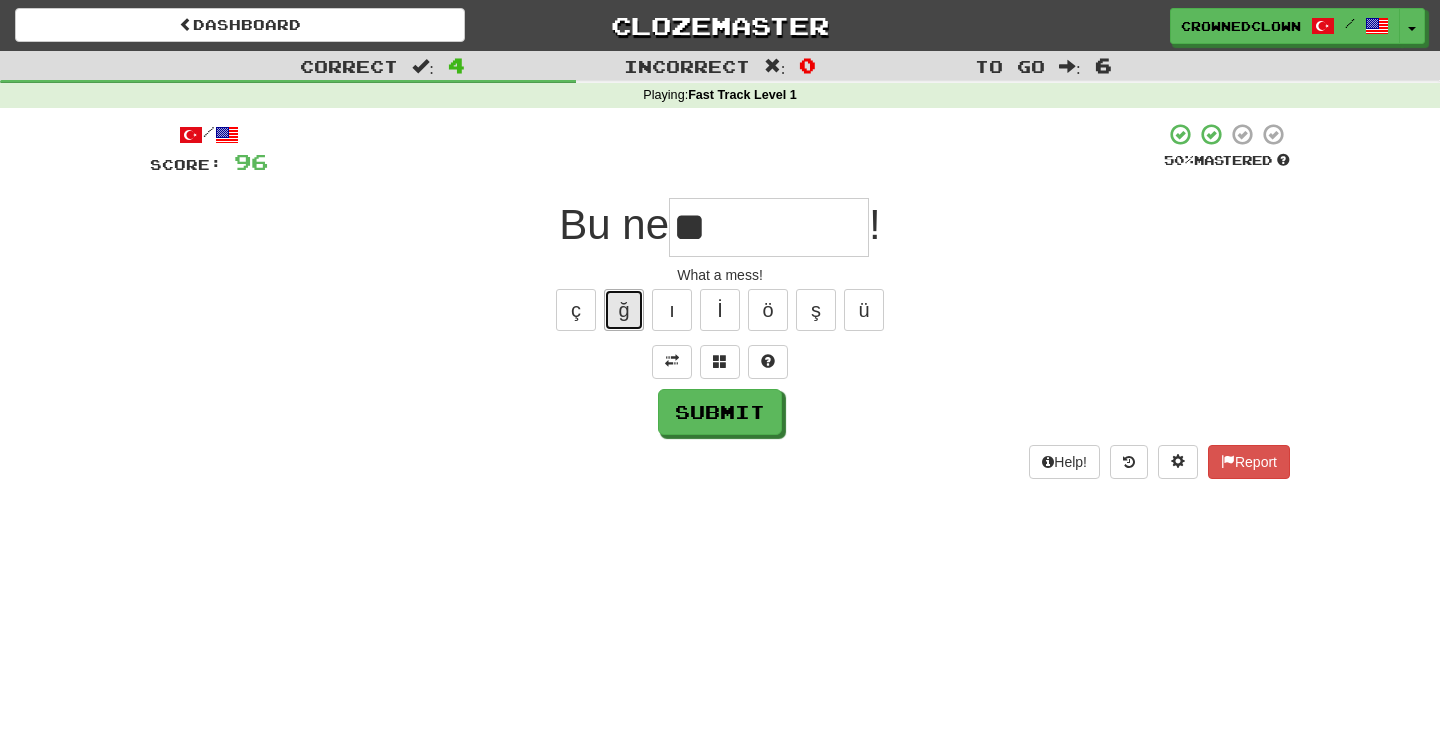 click on "ğ" at bounding box center (624, 310) 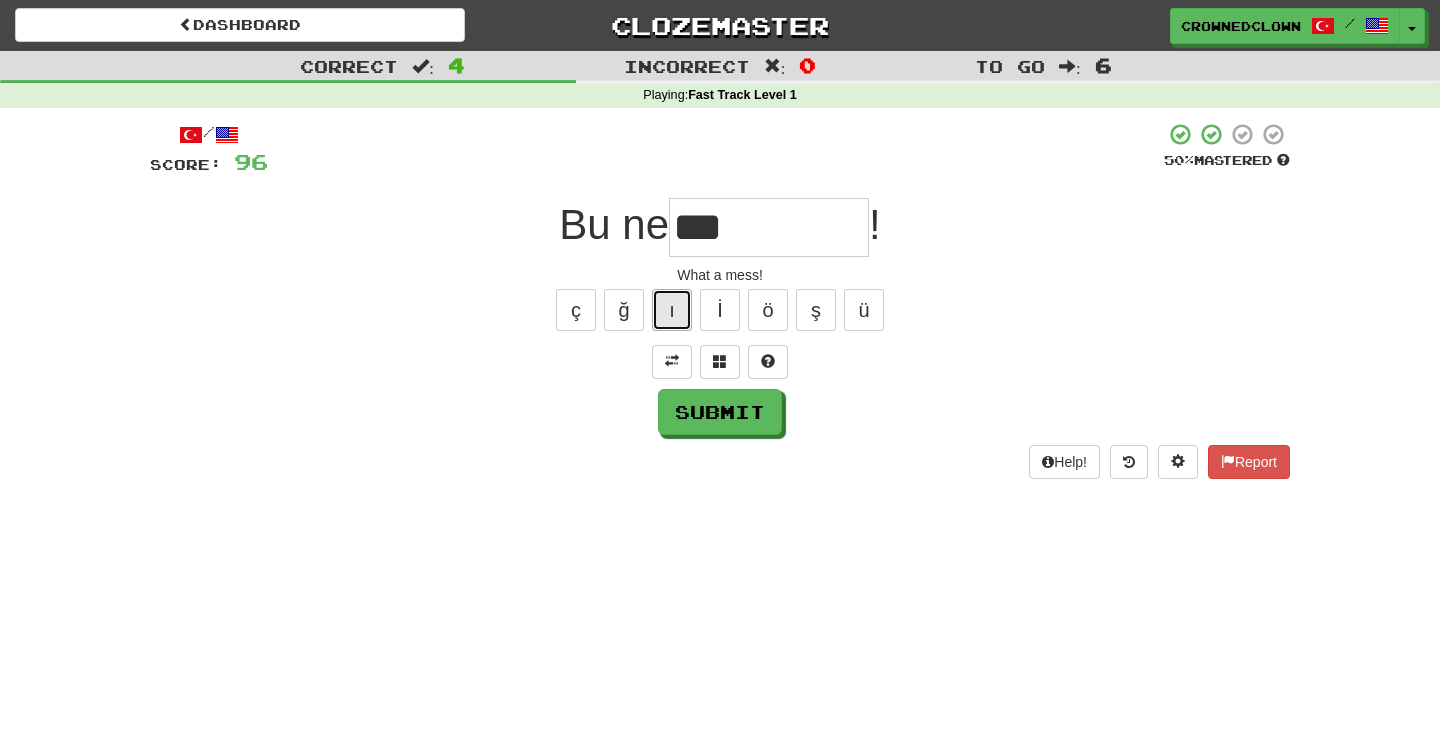click on "ı" at bounding box center [672, 310] 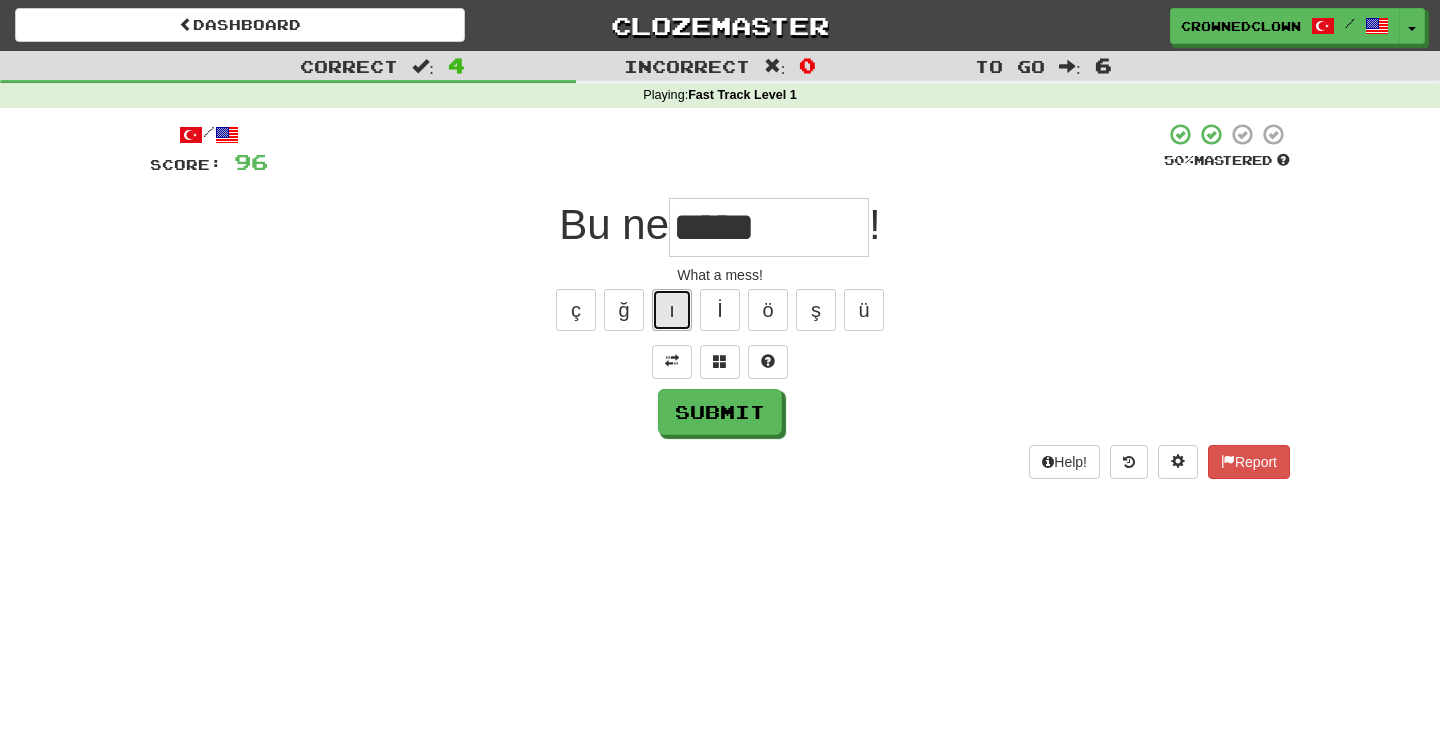 click on "ı" at bounding box center [672, 310] 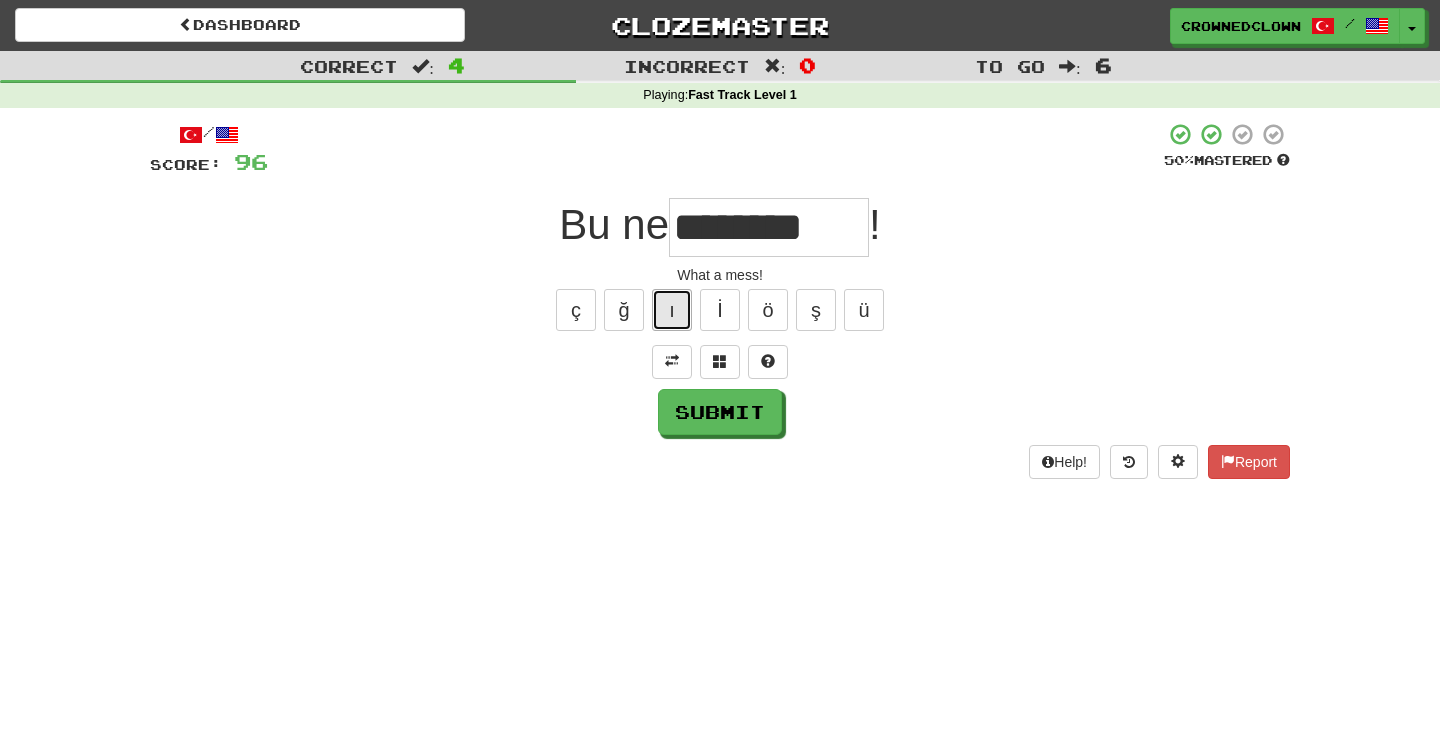 click on "ı" at bounding box center (672, 310) 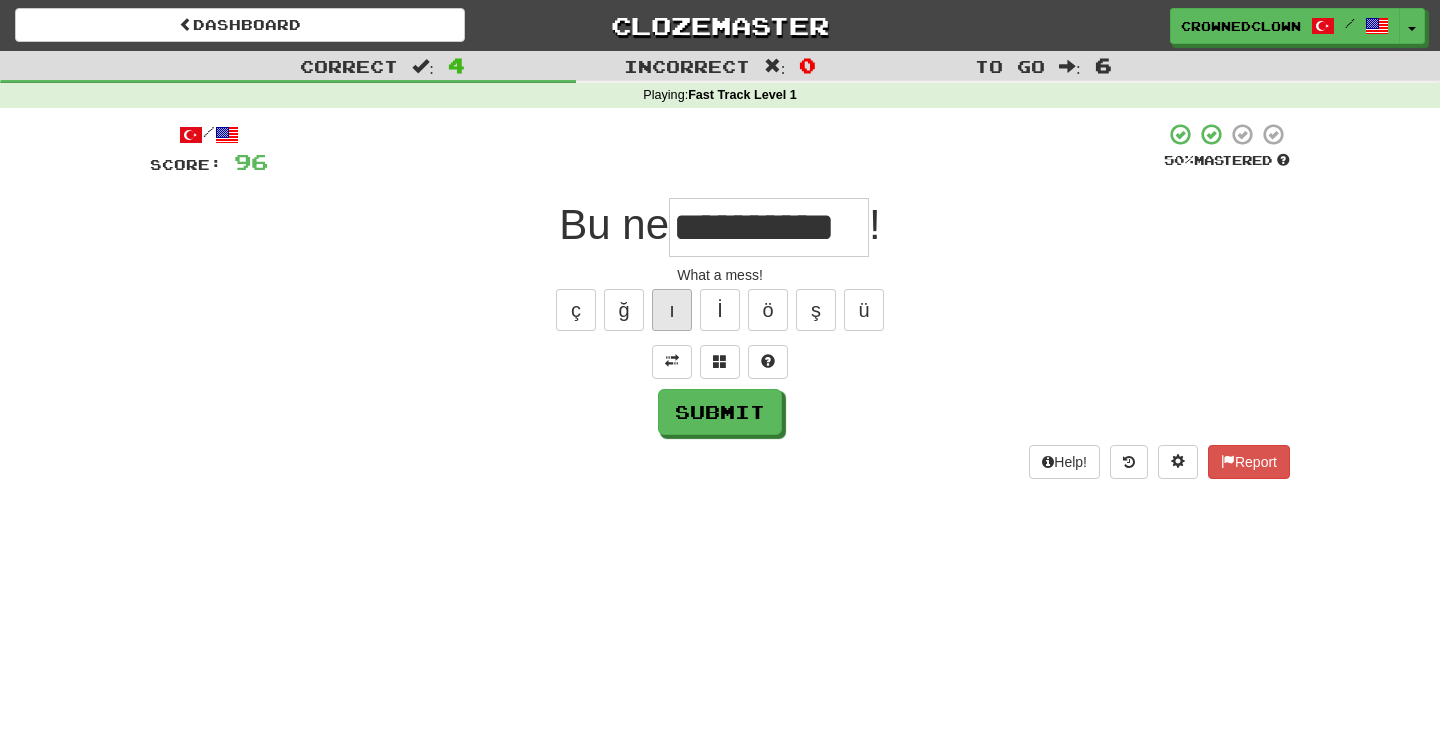 type on "**********" 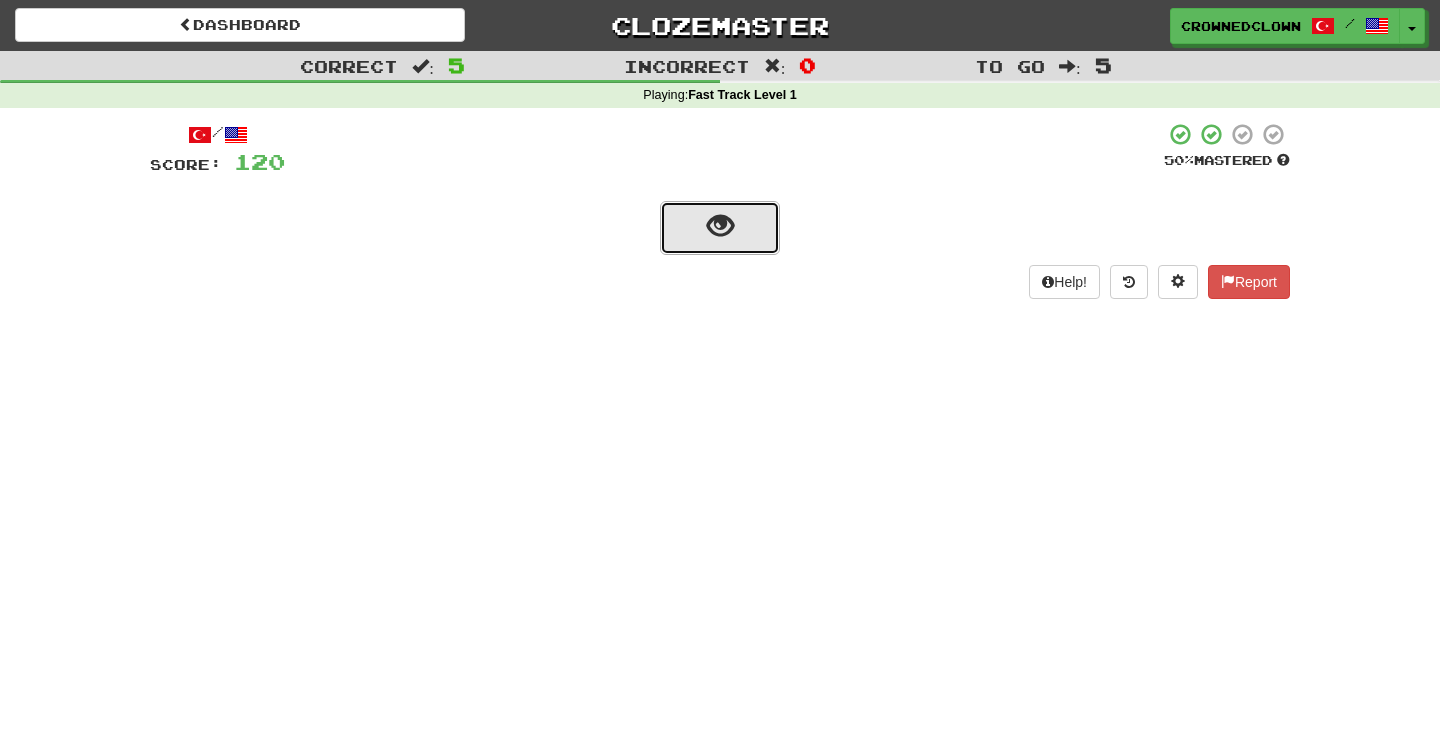 click at bounding box center (720, 226) 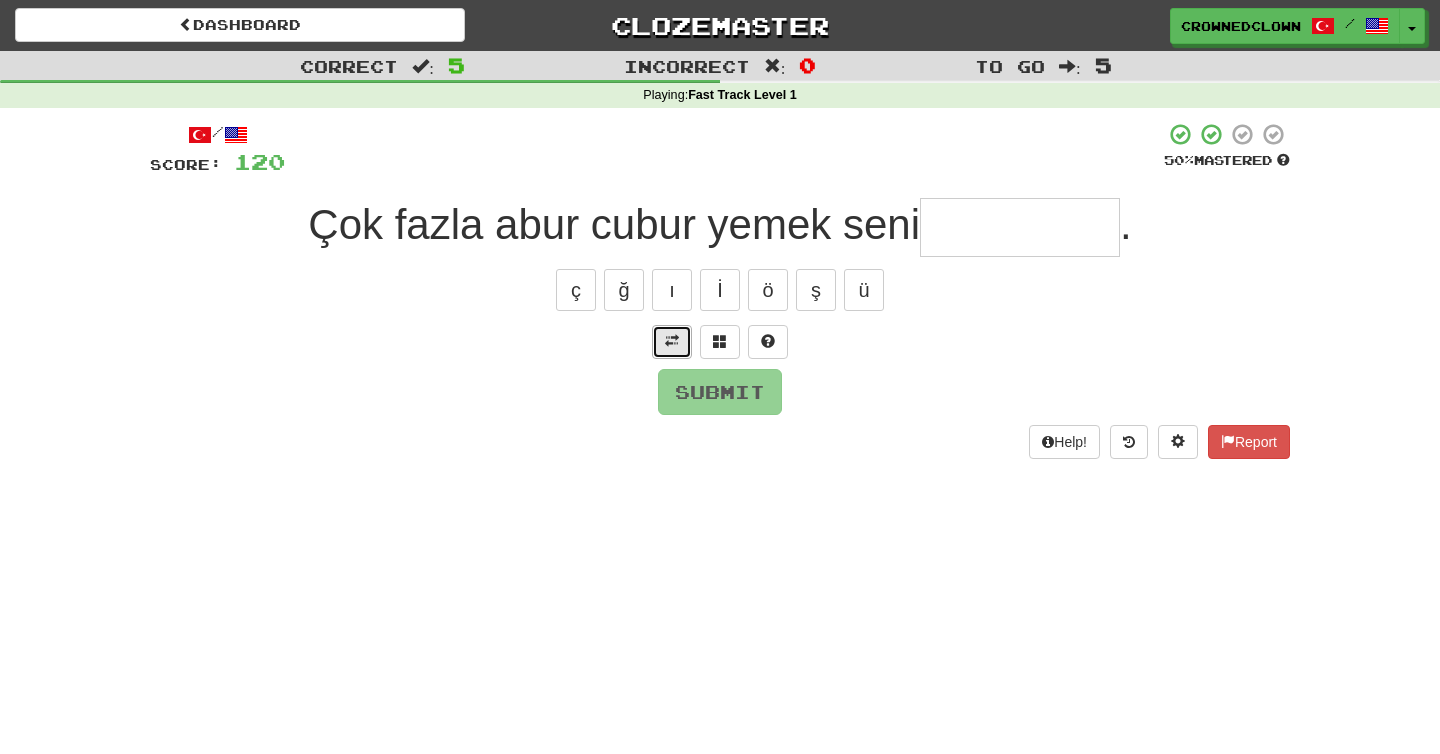 click at bounding box center [672, 342] 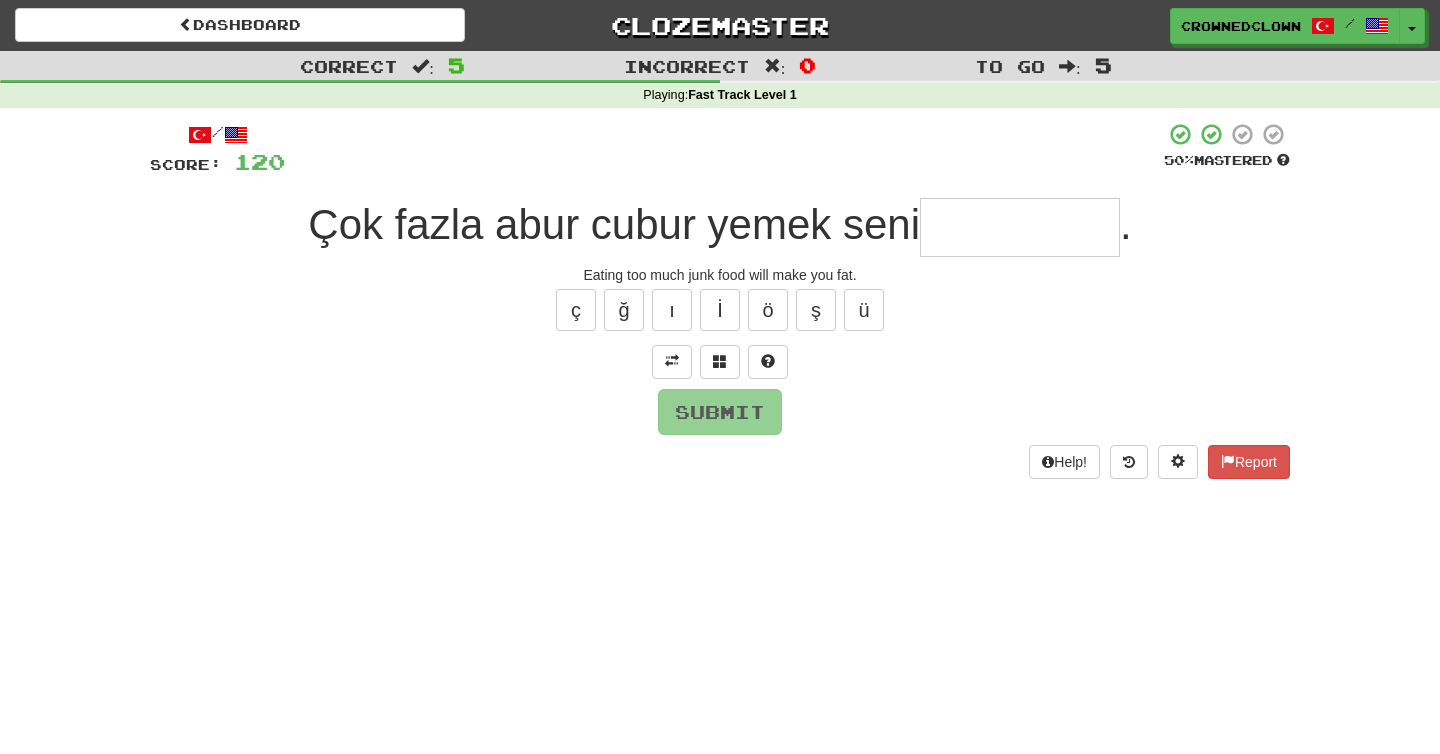 click at bounding box center [1020, 227] 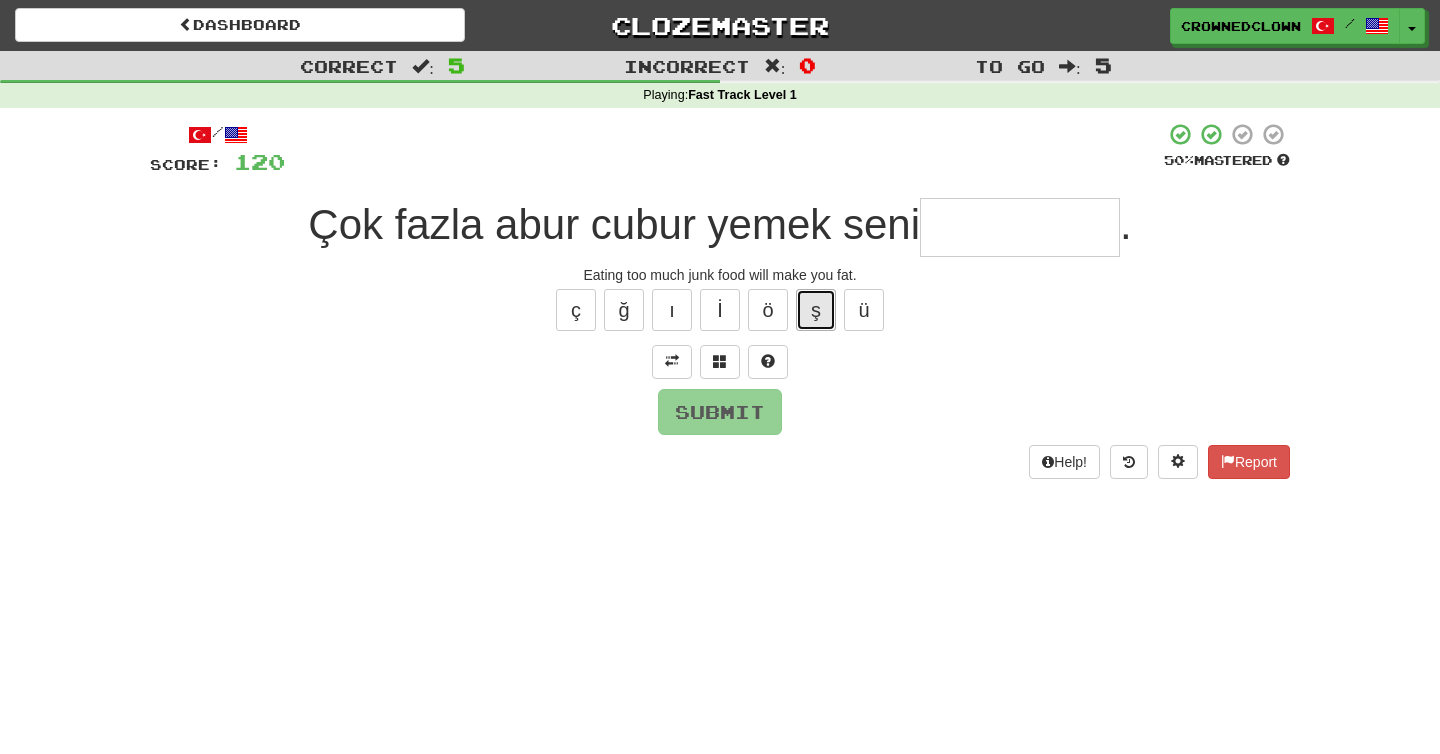 click on "ş" at bounding box center [816, 310] 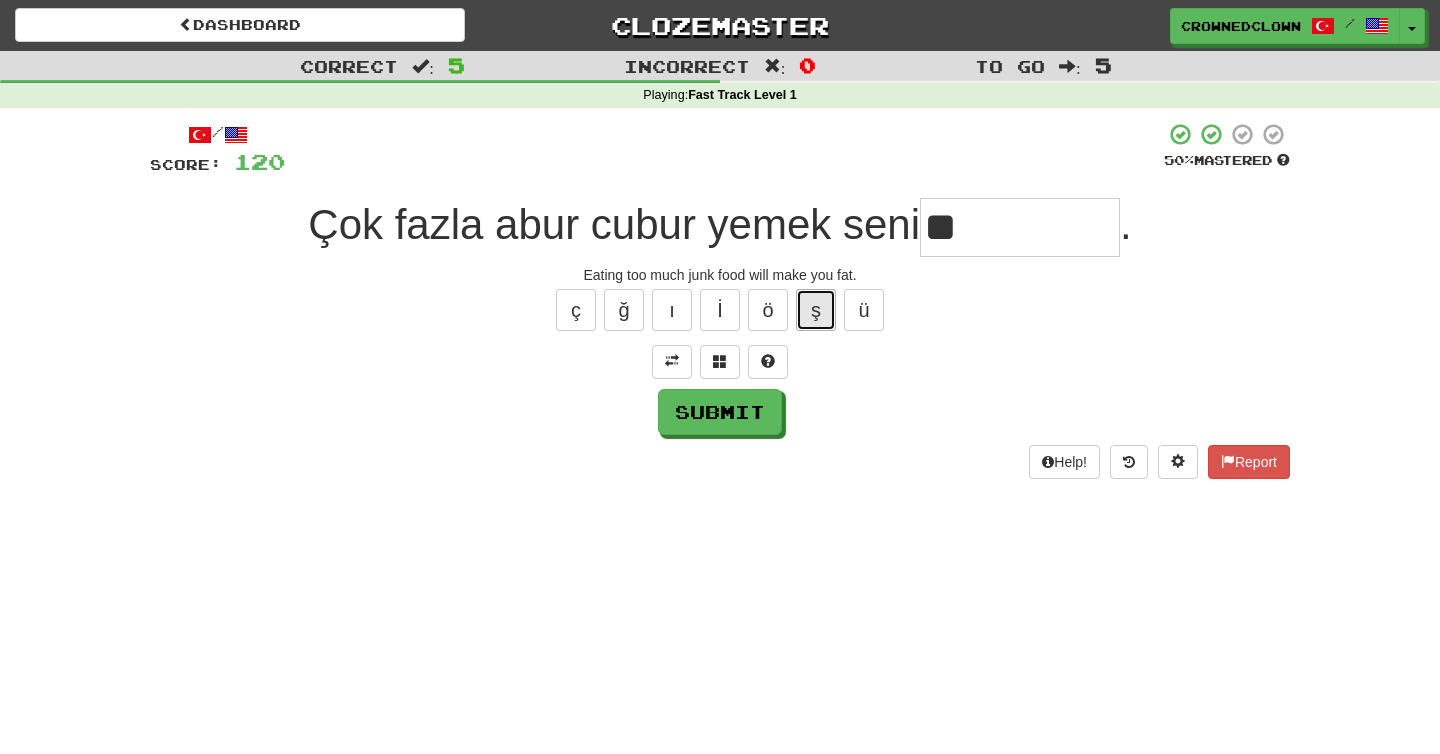 click on "ş" at bounding box center (816, 310) 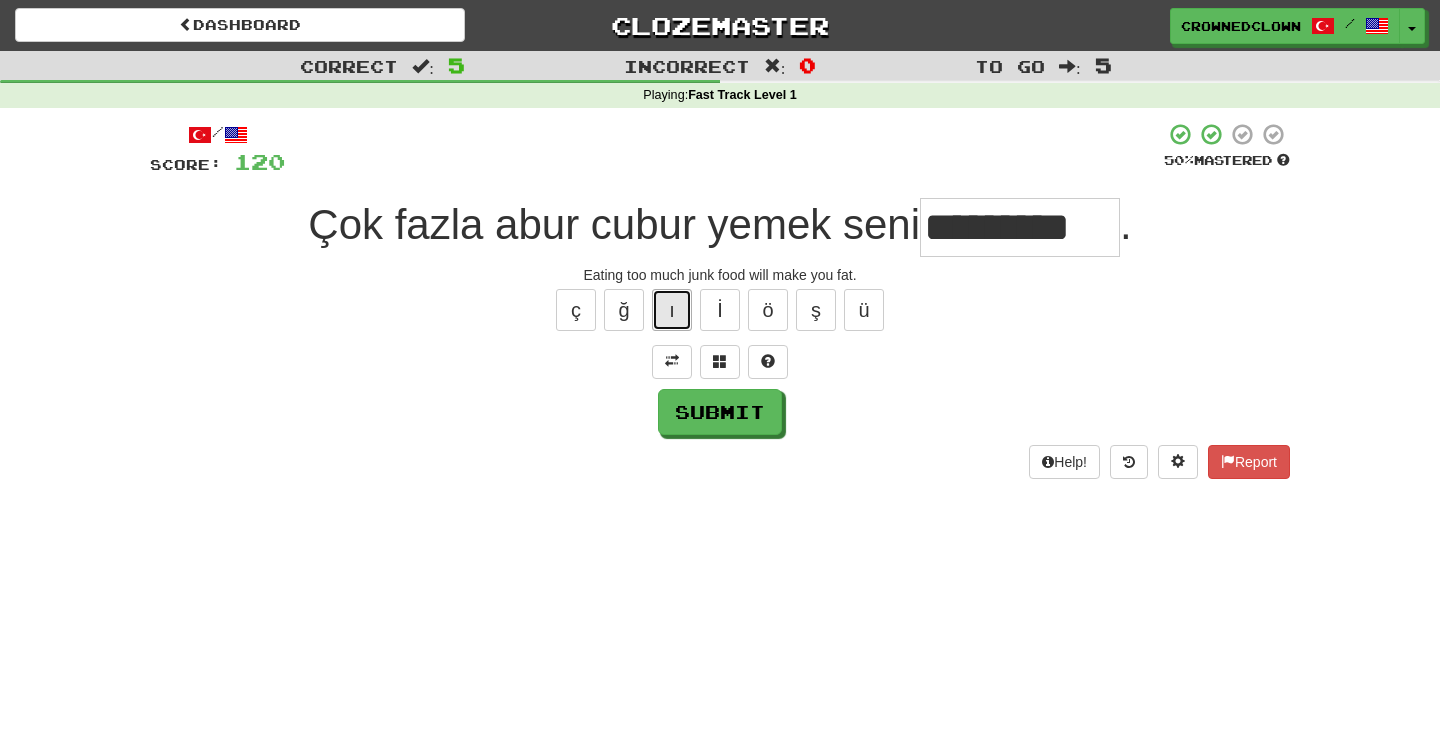click on "ı" at bounding box center (672, 310) 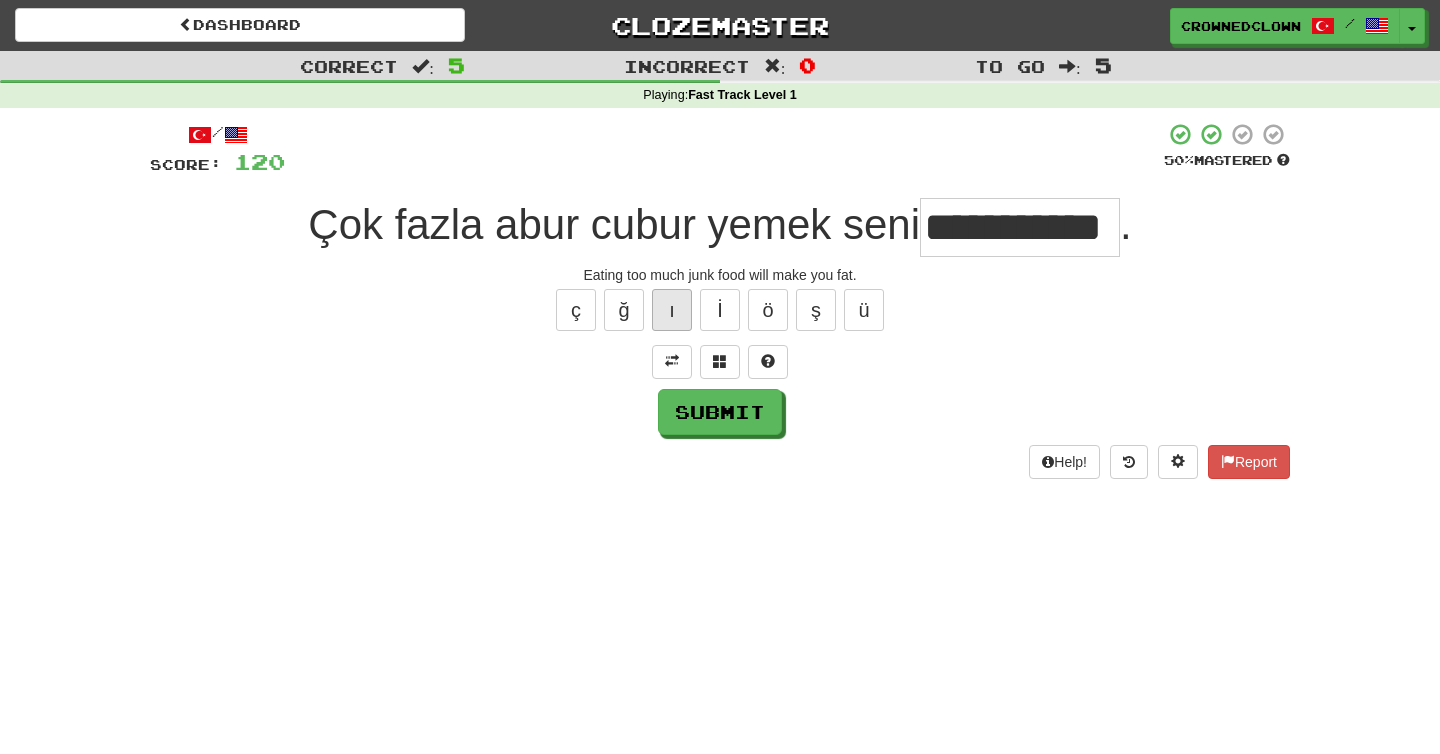 scroll, scrollTop: 0, scrollLeft: 9, axis: horizontal 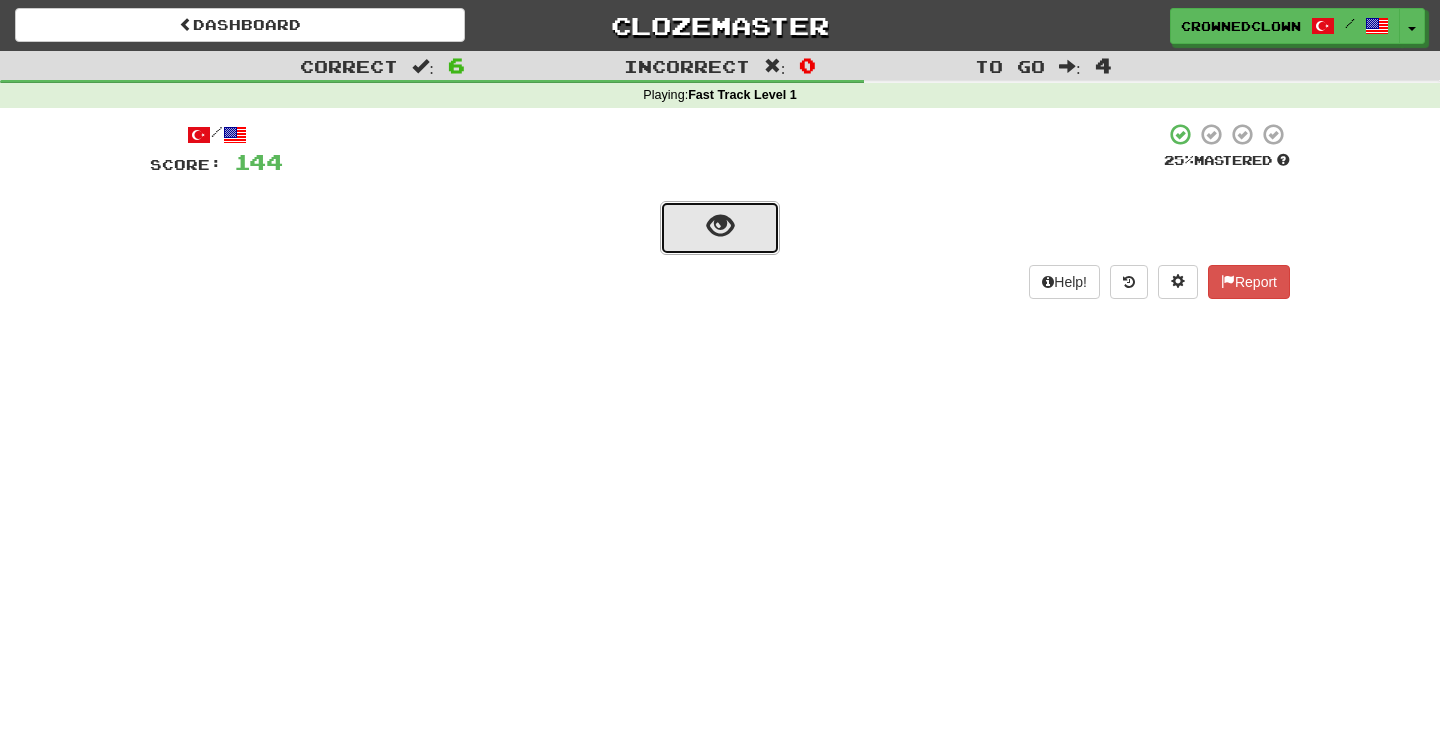 click at bounding box center (720, 226) 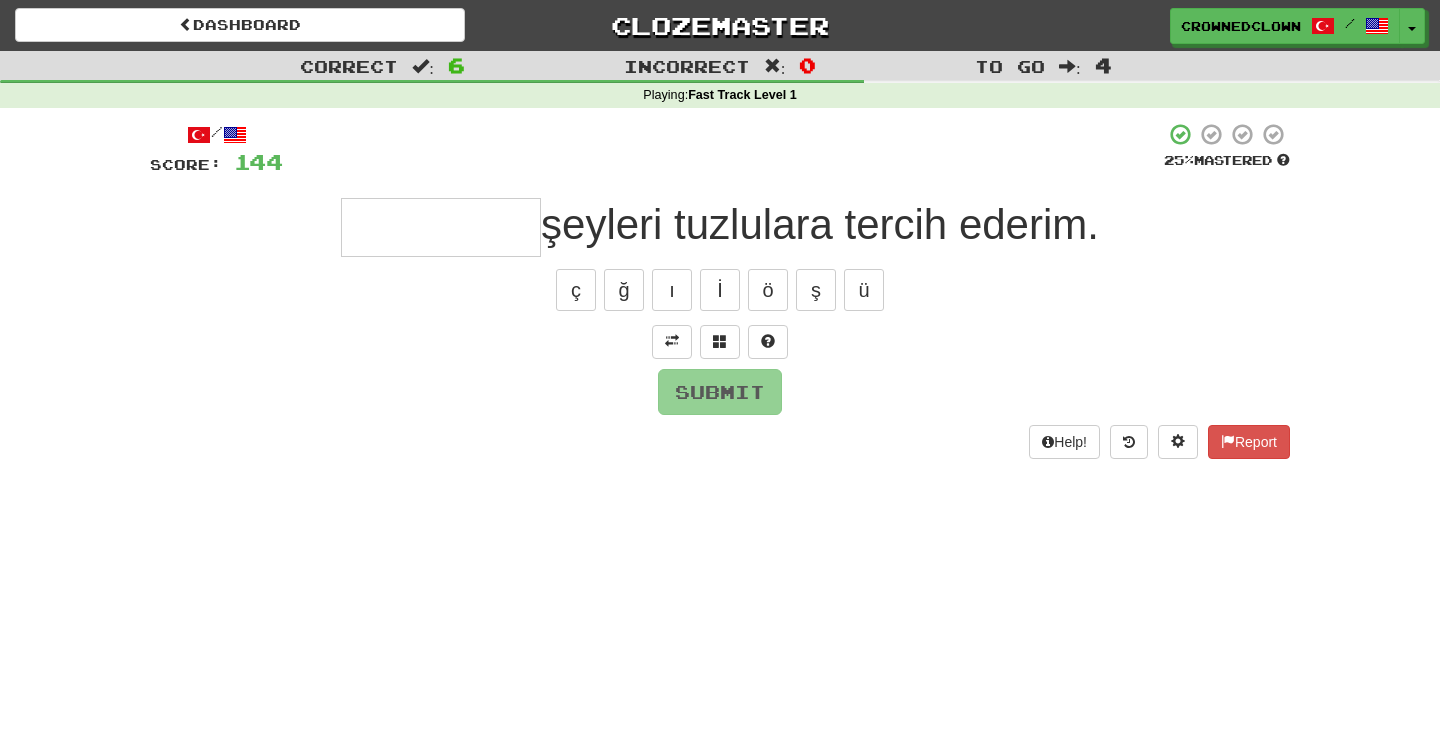 click at bounding box center [441, 227] 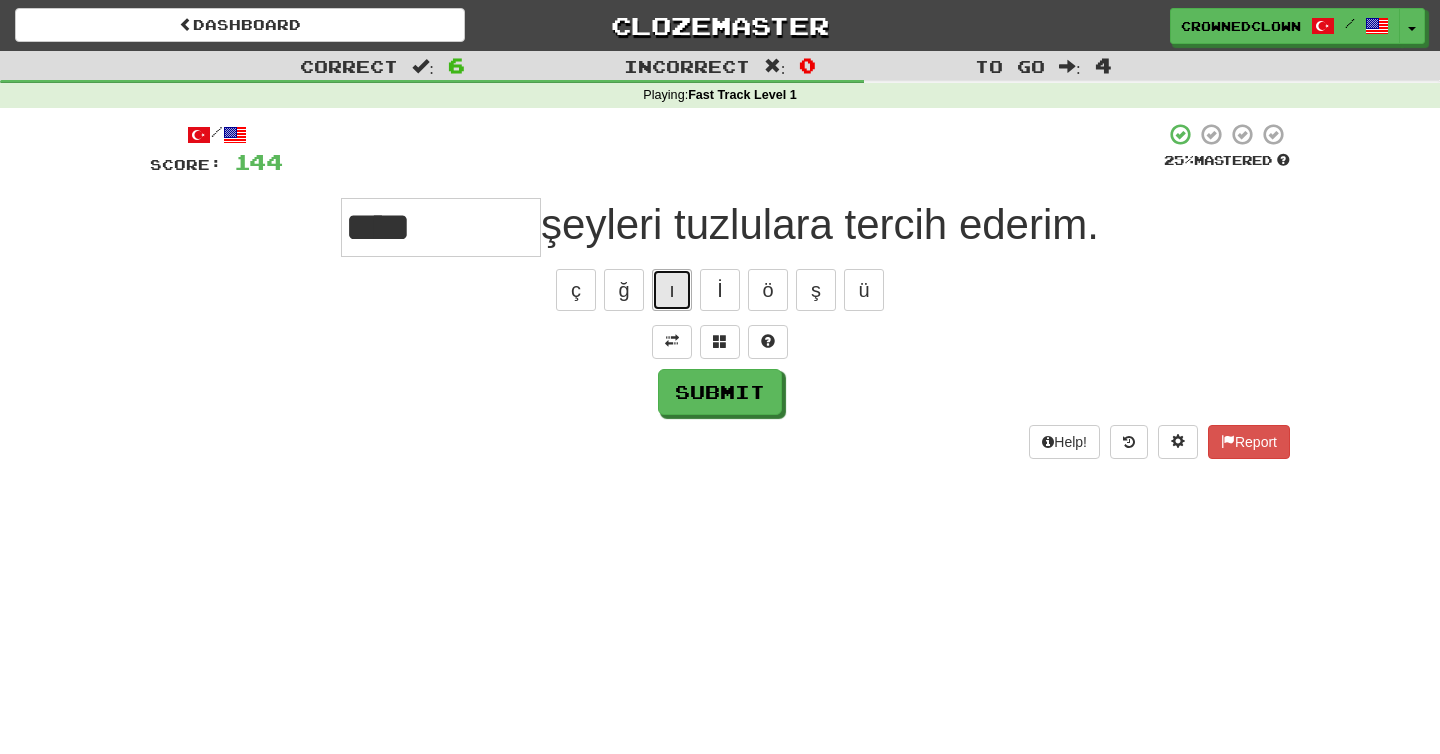 click on "ı" at bounding box center (672, 290) 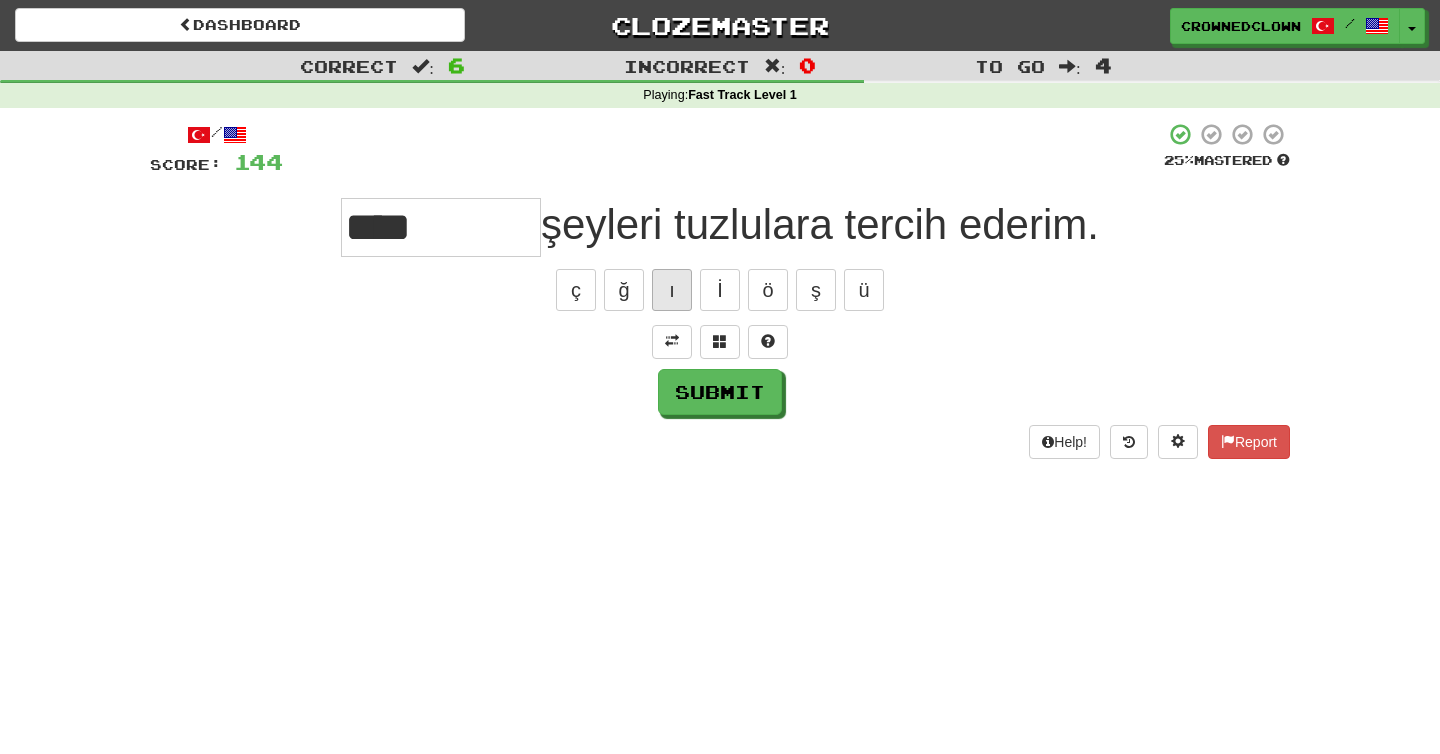 type on "*****" 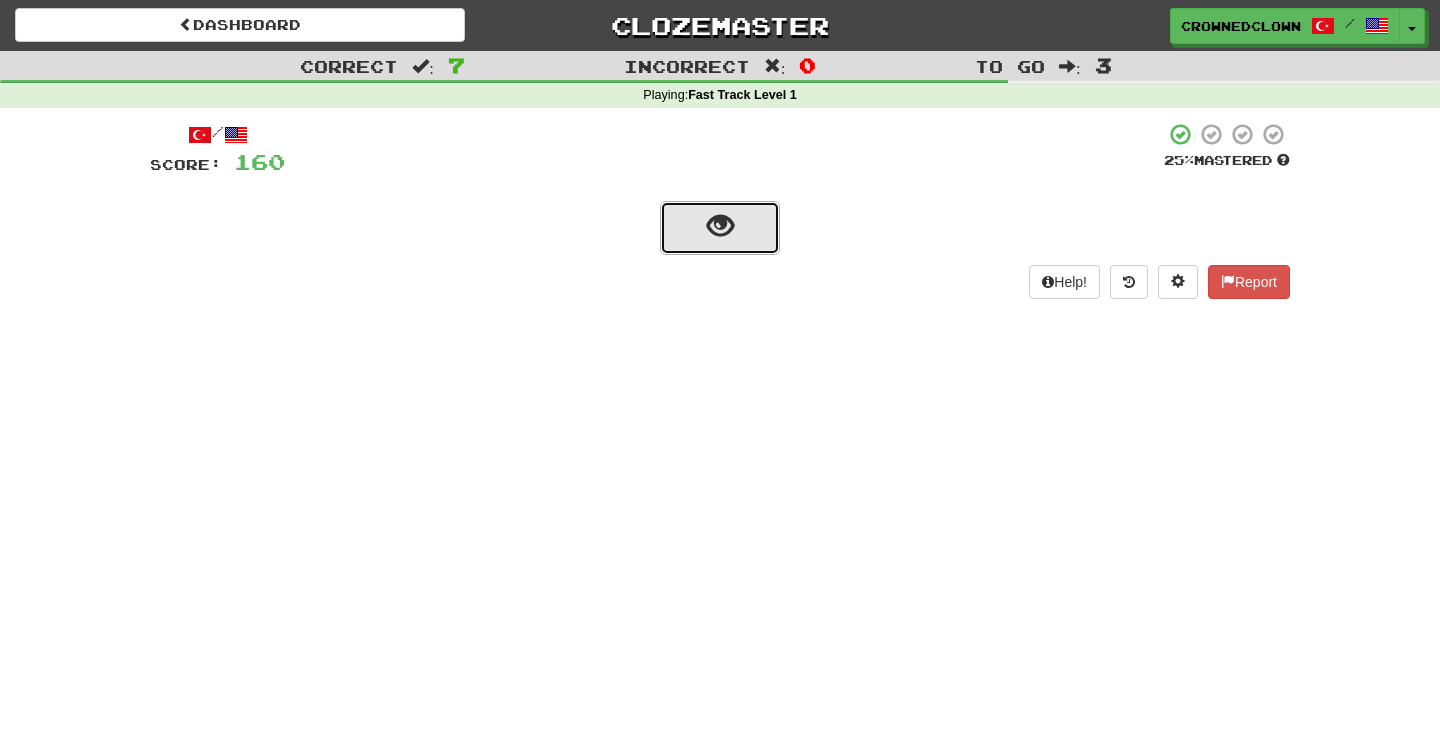 click at bounding box center [720, 228] 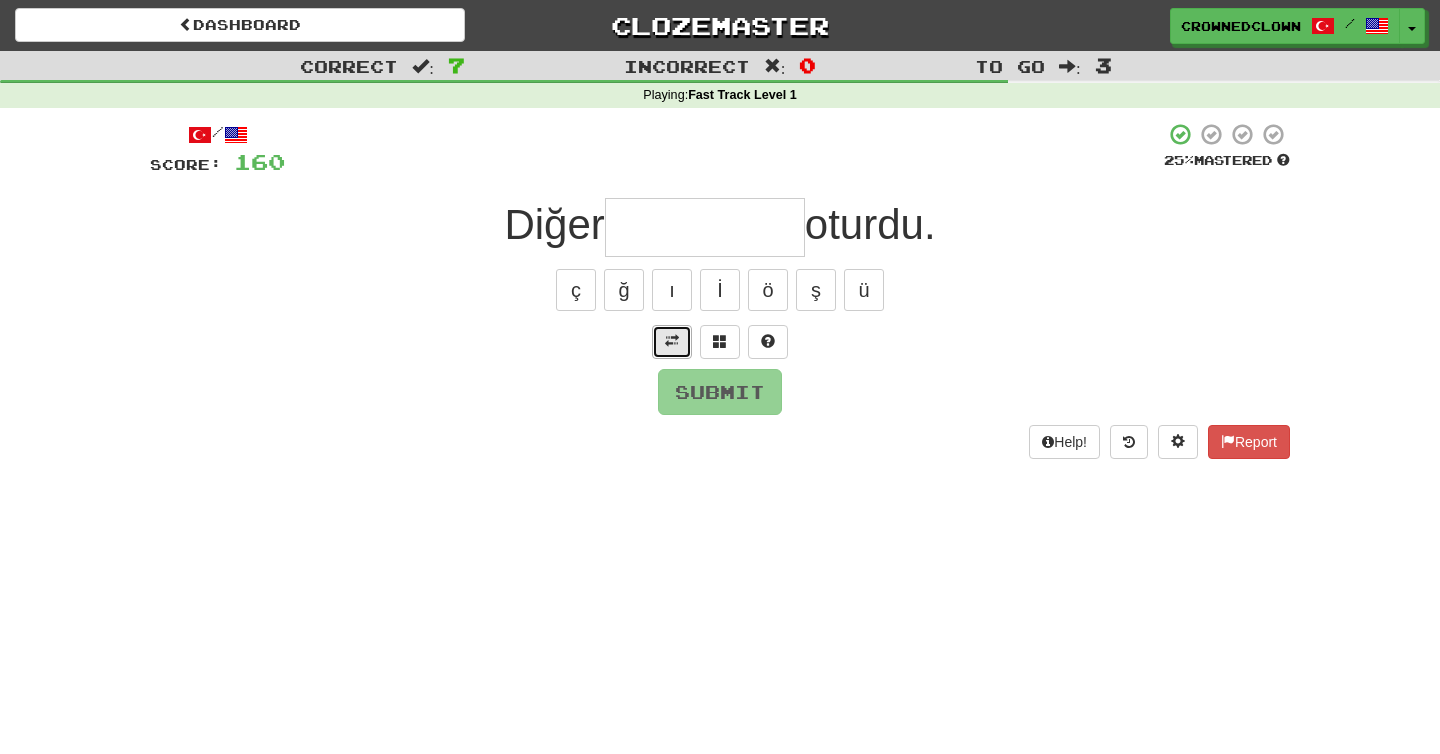 click at bounding box center [672, 341] 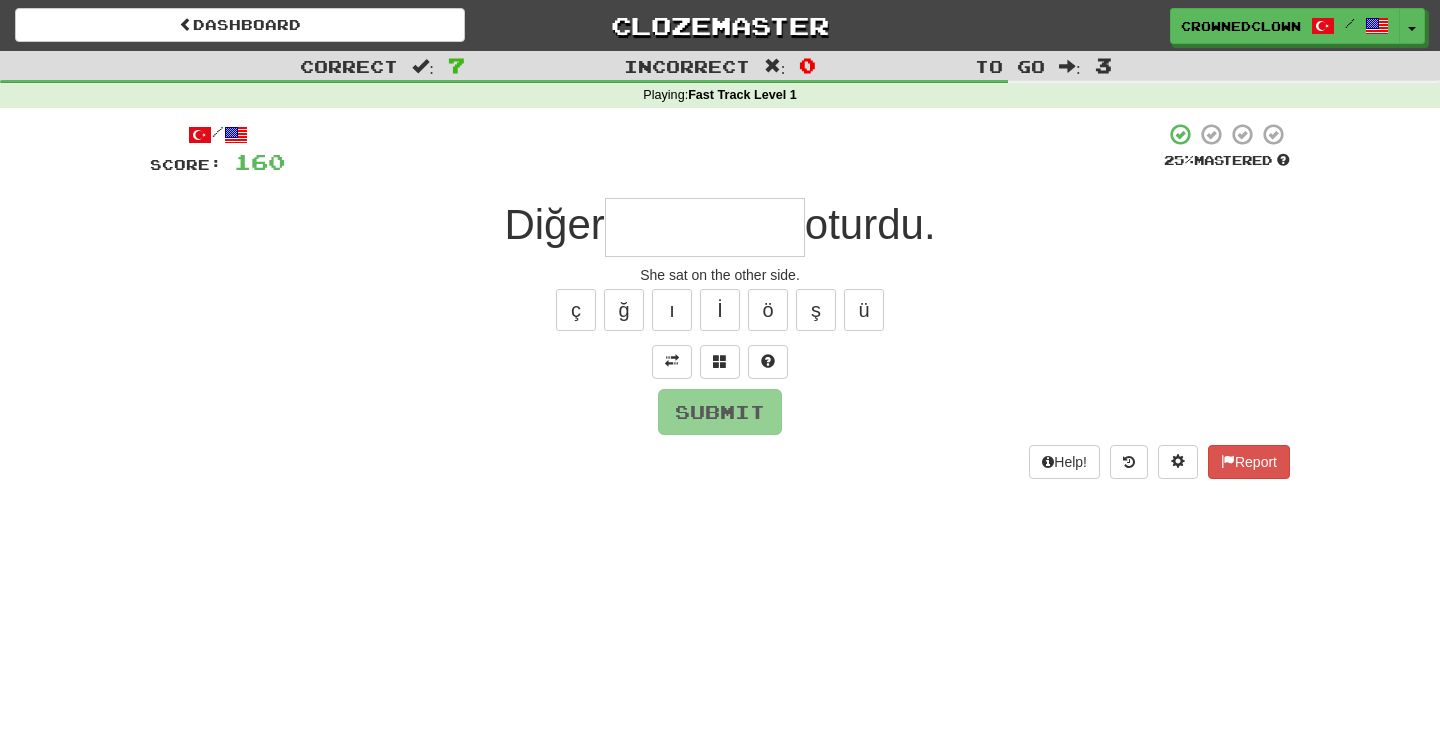 click at bounding box center [705, 227] 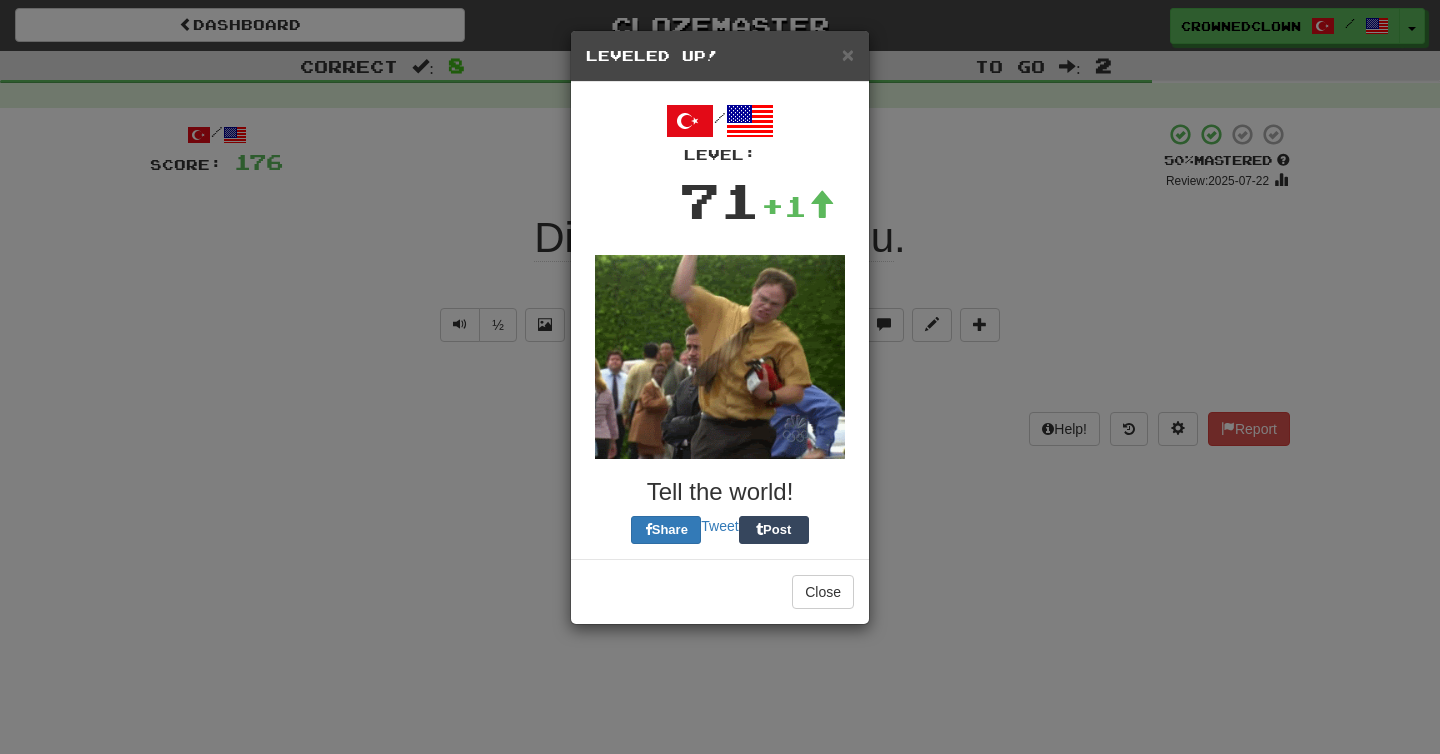type on "*" 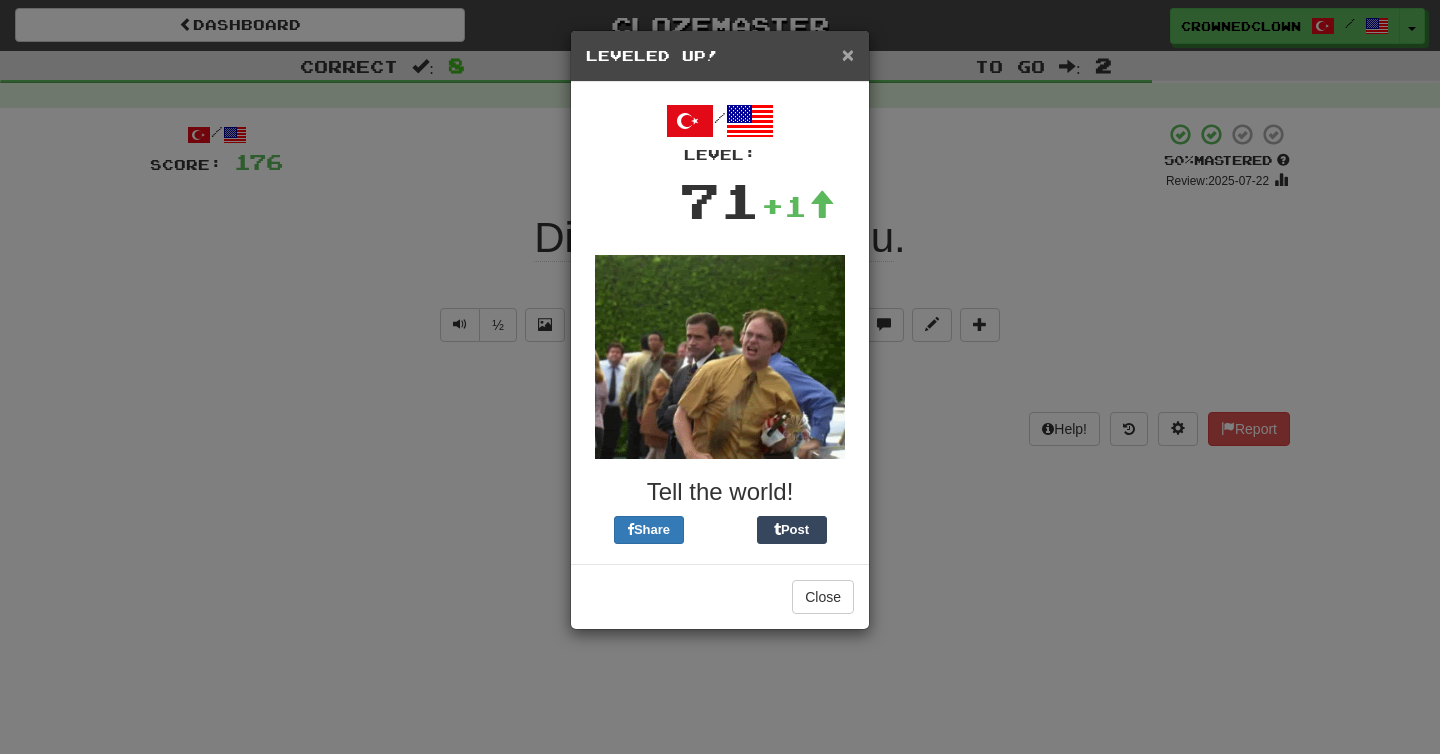 click on "×" at bounding box center (848, 54) 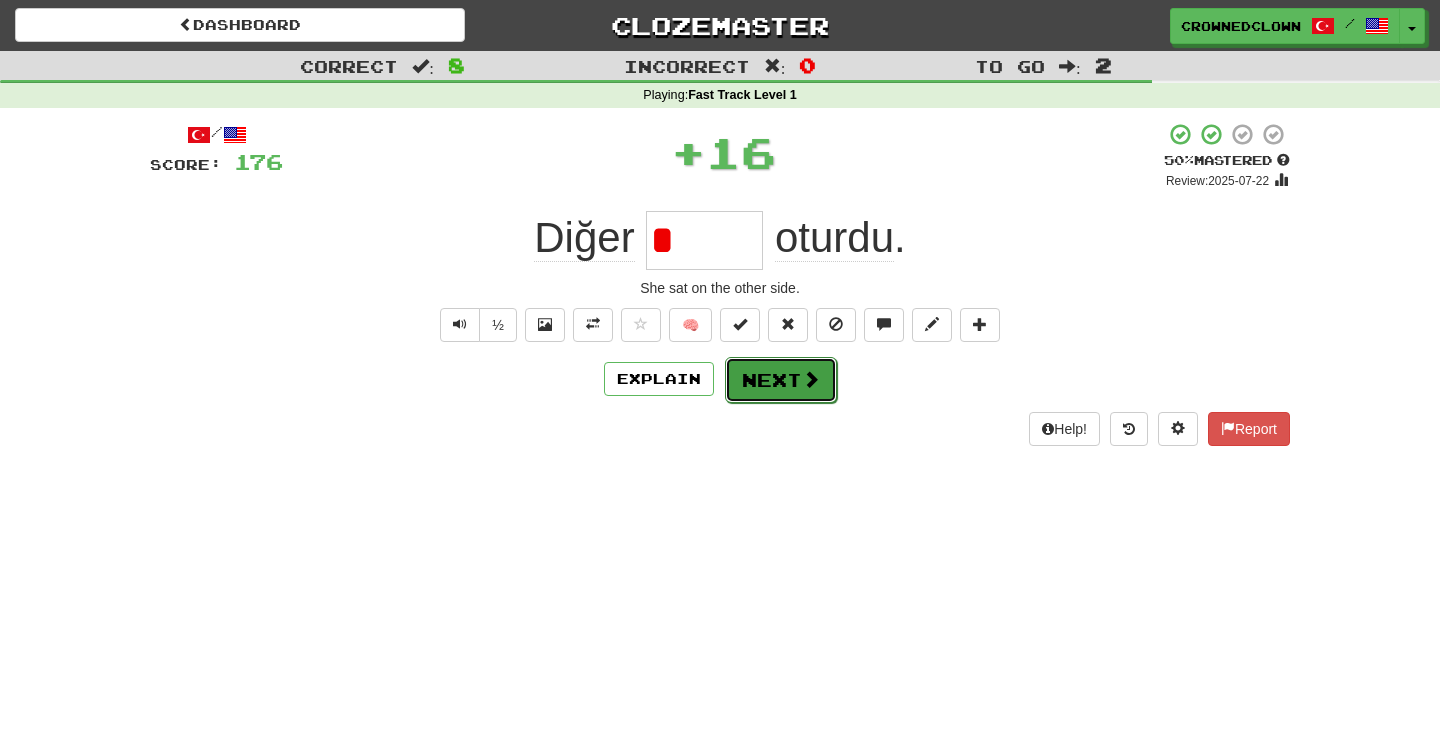 click on "Next" at bounding box center [781, 380] 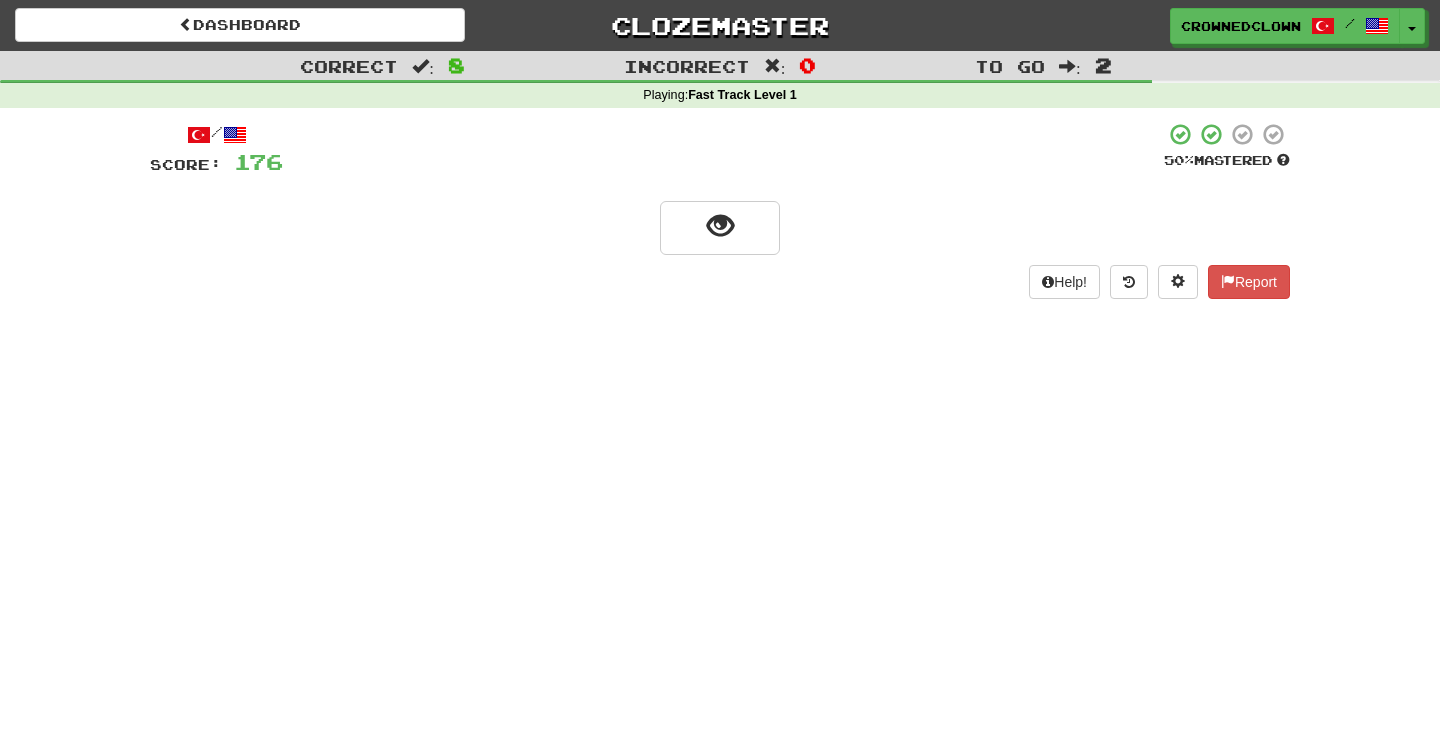 click on "/  Score:   176 50 %  Mastered  Help!  Report" at bounding box center (720, 210) 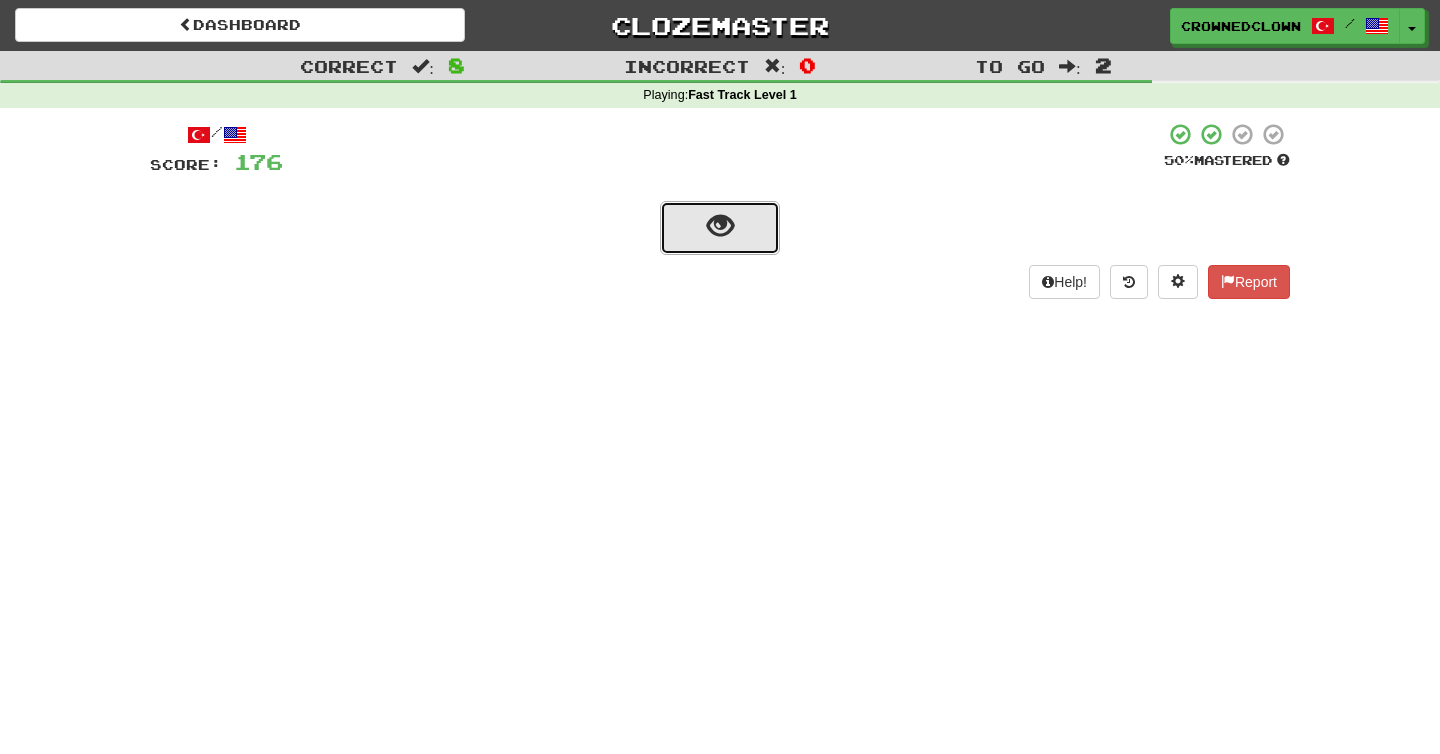 click at bounding box center [720, 228] 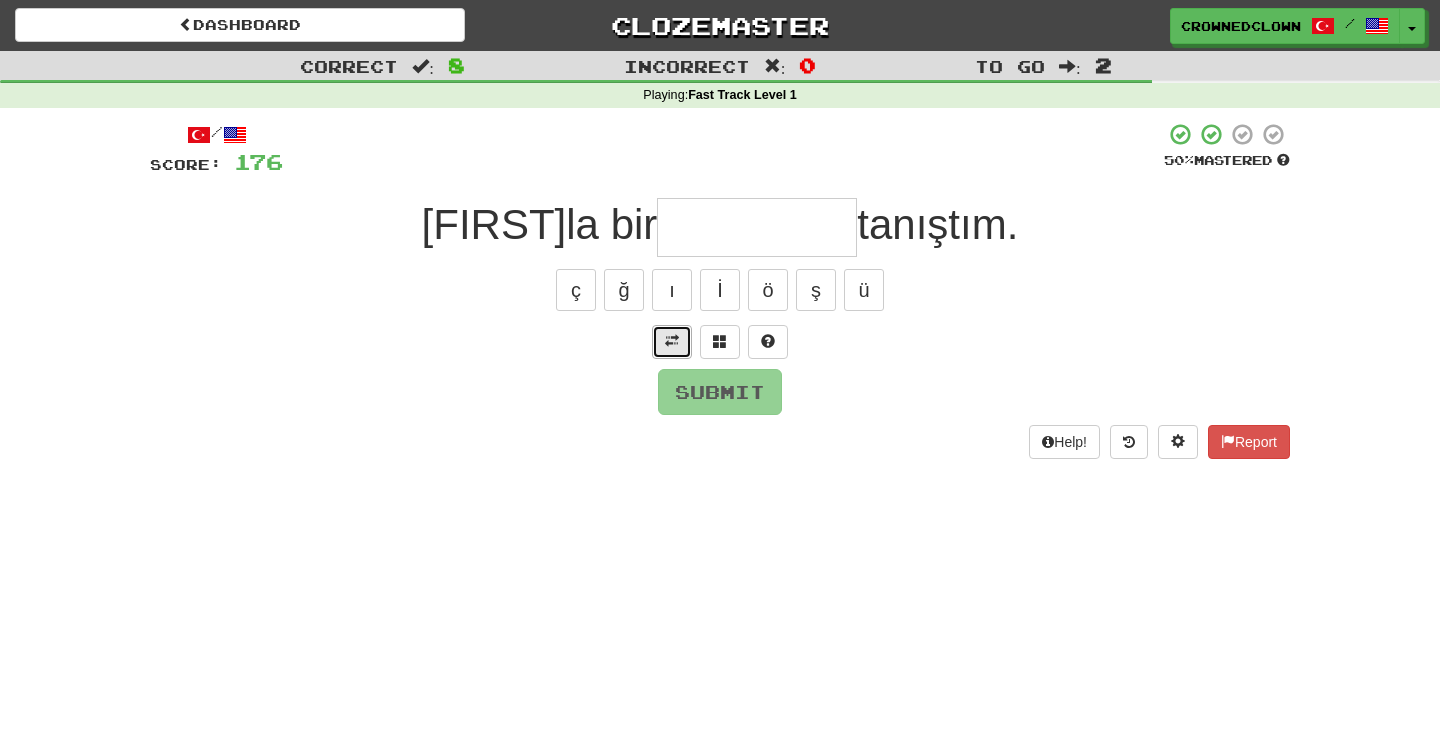 click at bounding box center [672, 341] 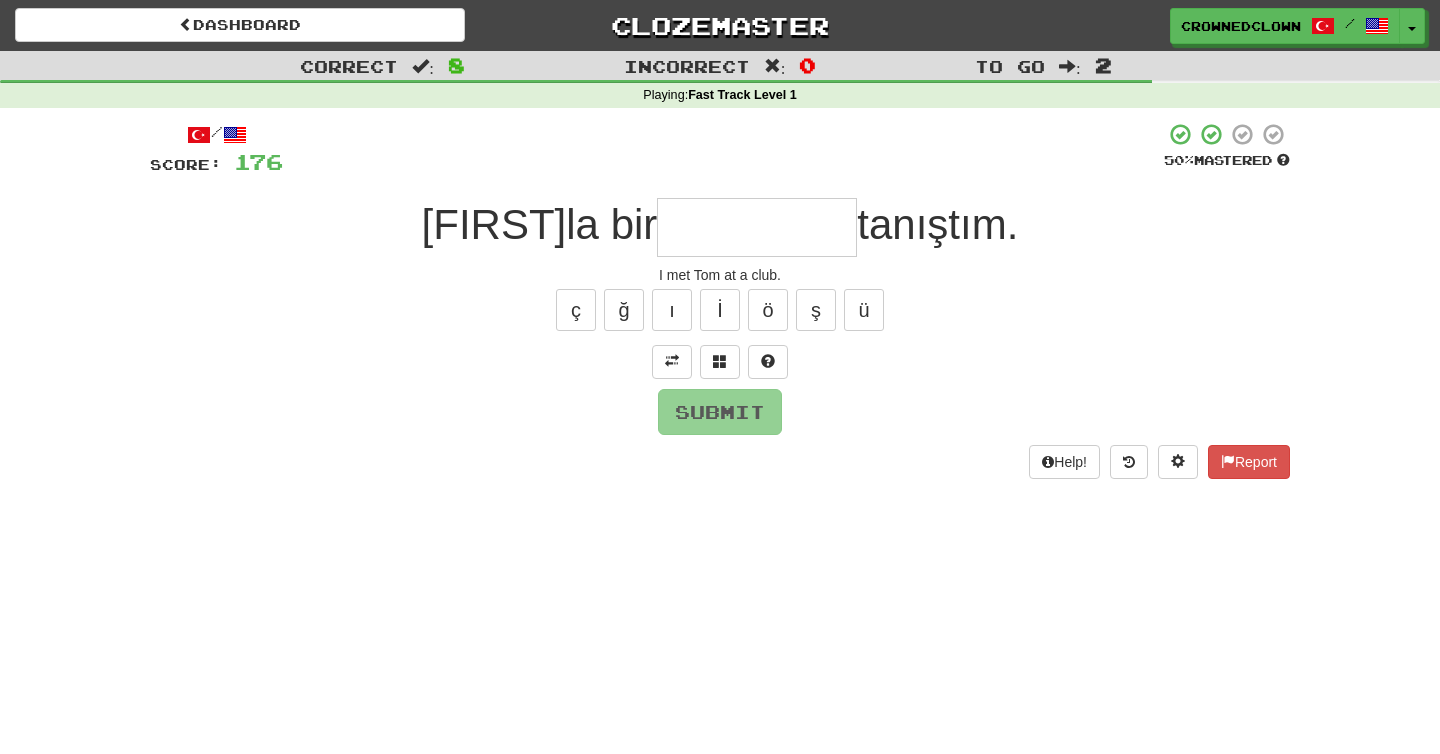 click at bounding box center [757, 227] 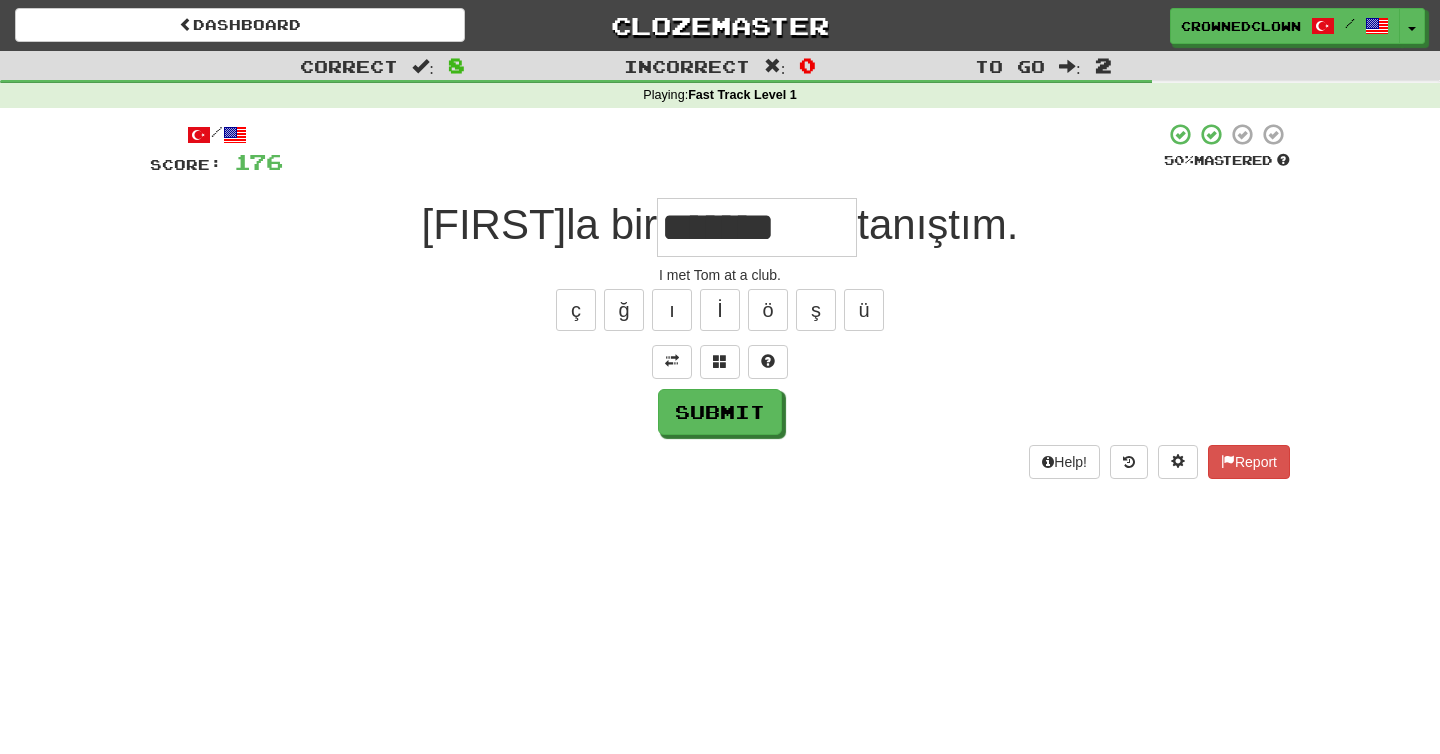 type on "*******" 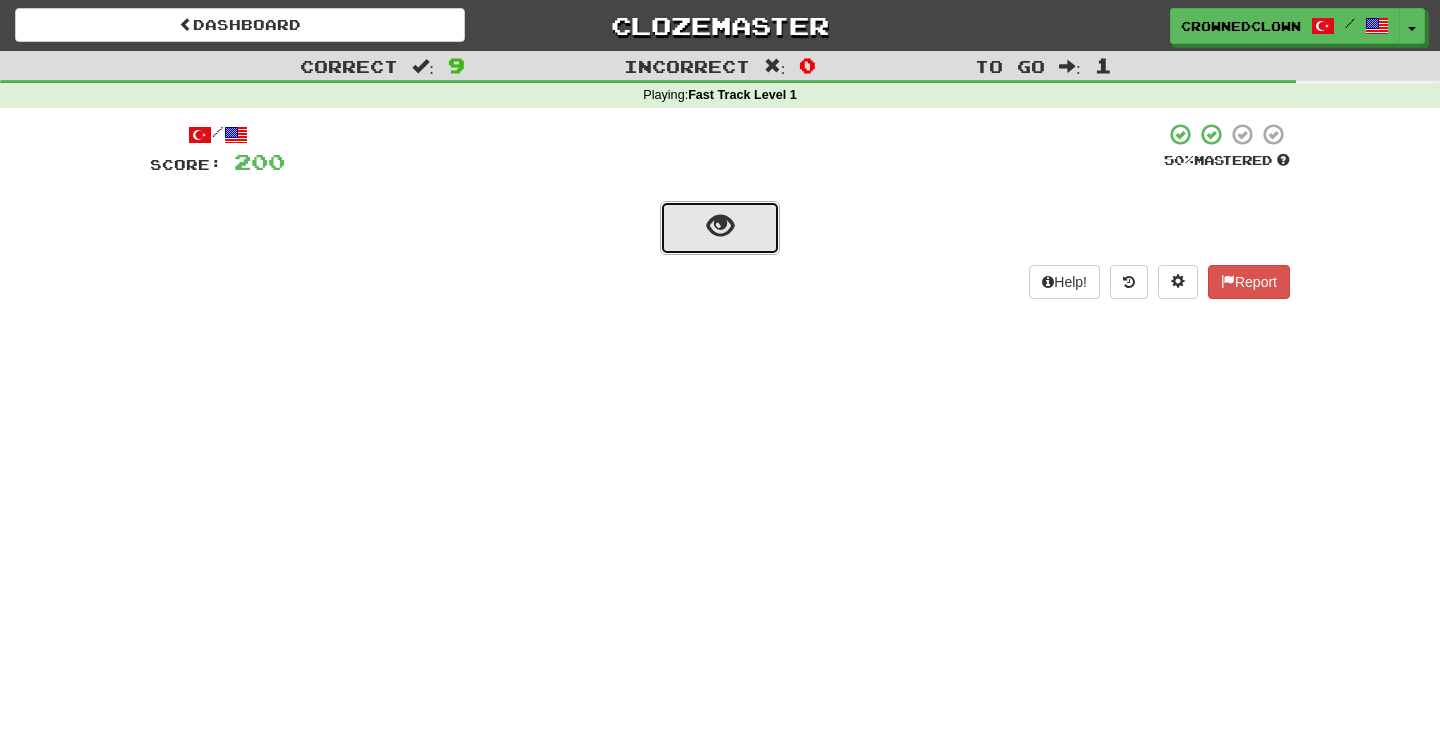 click at bounding box center (720, 228) 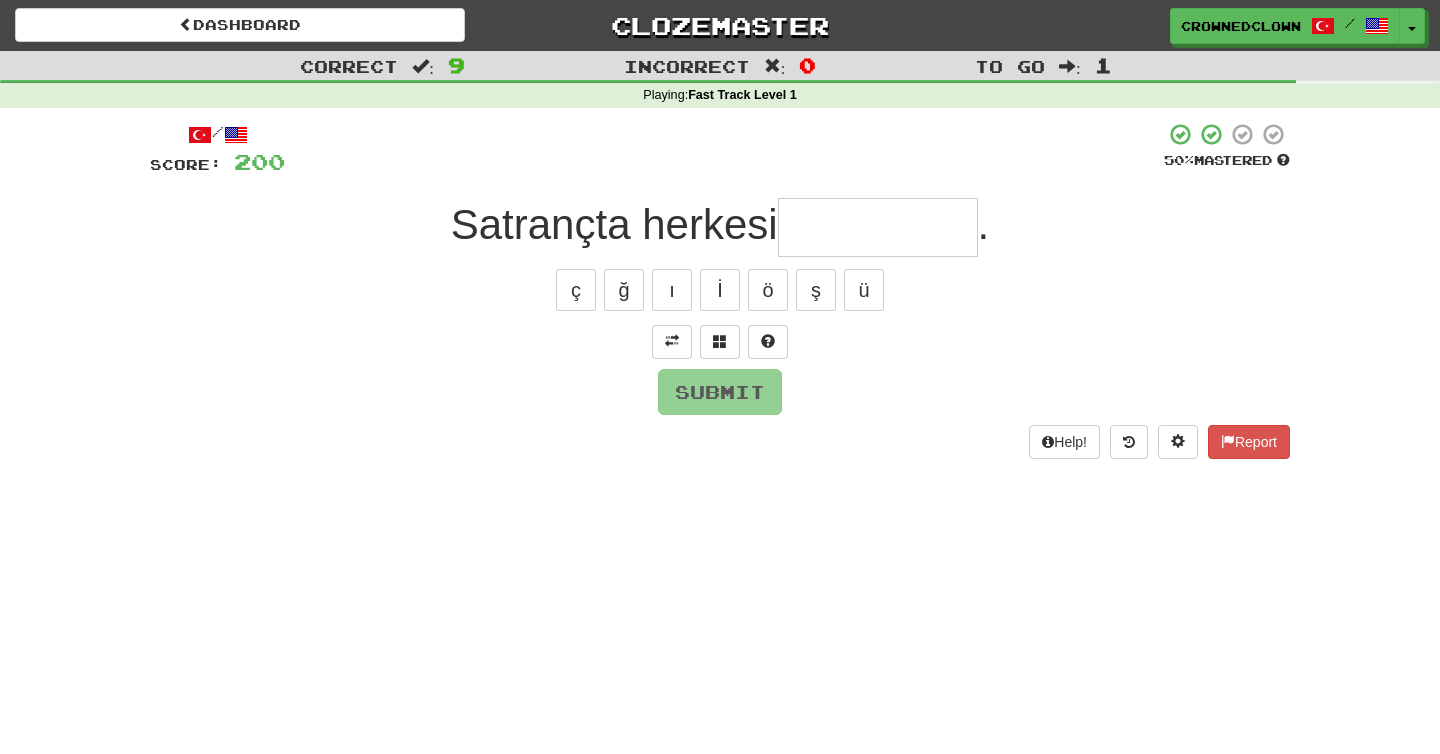 click at bounding box center (878, 227) 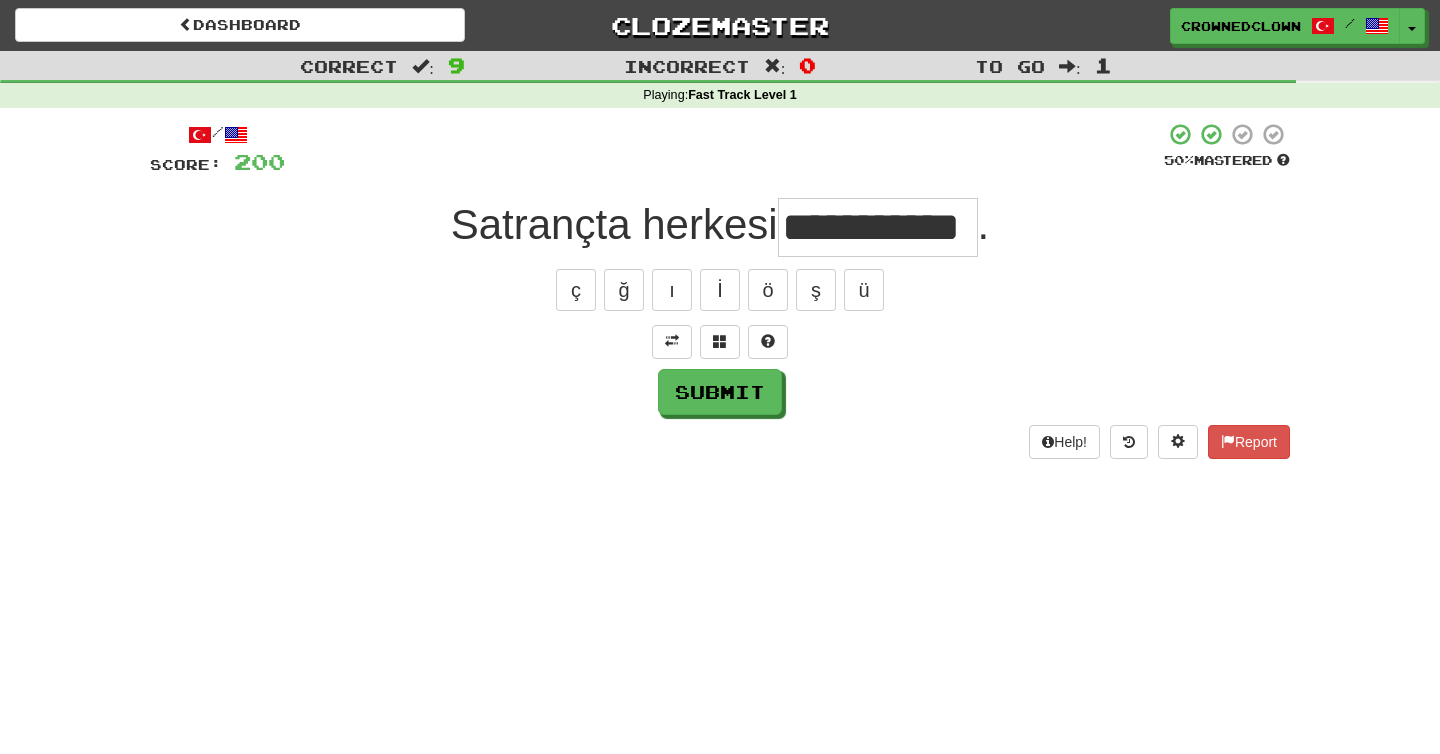 type on "*********" 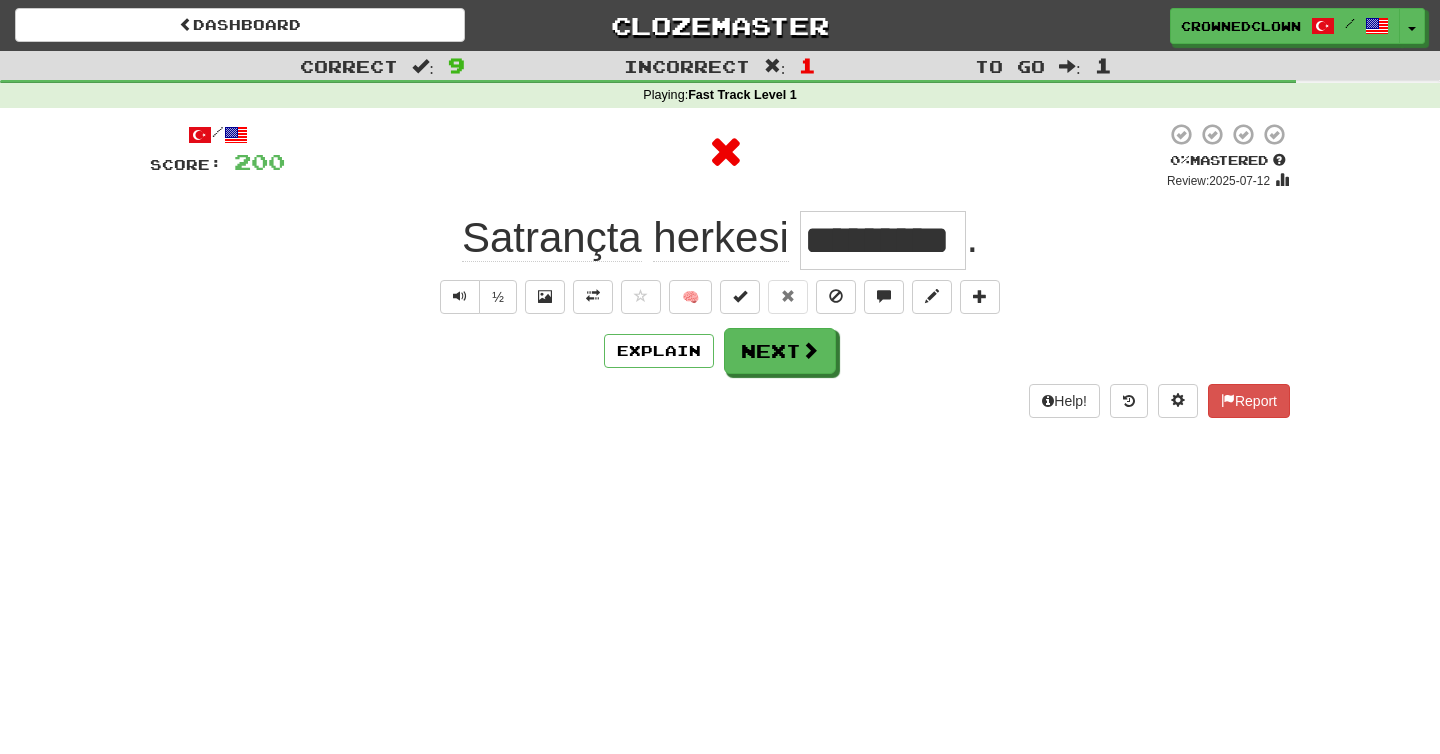 scroll, scrollTop: 0, scrollLeft: 0, axis: both 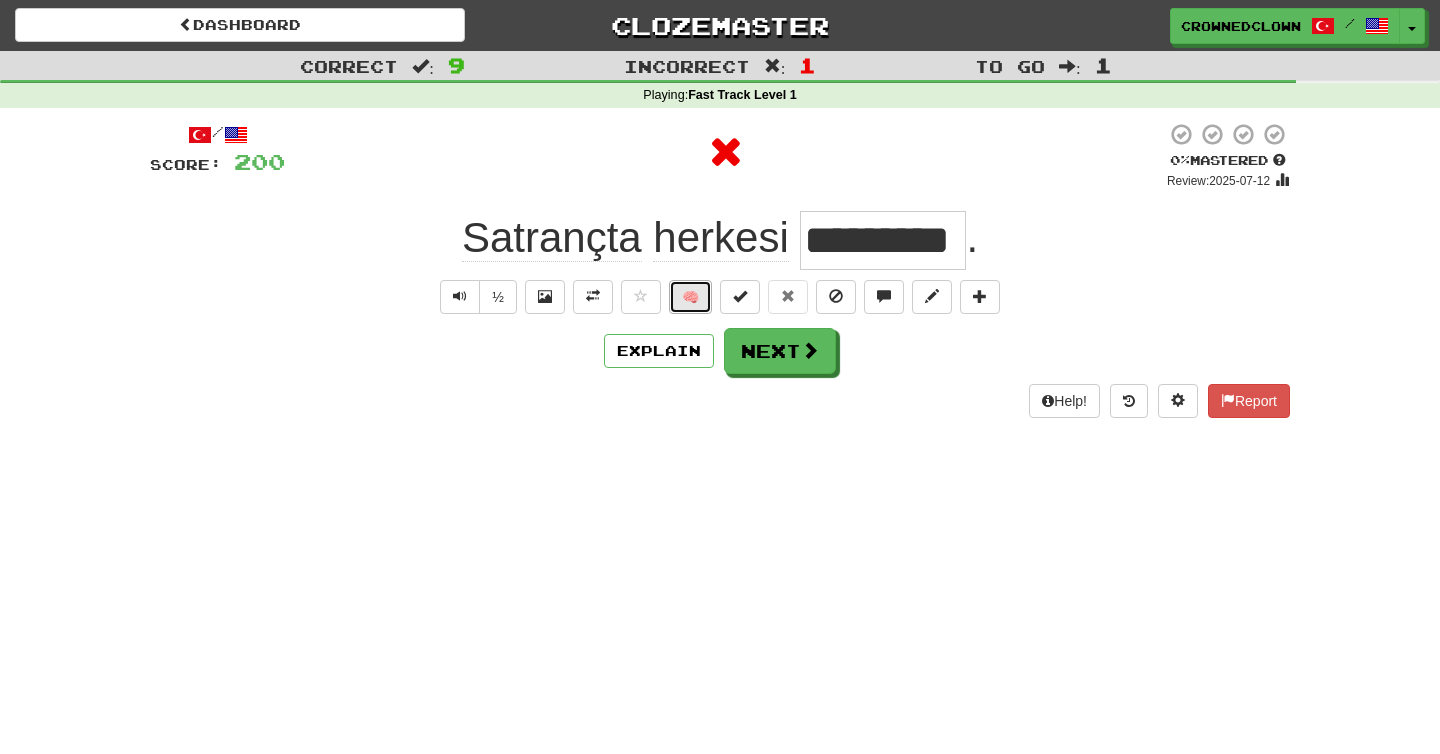 click on "🧠" at bounding box center [690, 297] 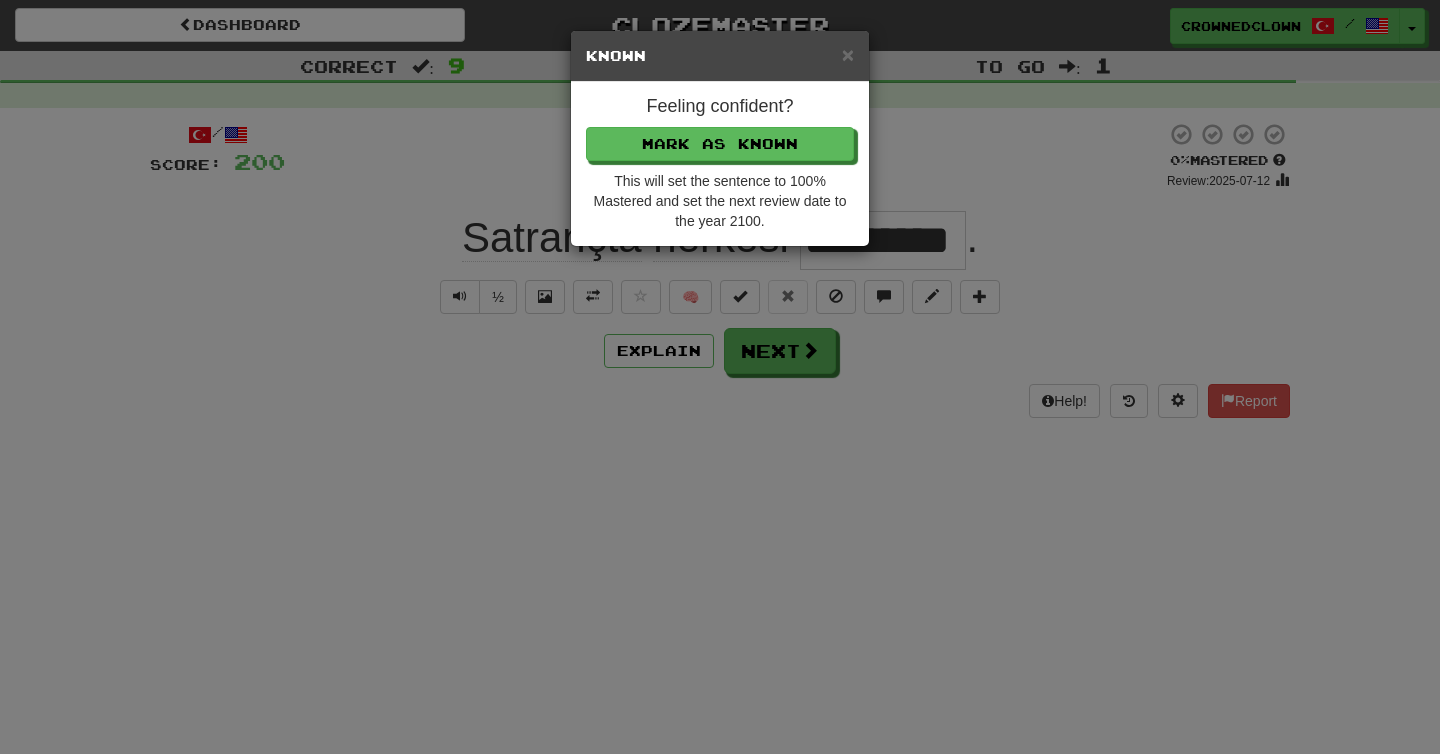 click on "Feeling confident? Mark as Known This will set the sentence to 100% Mastered and set the next review date to the year 2100." at bounding box center [720, 164] 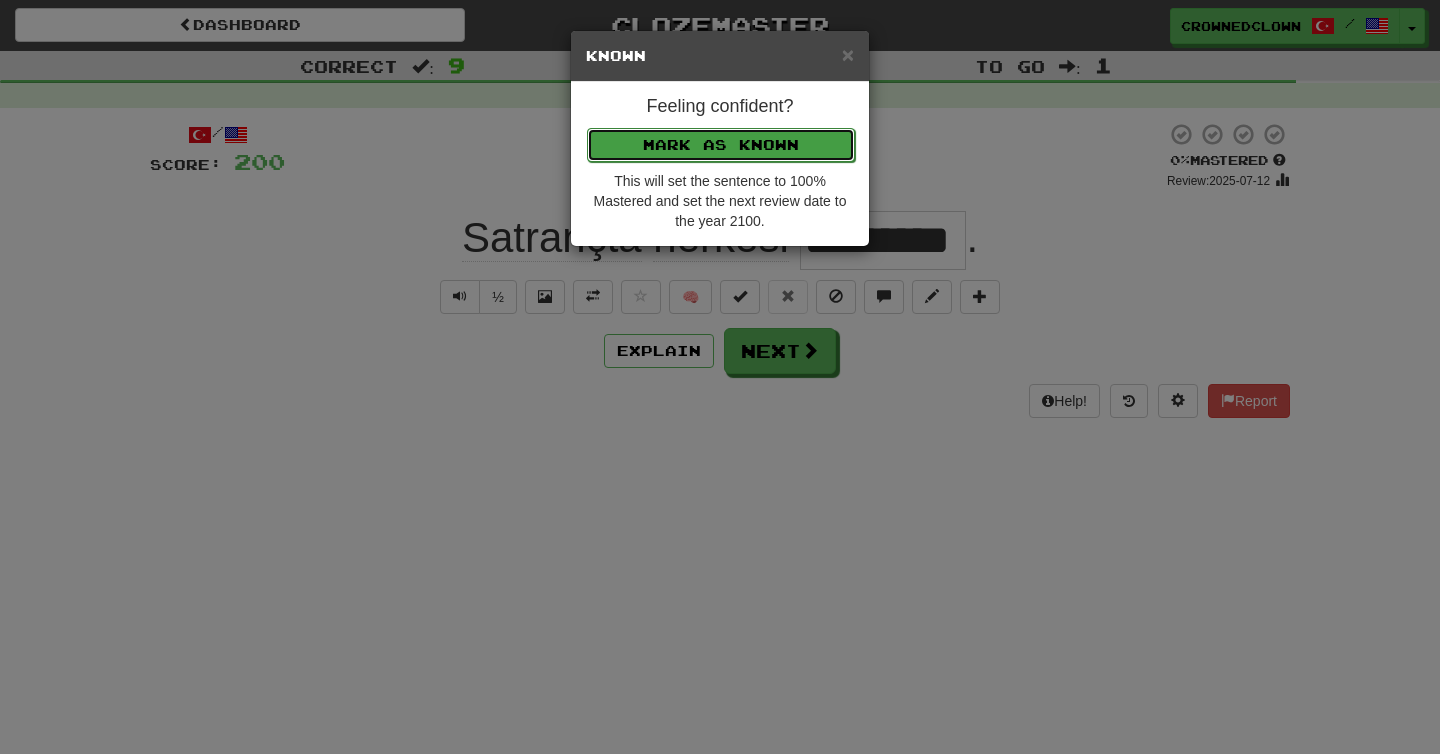 click on "Mark as Known" at bounding box center (721, 145) 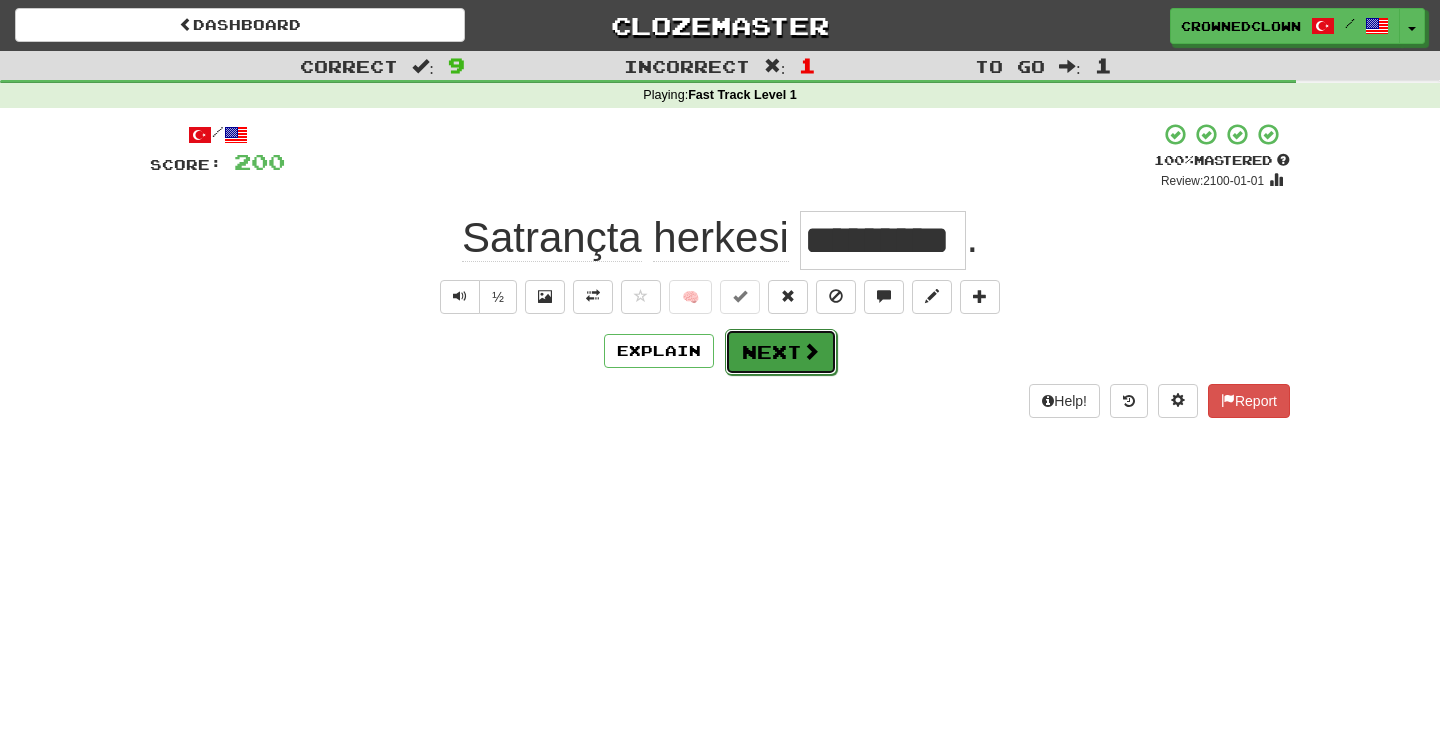 click on "Next" at bounding box center [781, 352] 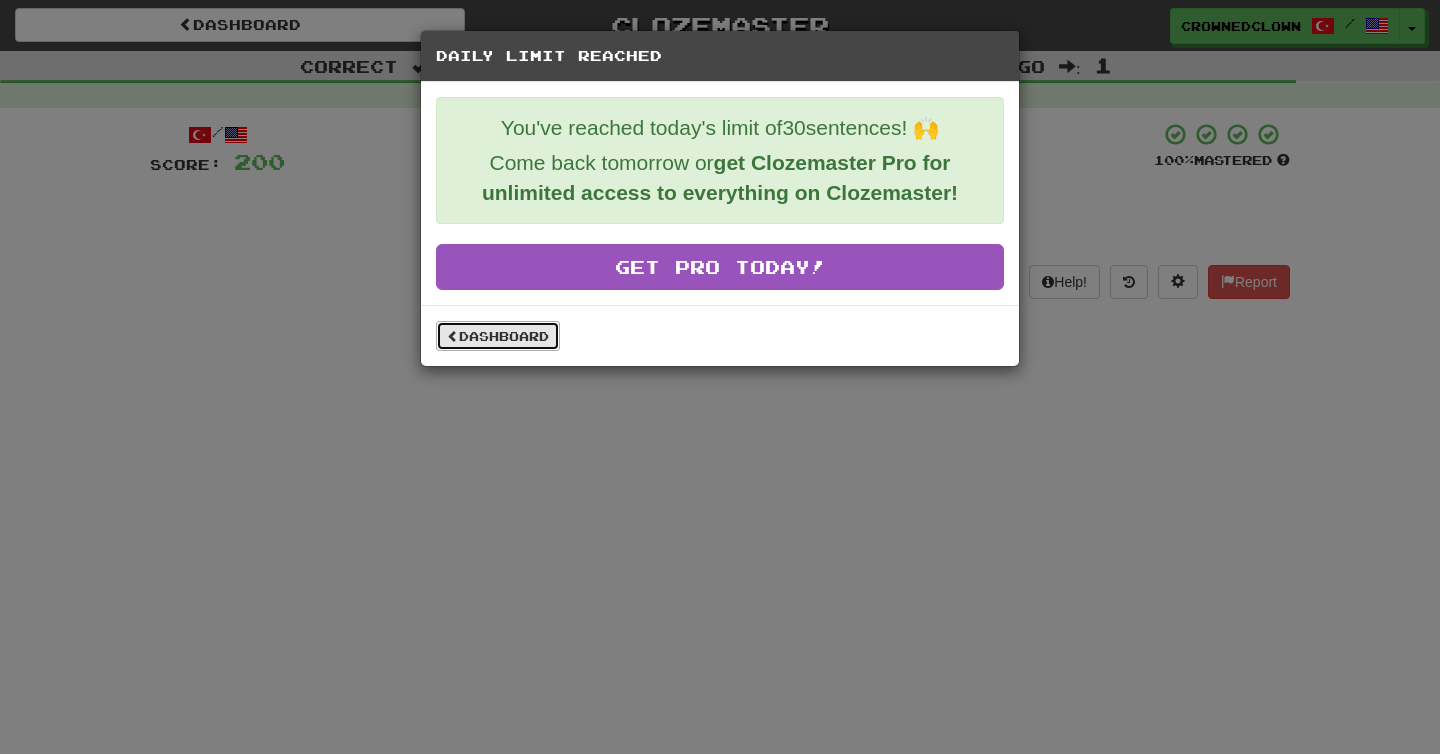click on "Dashboard" at bounding box center (498, 336) 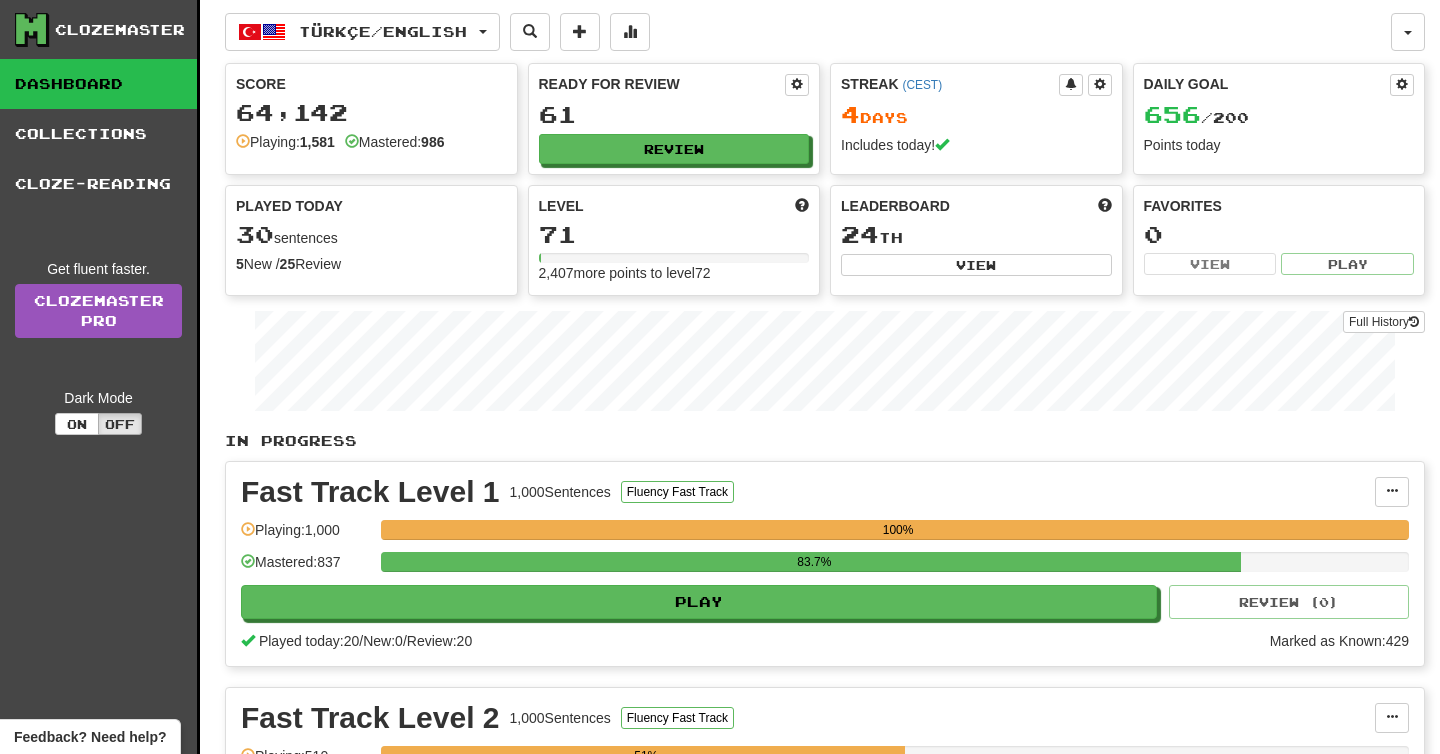 scroll, scrollTop: 0, scrollLeft: 0, axis: both 